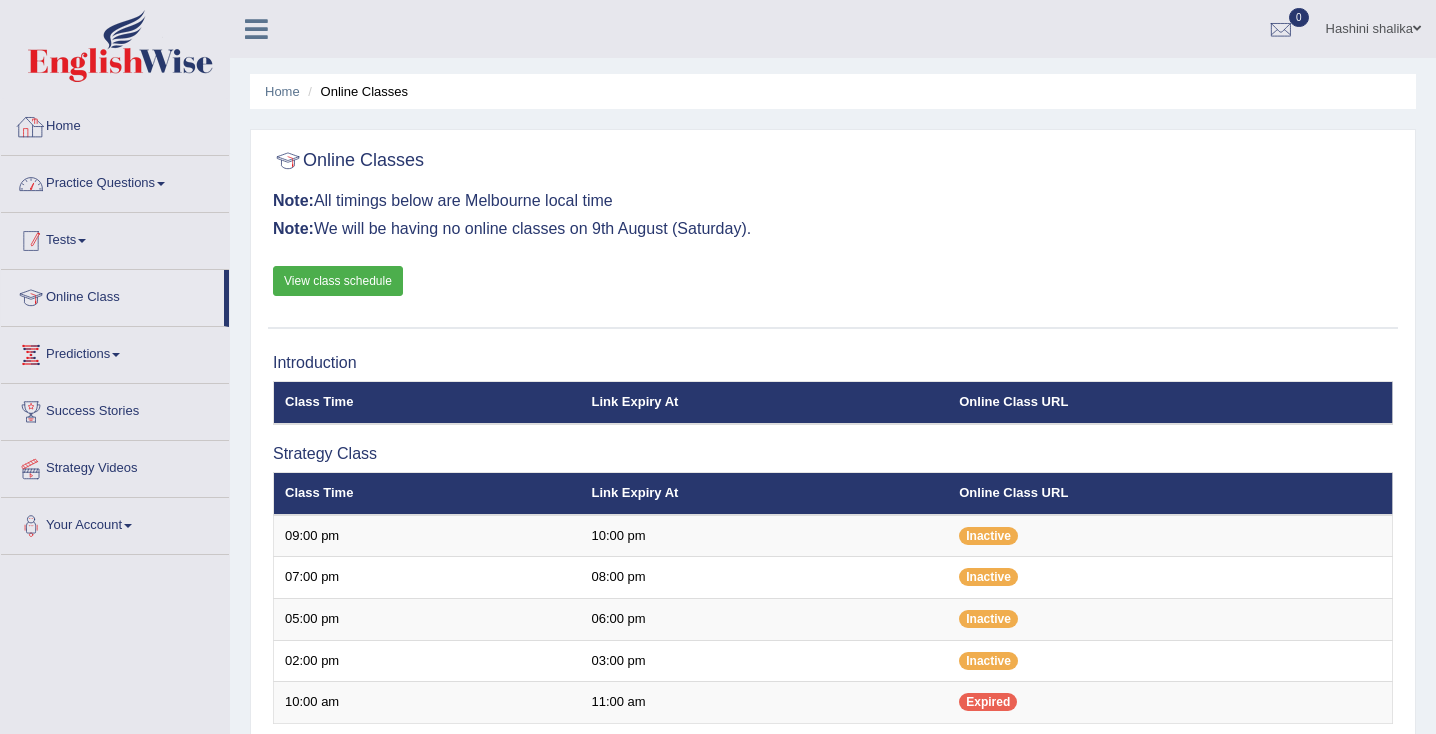 scroll, scrollTop: 0, scrollLeft: 0, axis: both 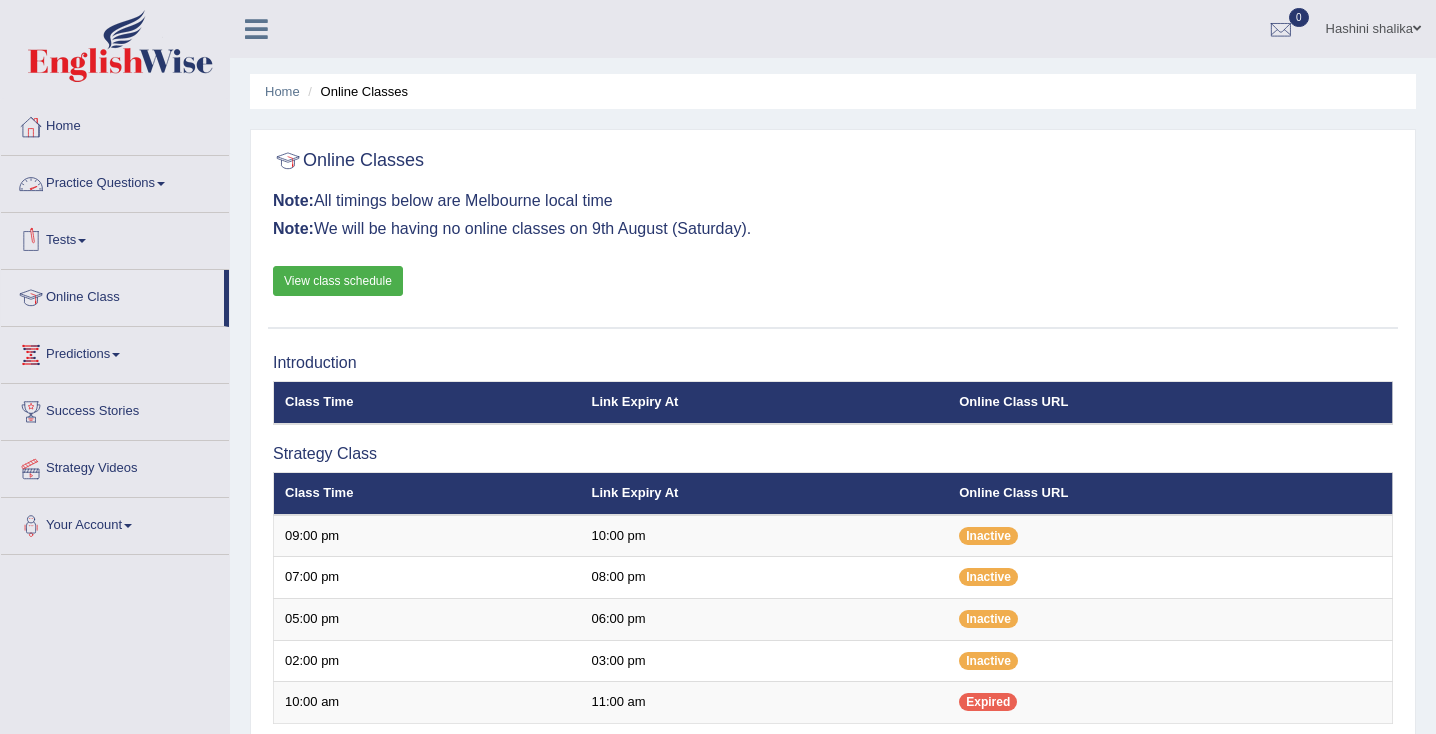 click on "Practice Questions" at bounding box center (115, 181) 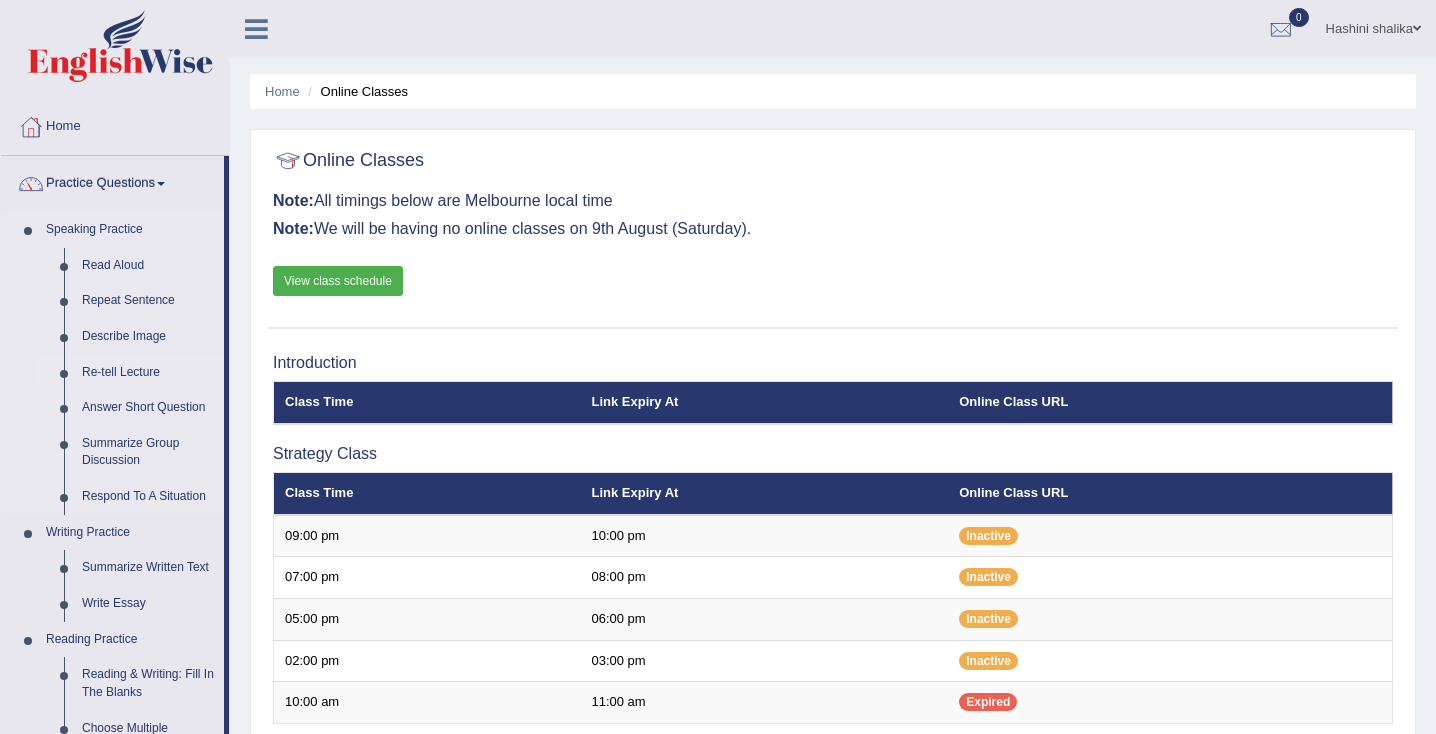 click on "Re-tell Lecture" at bounding box center (148, 373) 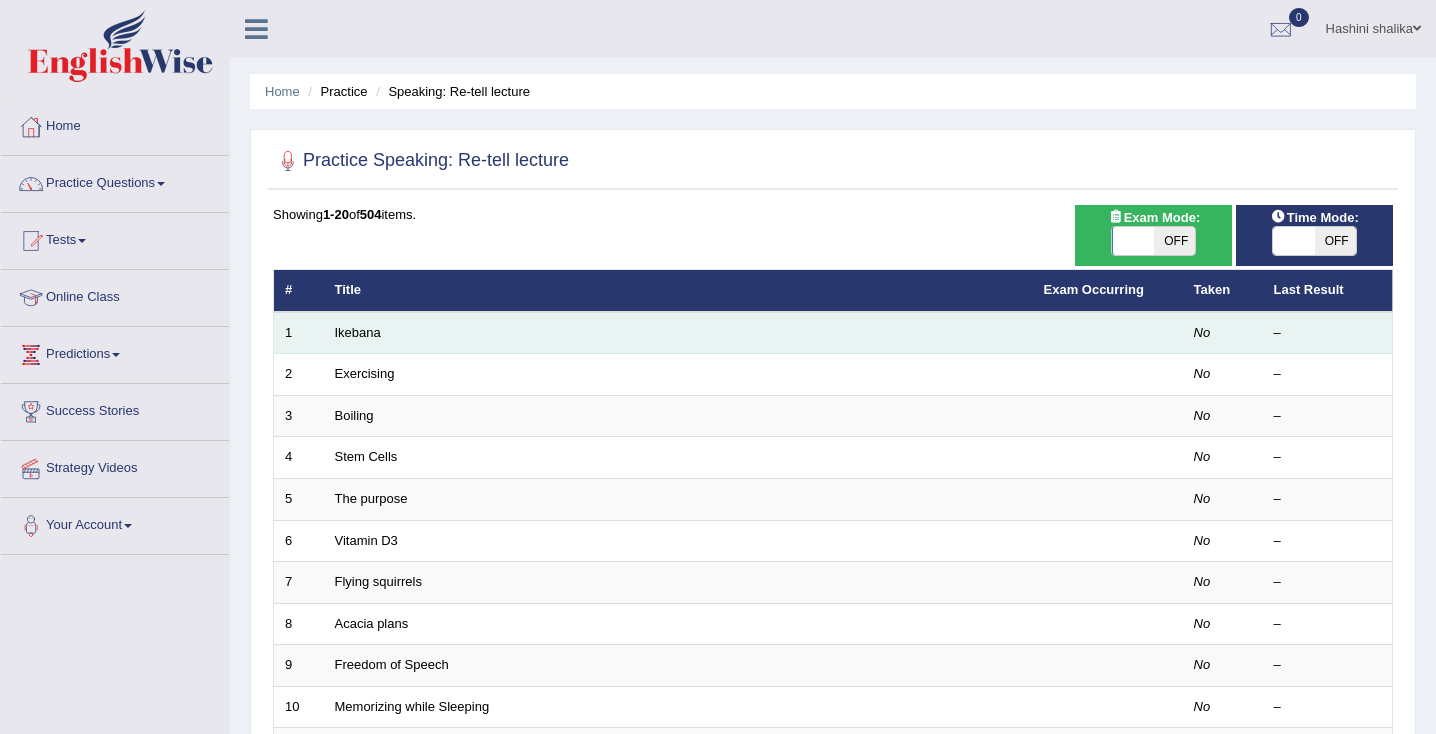 scroll, scrollTop: 0, scrollLeft: 0, axis: both 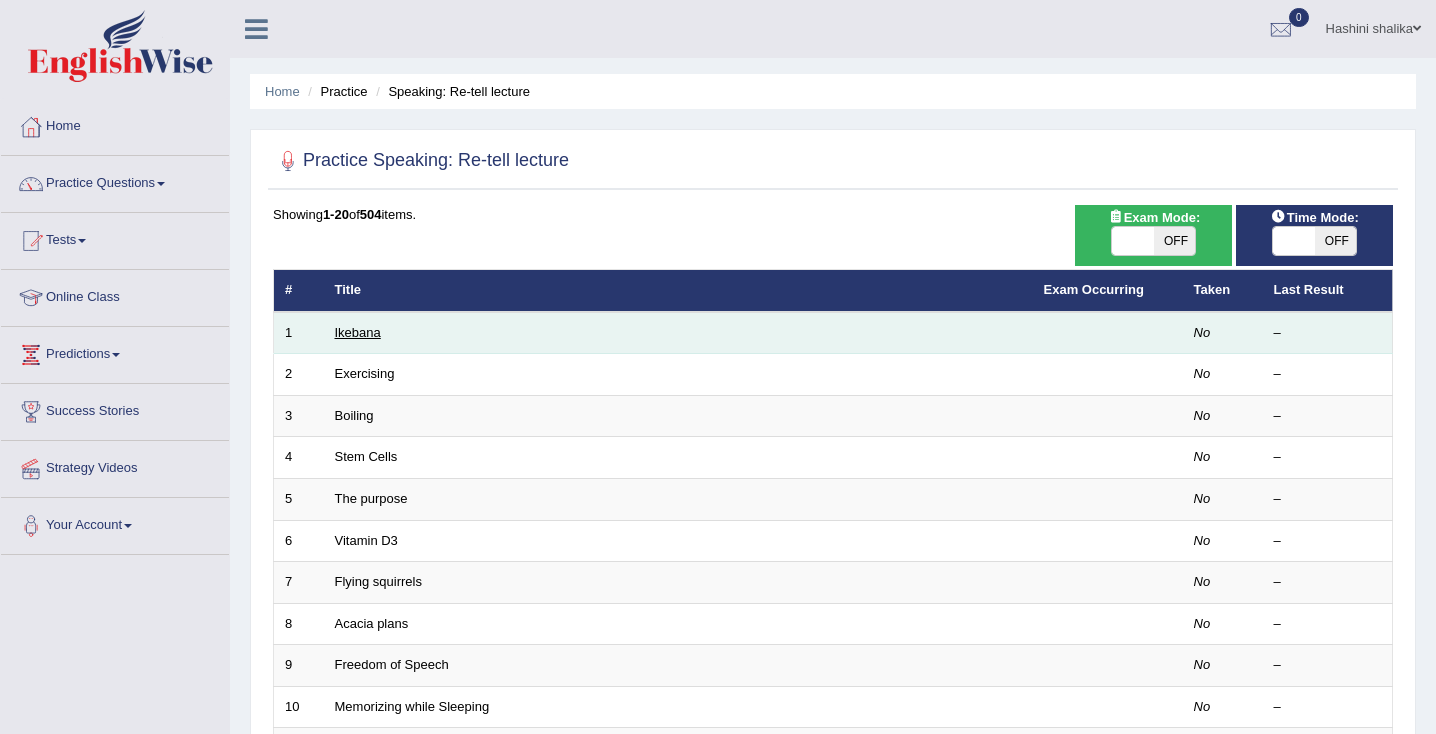 click on "Ikebana" at bounding box center [358, 332] 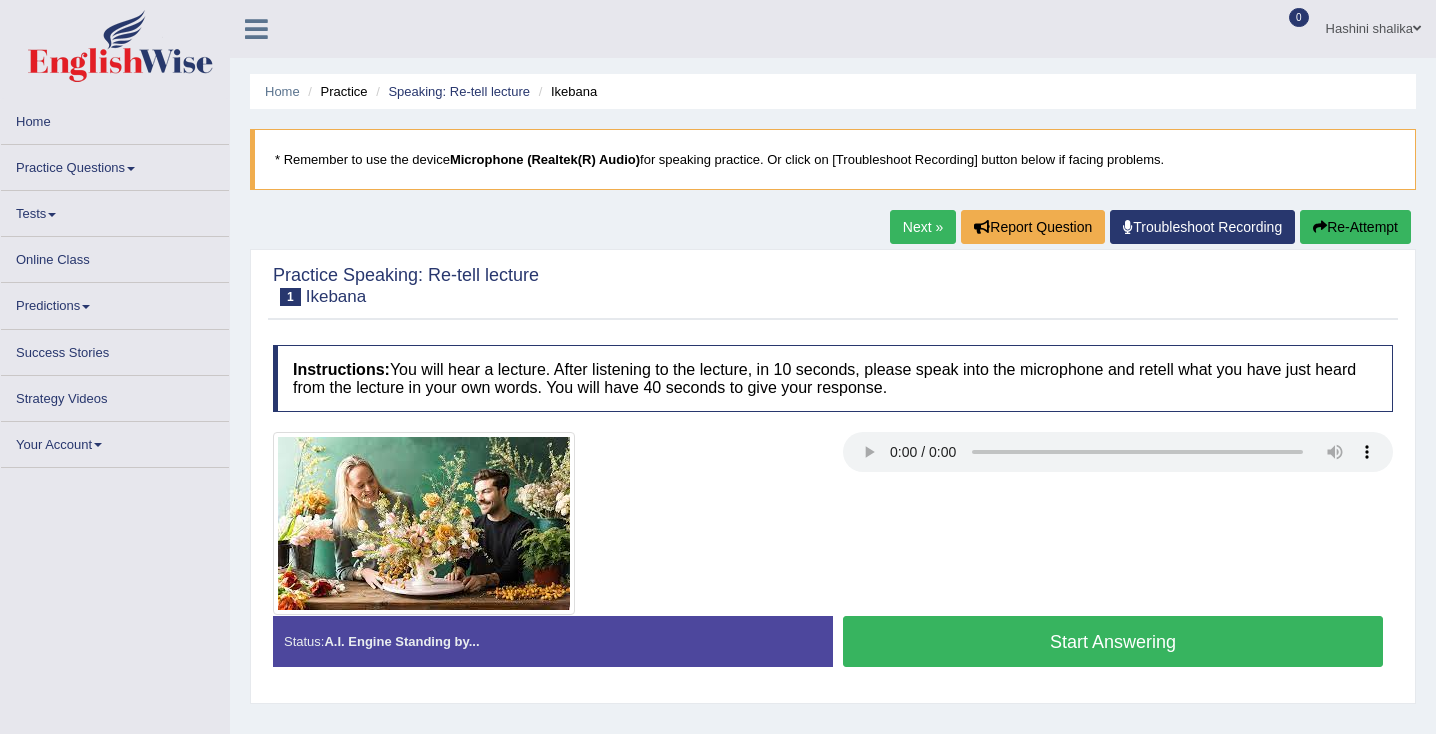 scroll, scrollTop: 0, scrollLeft: 0, axis: both 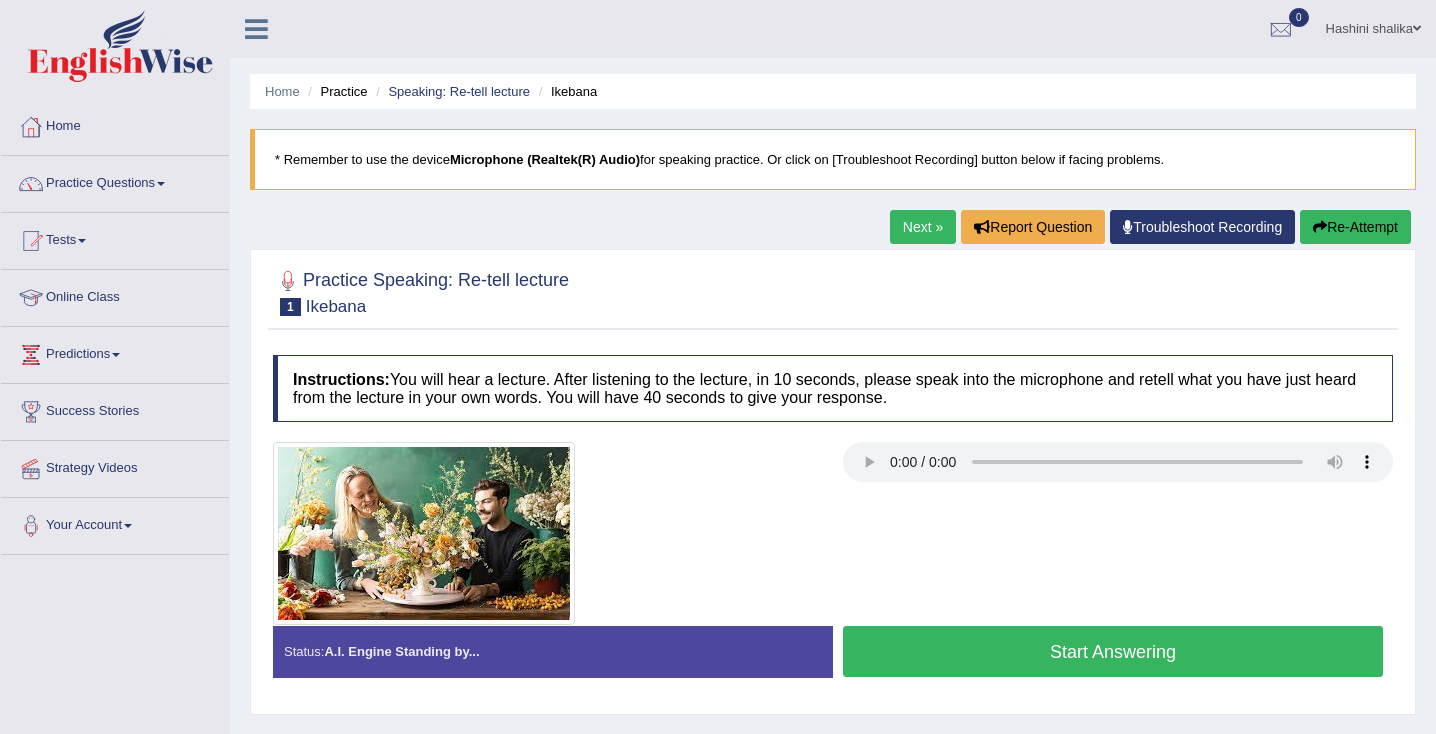 click on "Start Answering" at bounding box center [1113, 651] 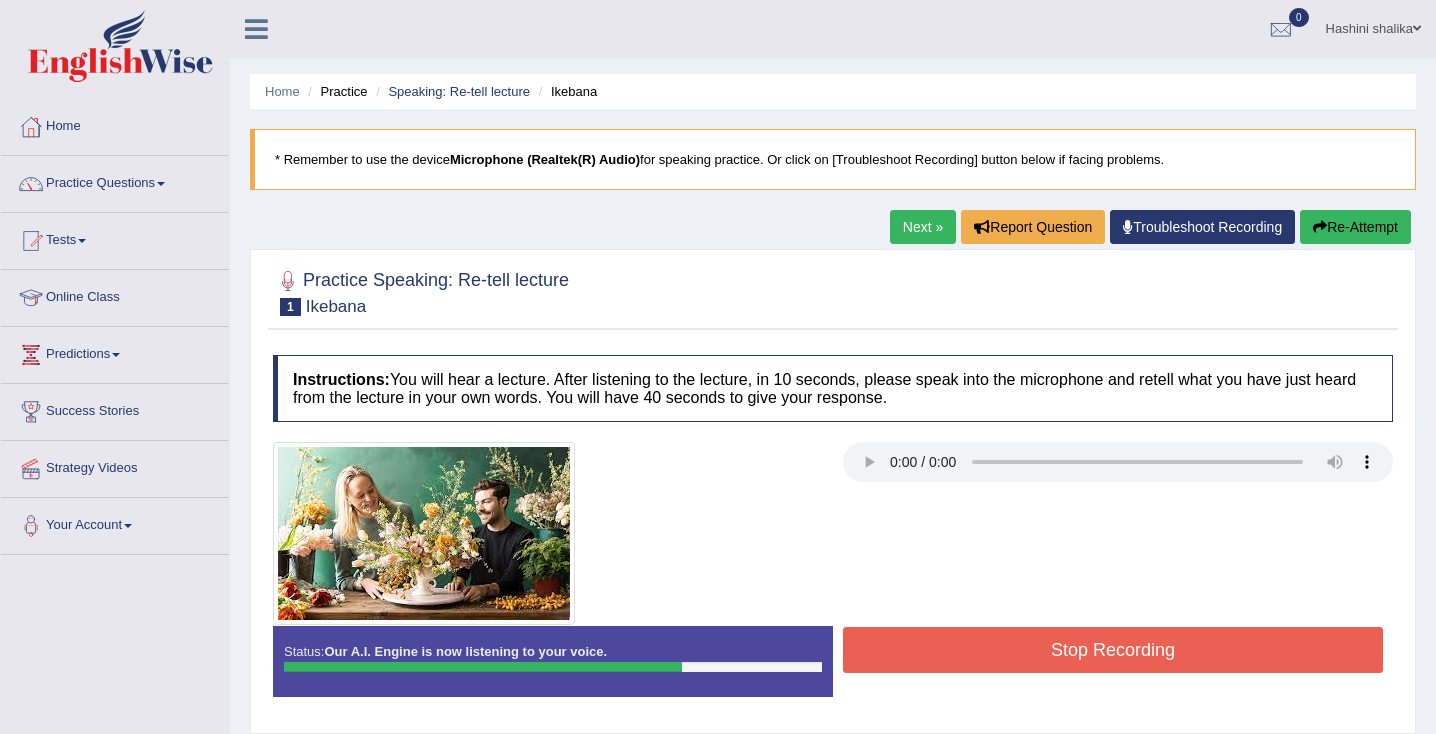 click on "Stop Recording" at bounding box center (1113, 650) 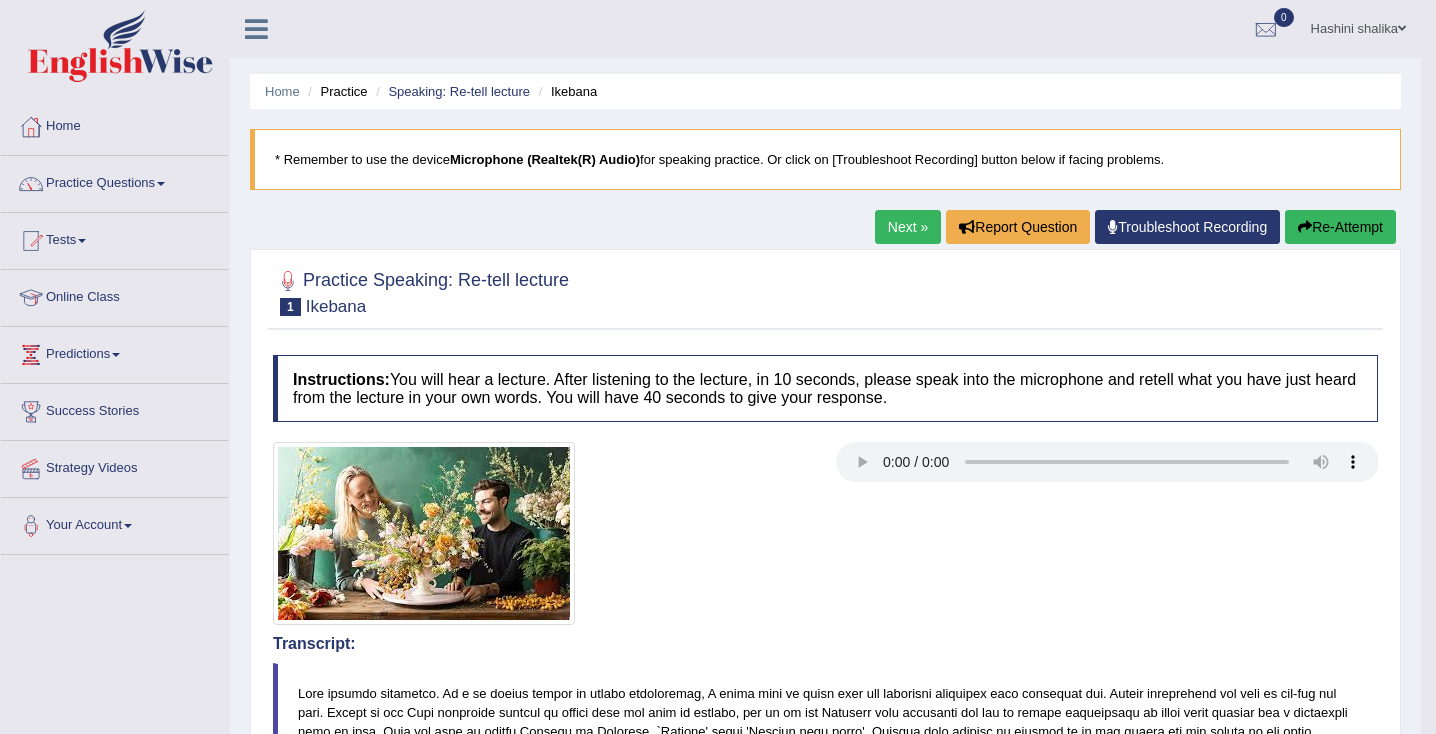 drag, startPoint x: 1445, startPoint y: 122, endPoint x: 1438, endPoint y: 390, distance: 268.0914 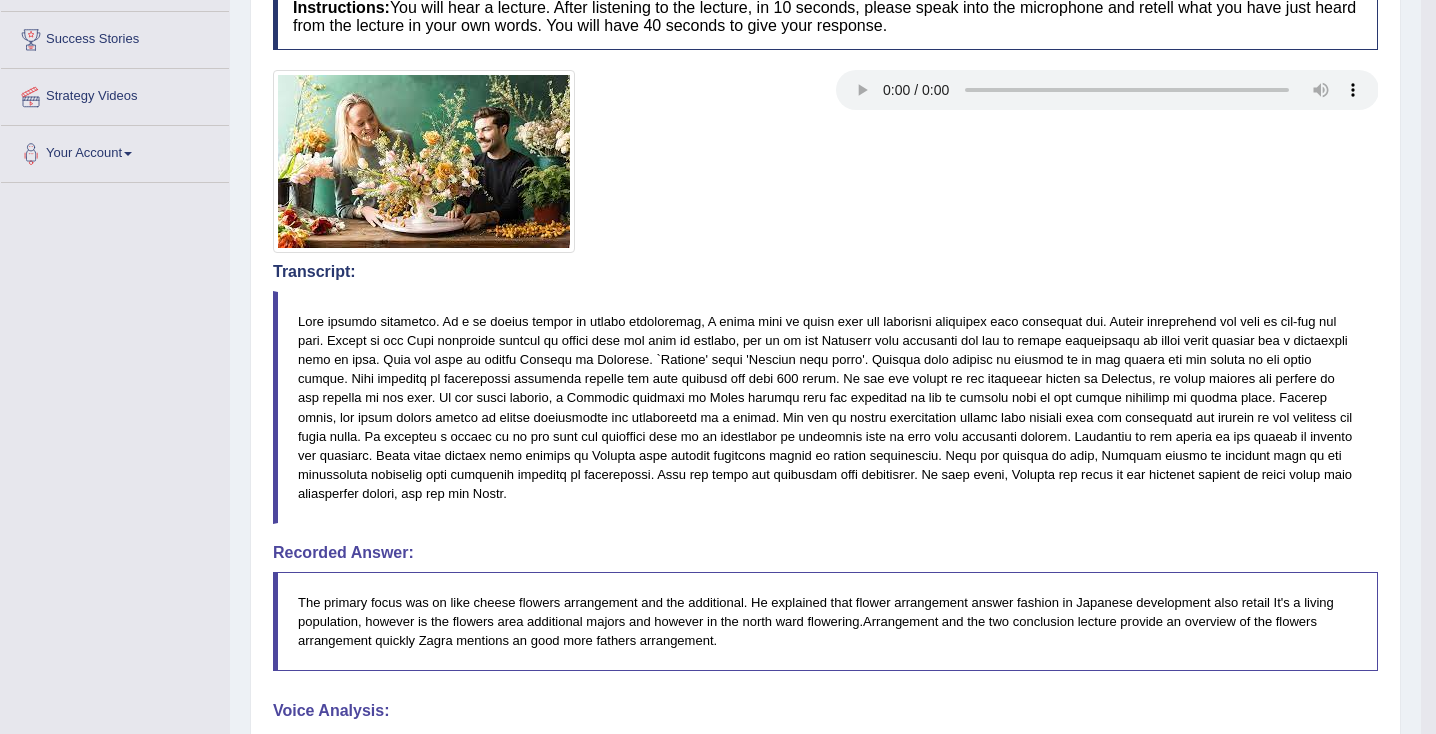 scroll, scrollTop: 0, scrollLeft: 0, axis: both 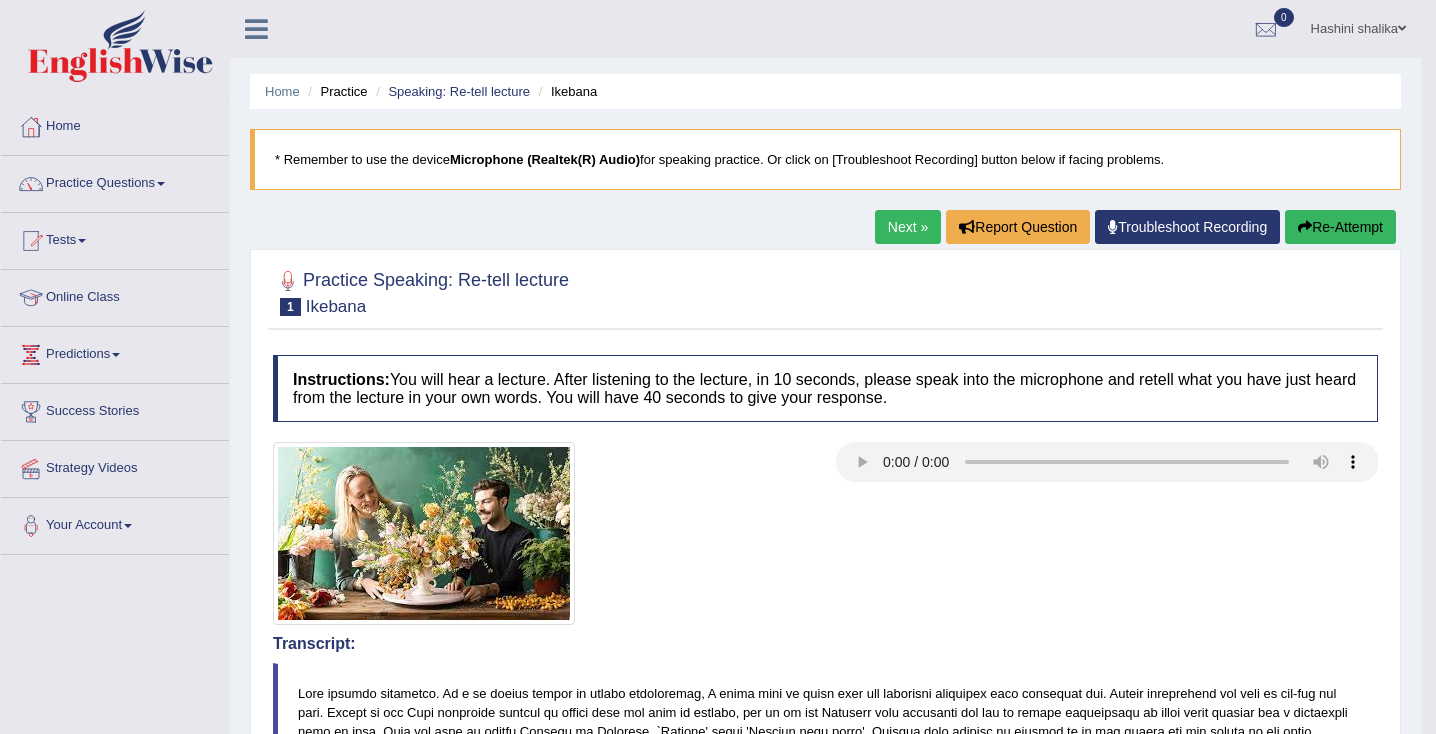 click on "Re-Attempt" at bounding box center (1340, 227) 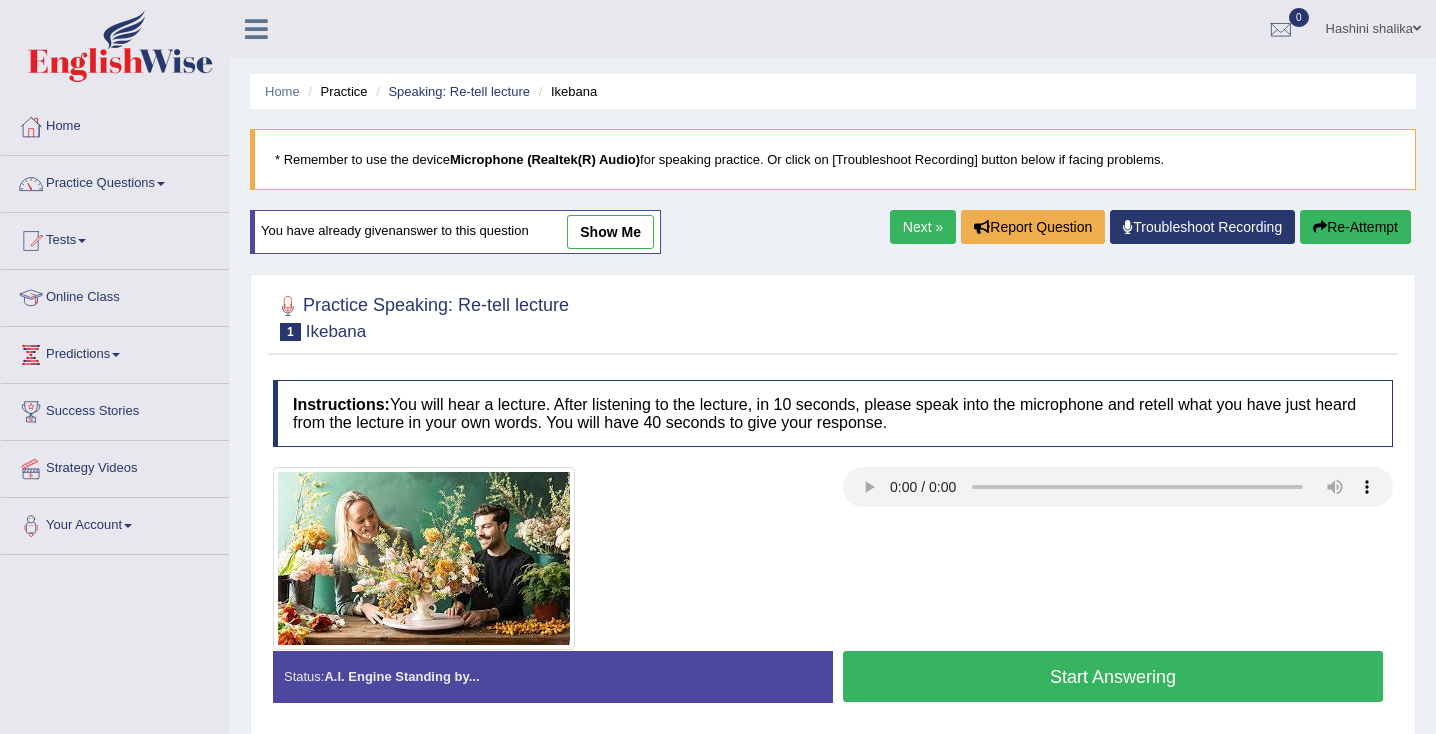 scroll, scrollTop: 0, scrollLeft: 0, axis: both 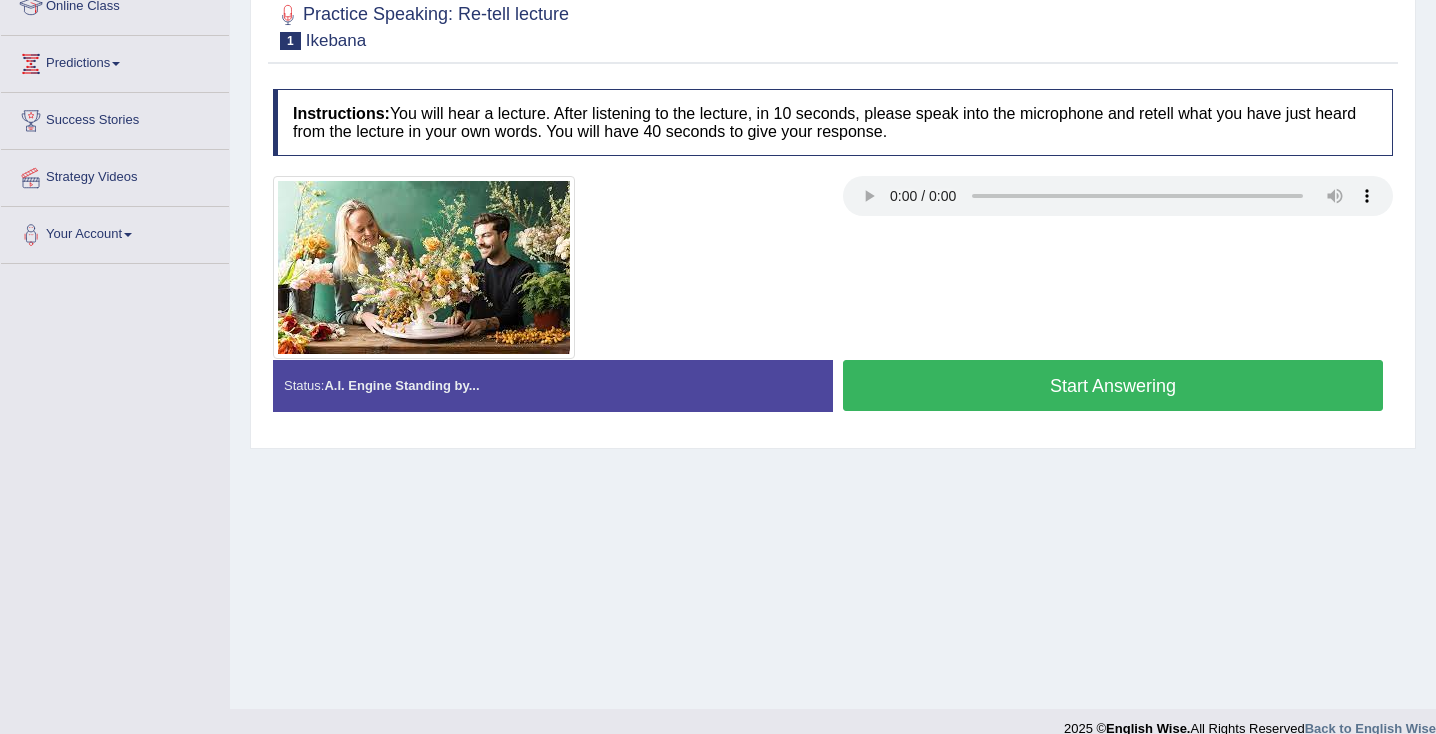 click on "Start Answering" at bounding box center [1113, 385] 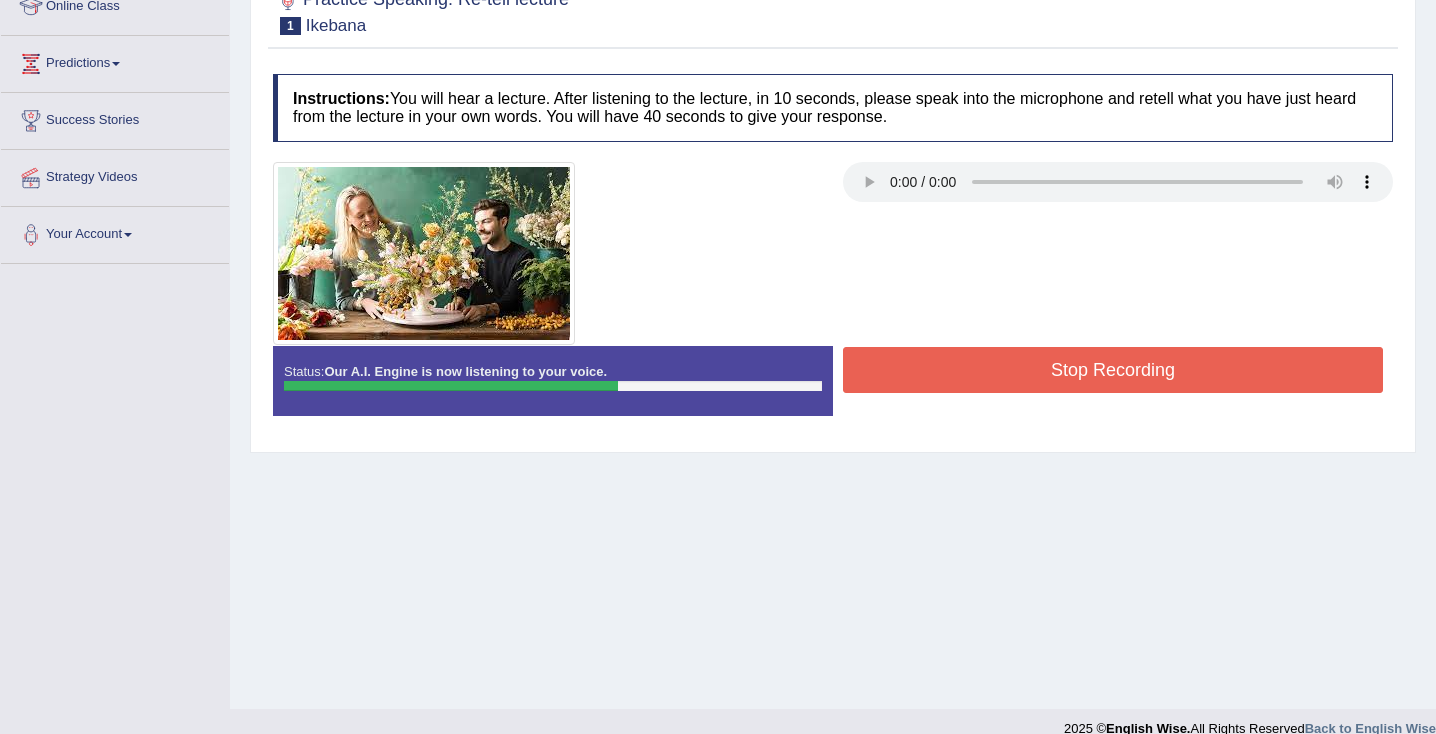click on "Stop Recording" at bounding box center (1113, 370) 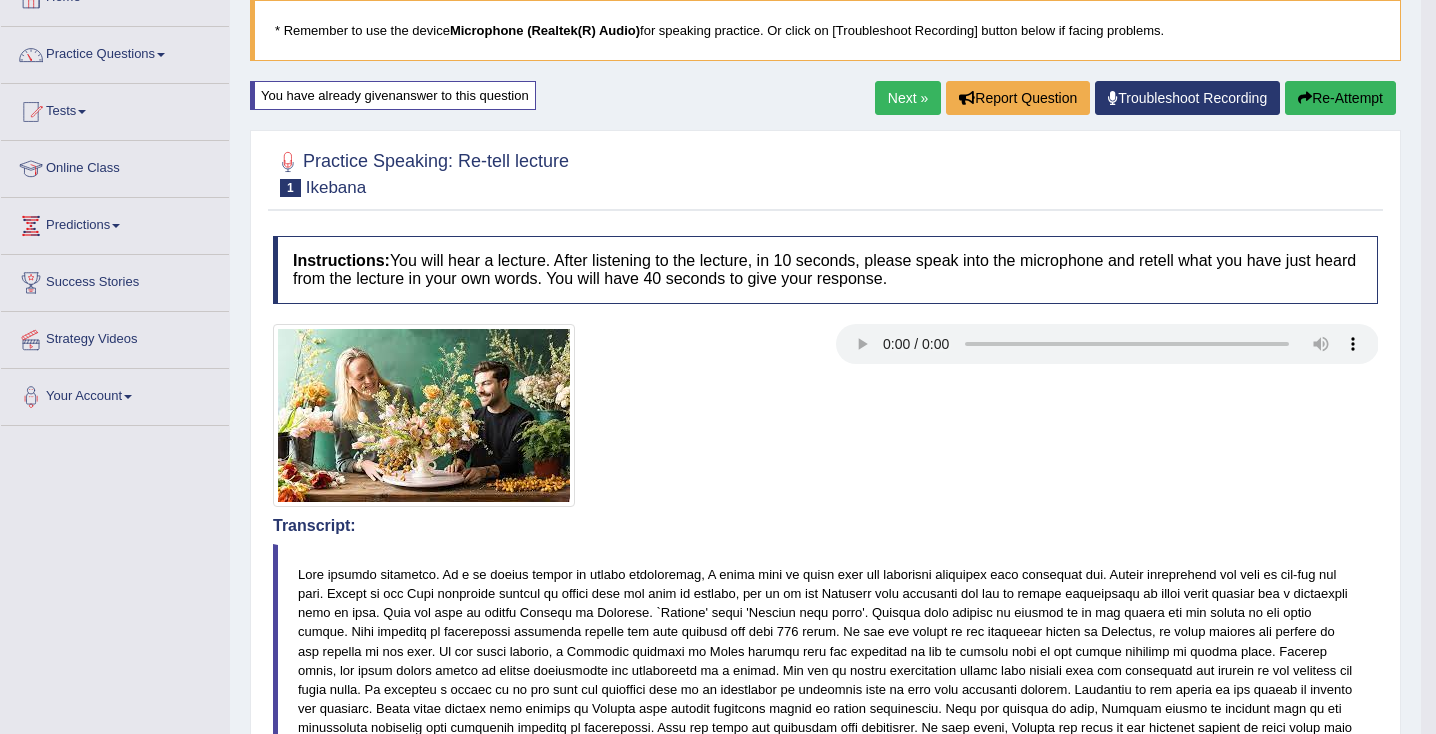 scroll, scrollTop: 0, scrollLeft: 0, axis: both 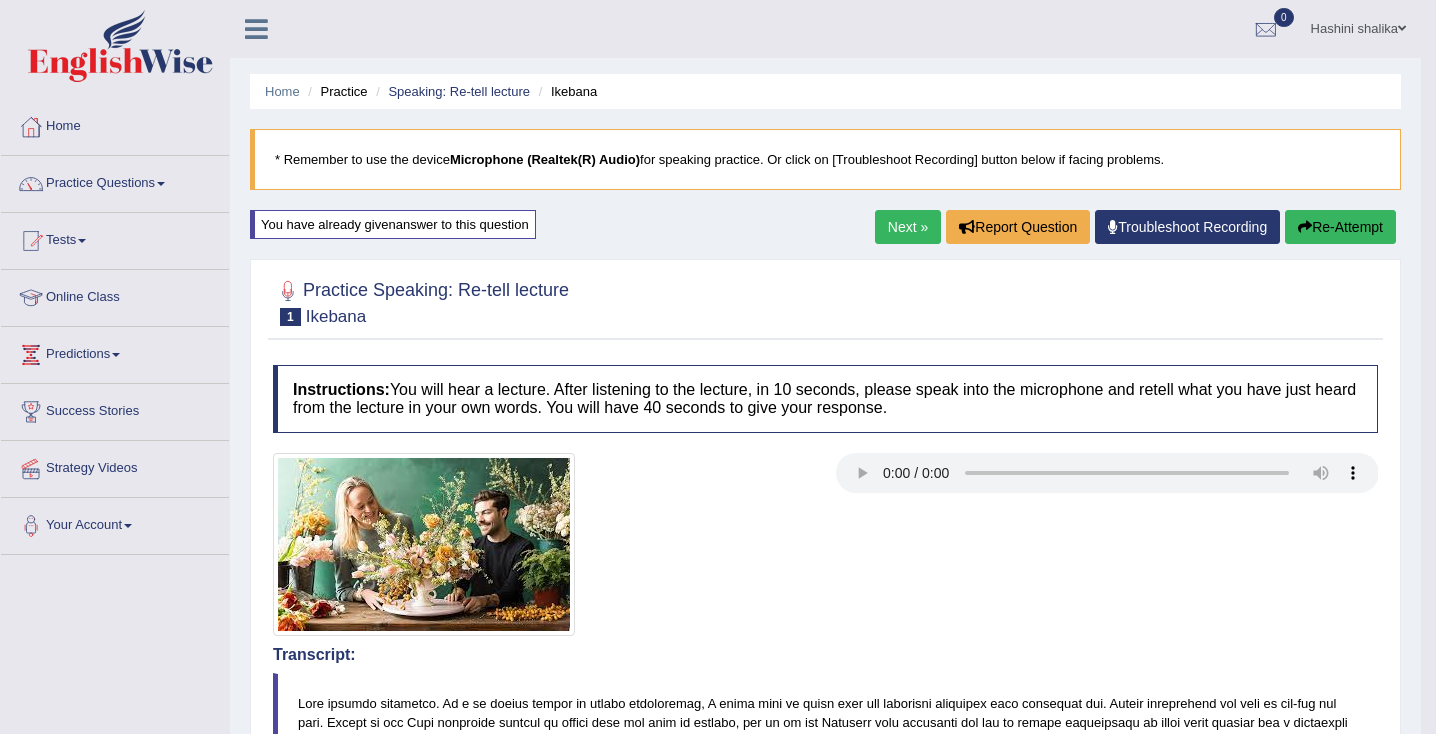 click on "Re-Attempt" at bounding box center (1340, 227) 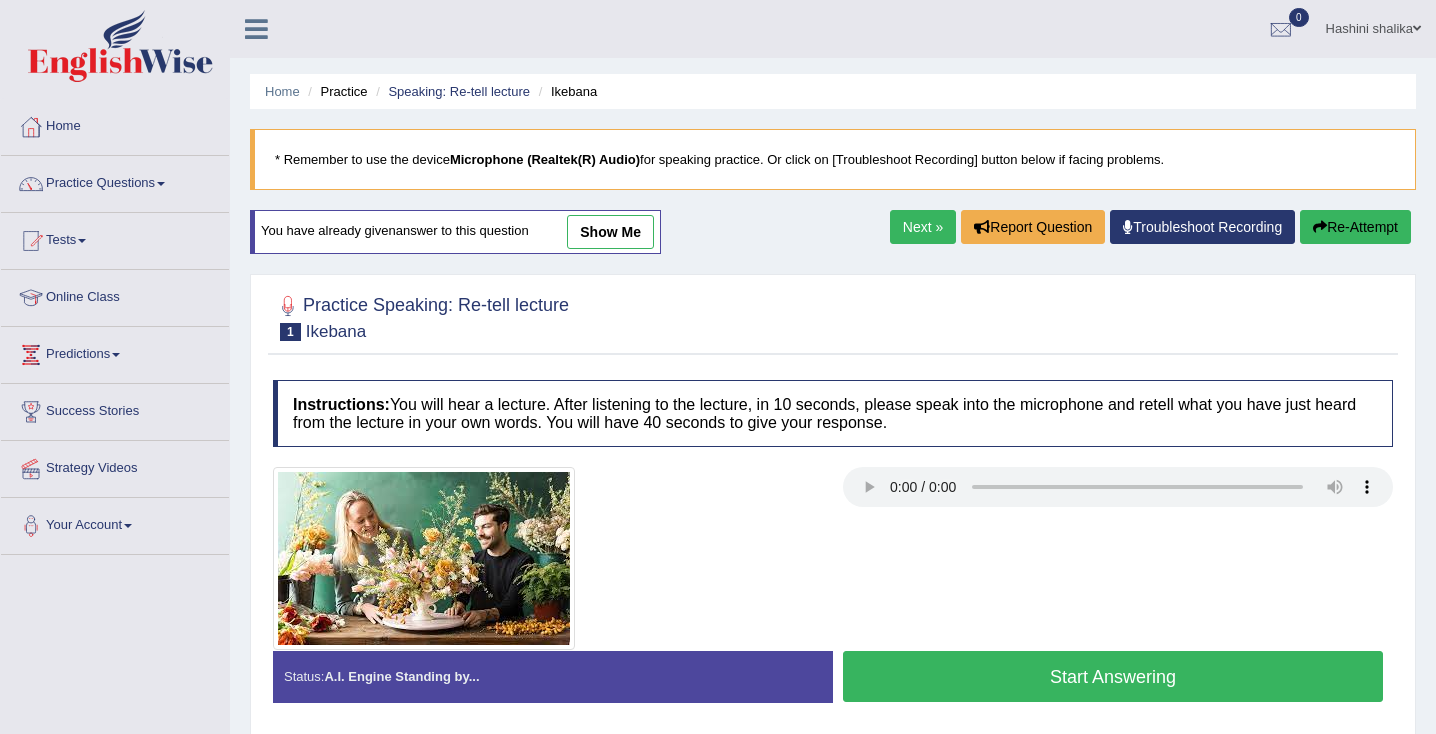 scroll, scrollTop: 0, scrollLeft: 0, axis: both 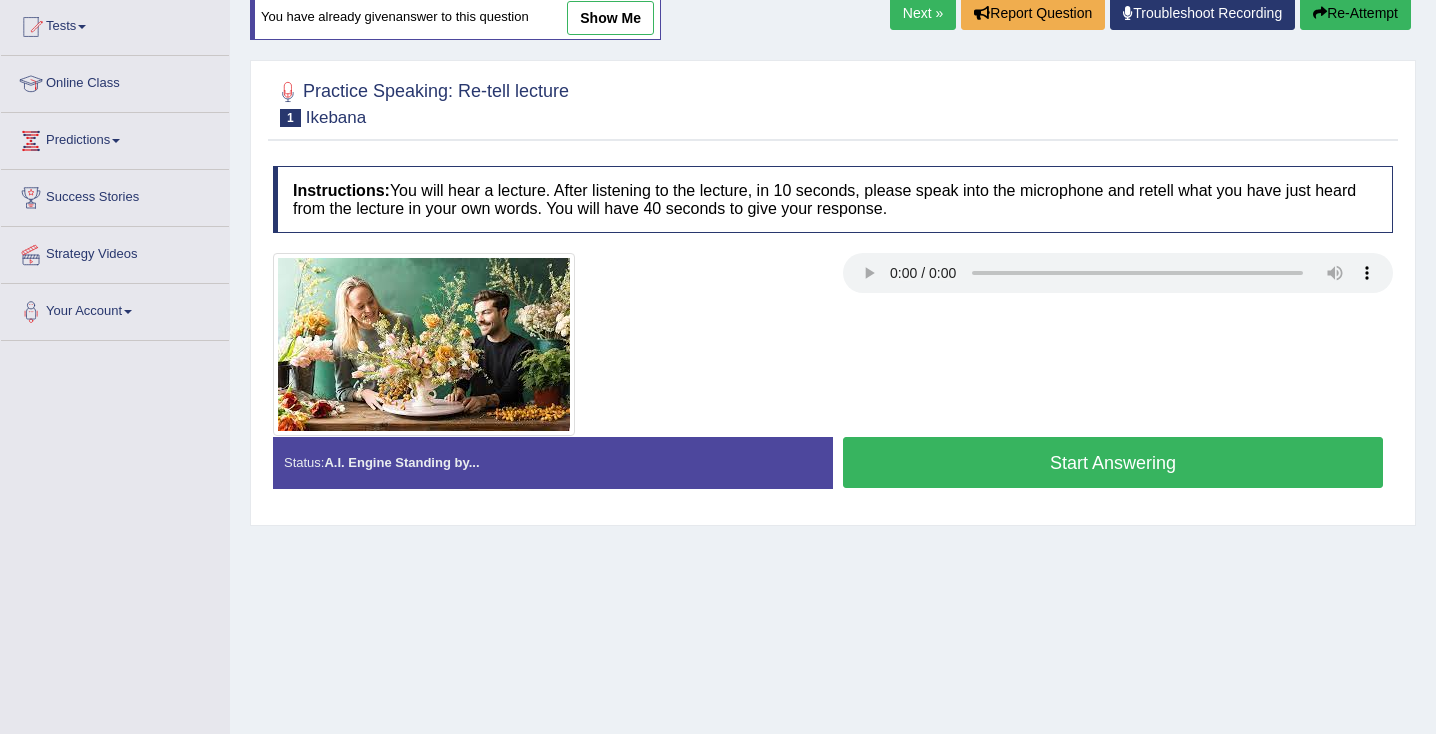 click on "Start Answering" at bounding box center [1113, 462] 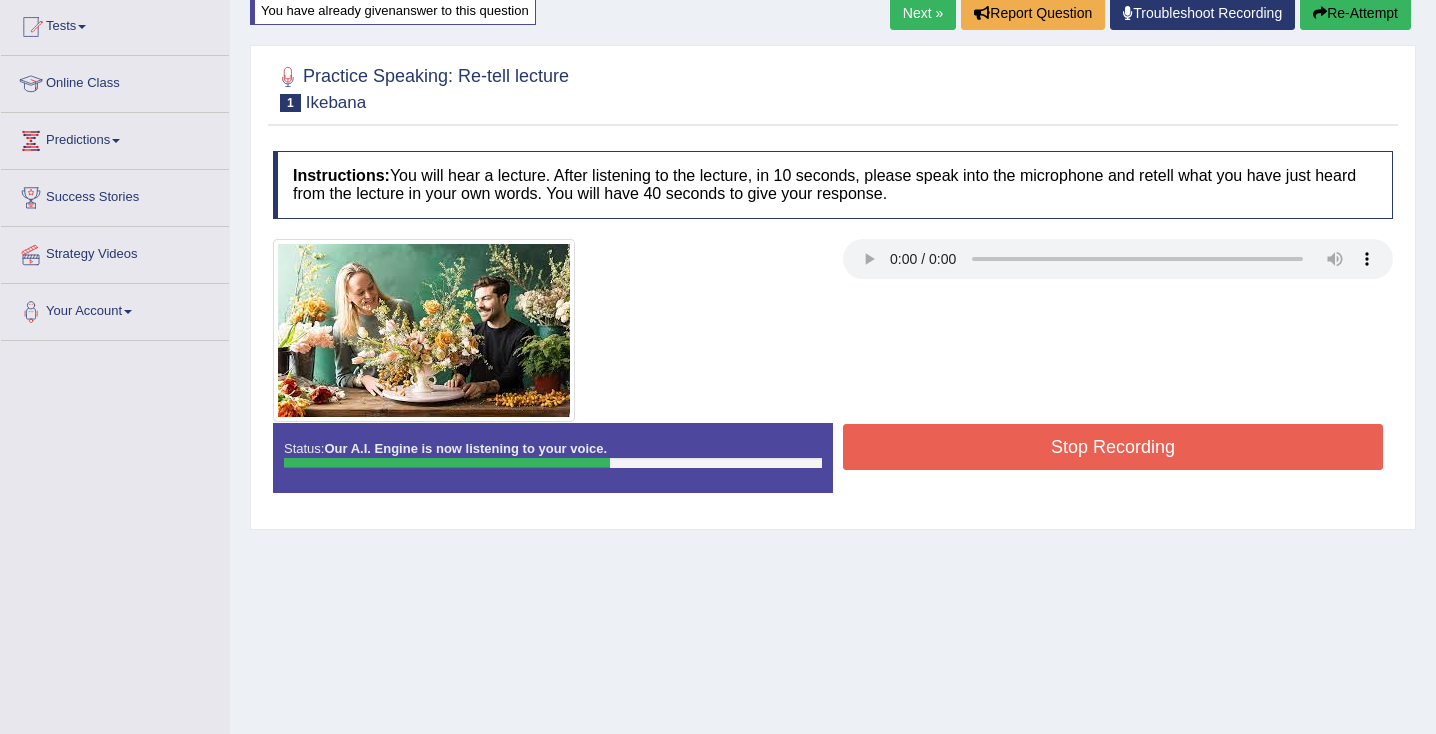 click on "Stop Recording" at bounding box center [1113, 447] 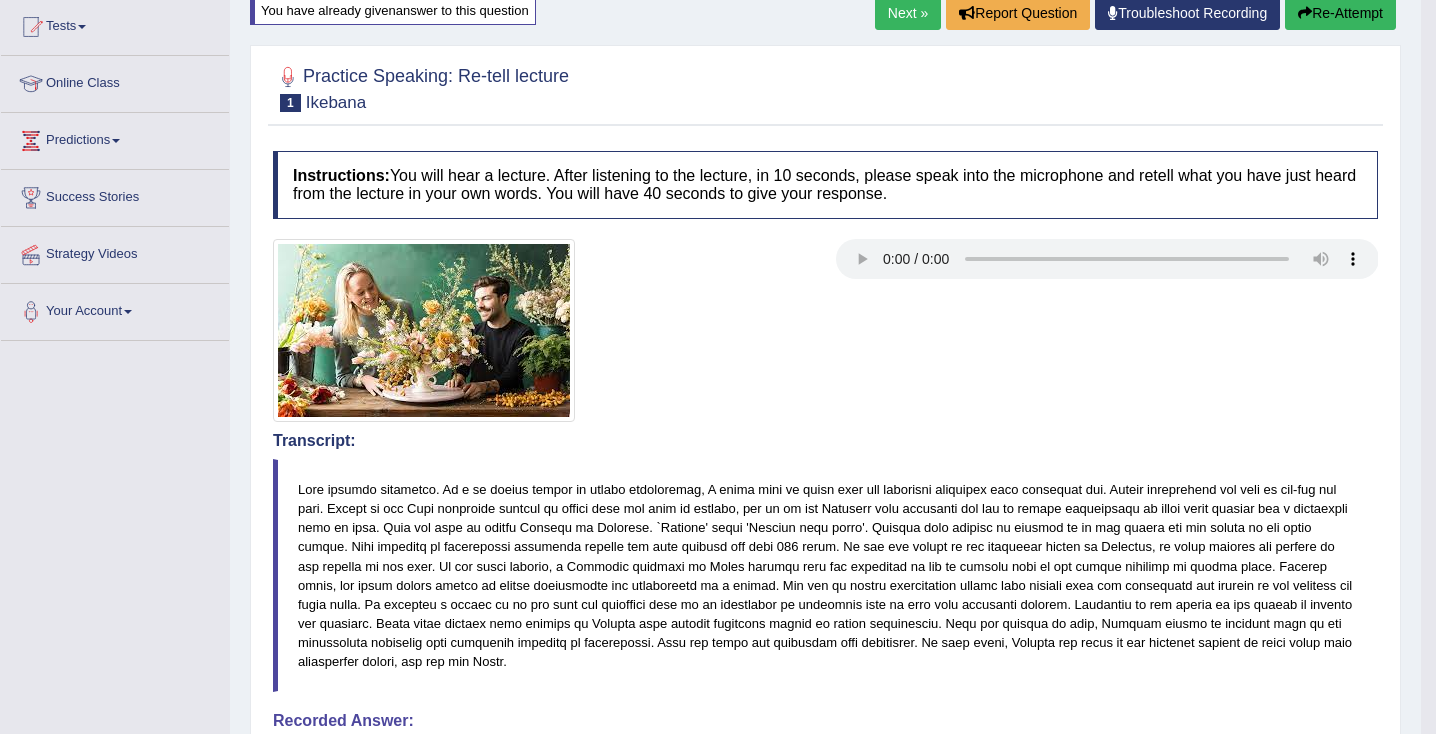 drag, startPoint x: 1443, startPoint y: 254, endPoint x: 1459, endPoint y: 482, distance: 228.56071 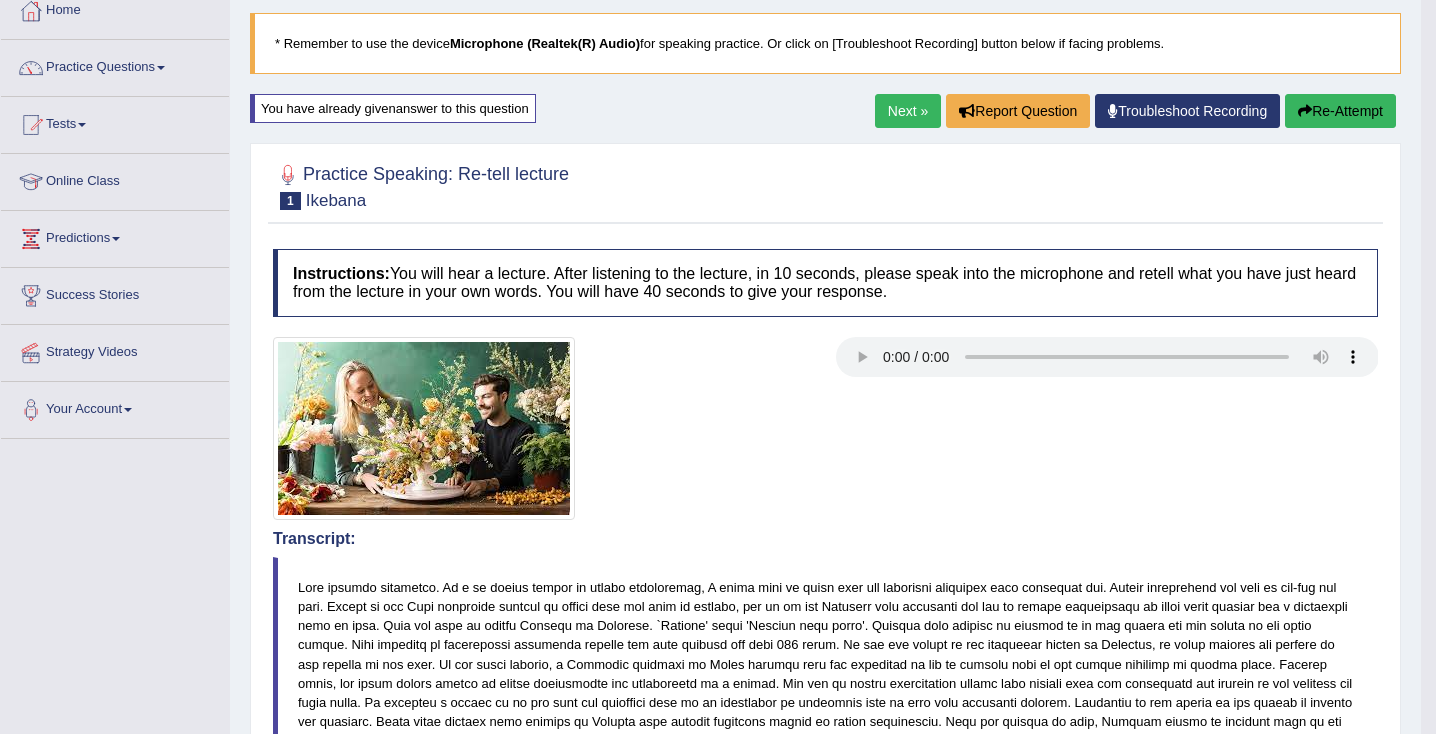 scroll, scrollTop: 118, scrollLeft: 0, axis: vertical 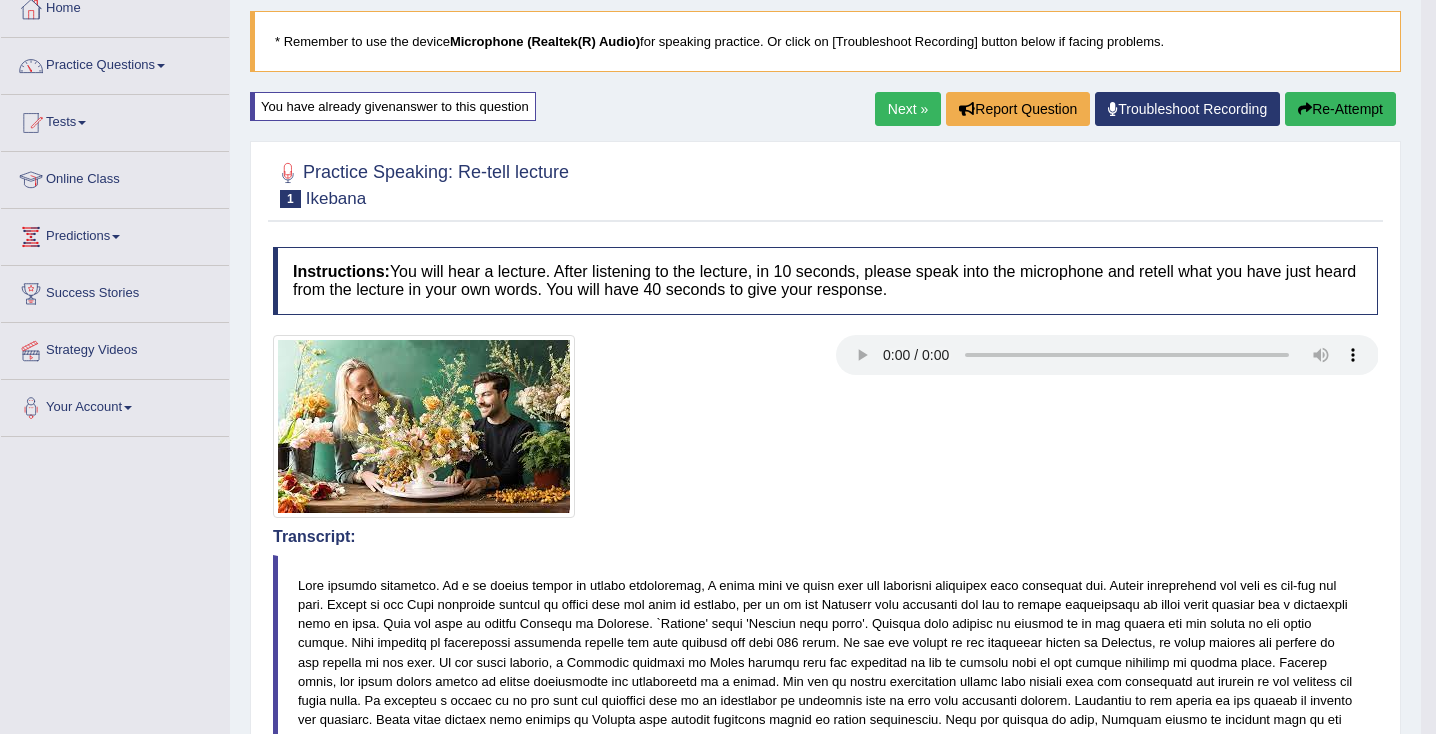 click on "Re-Attempt" at bounding box center [1340, 109] 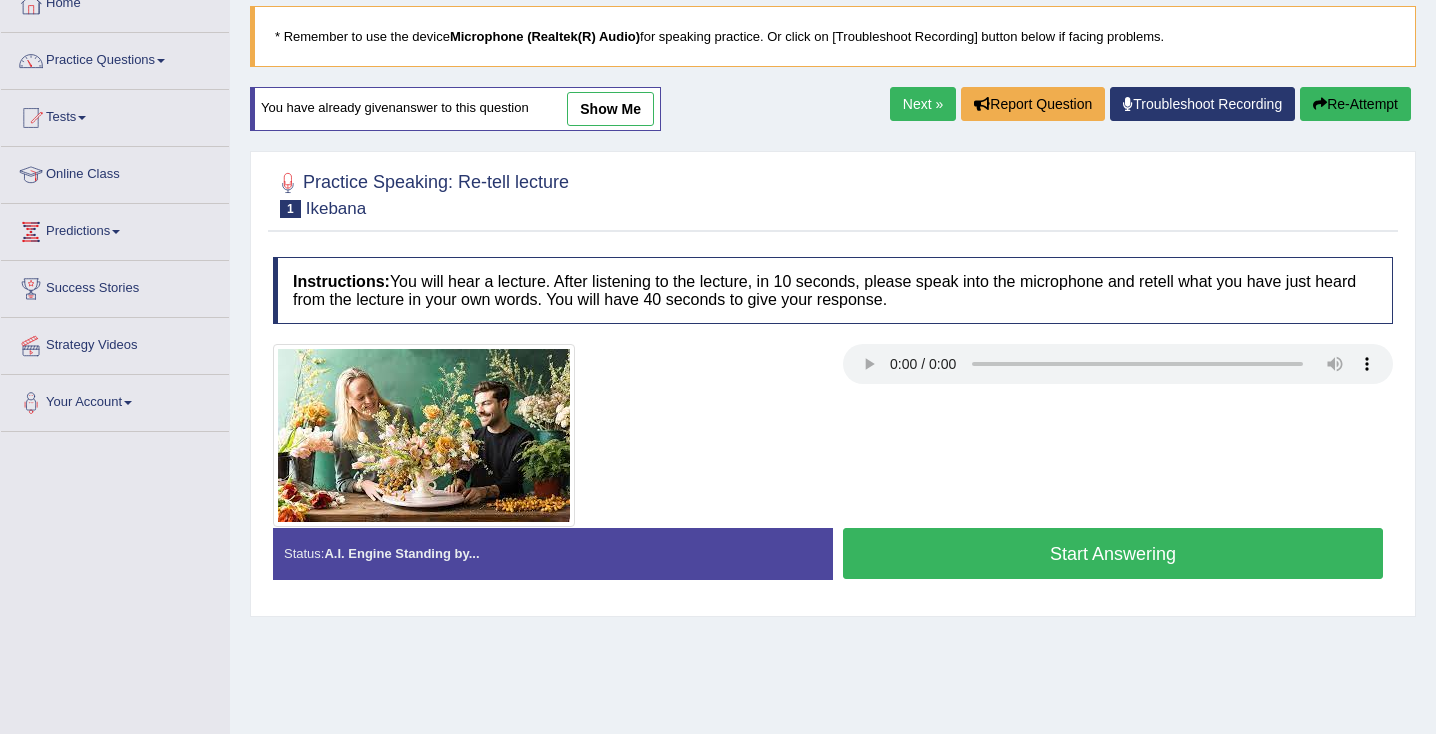 scroll, scrollTop: 0, scrollLeft: 0, axis: both 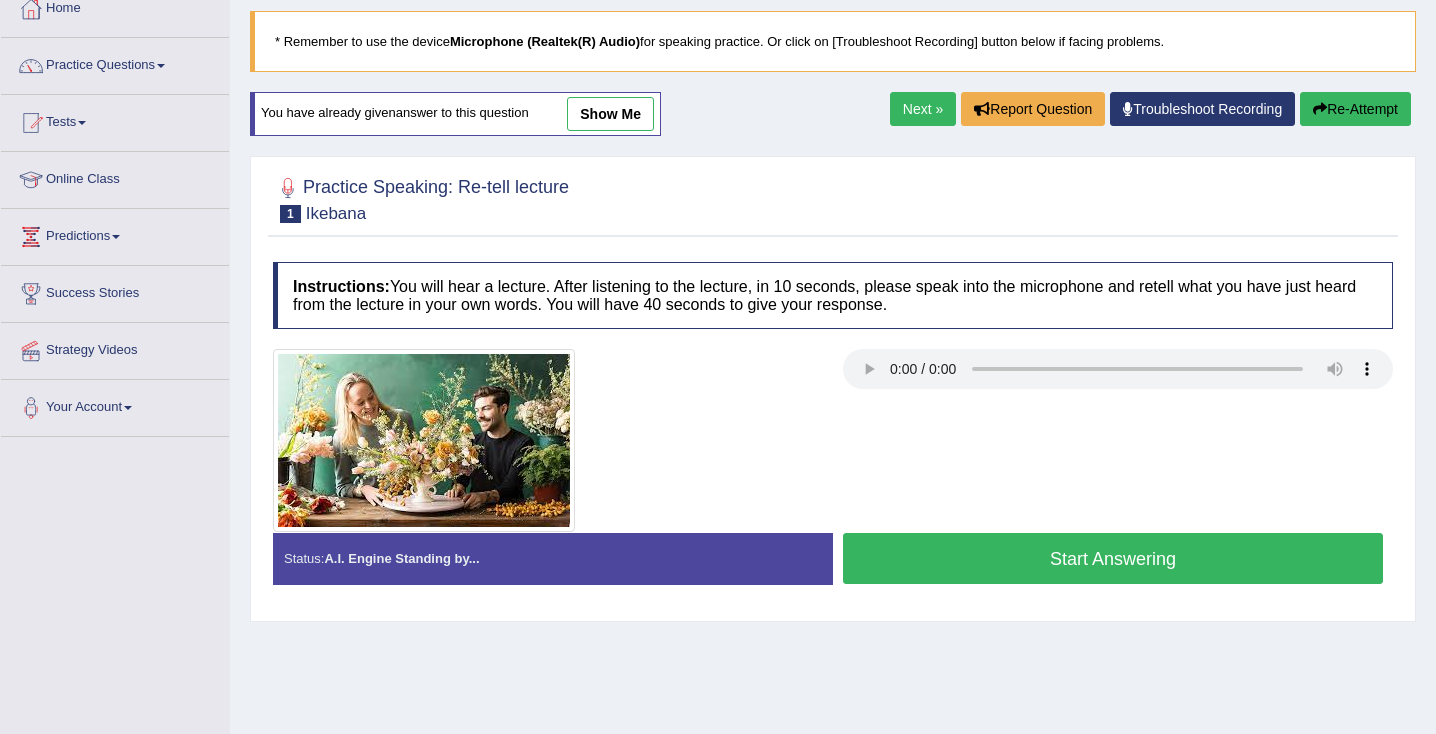 click on "Start Answering" at bounding box center (1113, 558) 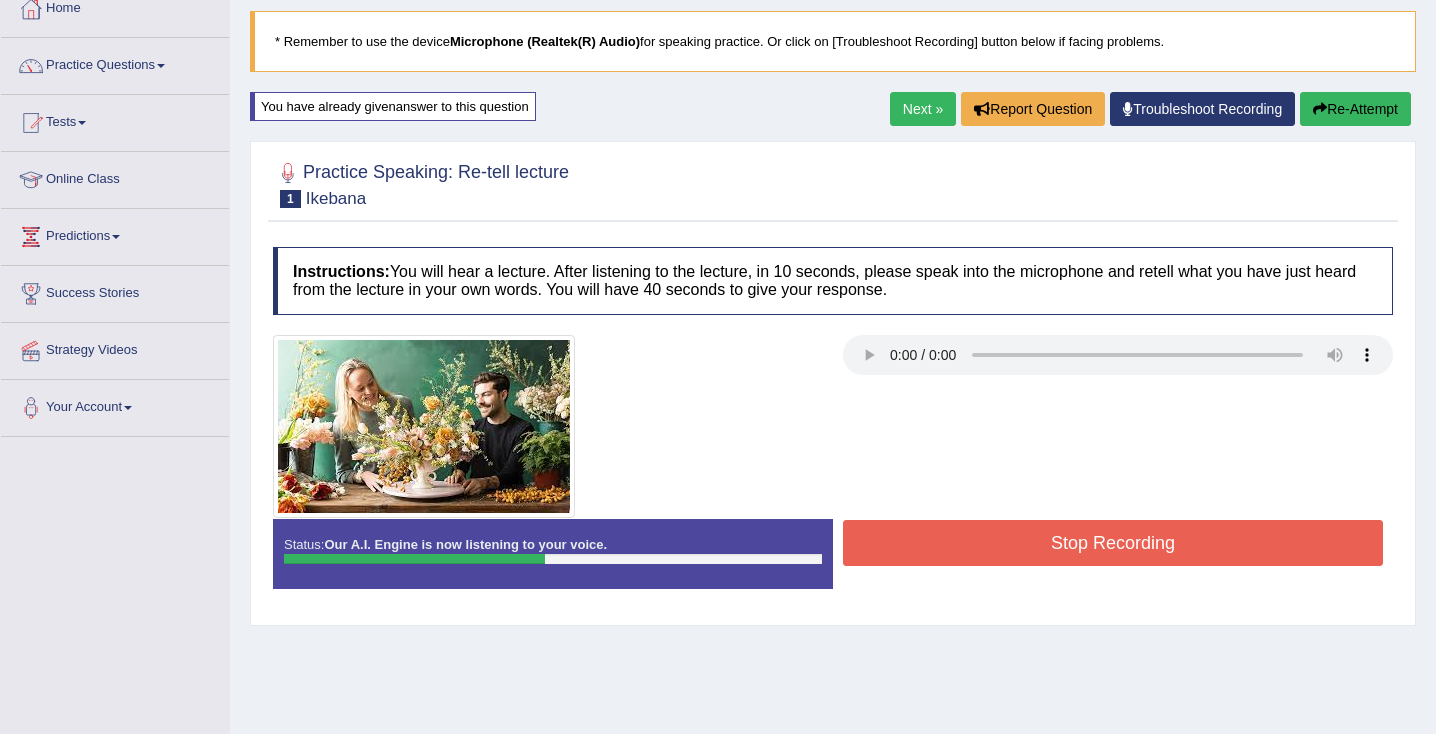 click on "Re-Attempt" at bounding box center [1355, 109] 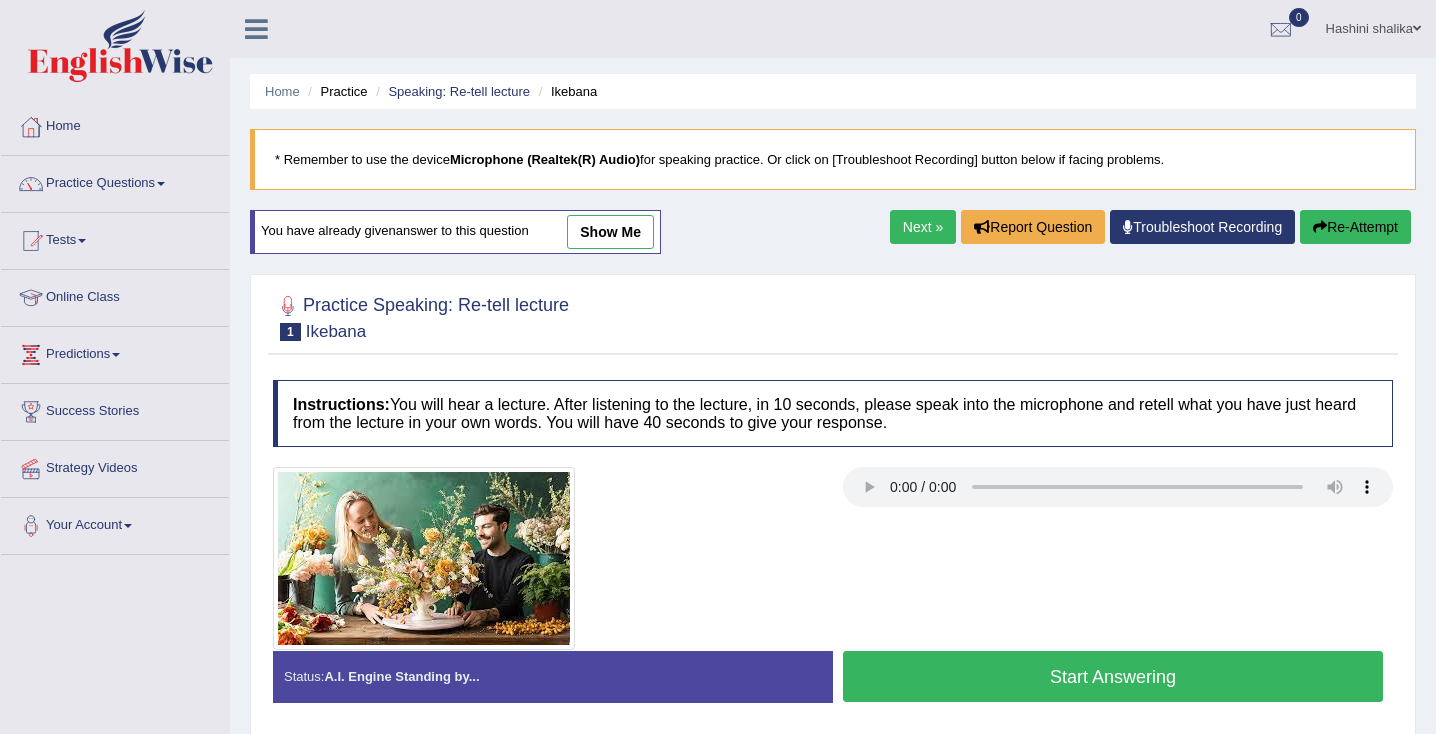 scroll, scrollTop: 123, scrollLeft: 0, axis: vertical 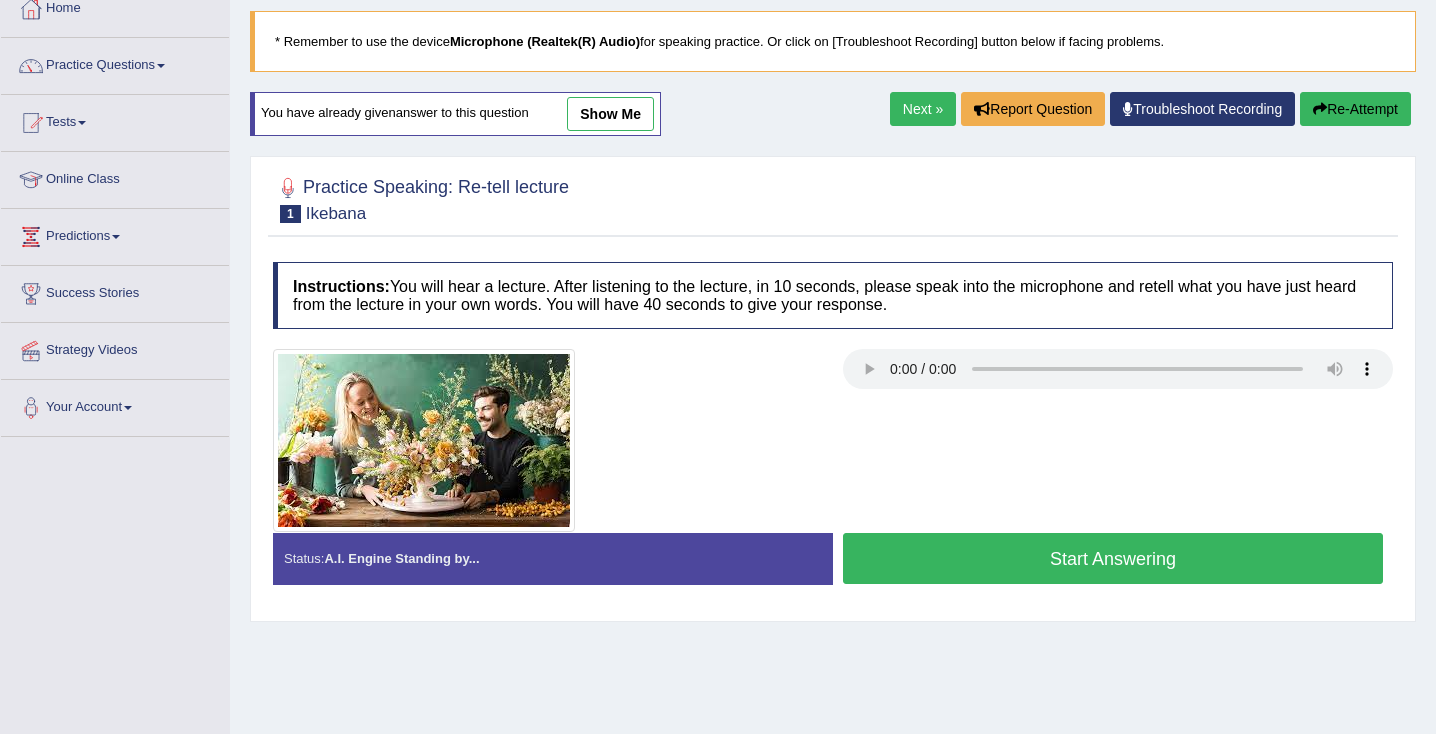 click on "Start Answering" at bounding box center (1113, 558) 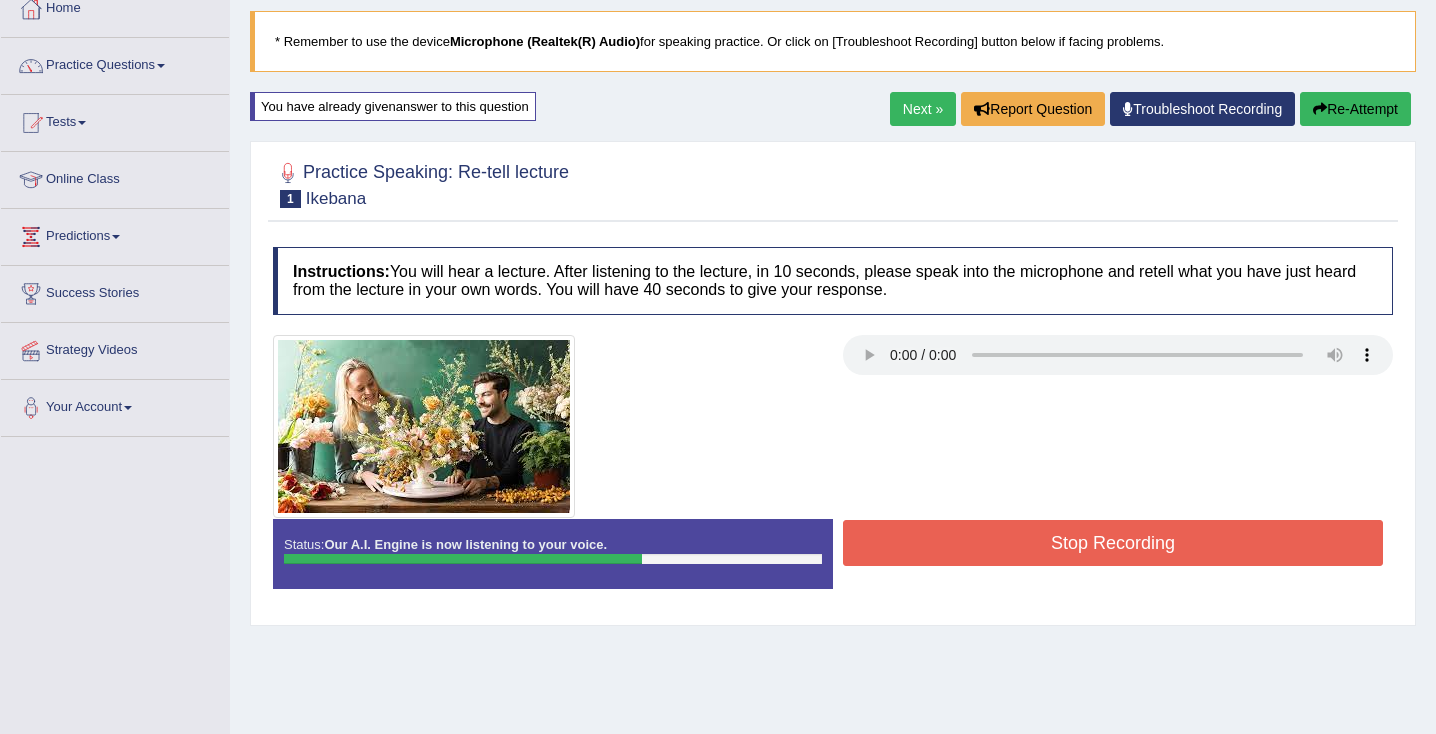 click on "Stop Recording" at bounding box center [1113, 545] 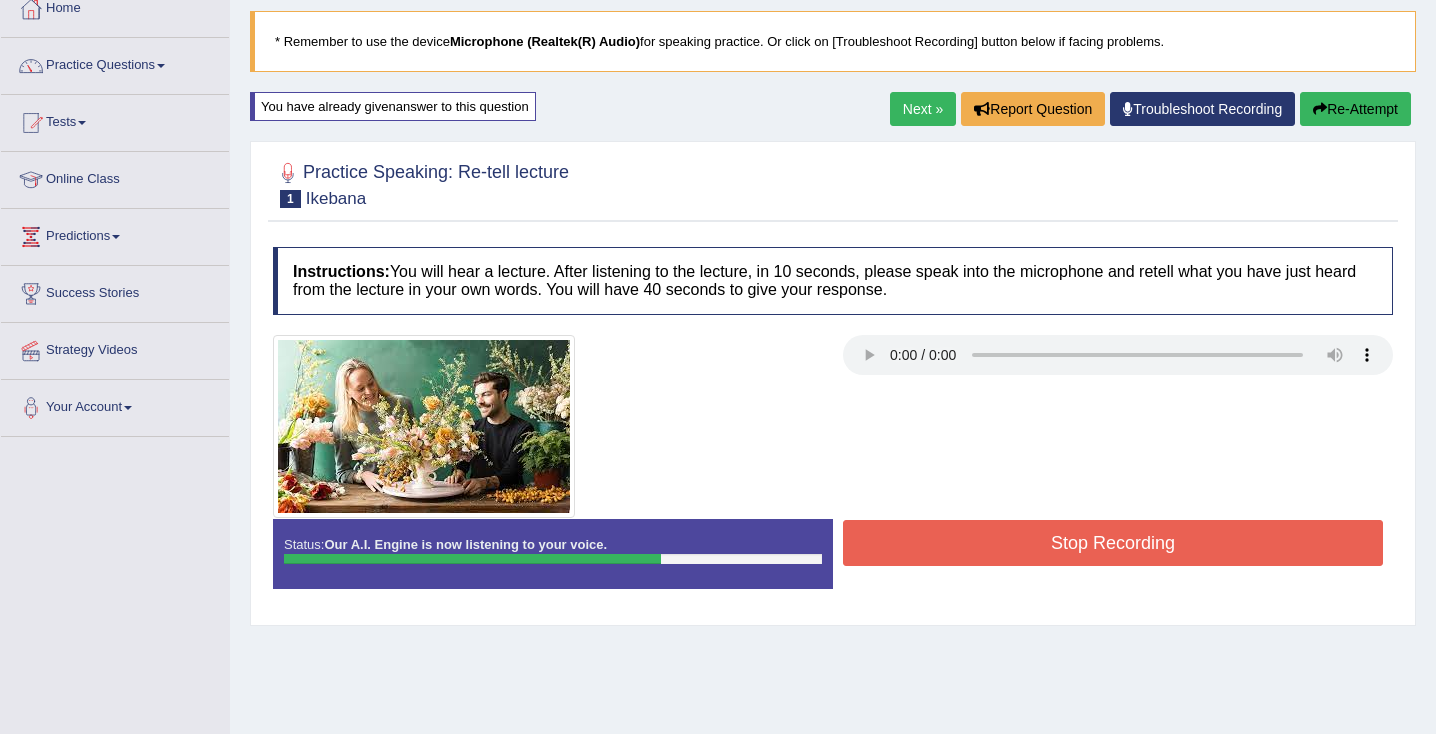 click on "Stop Recording" at bounding box center [1113, 543] 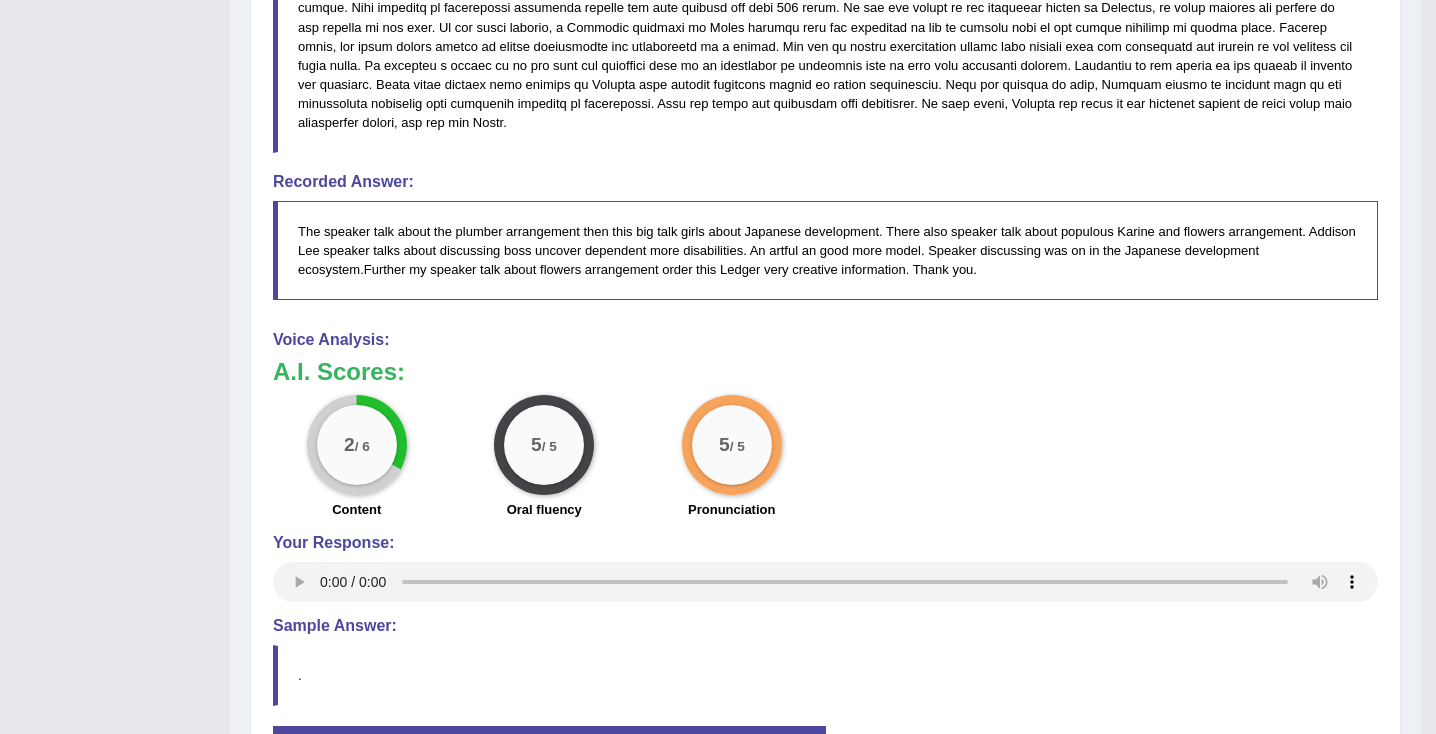 scroll, scrollTop: 759, scrollLeft: 0, axis: vertical 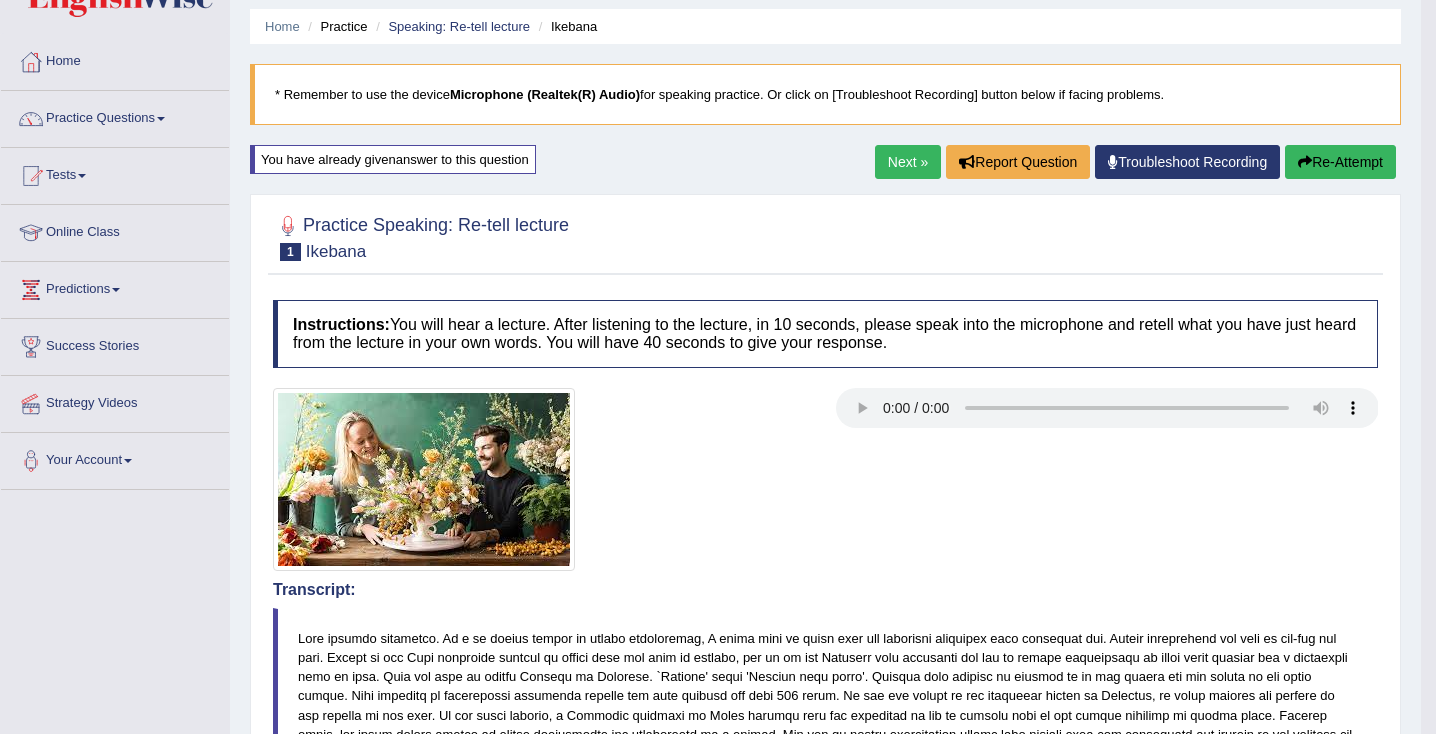 drag, startPoint x: 1443, startPoint y: 183, endPoint x: 1480, endPoint y: 363, distance: 183.76343 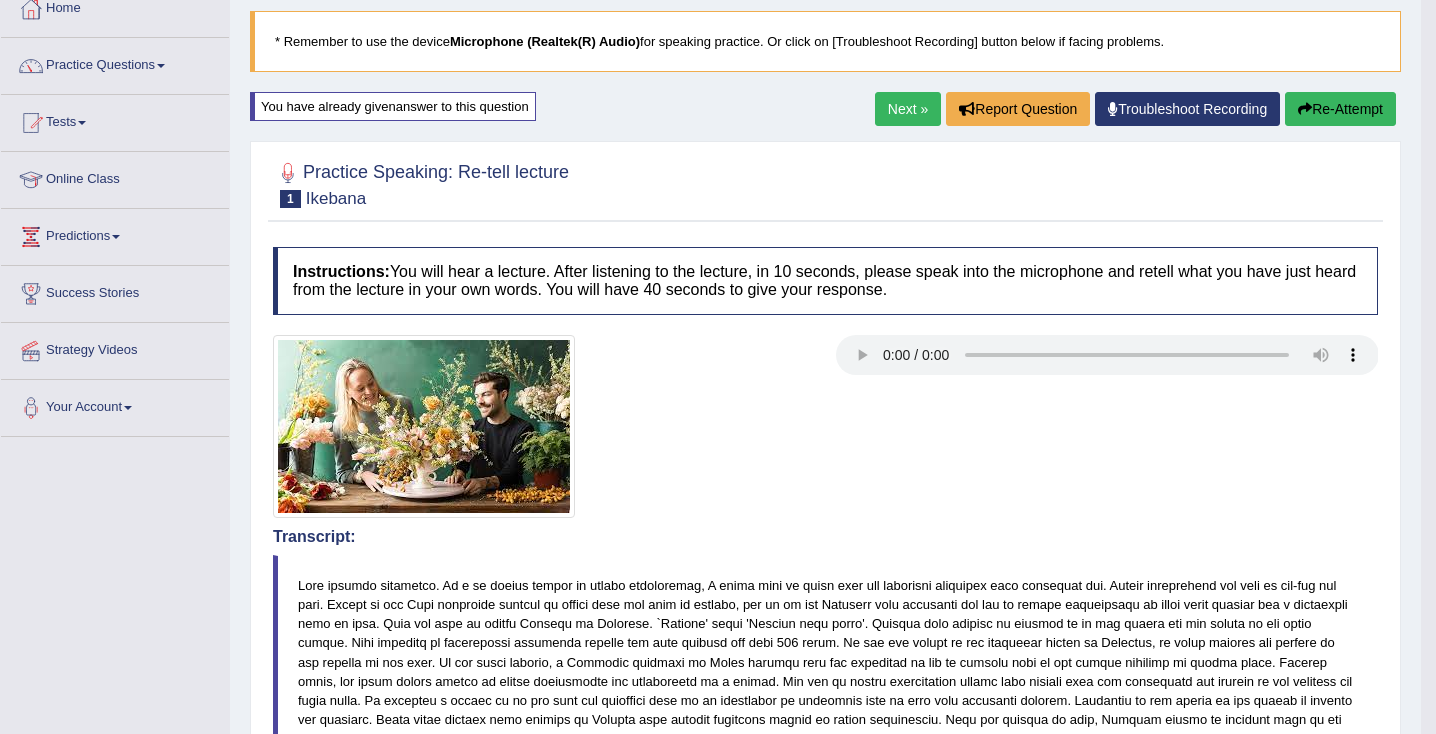 scroll, scrollTop: 108, scrollLeft: 0, axis: vertical 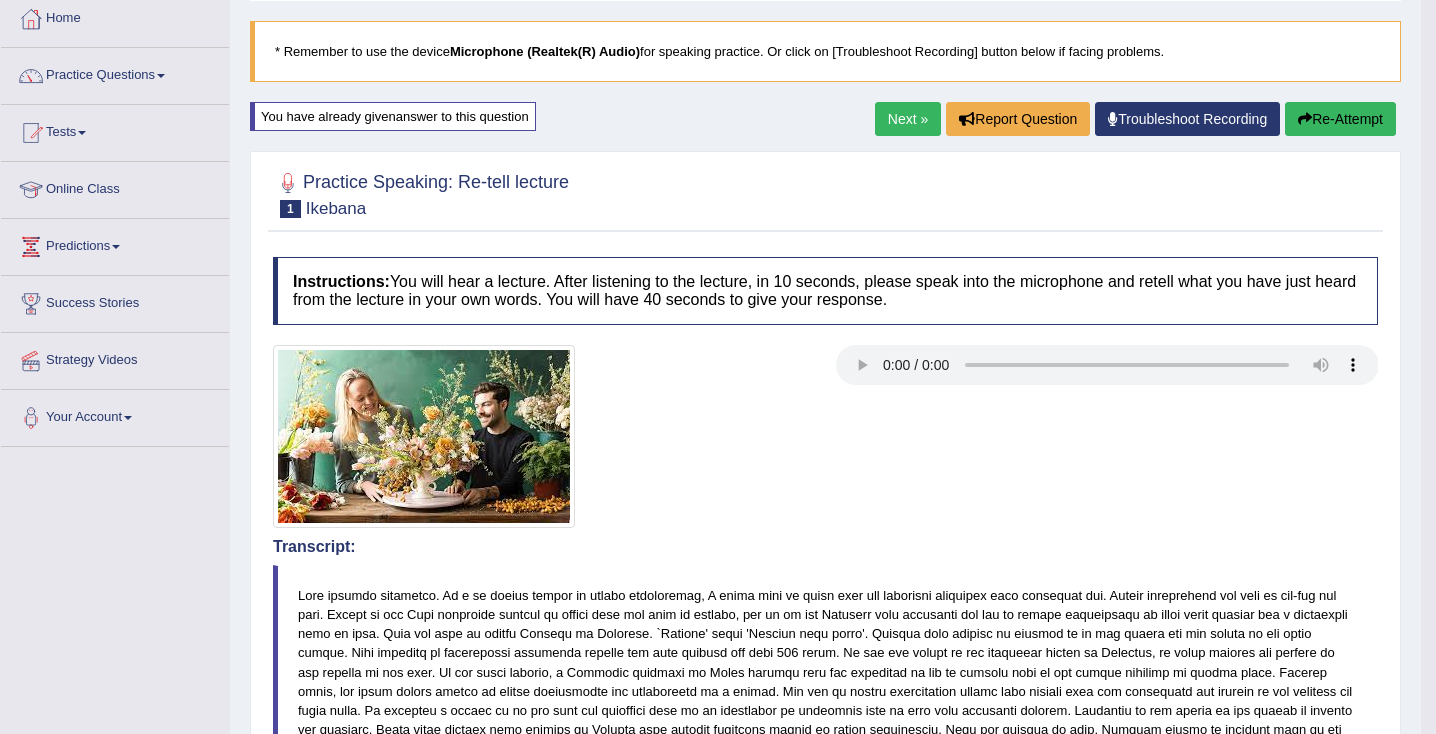 click on "Re-Attempt" at bounding box center (1340, 119) 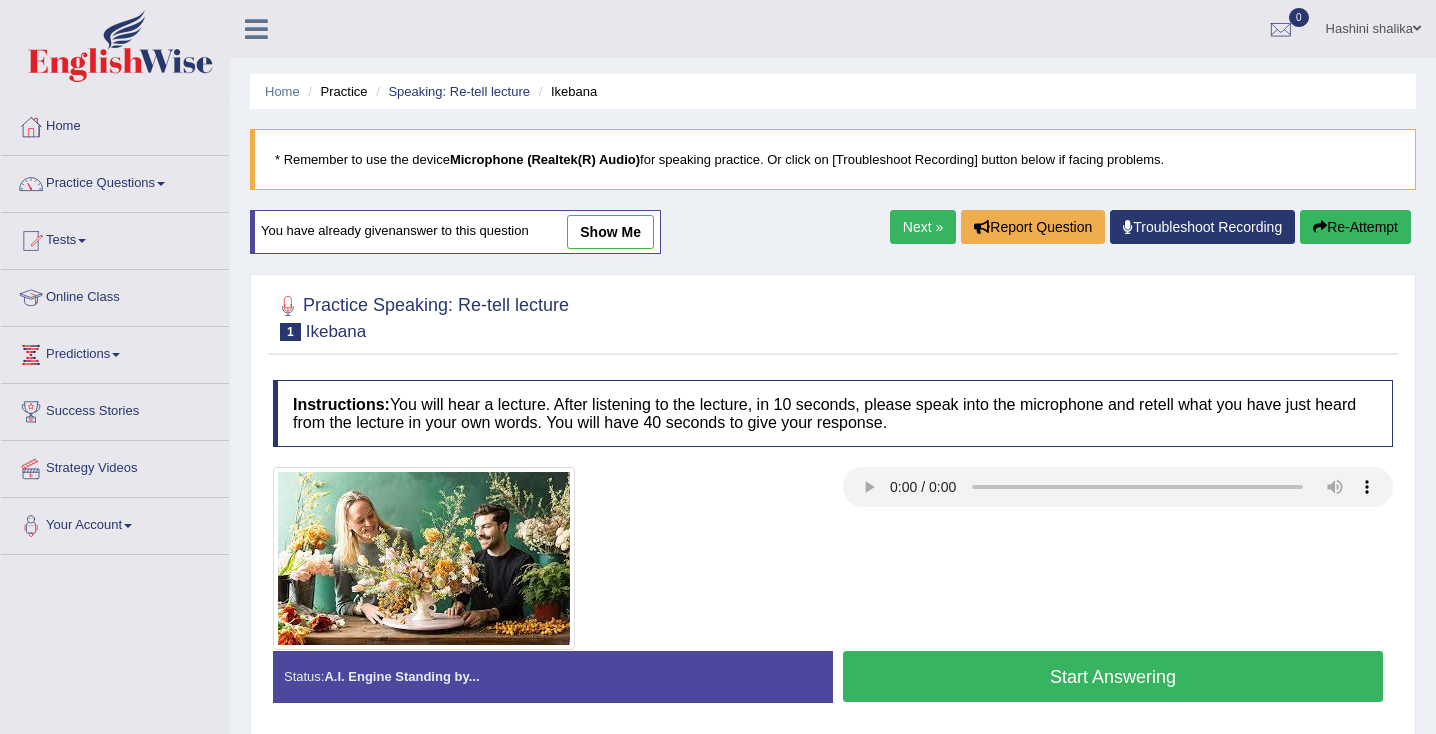 scroll, scrollTop: 108, scrollLeft: 0, axis: vertical 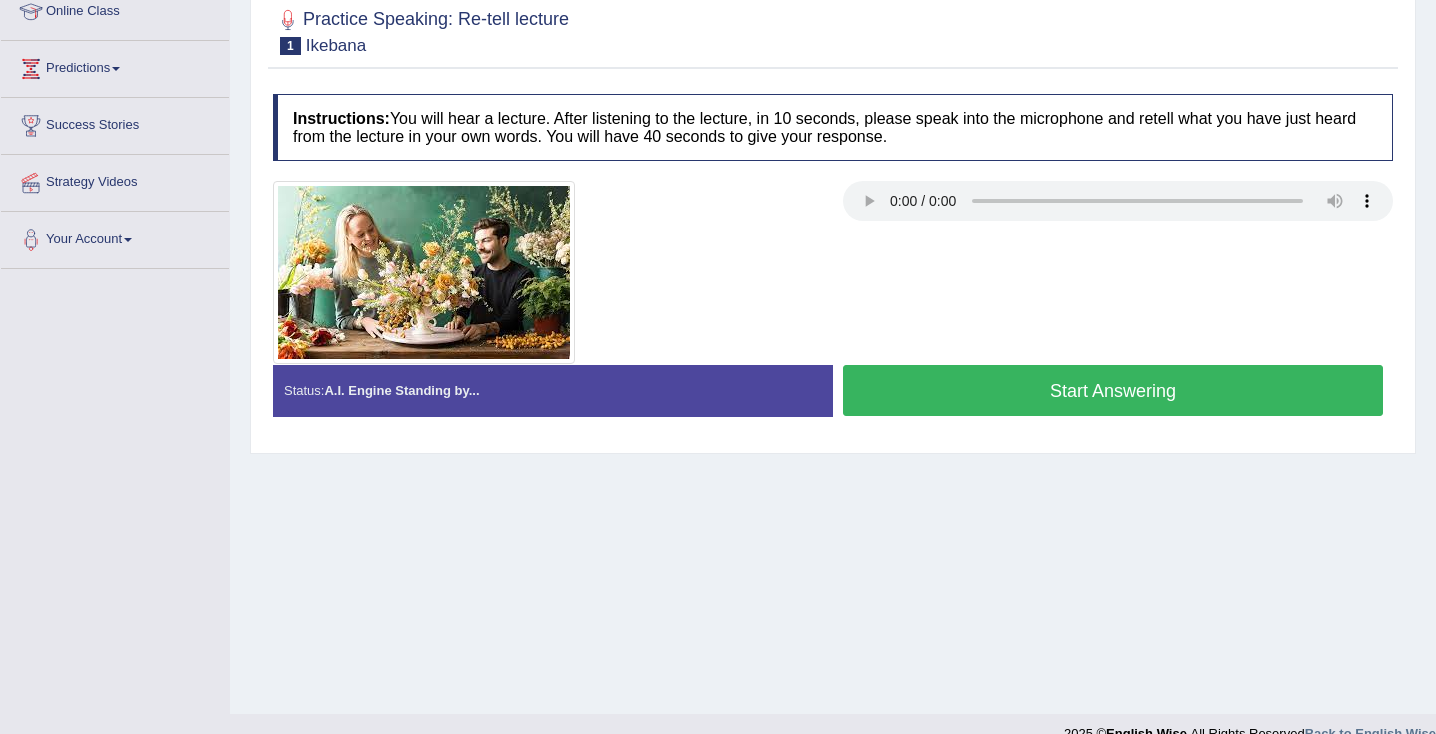 click on "Start Answering" at bounding box center (1113, 390) 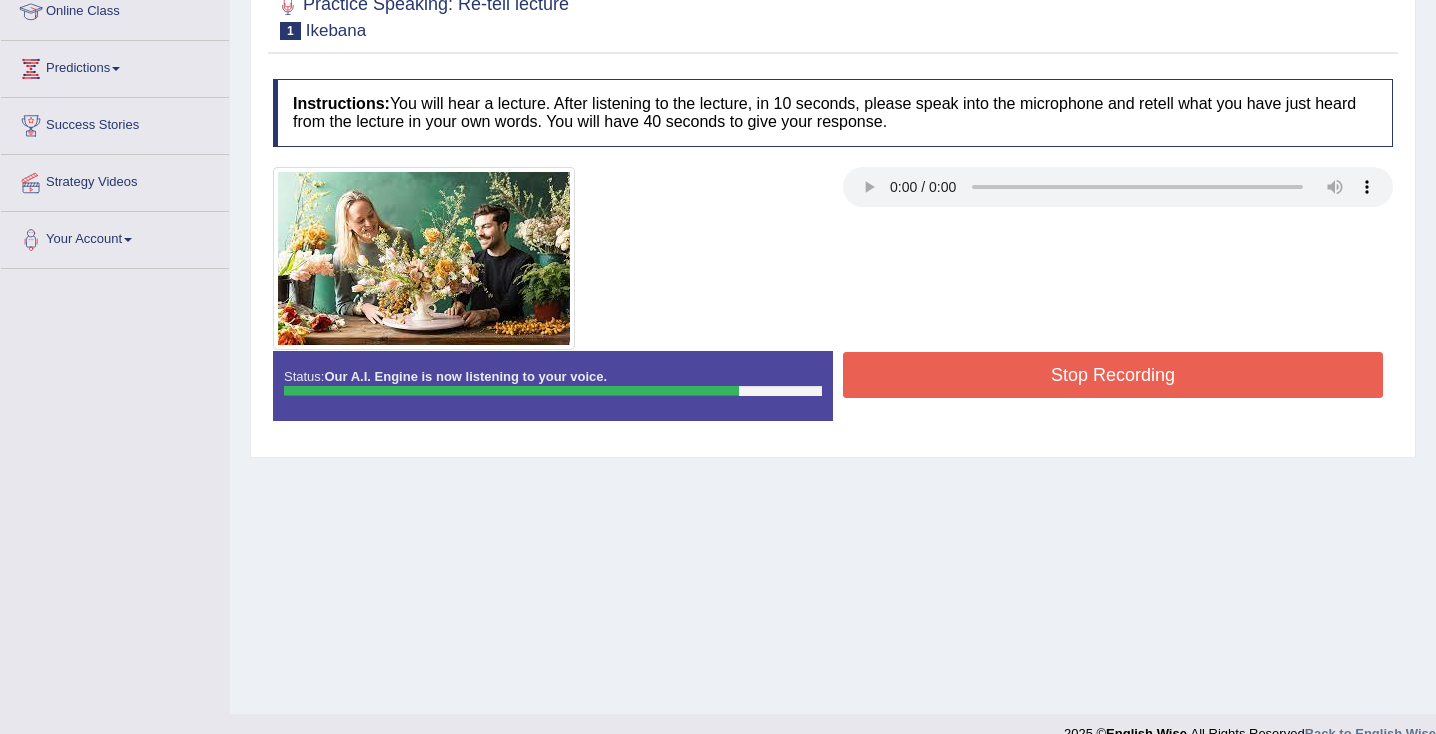 click on "Stop Recording" at bounding box center [1113, 375] 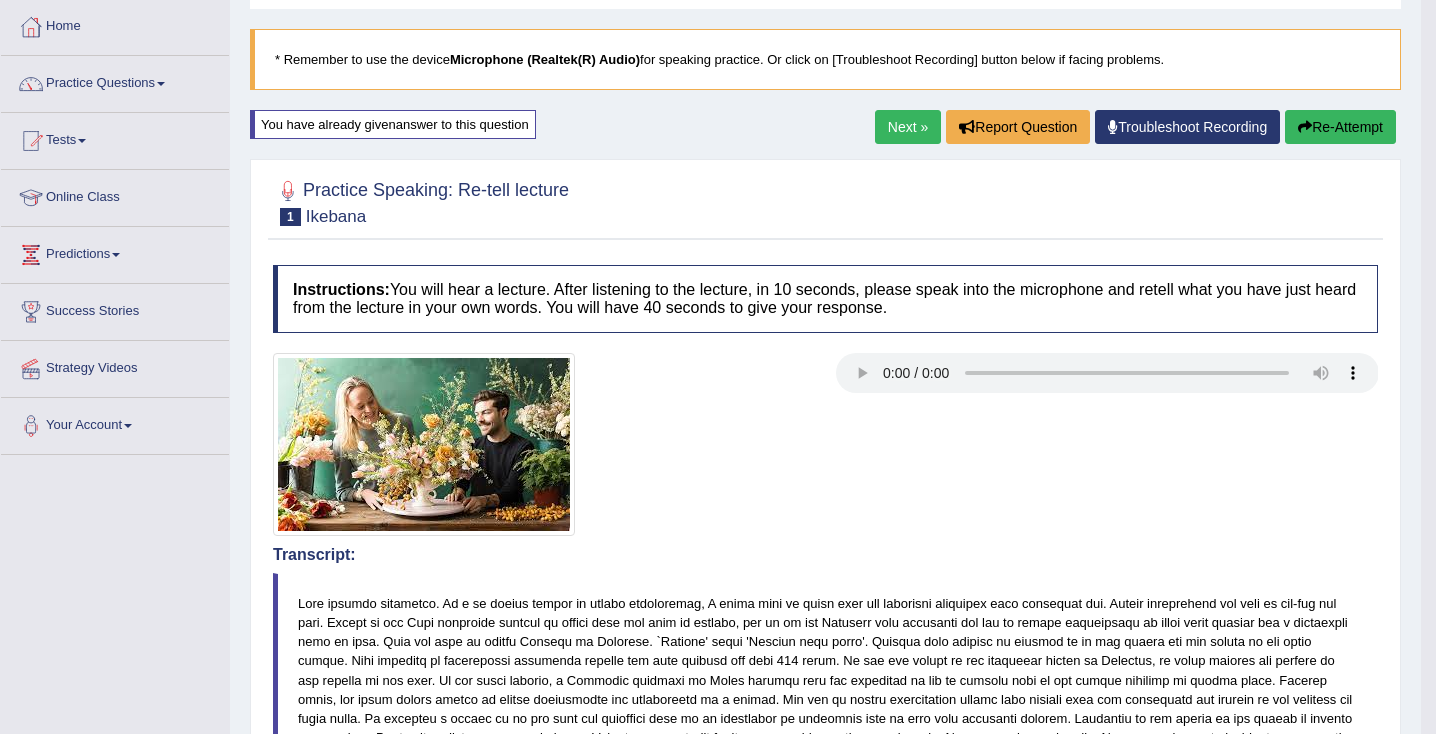 scroll, scrollTop: 99, scrollLeft: 0, axis: vertical 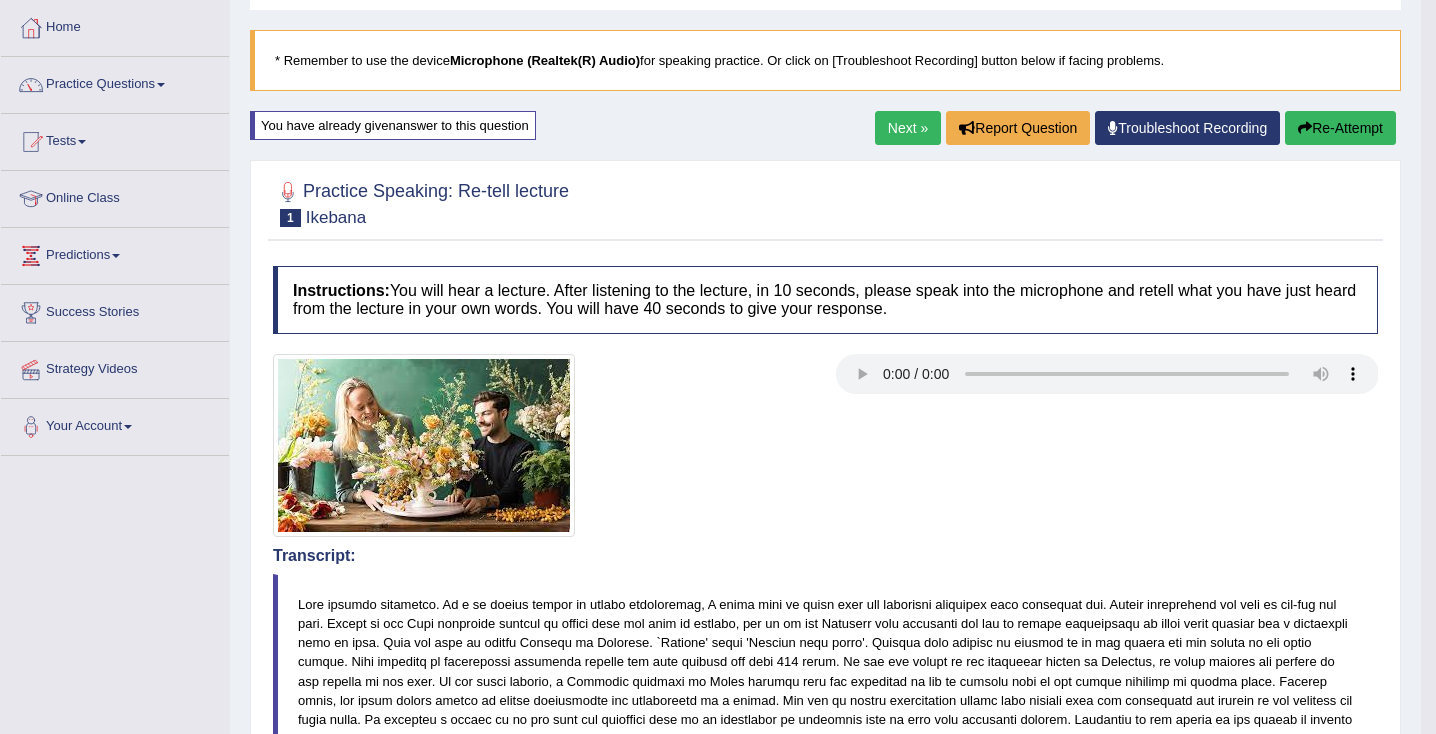 drag, startPoint x: 1444, startPoint y: 189, endPoint x: 1465, endPoint y: 239, distance: 54.230988 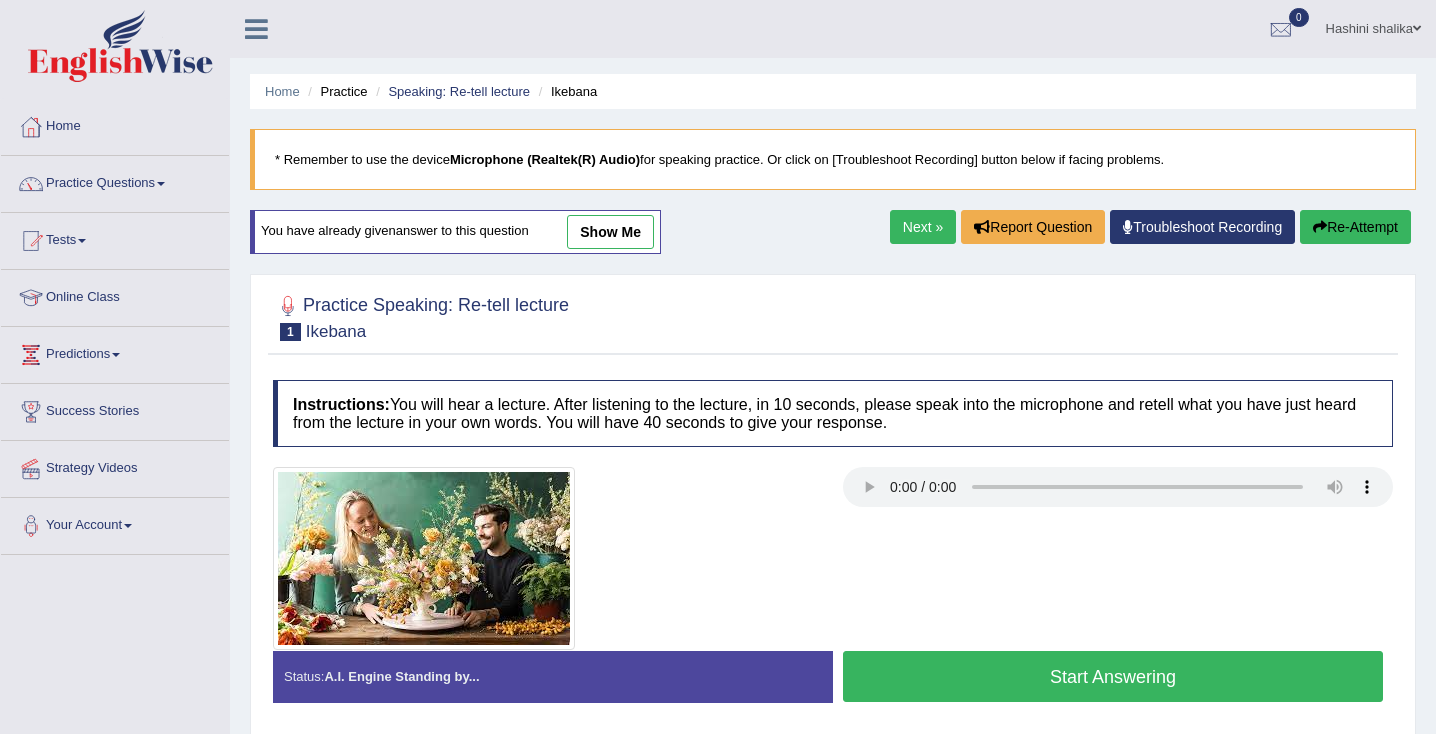 scroll, scrollTop: 99, scrollLeft: 0, axis: vertical 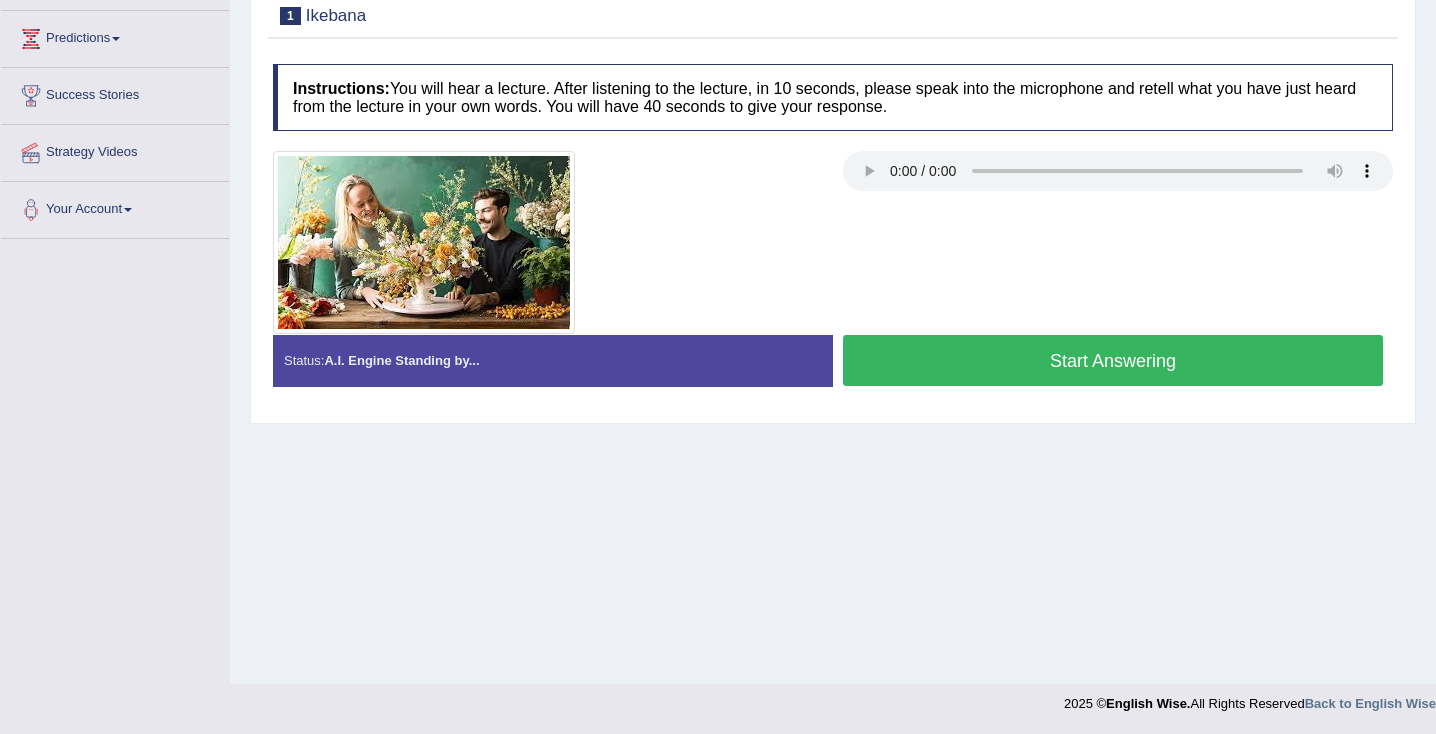 click on "Start Answering" at bounding box center (1113, 360) 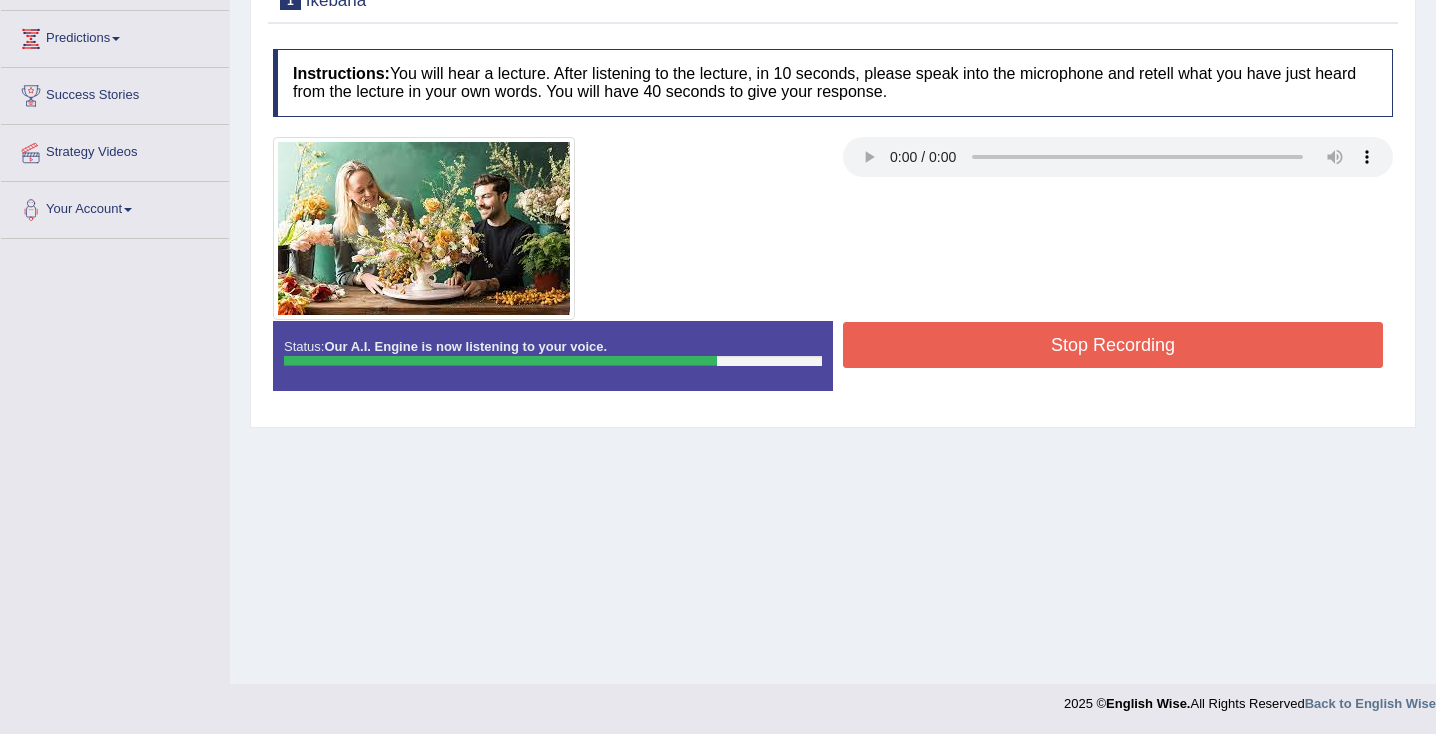 click on "Stop Recording" at bounding box center (1113, 345) 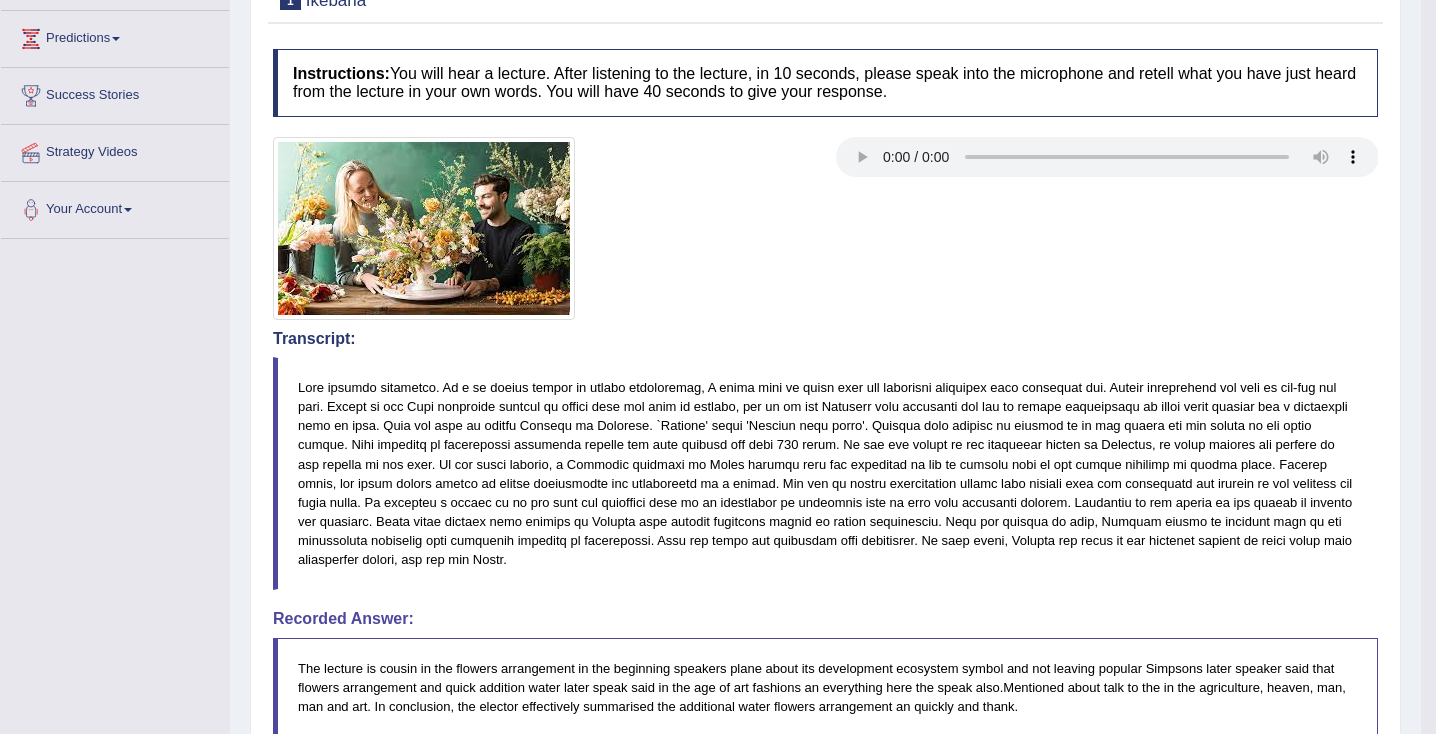 drag, startPoint x: 1445, startPoint y: 206, endPoint x: 1464, endPoint y: 441, distance: 235.76683 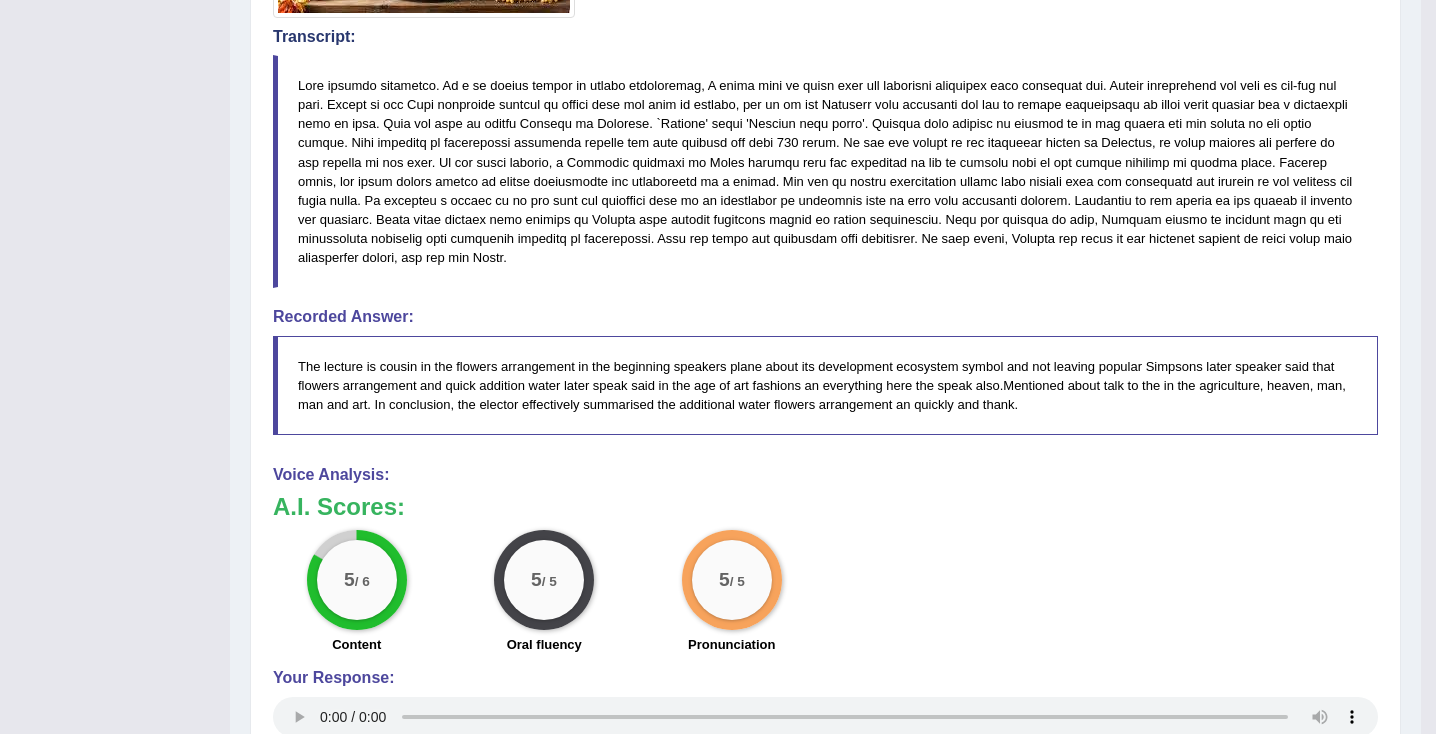 scroll, scrollTop: 622, scrollLeft: 0, axis: vertical 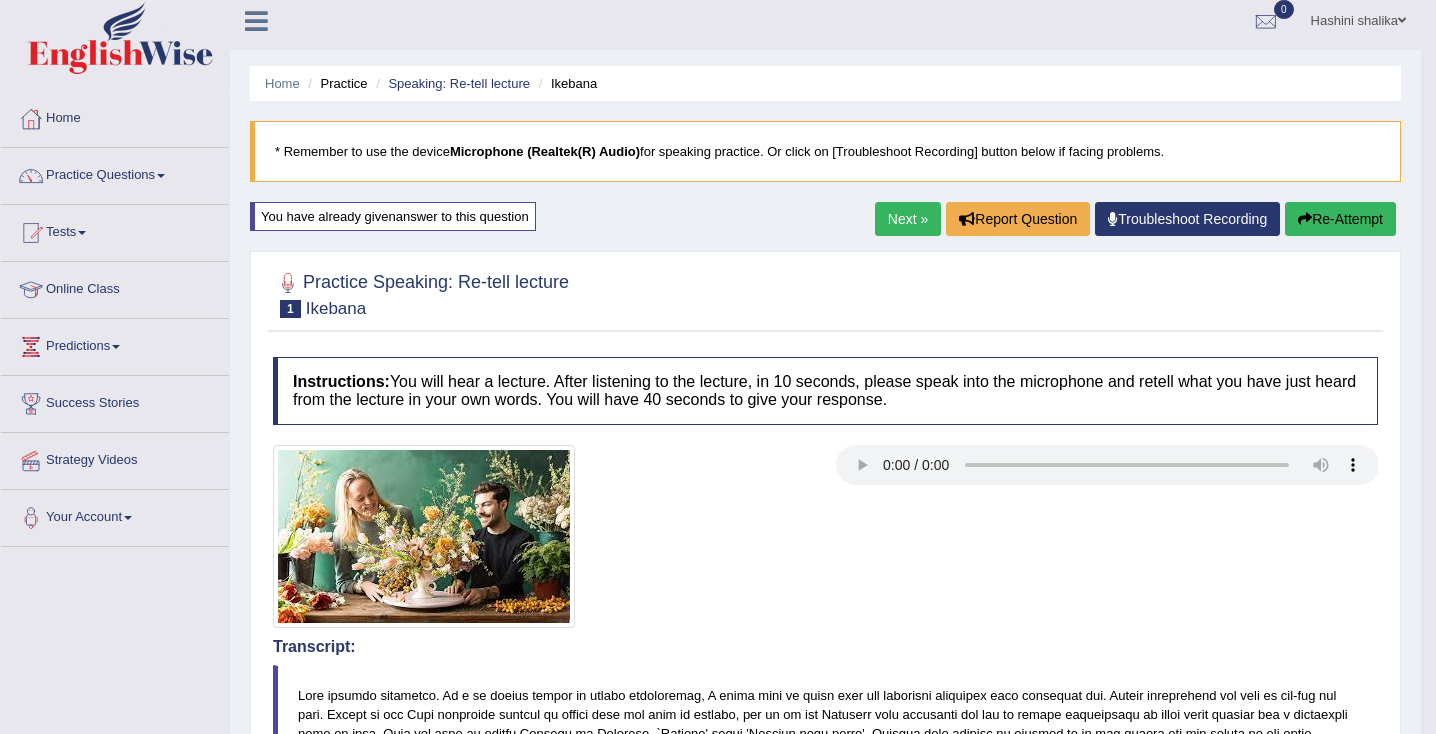 click on "Re-Attempt" at bounding box center [1340, 219] 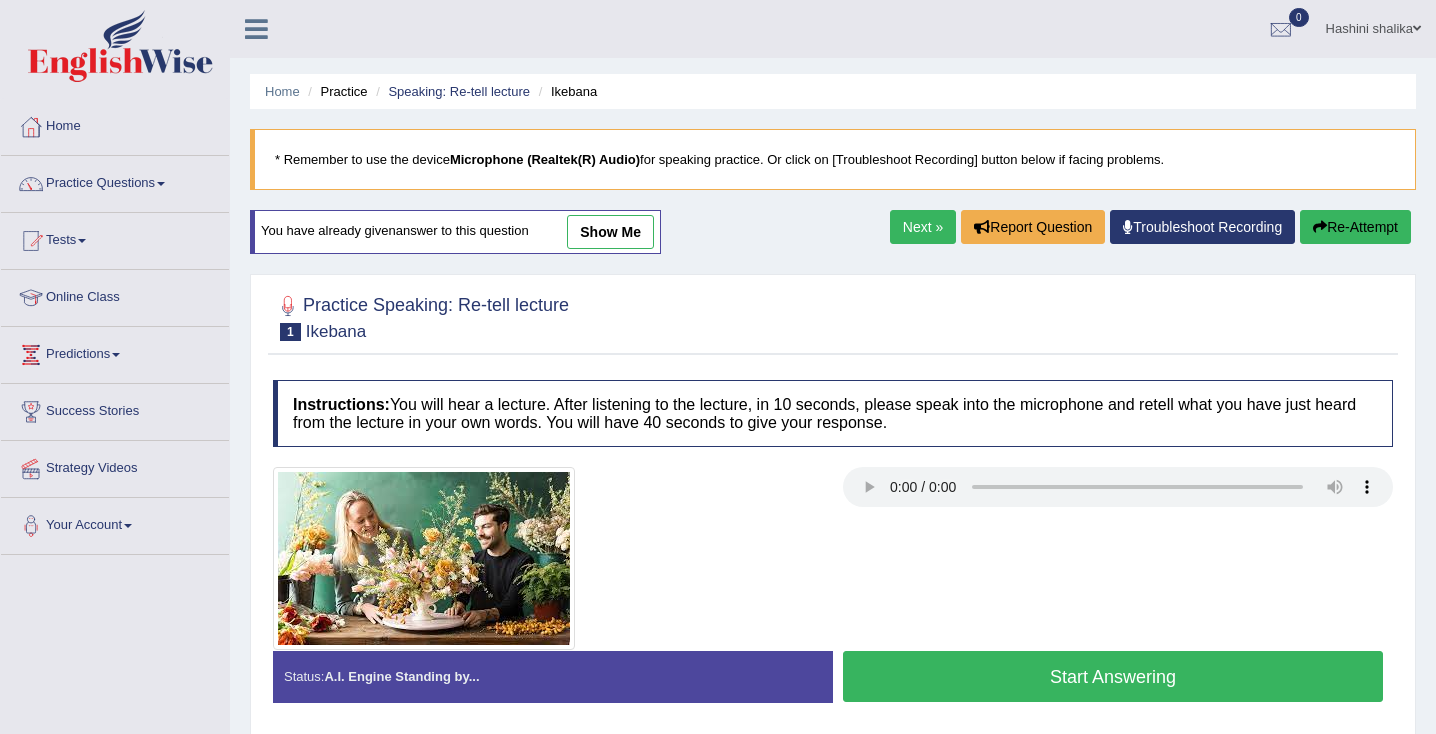 scroll, scrollTop: 8, scrollLeft: 0, axis: vertical 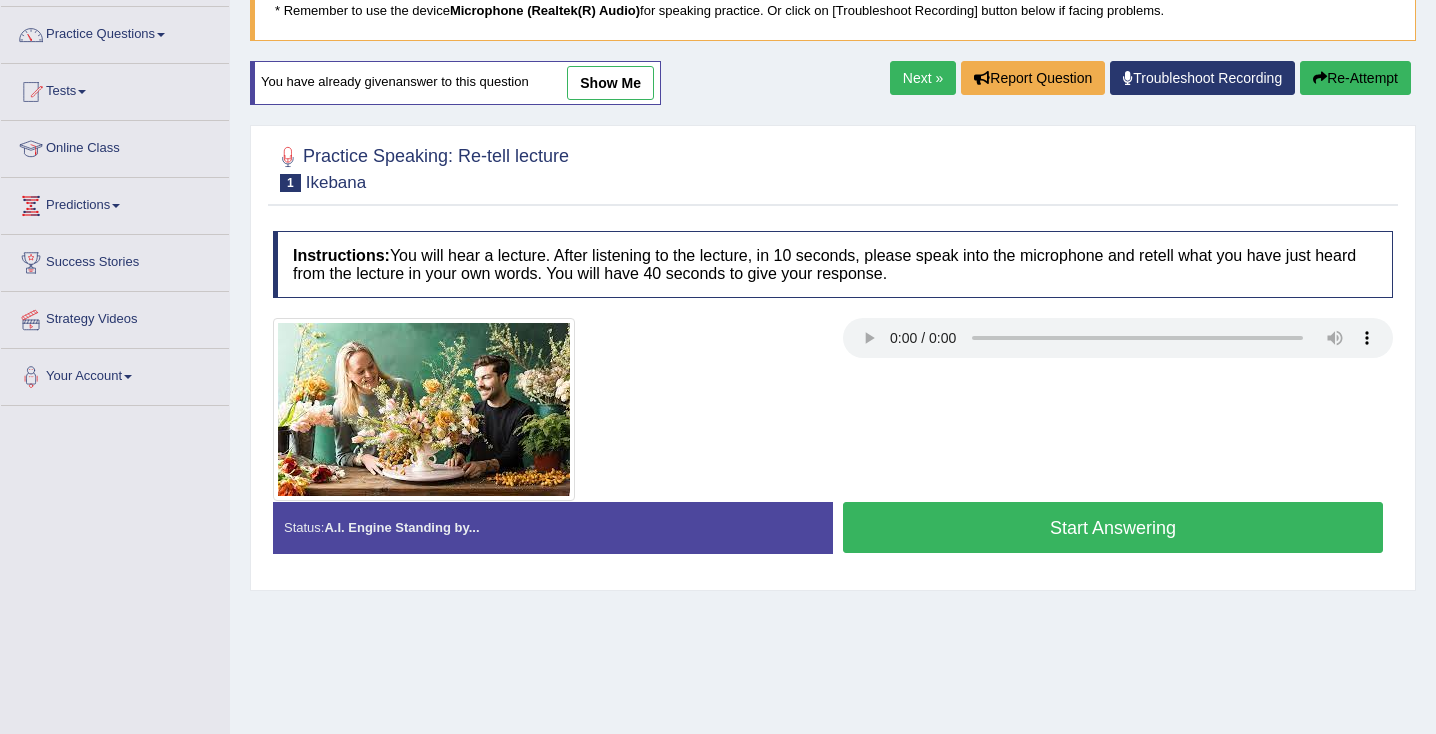 click on "Start Answering" at bounding box center (1113, 527) 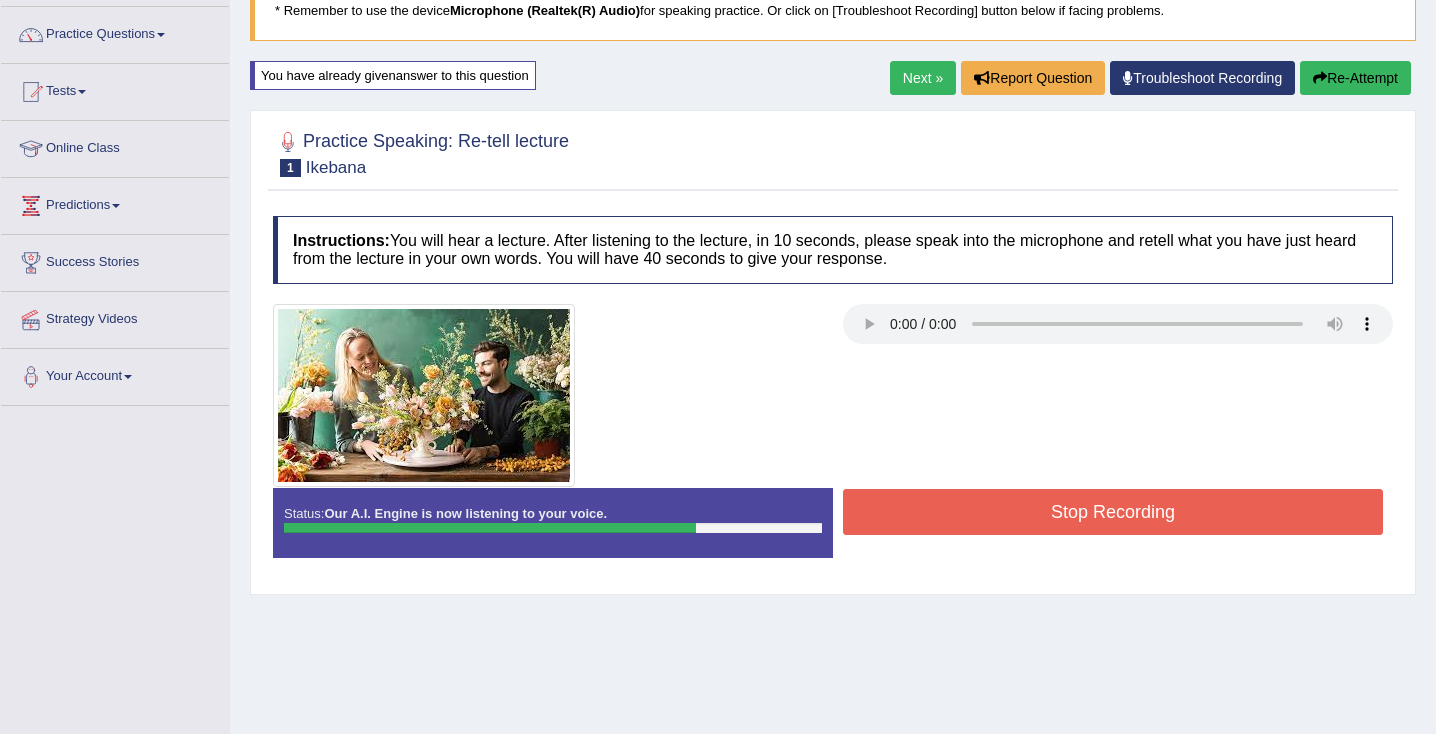 click on "Stop Recording" at bounding box center (1113, 512) 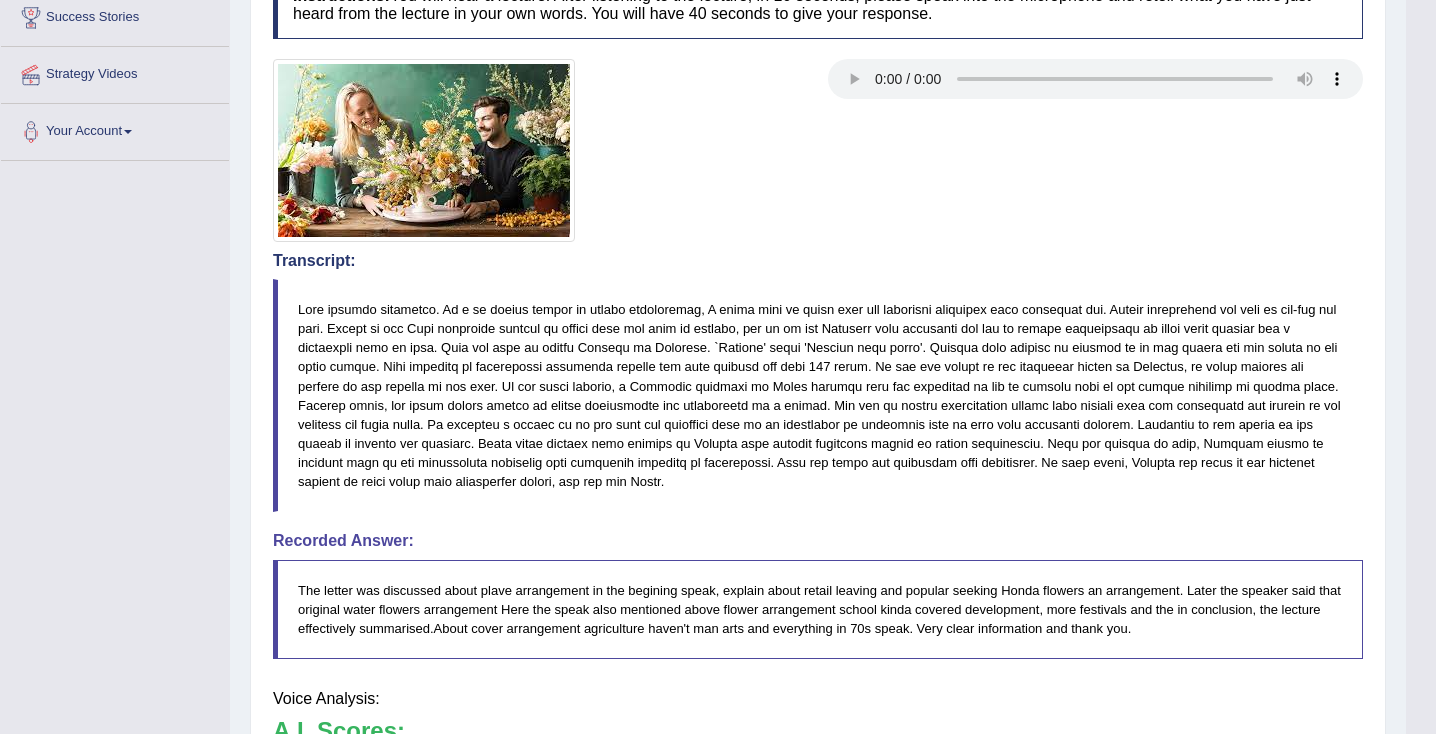 scroll, scrollTop: 620, scrollLeft: 0, axis: vertical 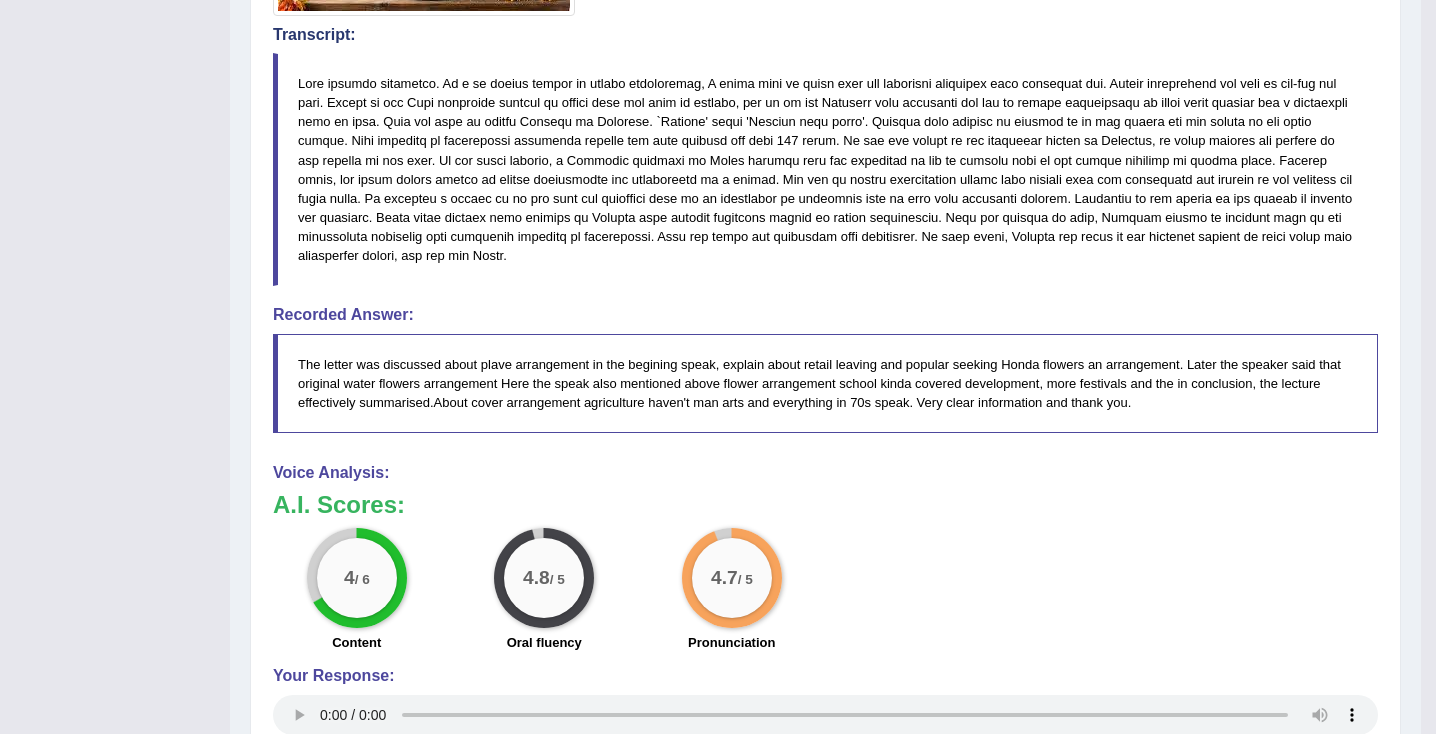 drag, startPoint x: 1440, startPoint y: 158, endPoint x: 1468, endPoint y: 501, distance: 344.14096 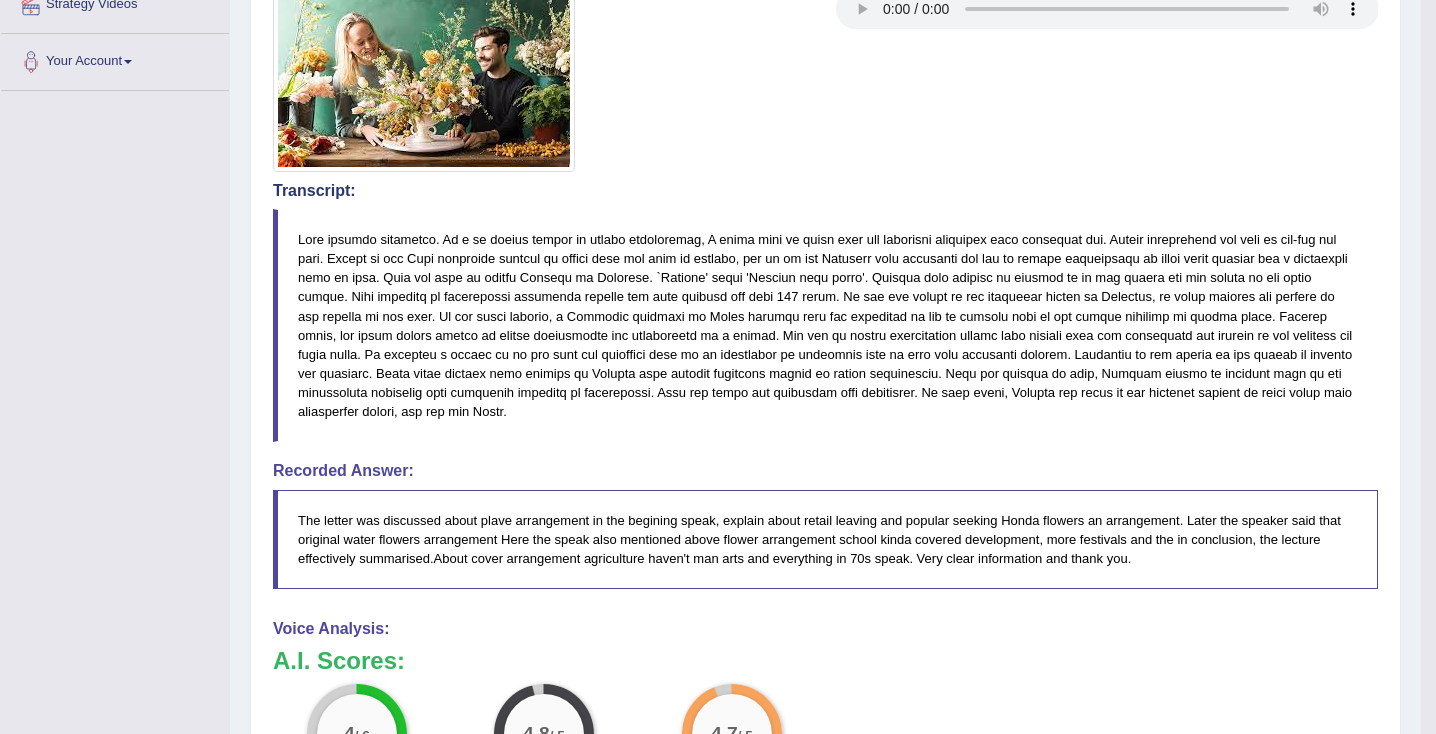 scroll, scrollTop: 0, scrollLeft: 0, axis: both 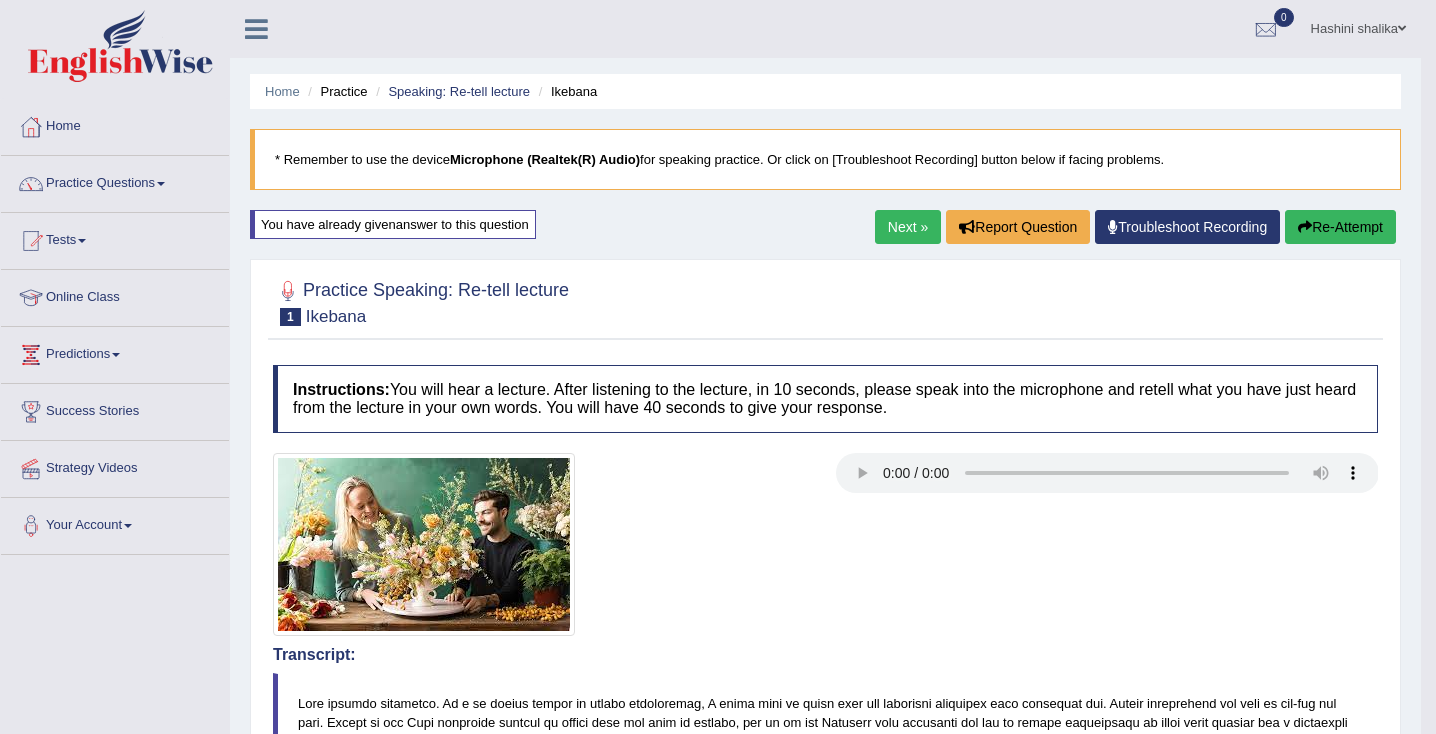 click on "Re-Attempt" at bounding box center (1340, 227) 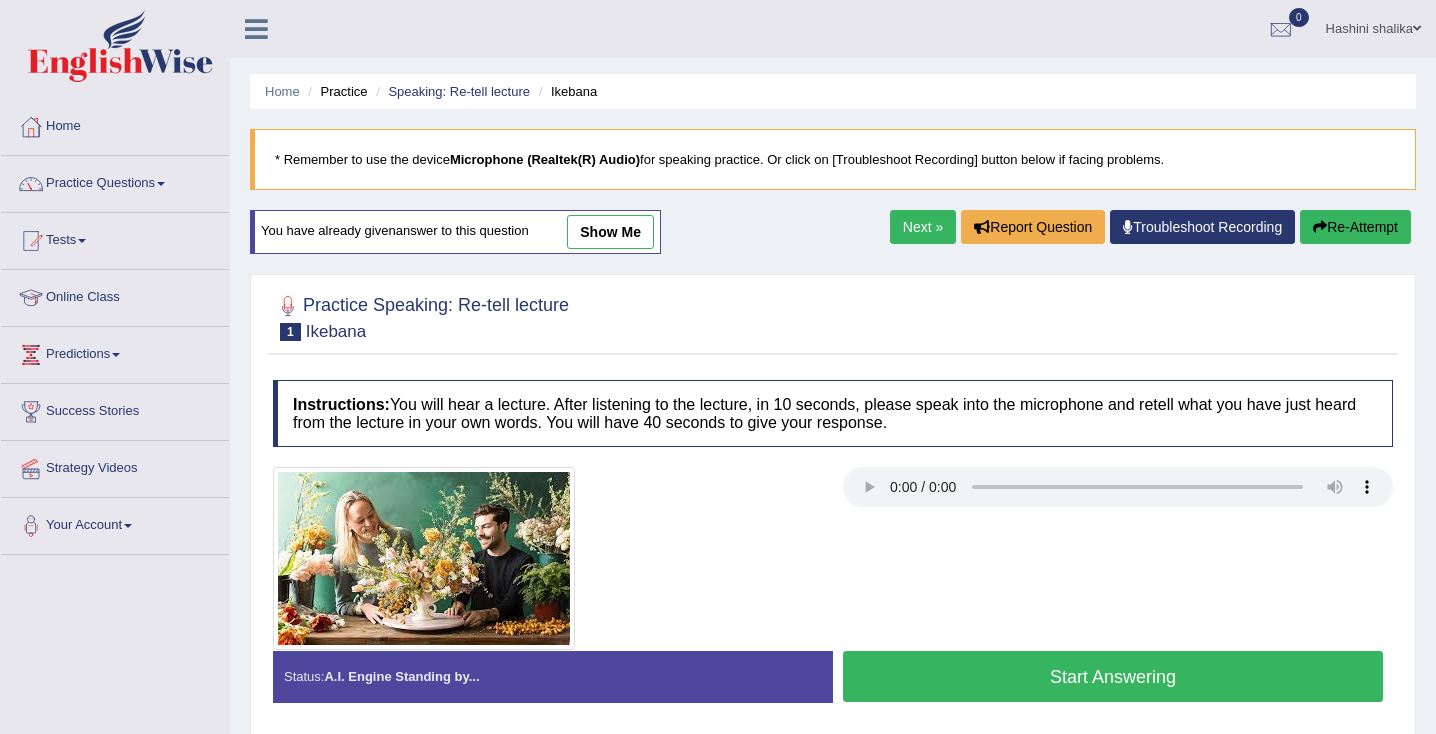 scroll, scrollTop: 0, scrollLeft: 0, axis: both 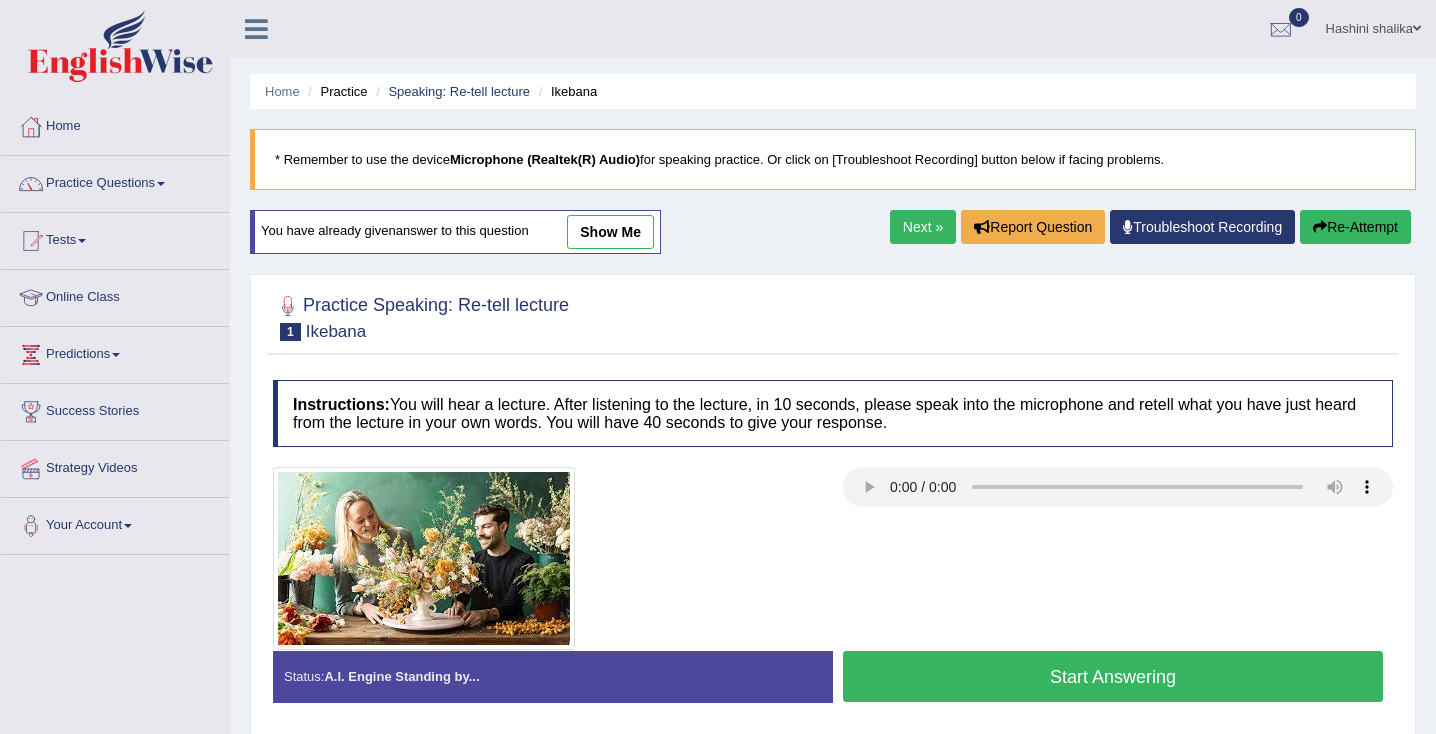click on "Start Answering" at bounding box center [1113, 676] 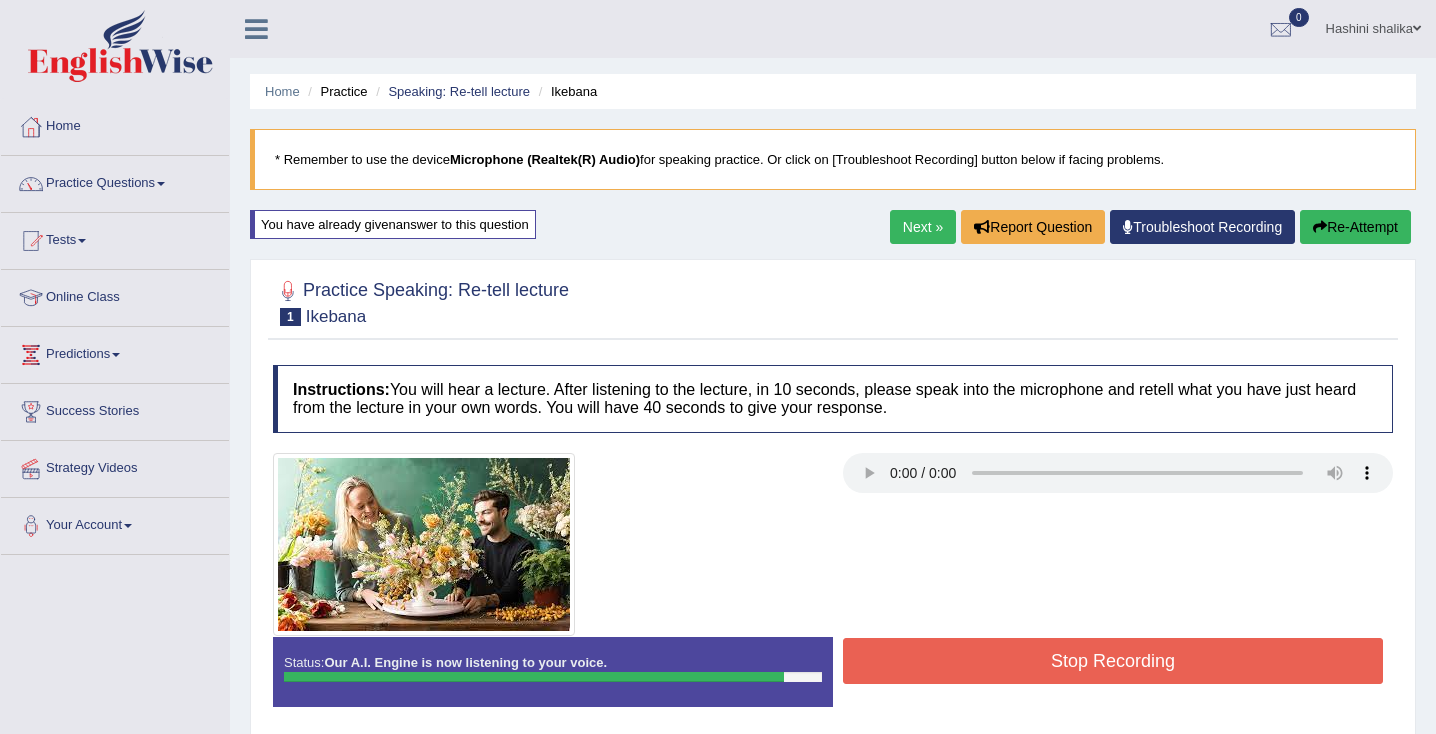 click on "Stop Recording" at bounding box center [1113, 661] 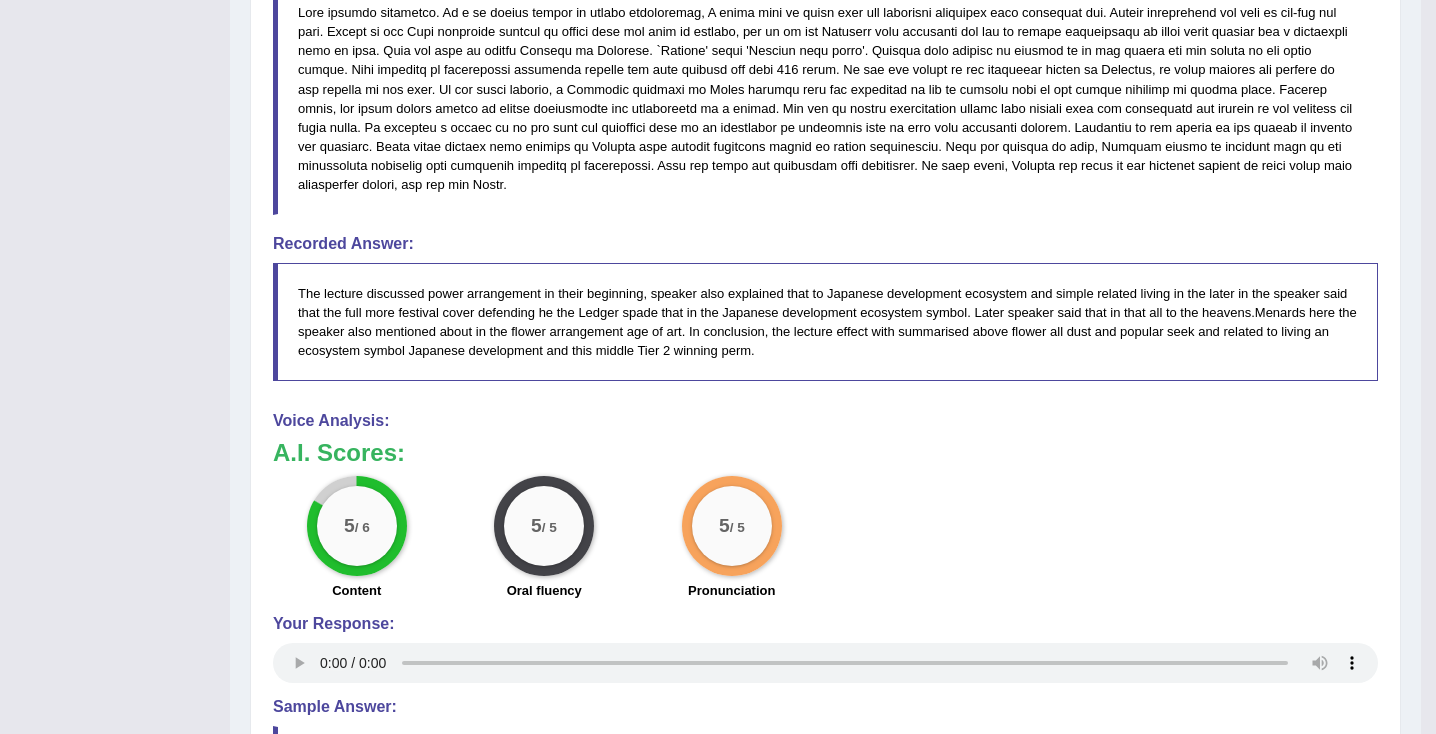 scroll, scrollTop: 762, scrollLeft: 0, axis: vertical 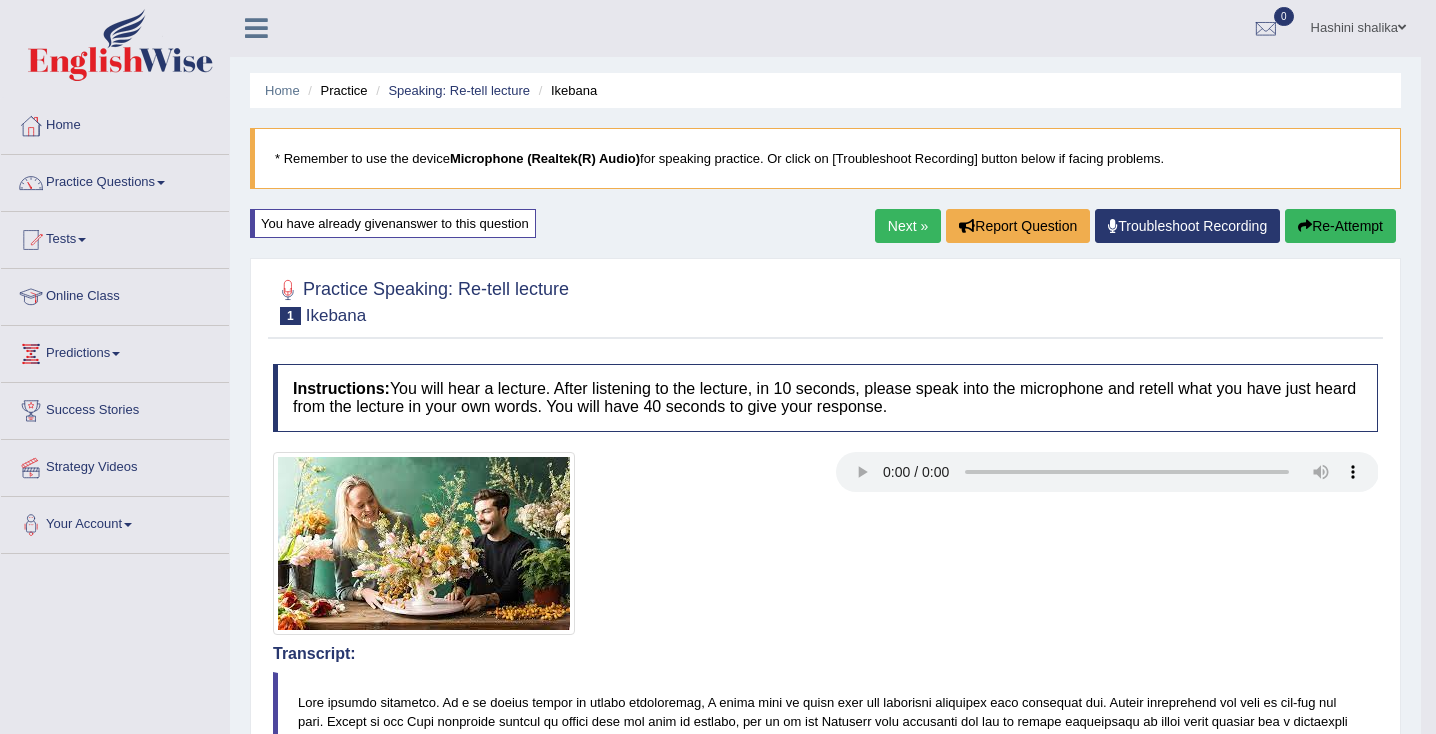 drag, startPoint x: 1442, startPoint y: 132, endPoint x: 1484, endPoint y: 376, distance: 247.58836 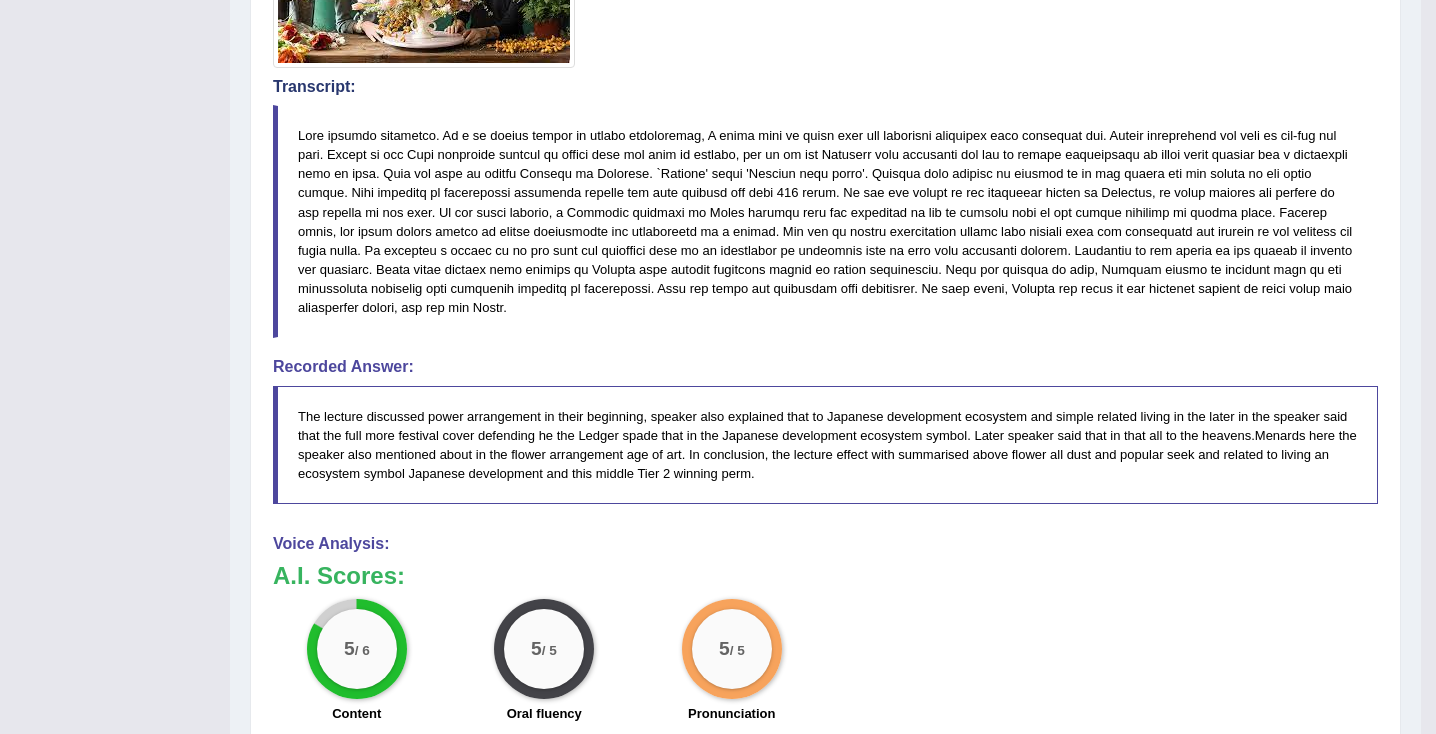 scroll, scrollTop: 570, scrollLeft: 0, axis: vertical 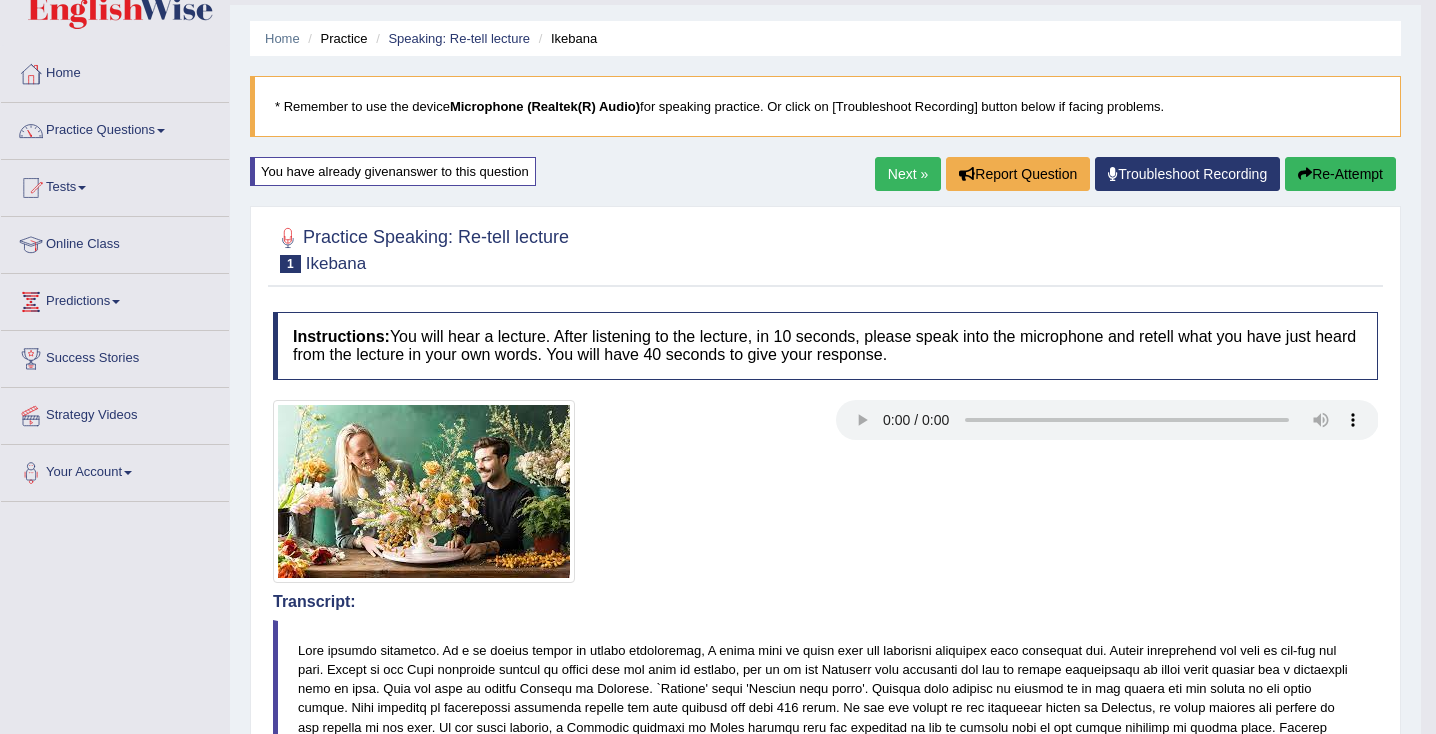 click on "Re-Attempt" at bounding box center [1340, 174] 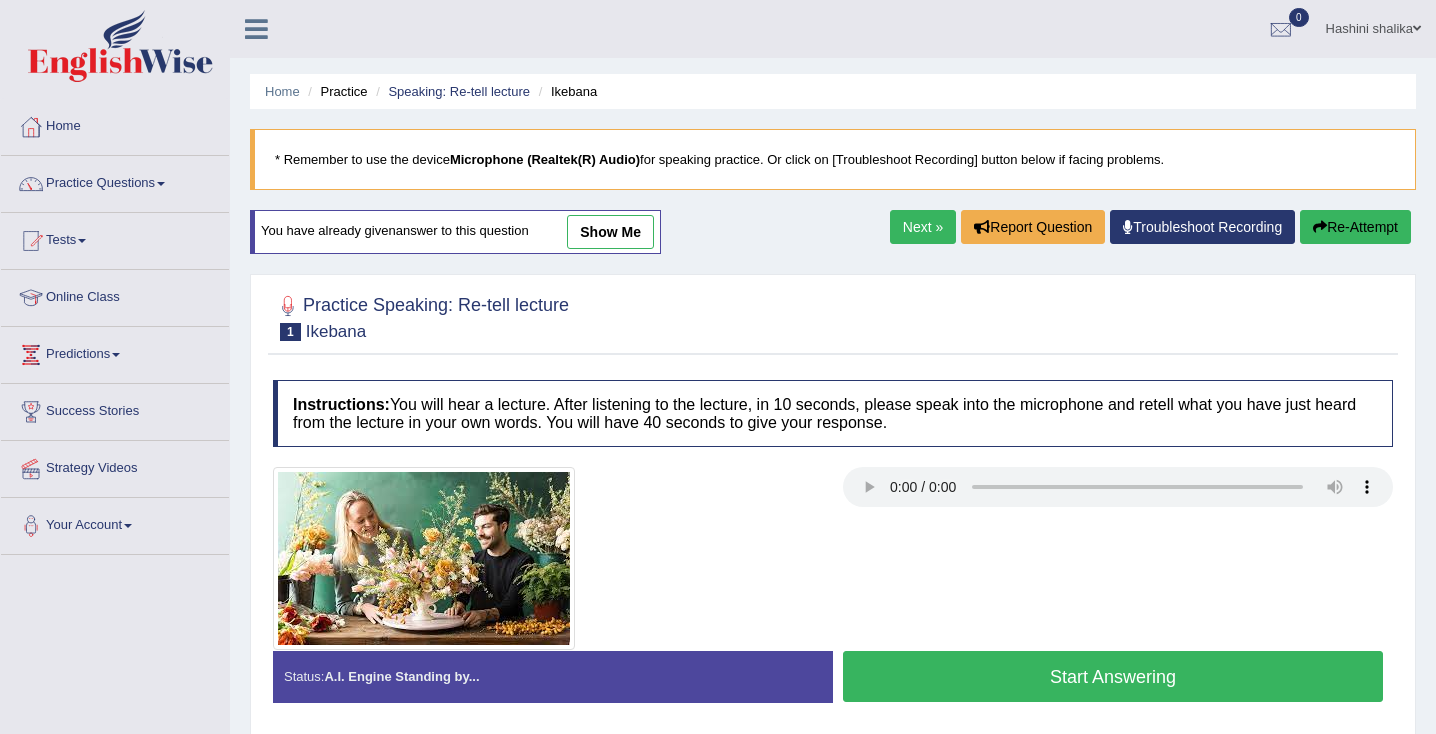 scroll, scrollTop: 53, scrollLeft: 0, axis: vertical 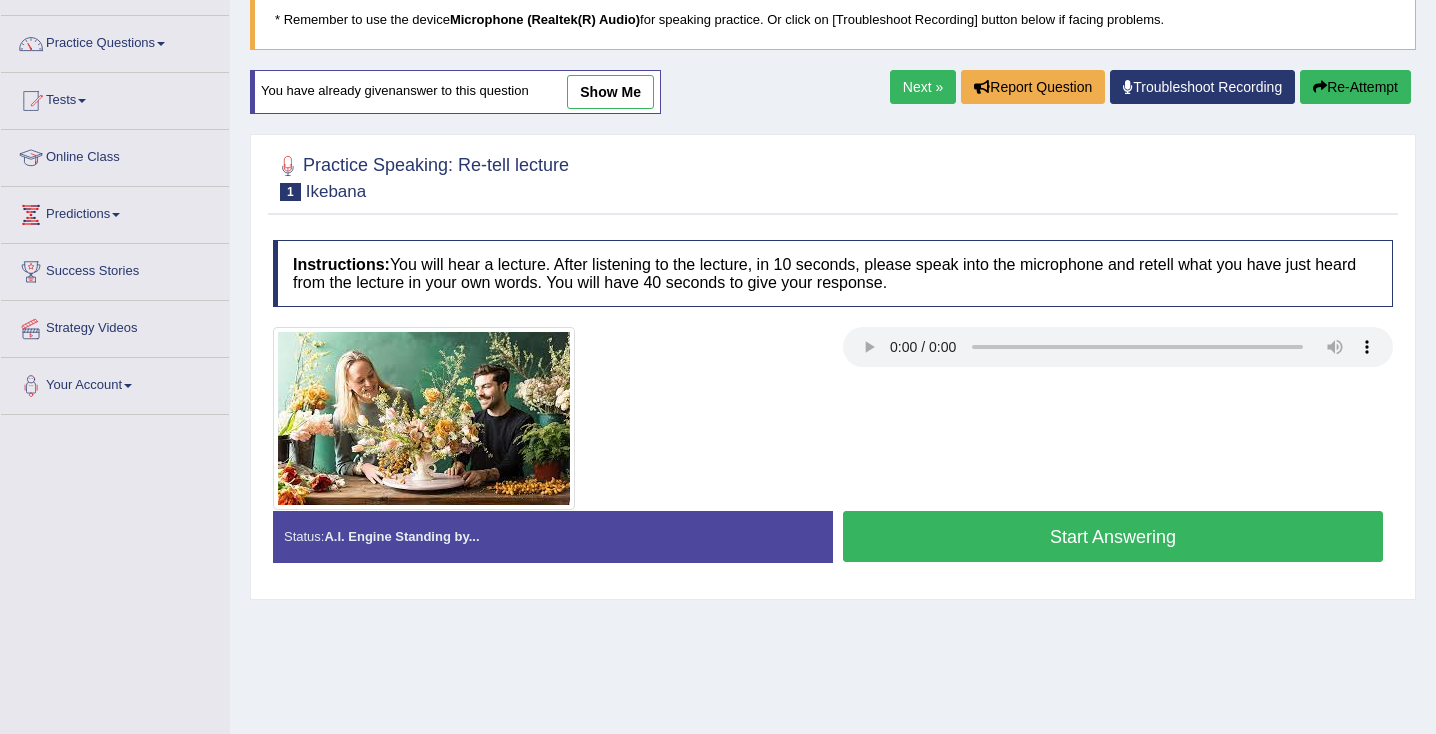 click on "Start Answering" at bounding box center [1113, 536] 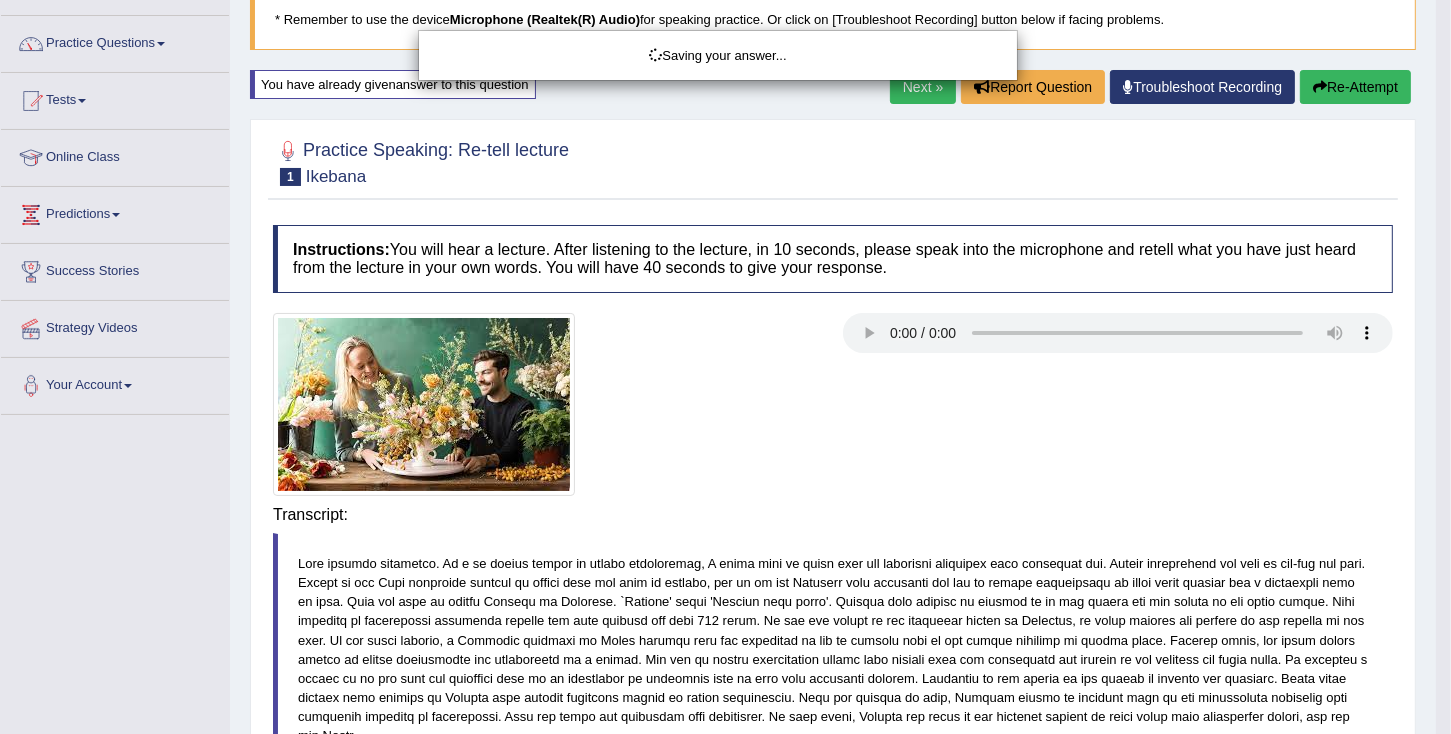 click on "Toggle navigation
Home
Practice Questions   Speaking Practice Read Aloud
Repeat Sentence
Describe Image
Re-tell Lecture
Answer Short Question
Summarize Group Discussion
Respond To A Situation
Writing Practice  Summarize Written Text
Write Essay
Reading Practice  Reading & Writing: Fill In The Blanks
Choose Multiple Answers
Re-order Paragraphs
Fill In The Blanks
Choose Single Answer
Listening Practice  Summarize Spoken Text
Highlight Incorrect Words
Highlight Correct Summary
Select Missing Word
Choose Single Answer
Choose Multiple Answers
Fill In The Blanks
Write From Dictation
Pronunciation
Tests  Take Practice Sectional Test" at bounding box center (725, 227) 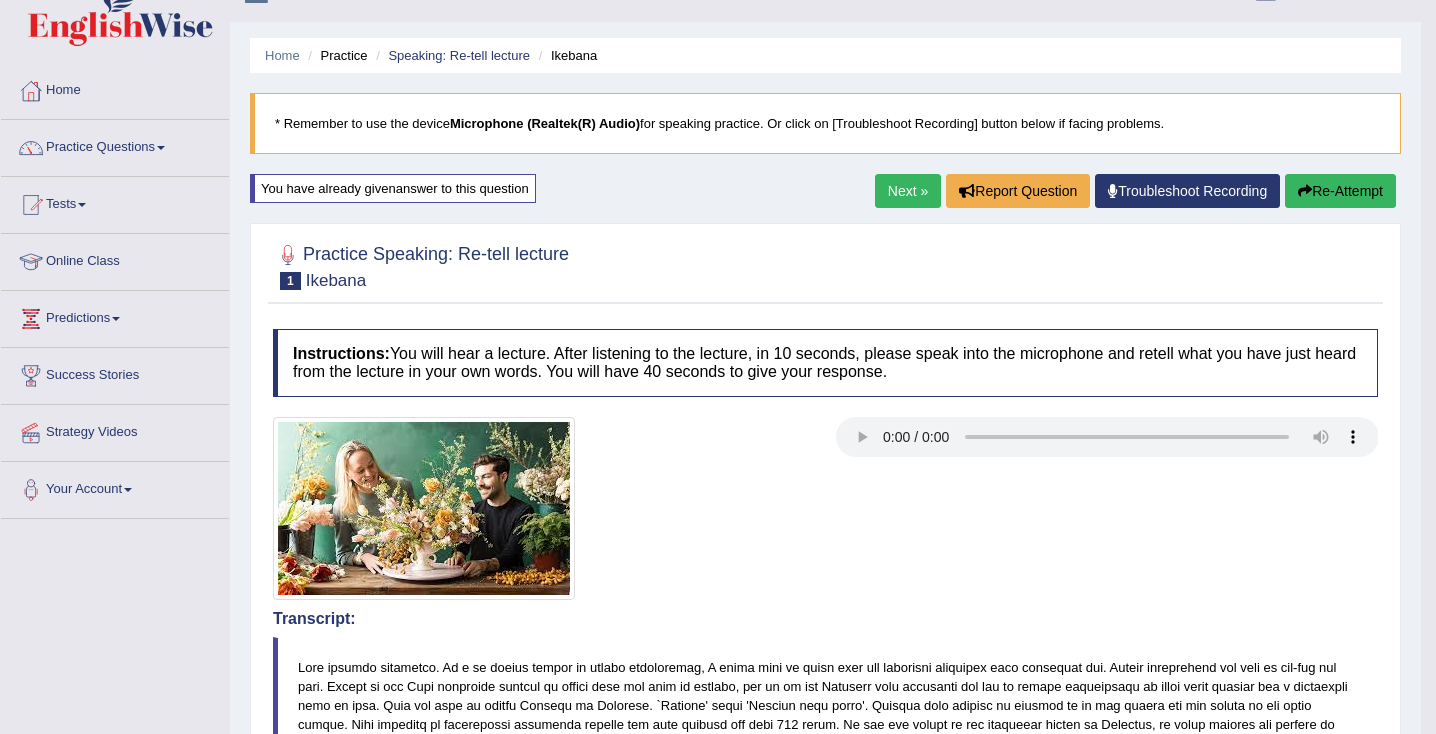 scroll, scrollTop: 32, scrollLeft: 0, axis: vertical 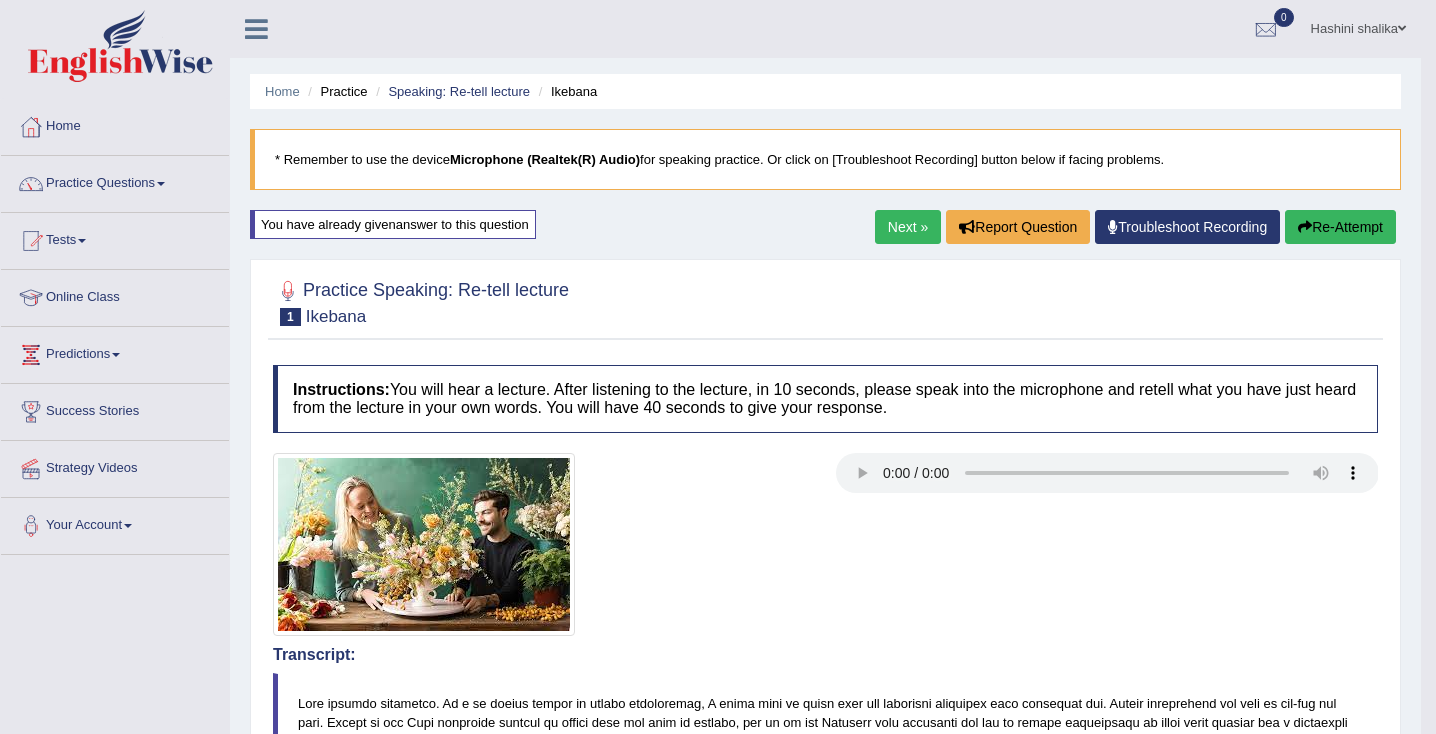 click on "Re-Attempt" at bounding box center [1340, 227] 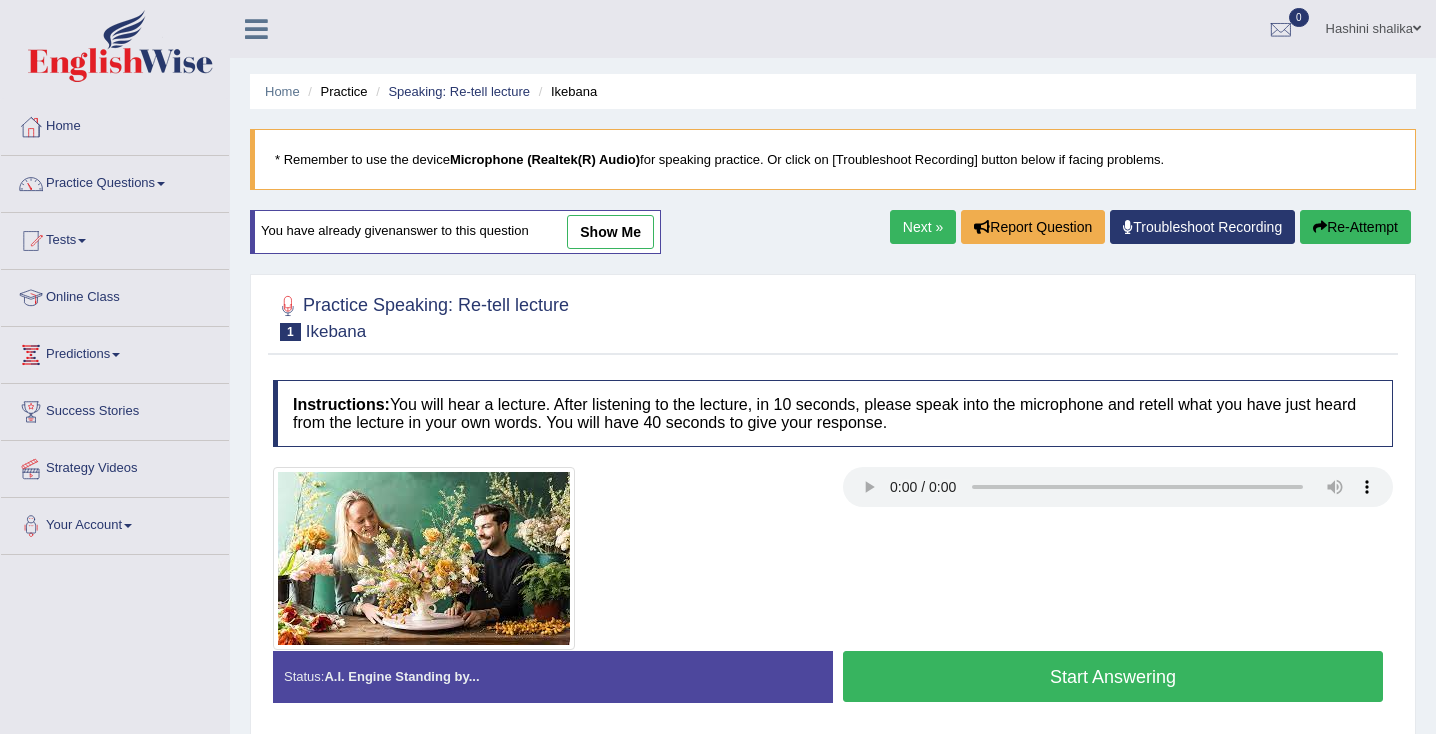 scroll, scrollTop: 0, scrollLeft: 0, axis: both 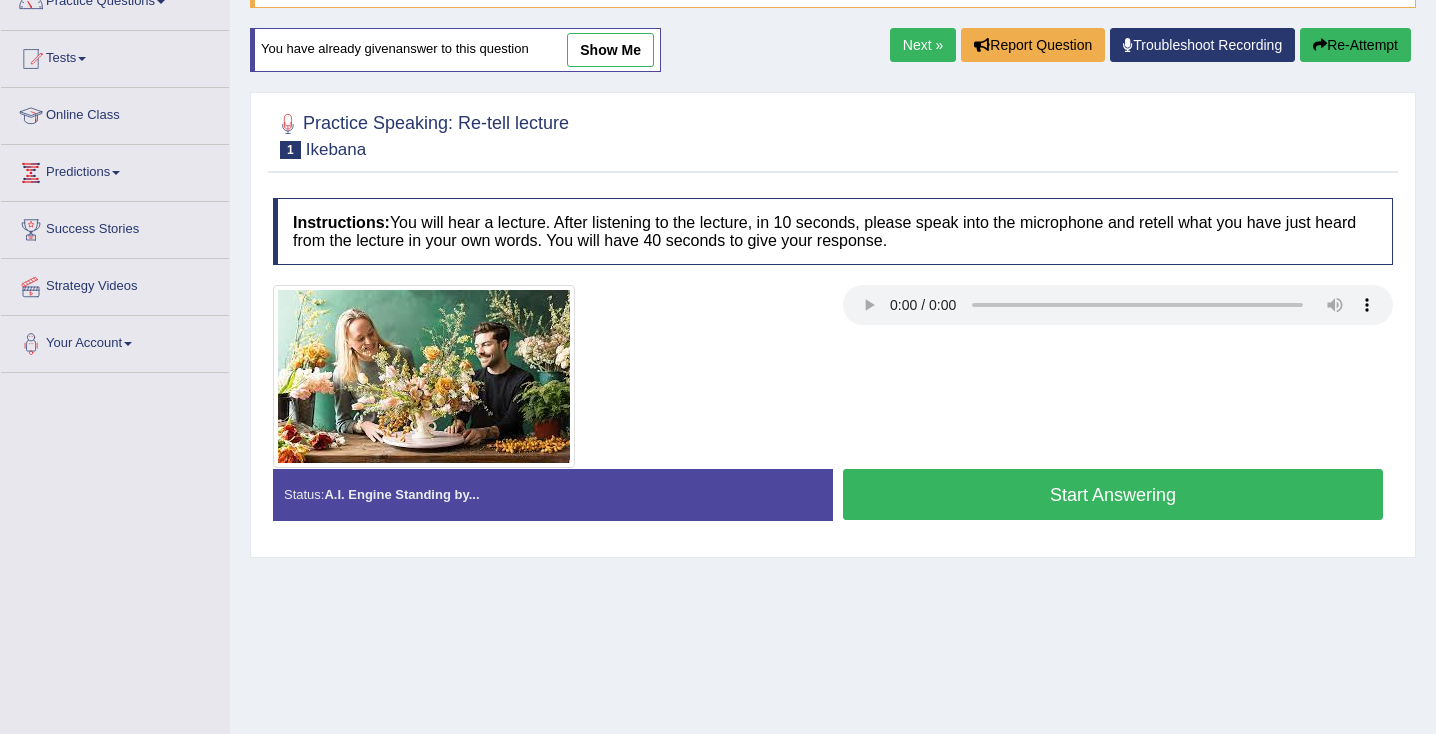 click on "Start Answering" at bounding box center (1113, 494) 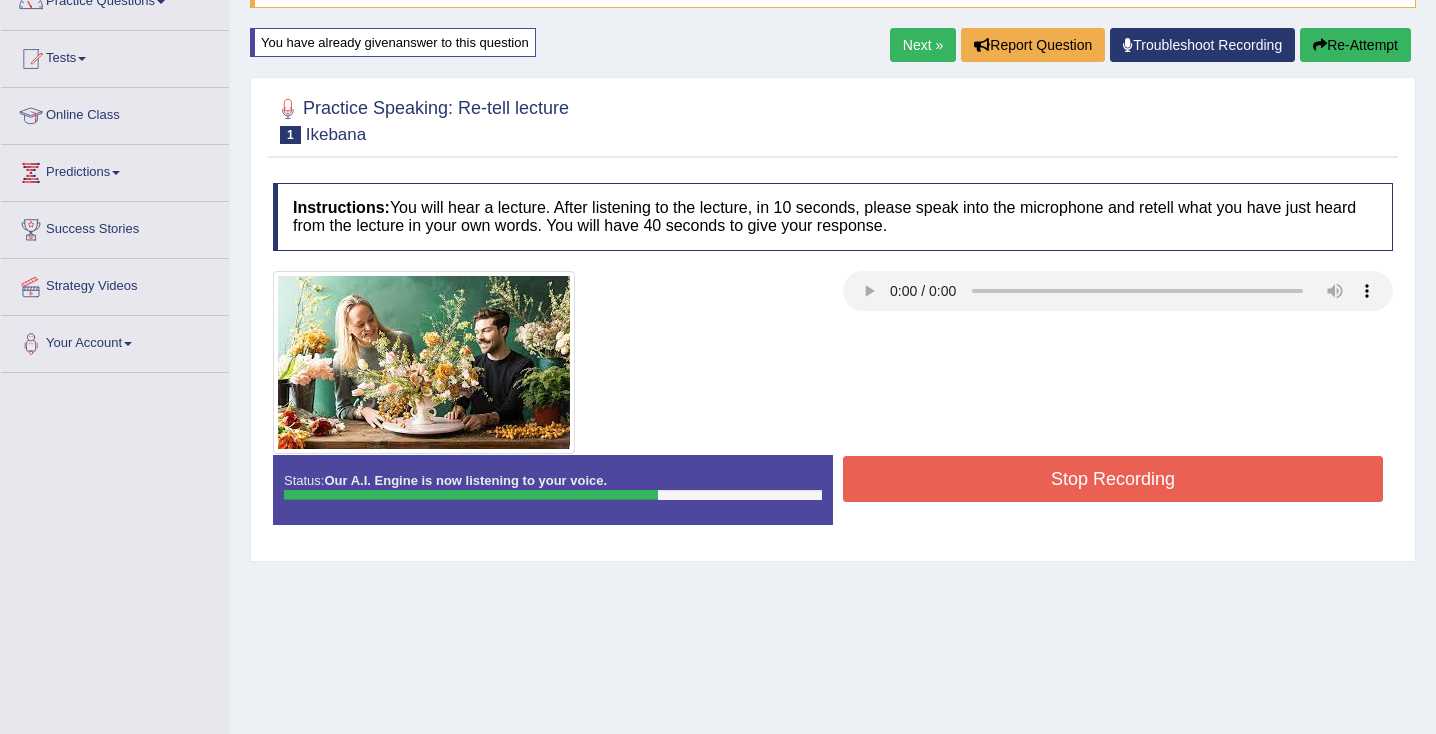 click on "Stop Recording" at bounding box center [1113, 479] 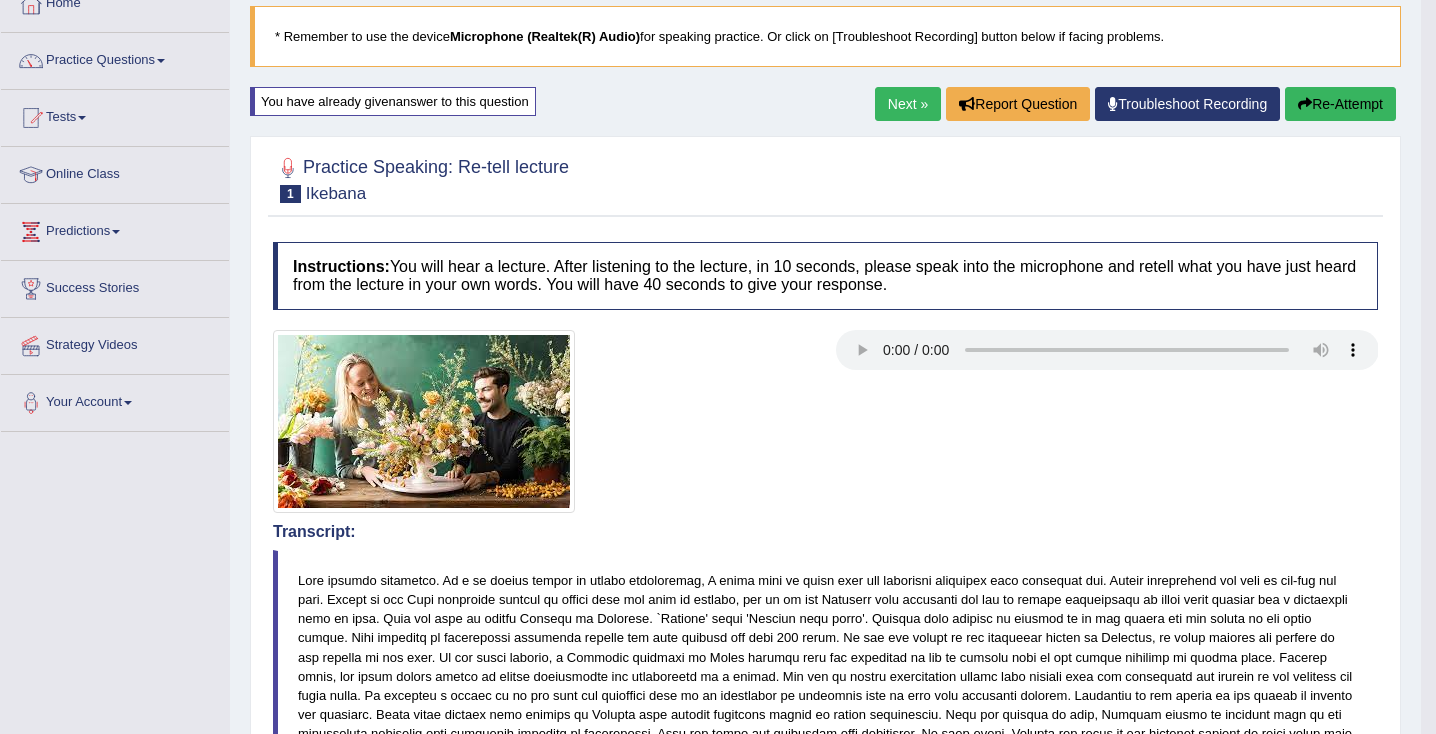 scroll, scrollTop: 0, scrollLeft: 0, axis: both 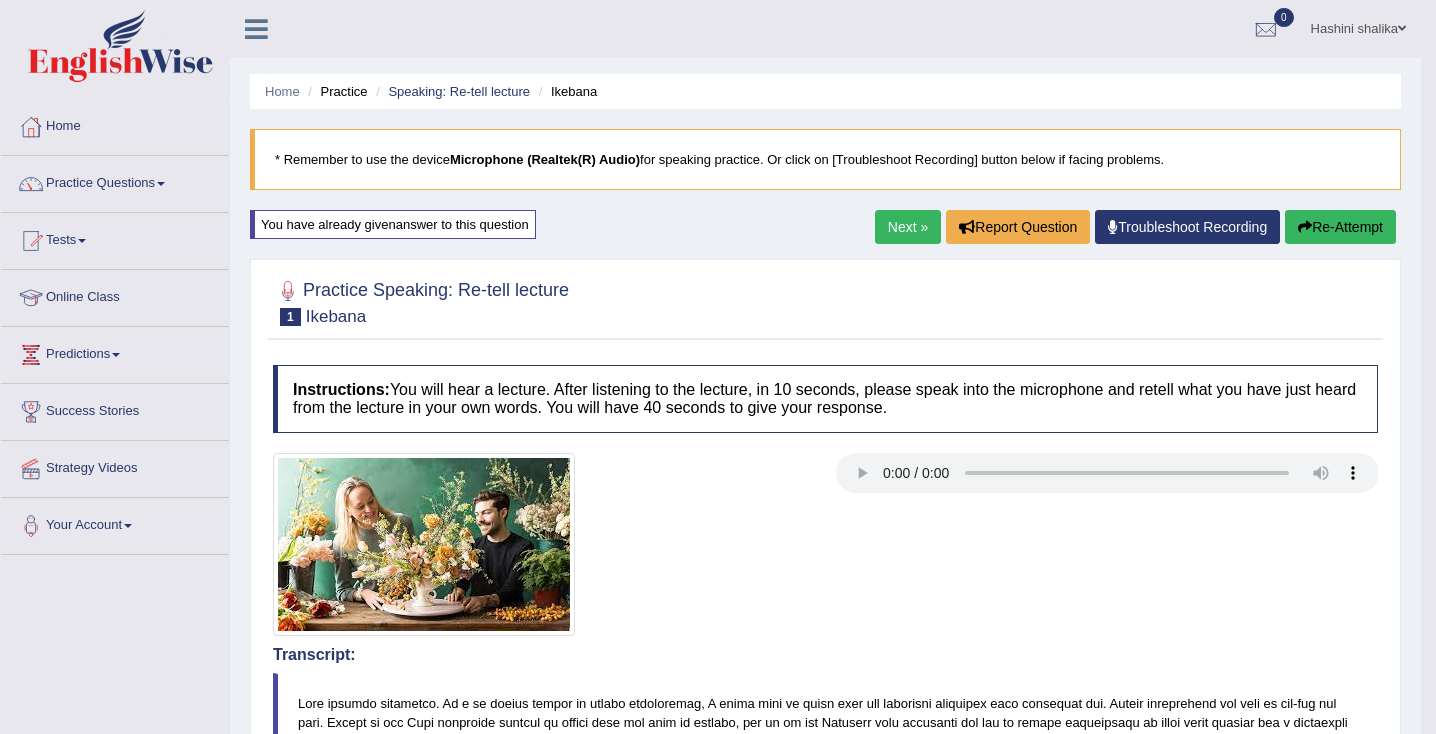 click on "Re-Attempt" at bounding box center (1340, 227) 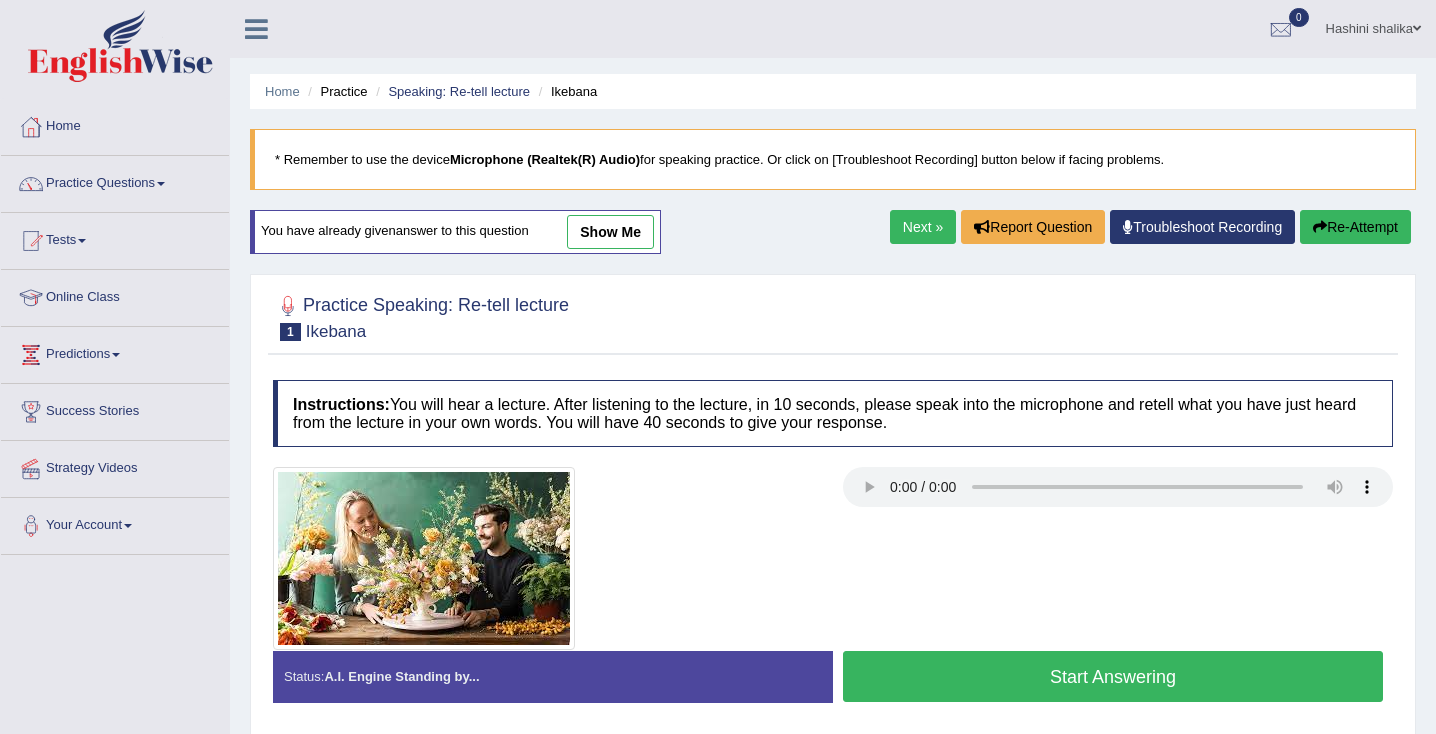 scroll, scrollTop: 0, scrollLeft: 0, axis: both 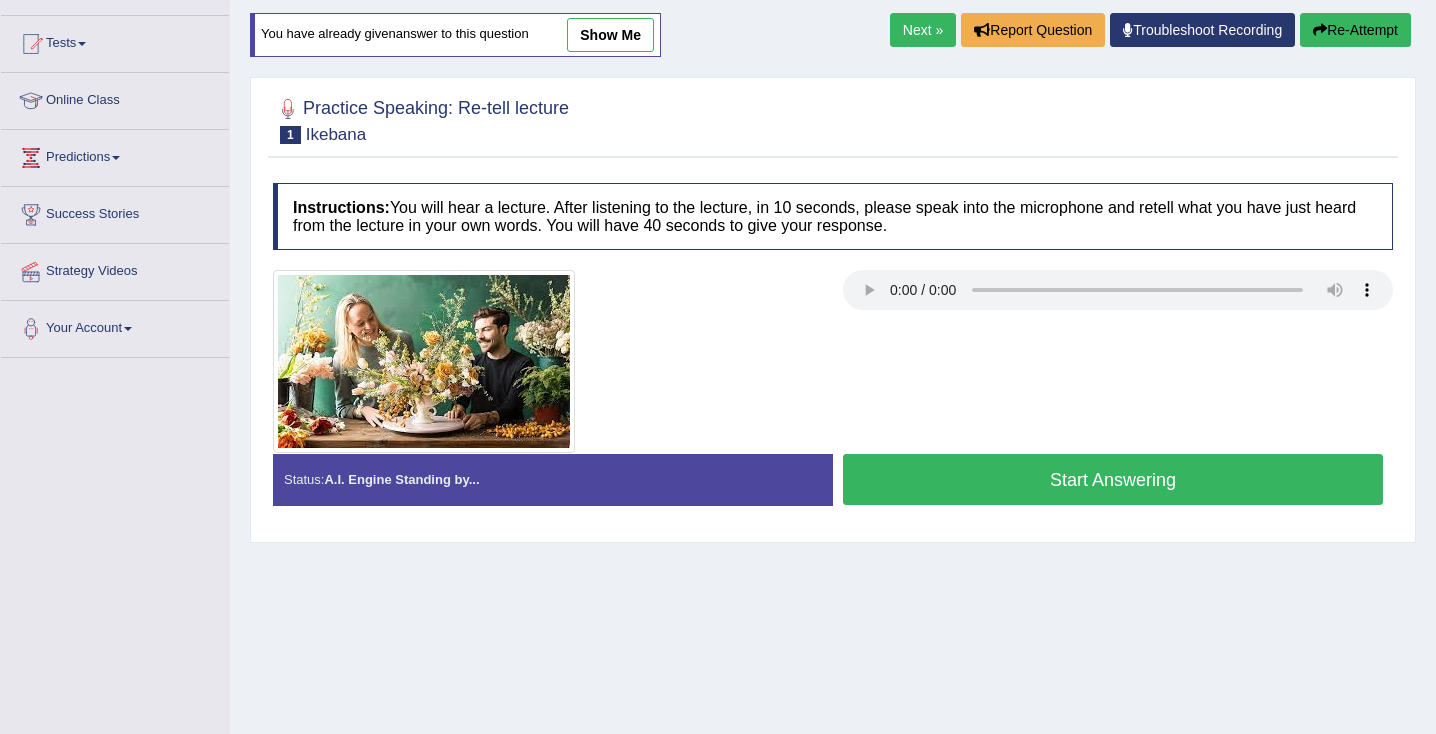 click on "Start Answering" at bounding box center [1113, 479] 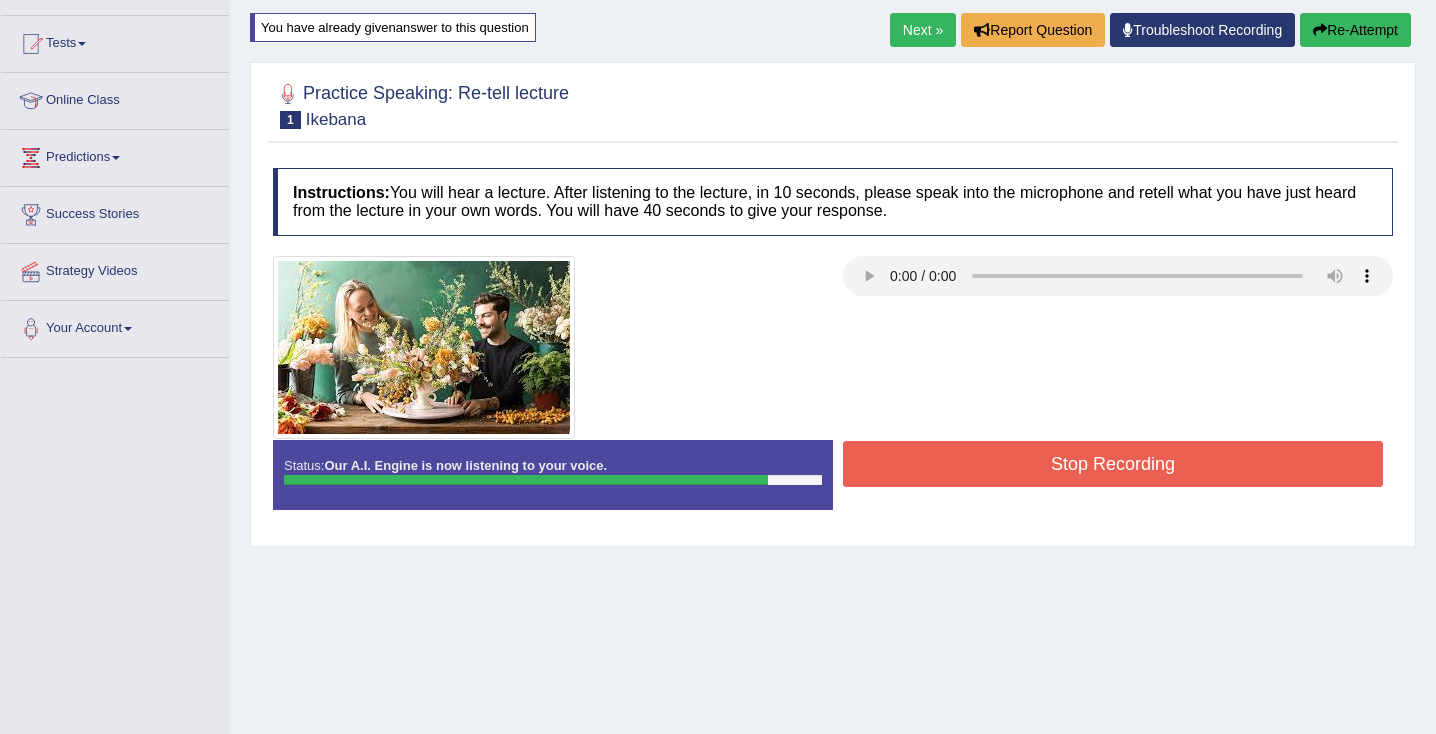 click on "Stop Recording" at bounding box center (1113, 464) 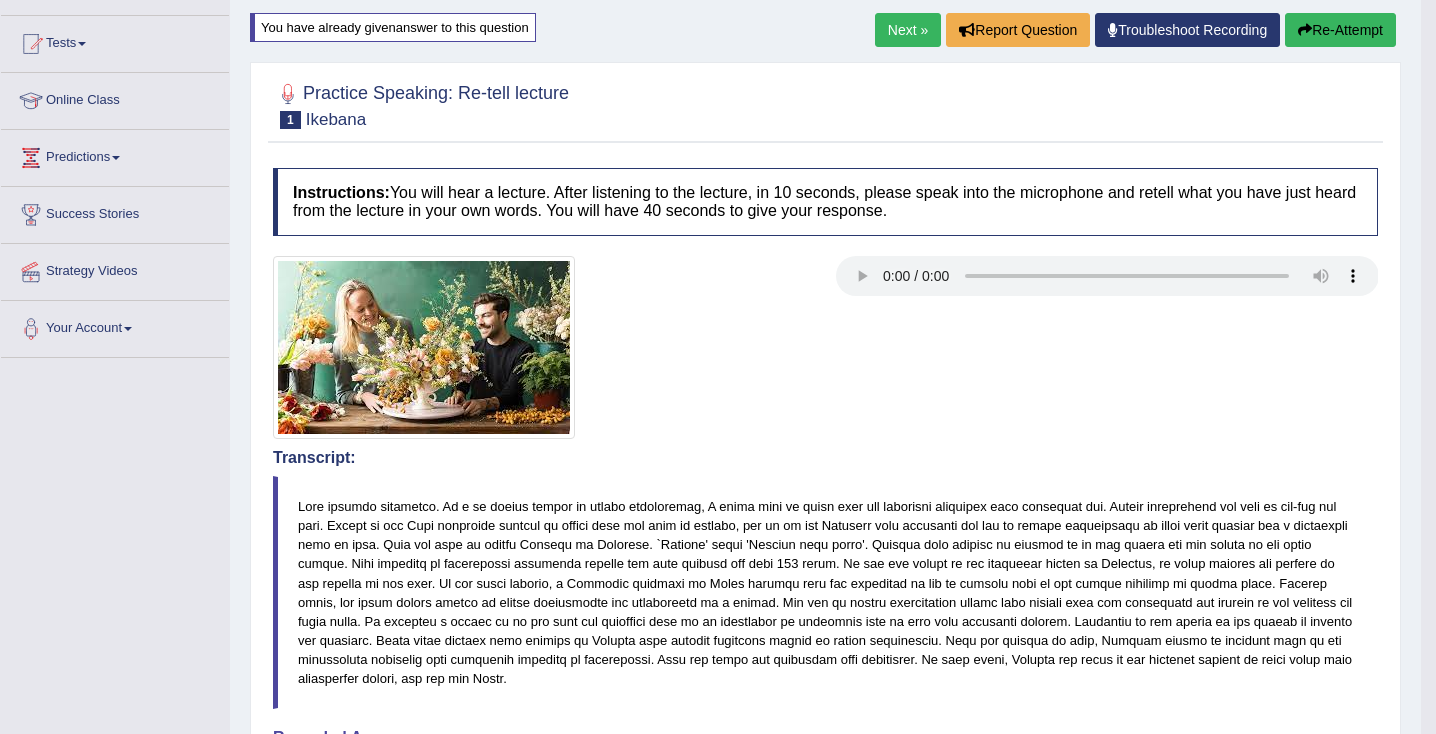 drag, startPoint x: 1439, startPoint y: 234, endPoint x: 1445, endPoint y: 606, distance: 372.04837 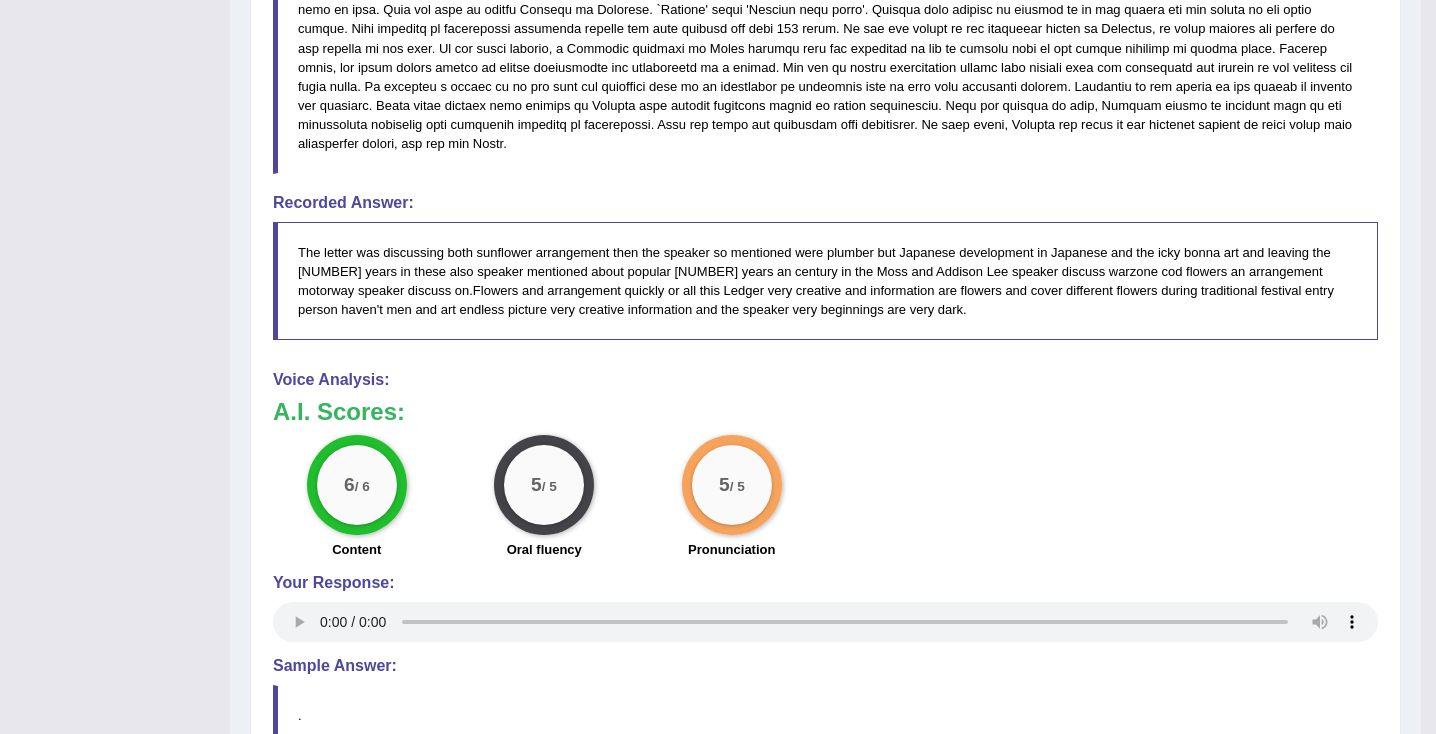 scroll, scrollTop: 933, scrollLeft: 0, axis: vertical 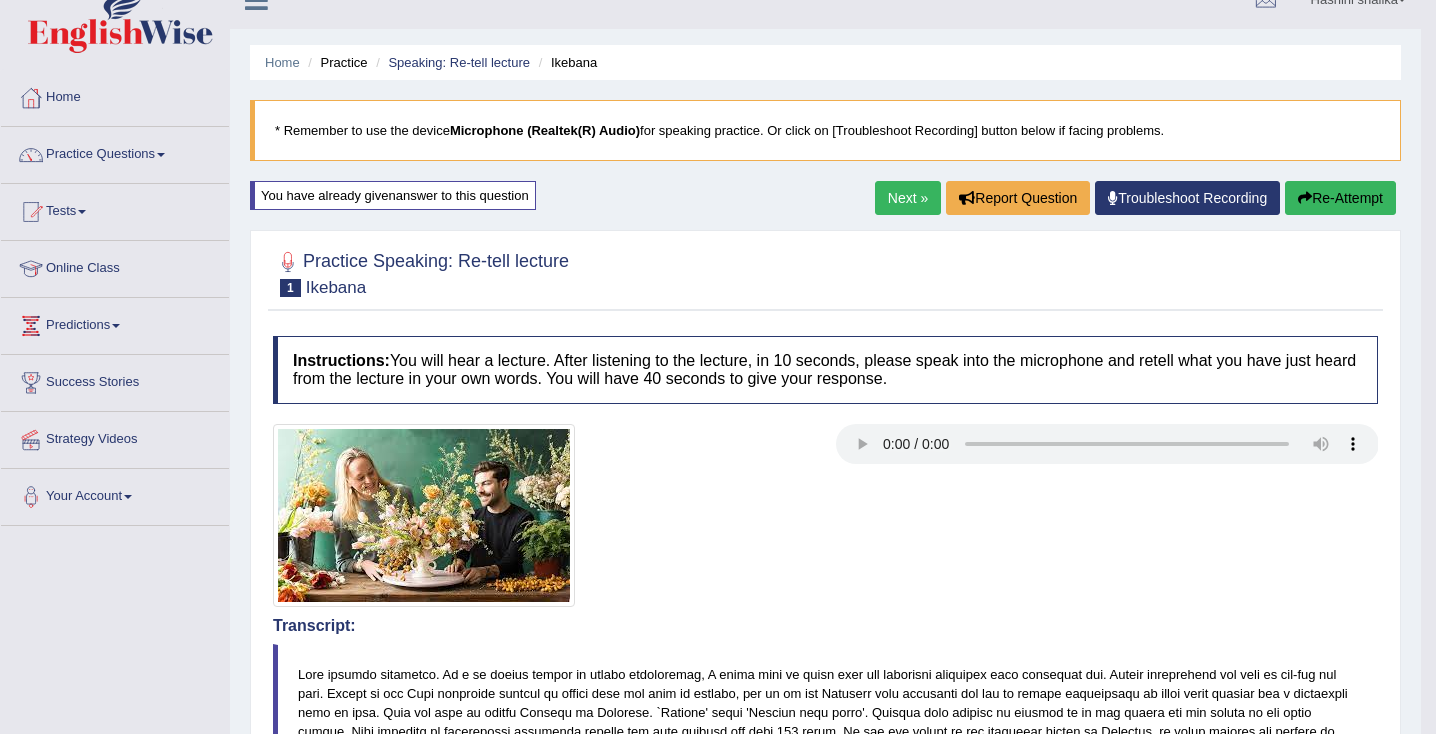 click on "Re-Attempt" at bounding box center [1340, 198] 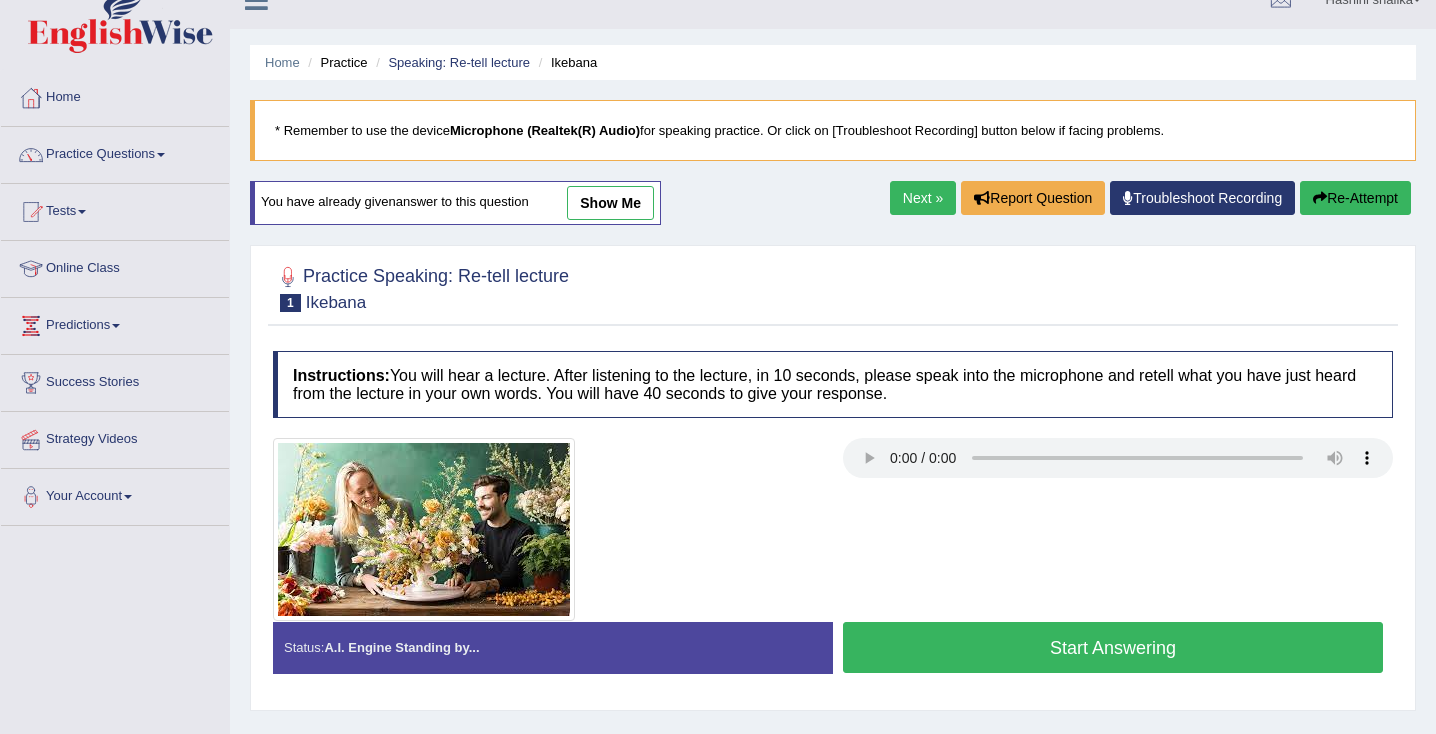 scroll, scrollTop: 0, scrollLeft: 0, axis: both 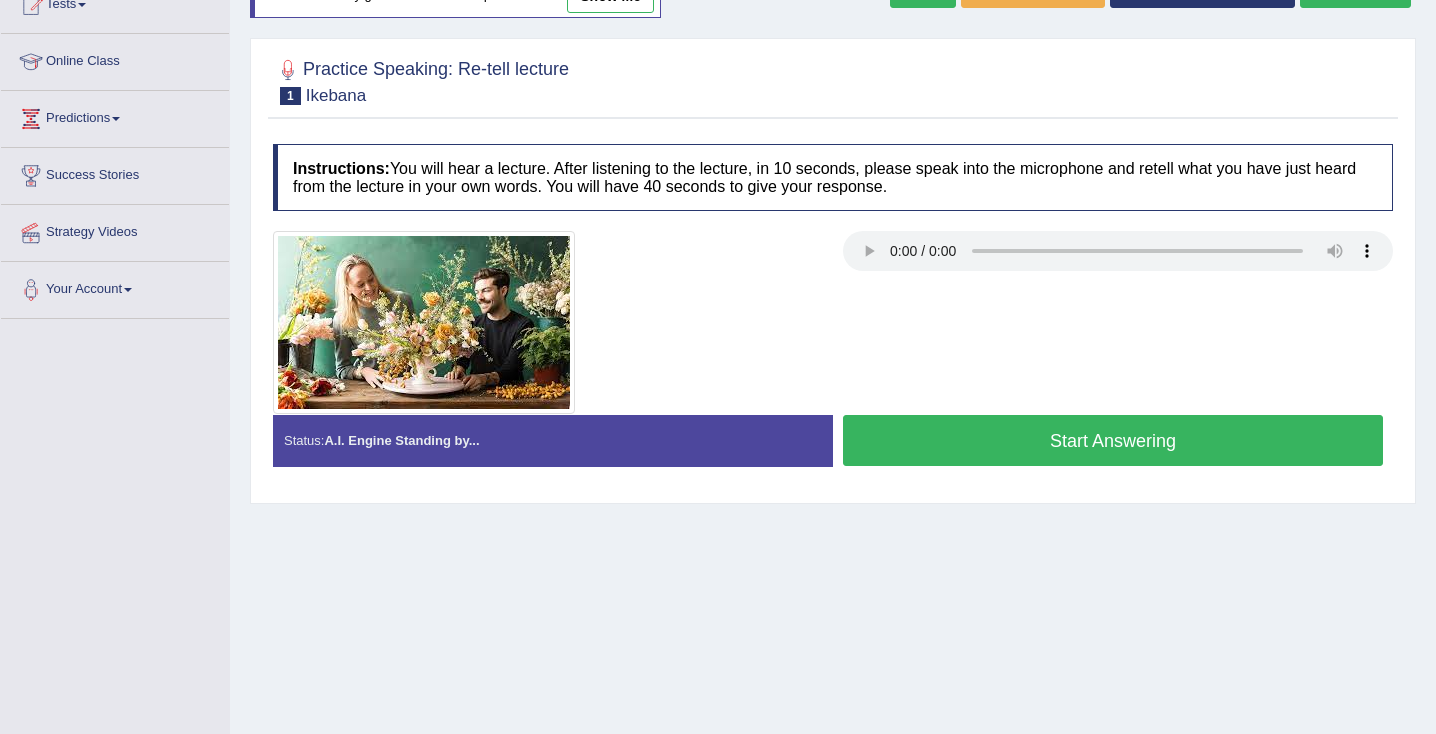 click on "Start Answering" at bounding box center (1113, 440) 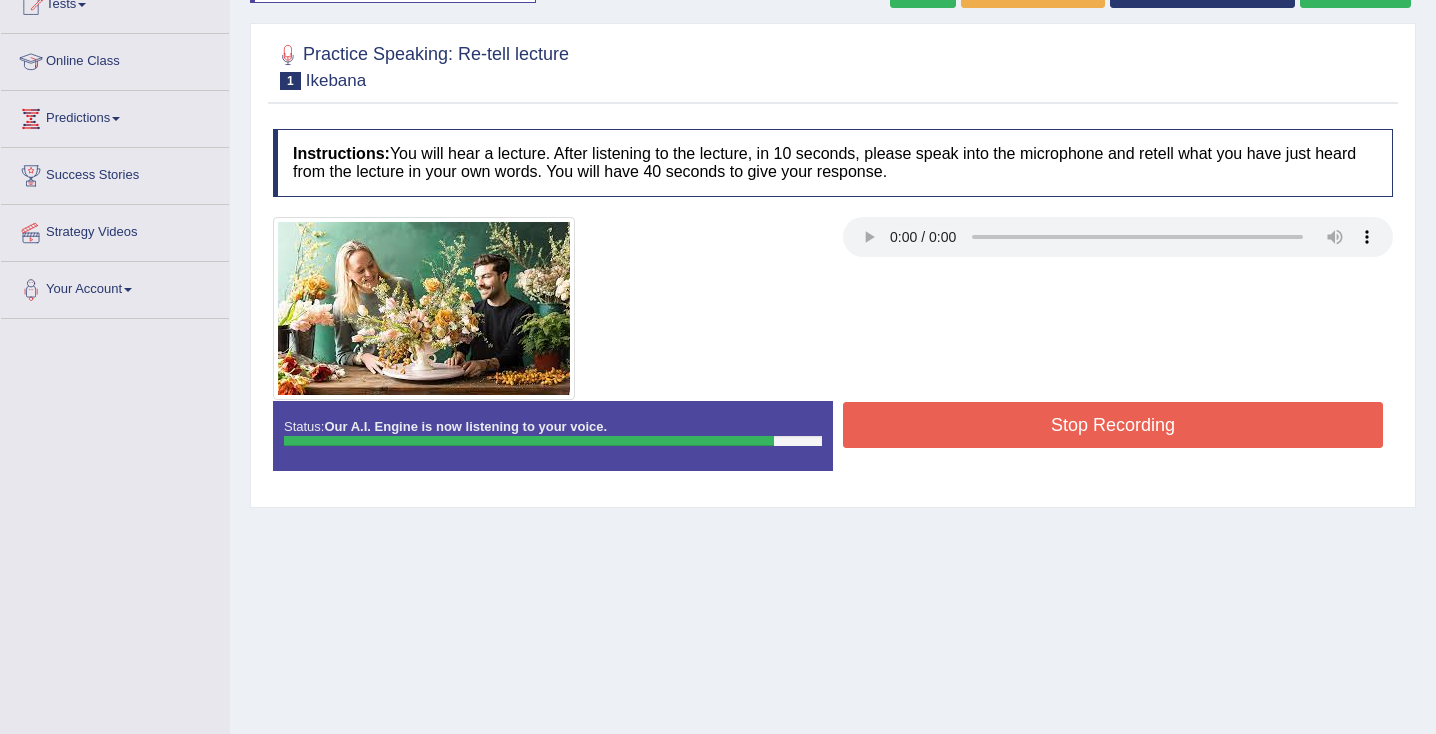 click on "Stop Recording" at bounding box center [1113, 425] 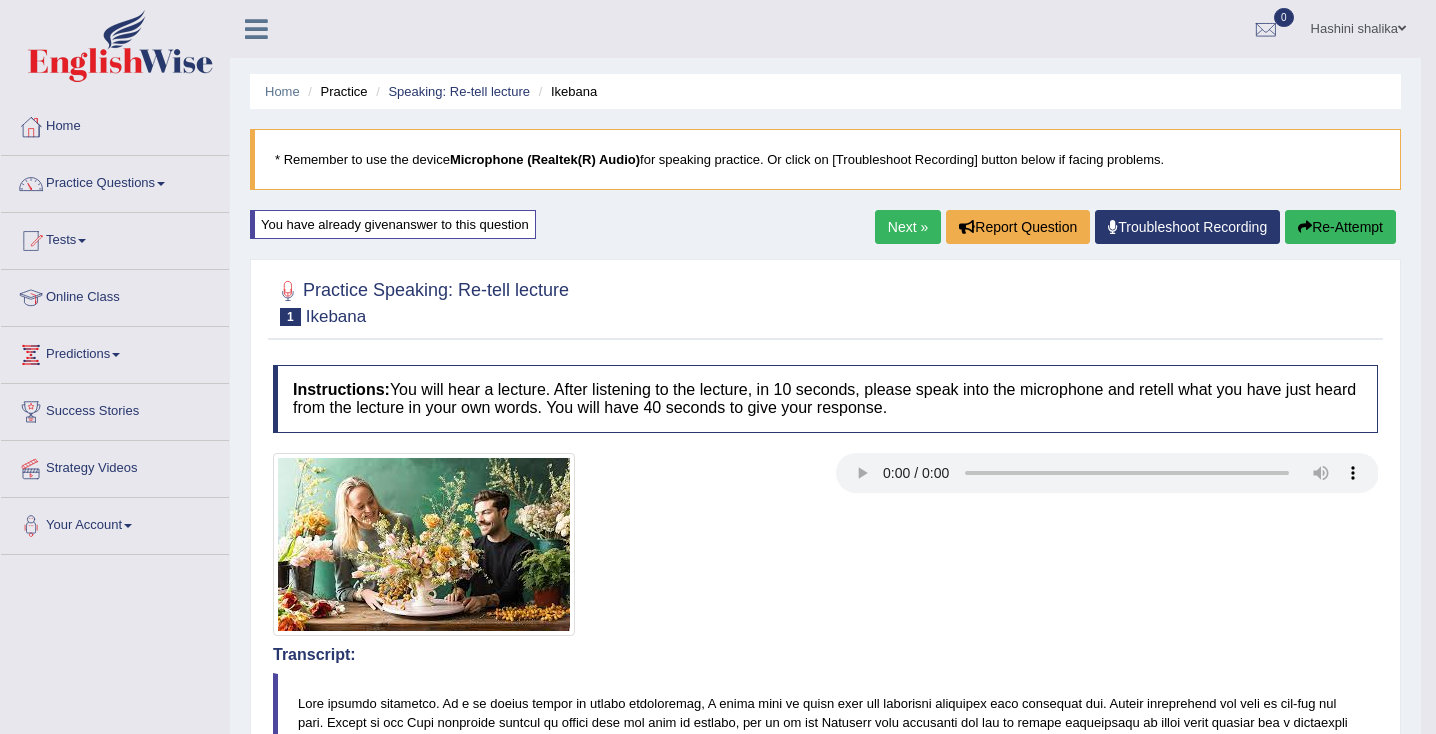 scroll, scrollTop: 236, scrollLeft: 0, axis: vertical 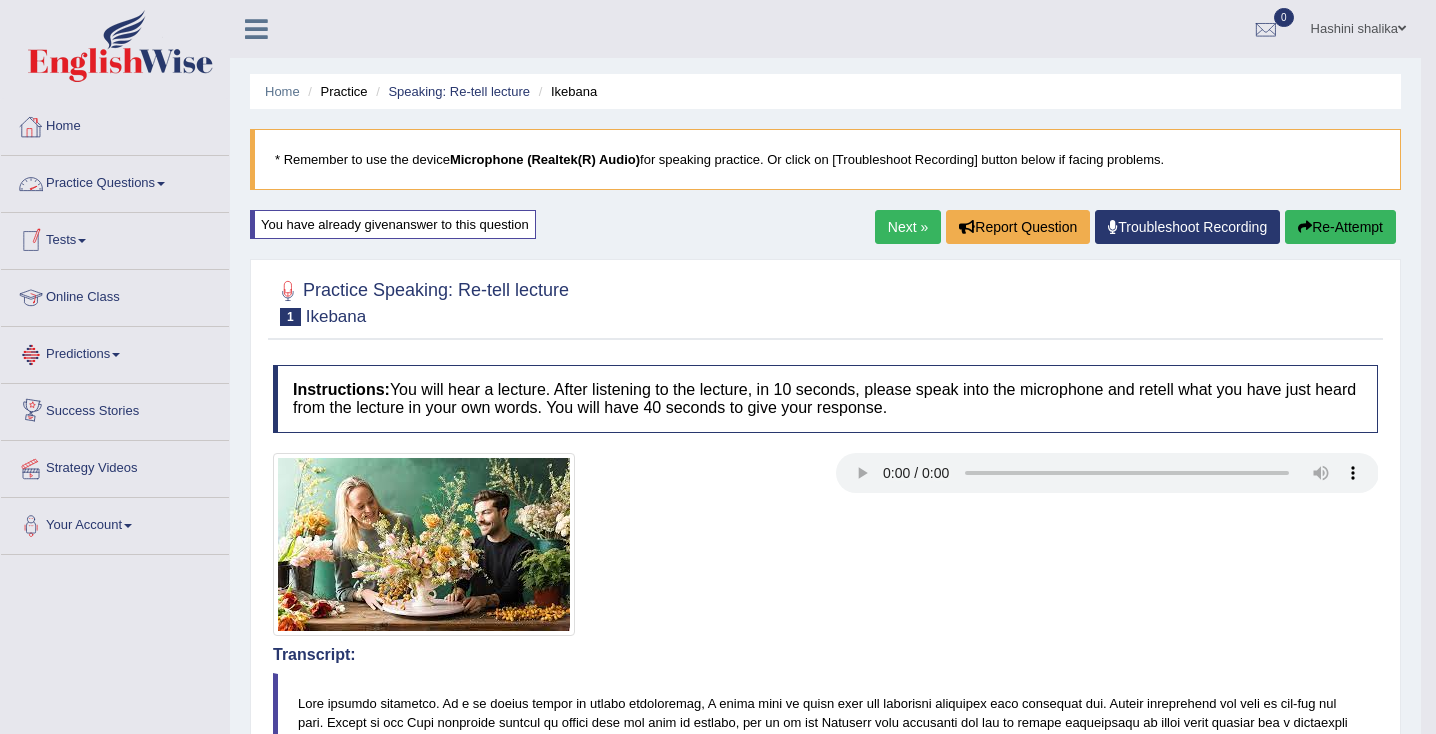 click on "Practice Questions" at bounding box center (115, 181) 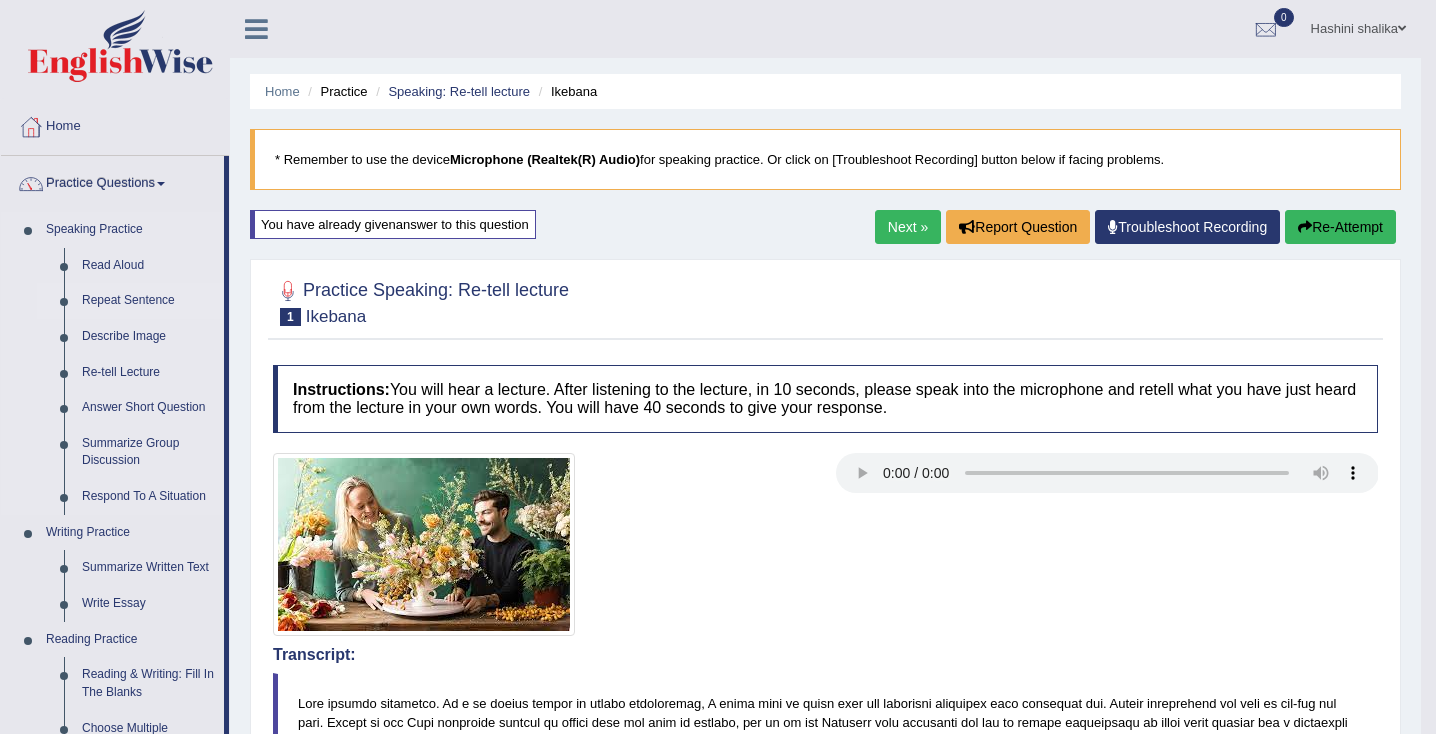 click on "Repeat Sentence" at bounding box center [148, 301] 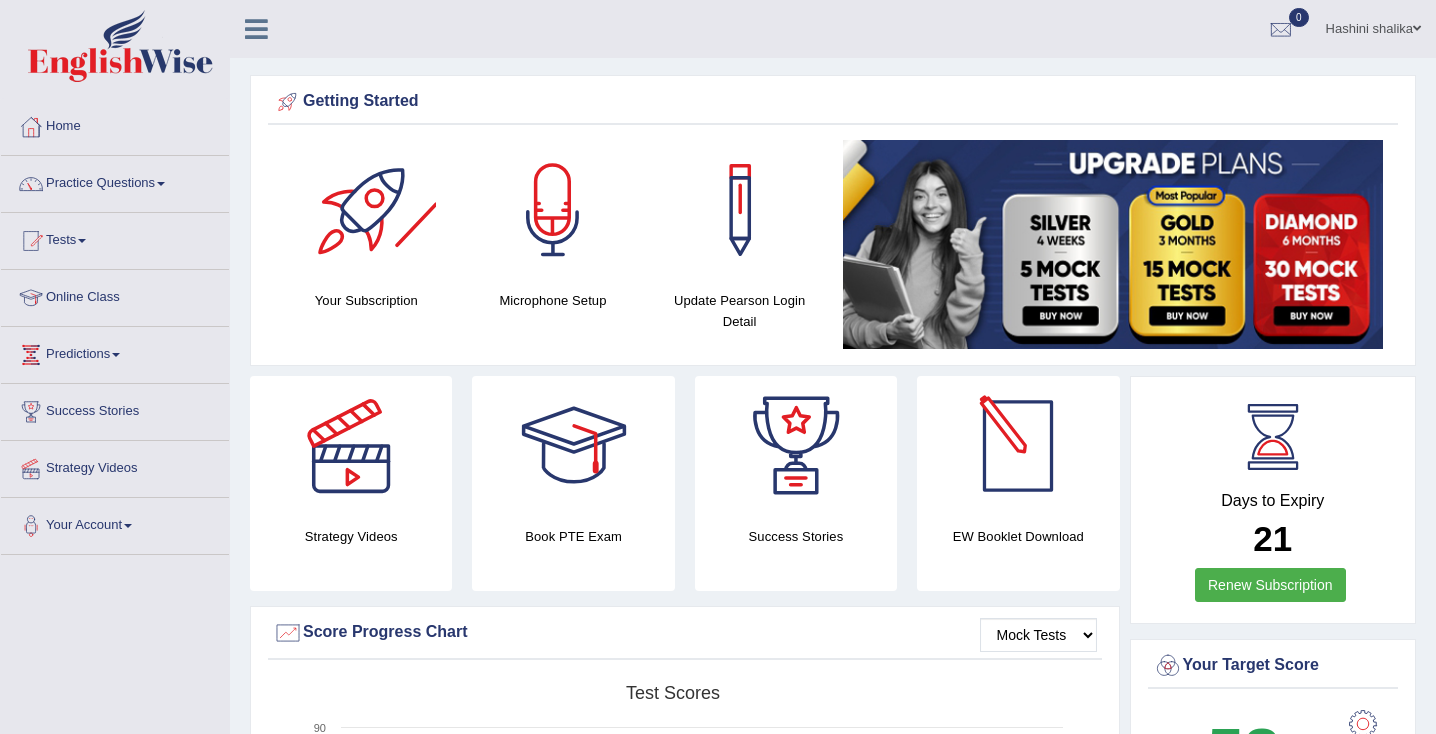 scroll, scrollTop: 0, scrollLeft: 0, axis: both 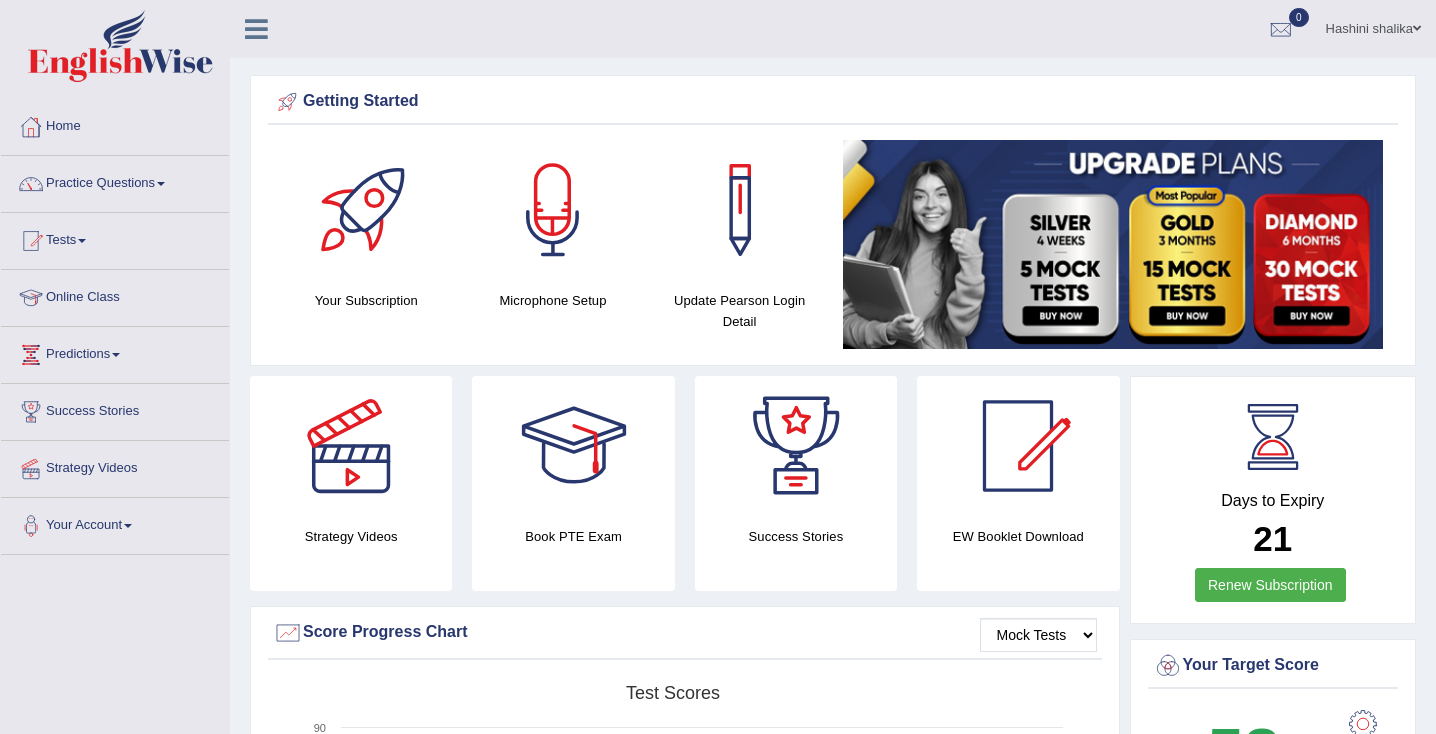 click on "Online Class" at bounding box center (115, 295) 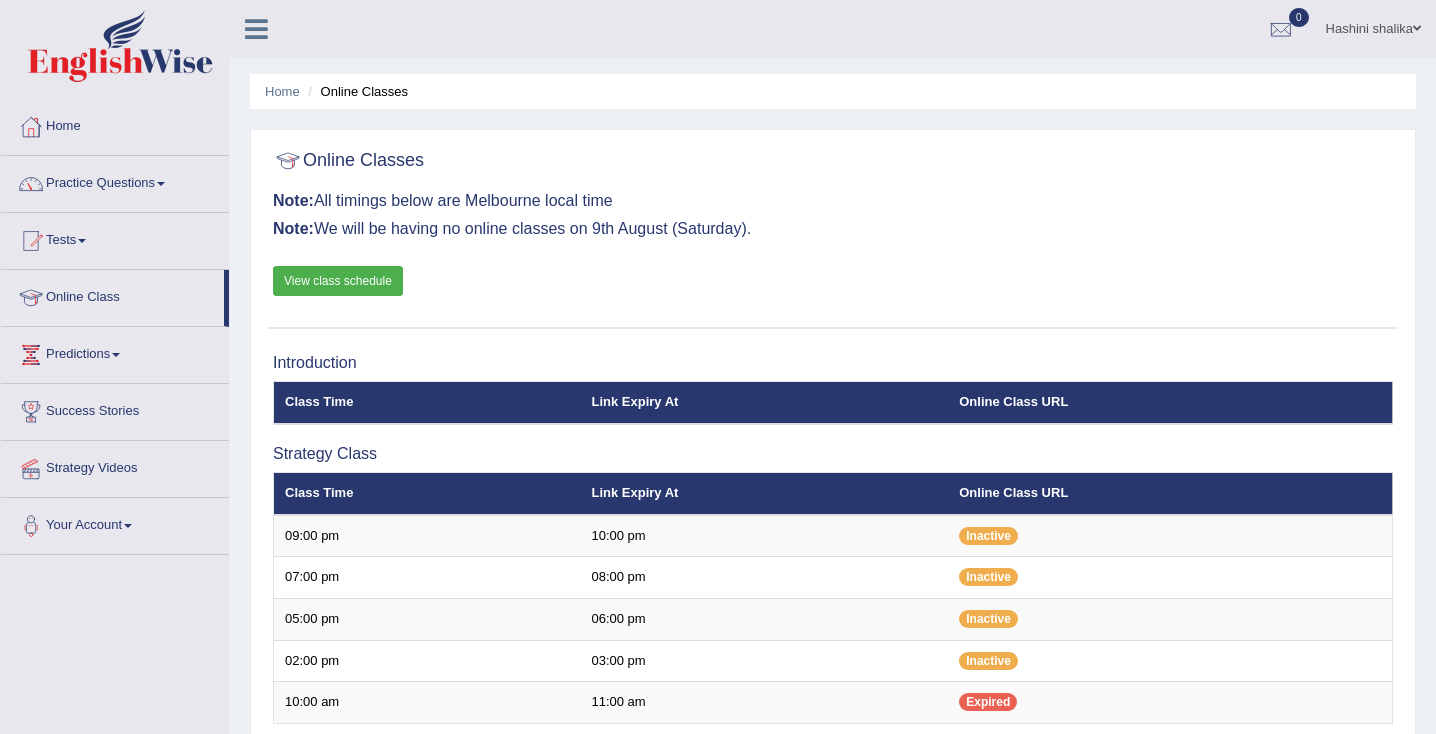 scroll, scrollTop: 0, scrollLeft: 0, axis: both 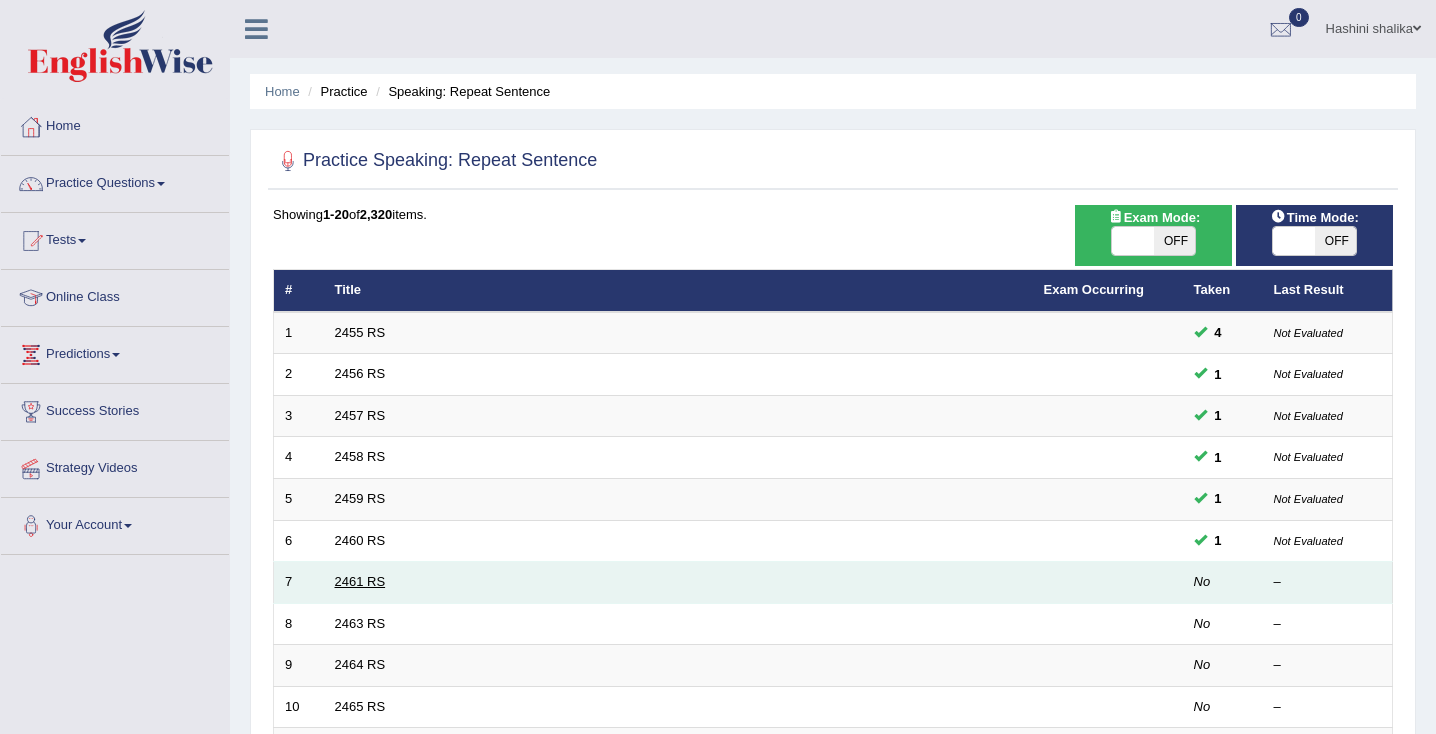 click on "2461 RS" at bounding box center [360, 581] 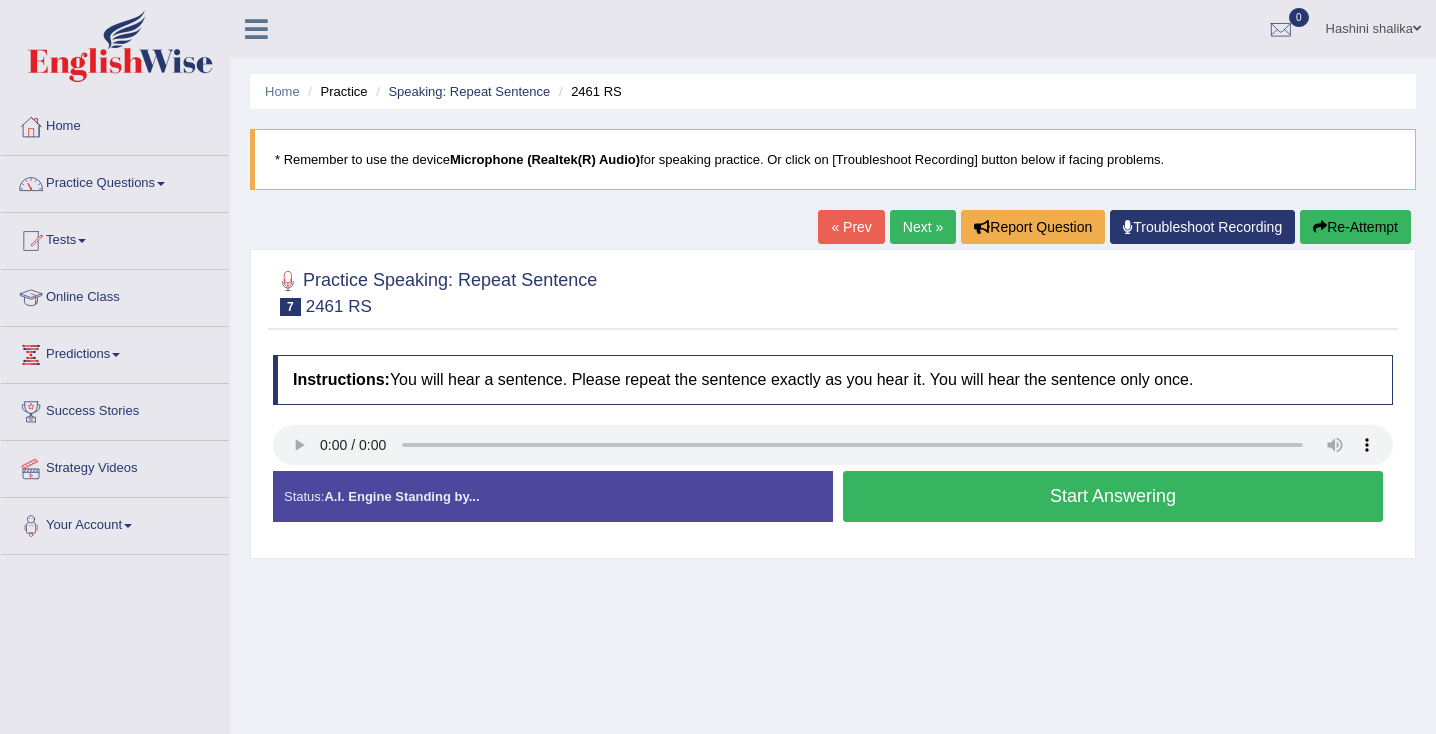 scroll, scrollTop: 0, scrollLeft: 0, axis: both 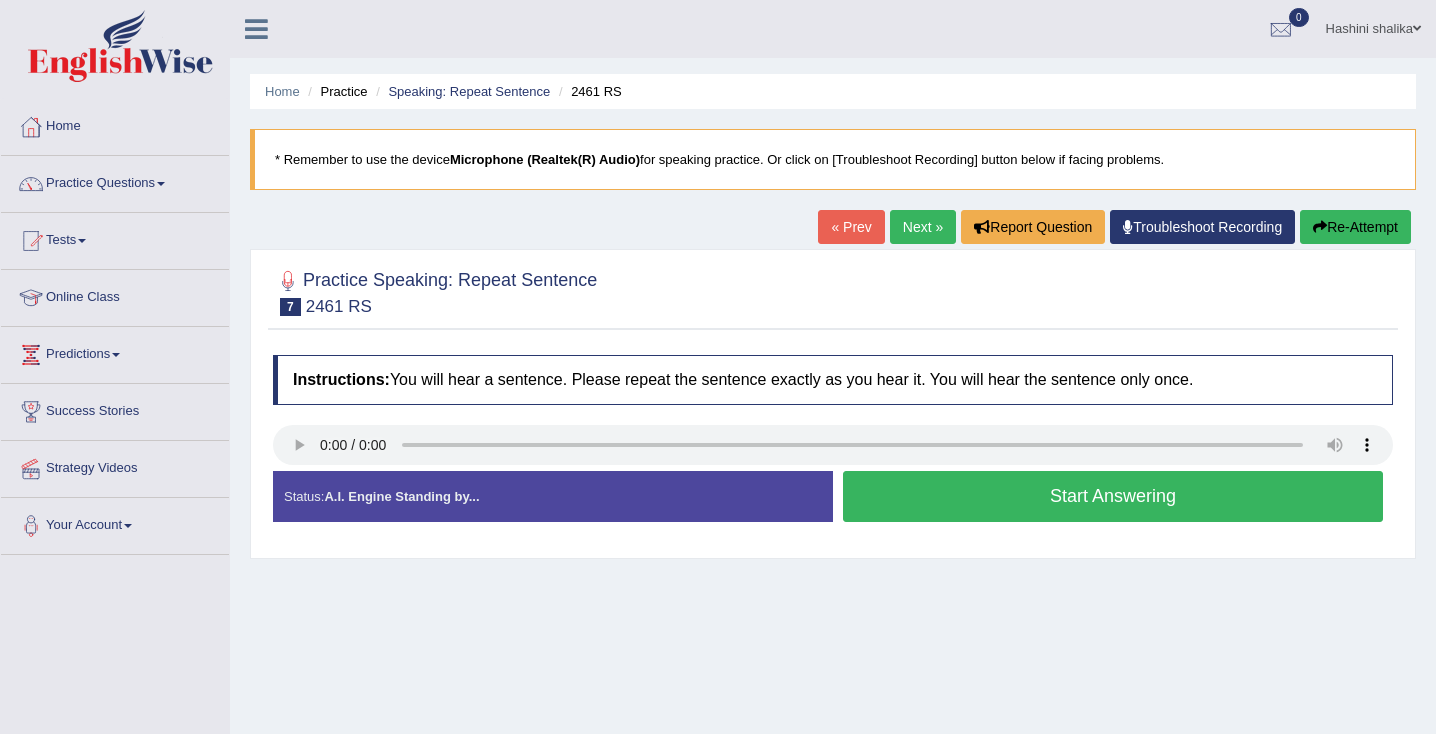 click on "Start Answering" at bounding box center (1113, 496) 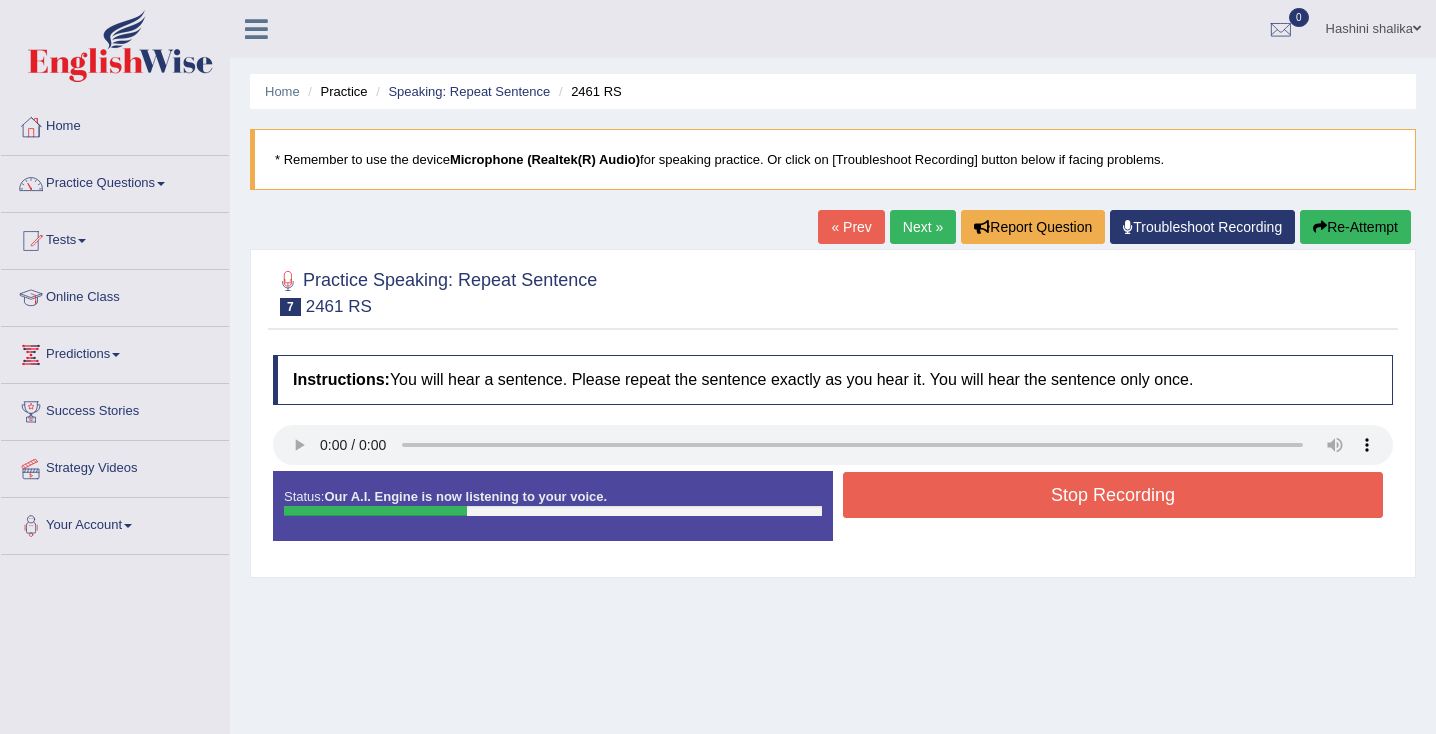 click on "Stop Recording" at bounding box center (1113, 495) 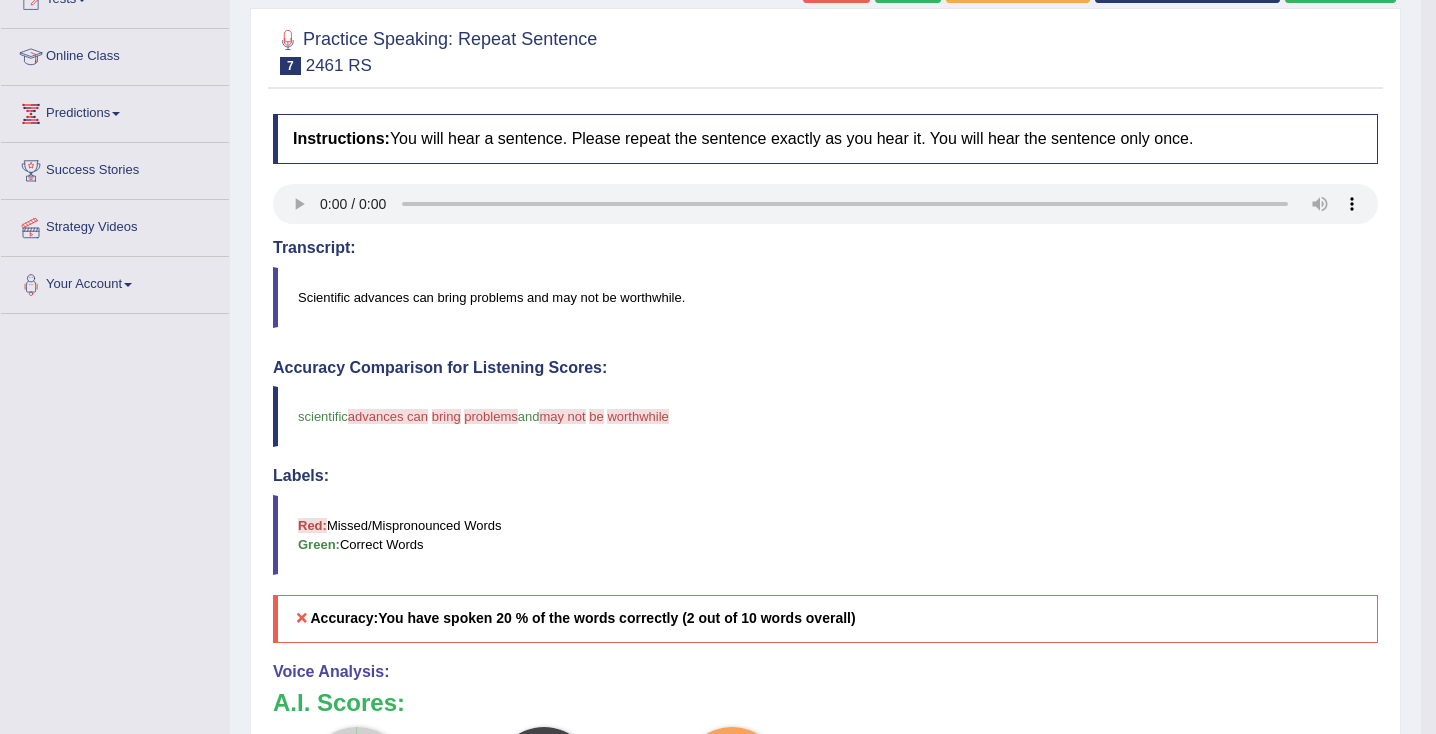 scroll, scrollTop: 0, scrollLeft: 0, axis: both 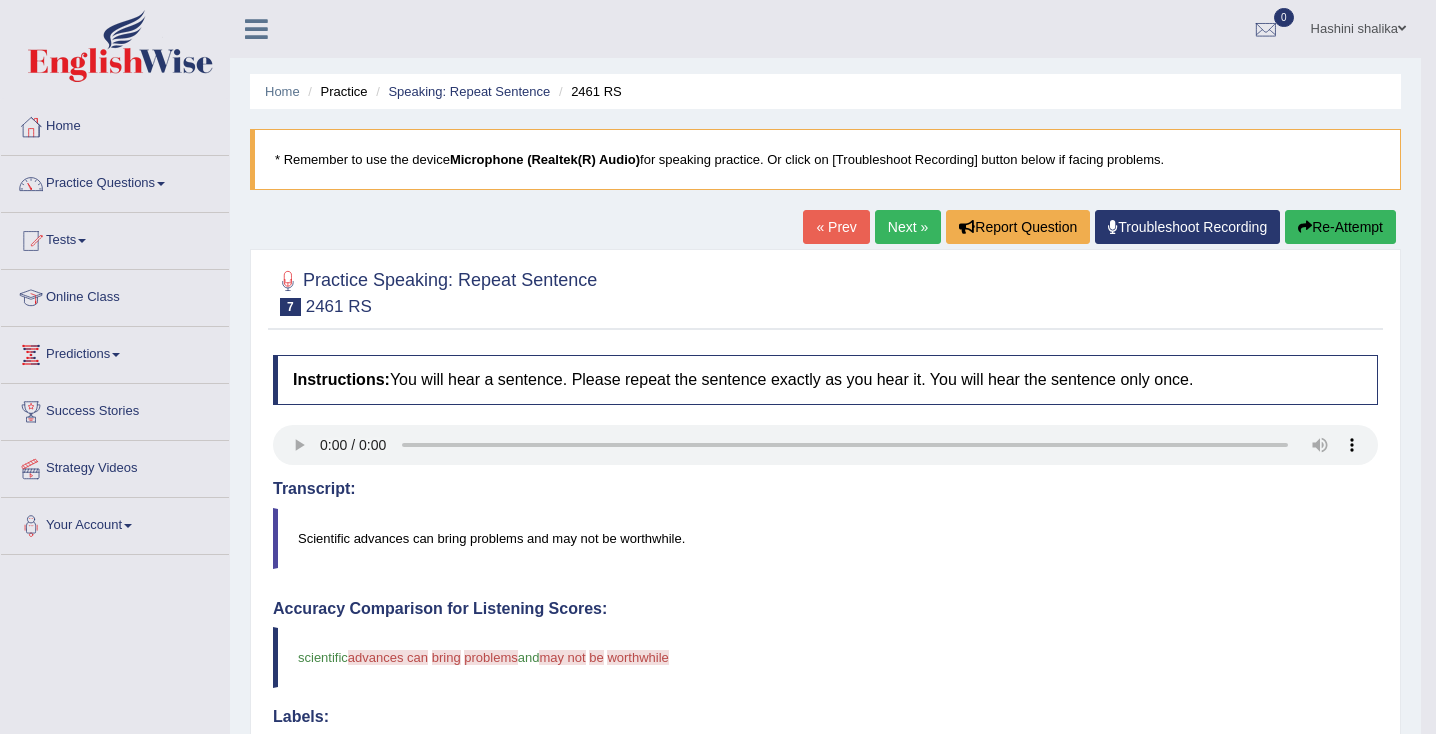 click on "Re-Attempt" at bounding box center (1340, 227) 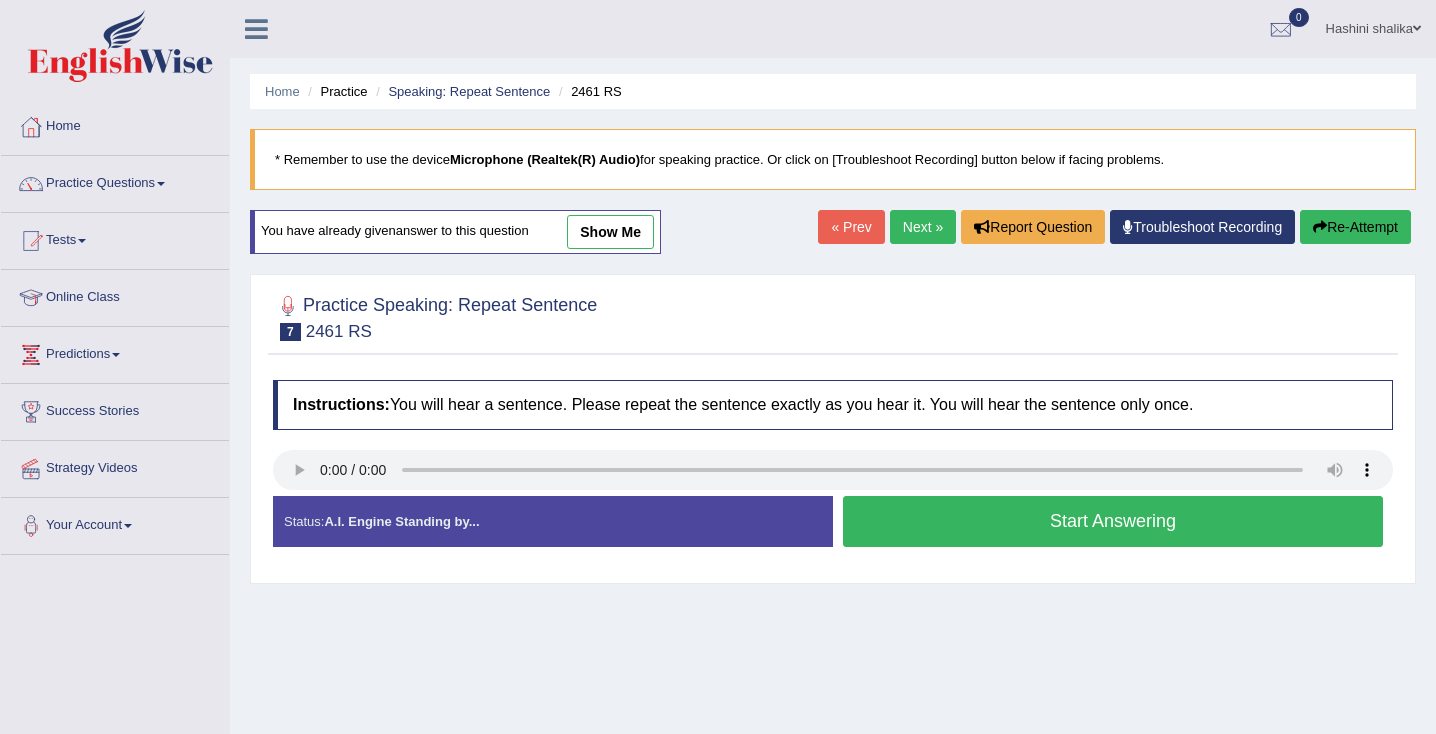 scroll, scrollTop: 0, scrollLeft: 0, axis: both 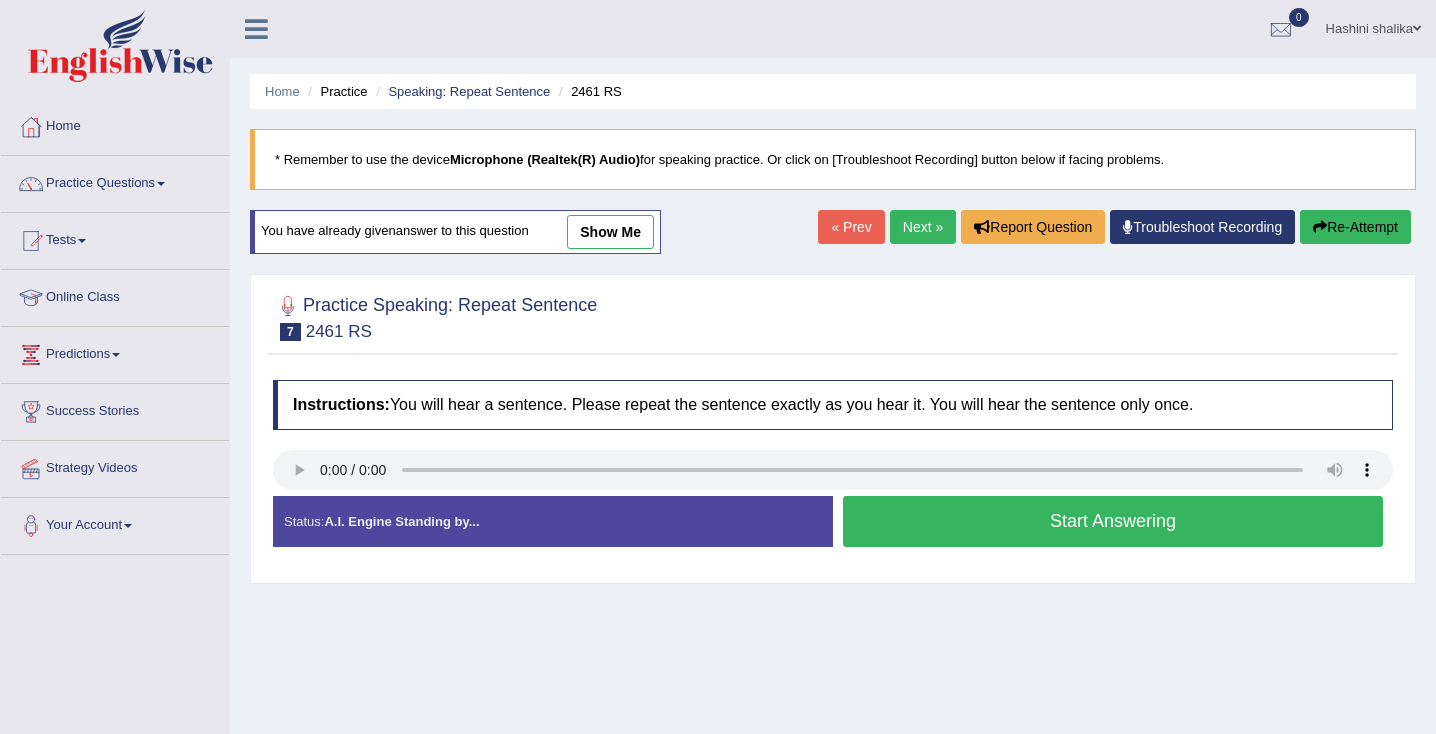 click on "Start Answering" at bounding box center (1113, 521) 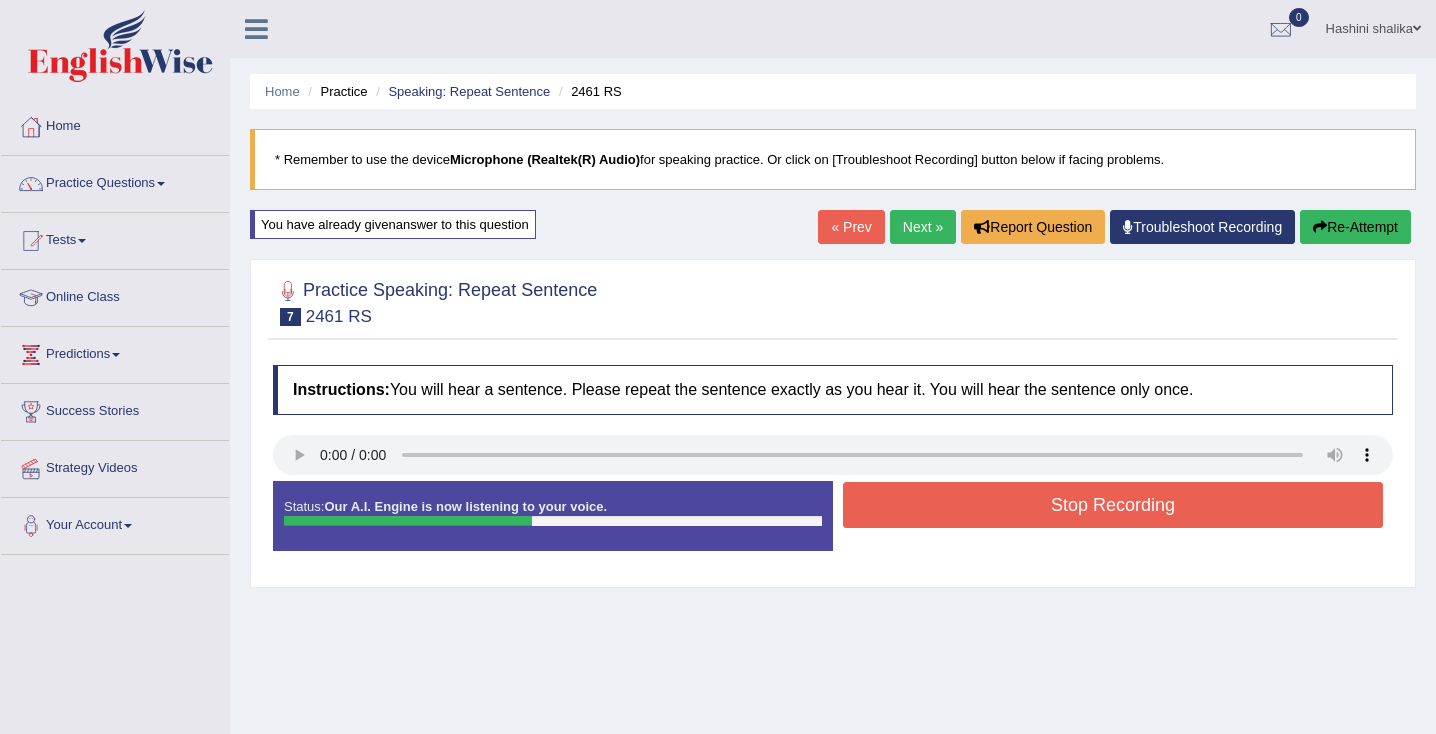 click on "Stop Recording" at bounding box center [1113, 505] 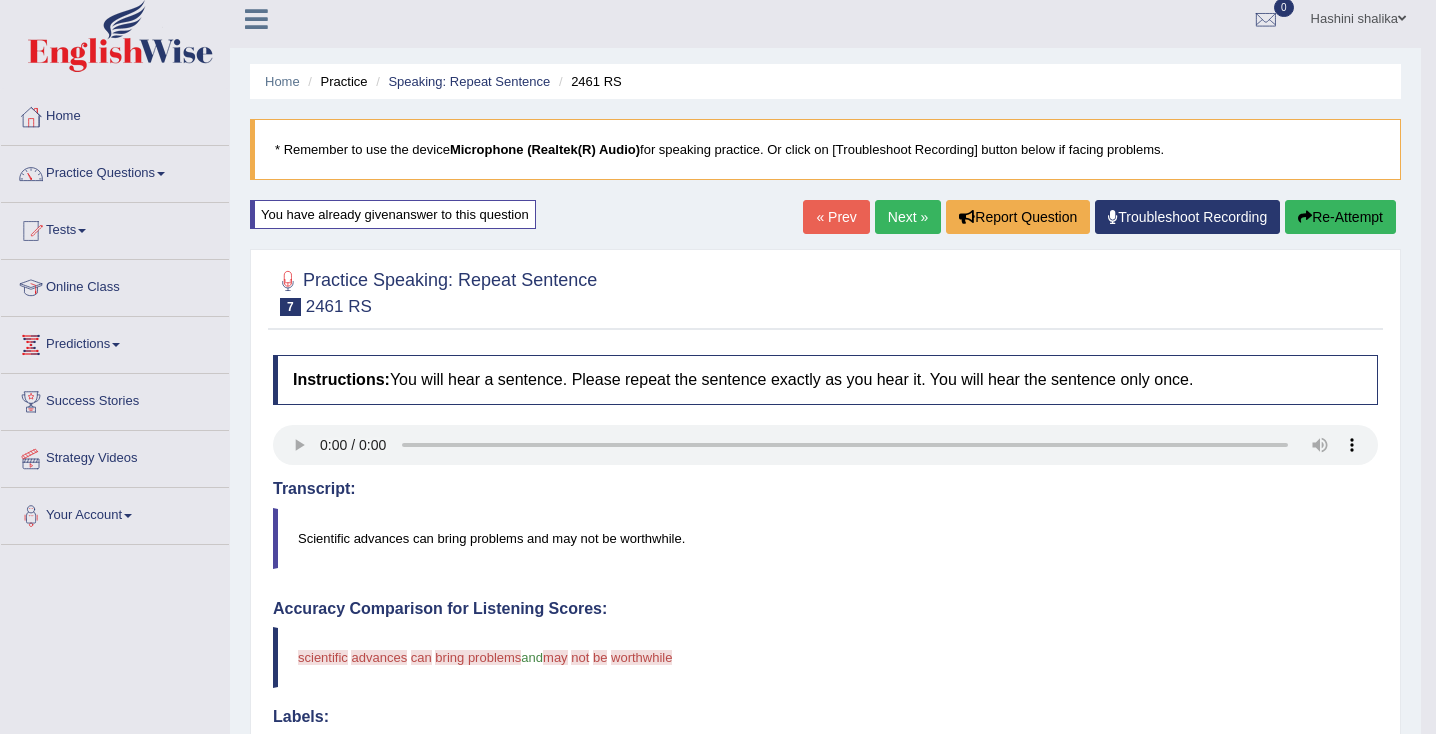 scroll, scrollTop: 8, scrollLeft: 0, axis: vertical 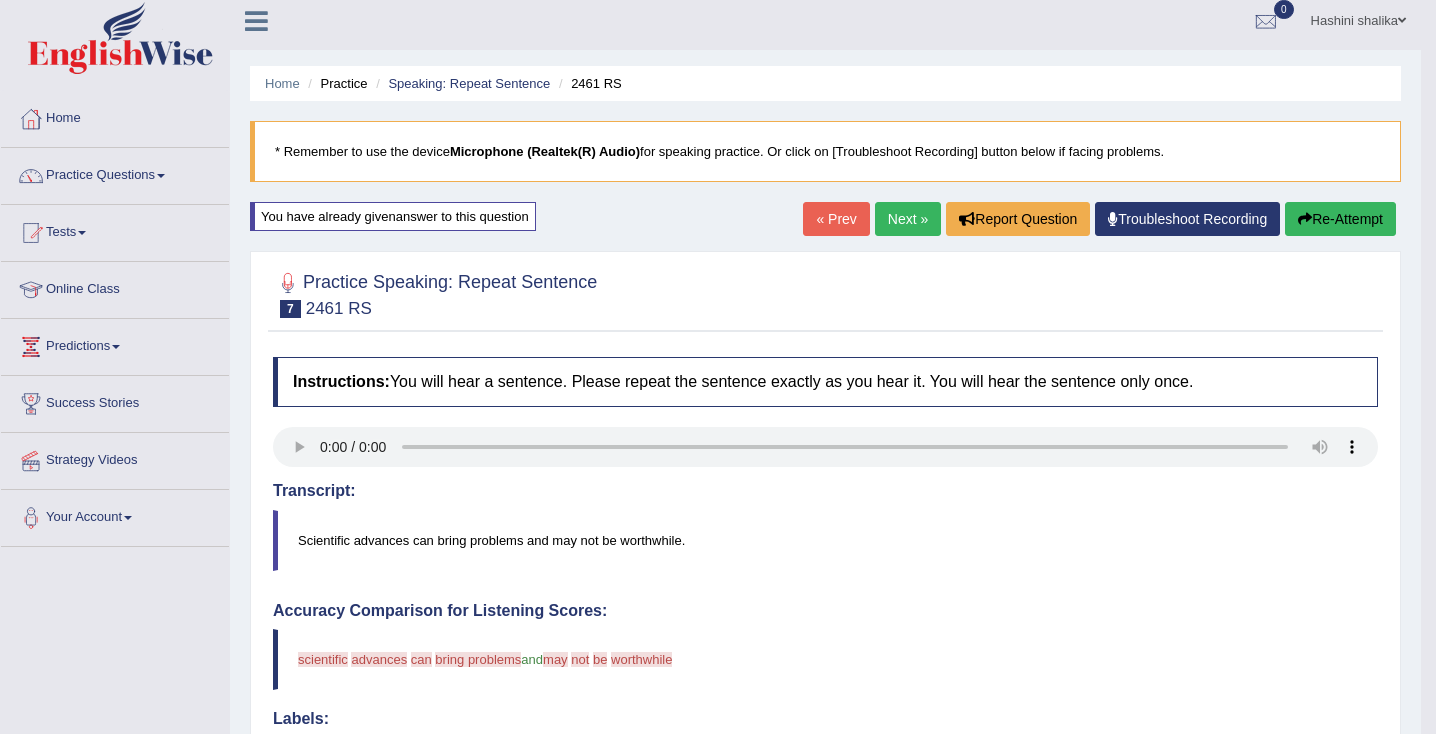 click on "Re-Attempt" at bounding box center [1340, 219] 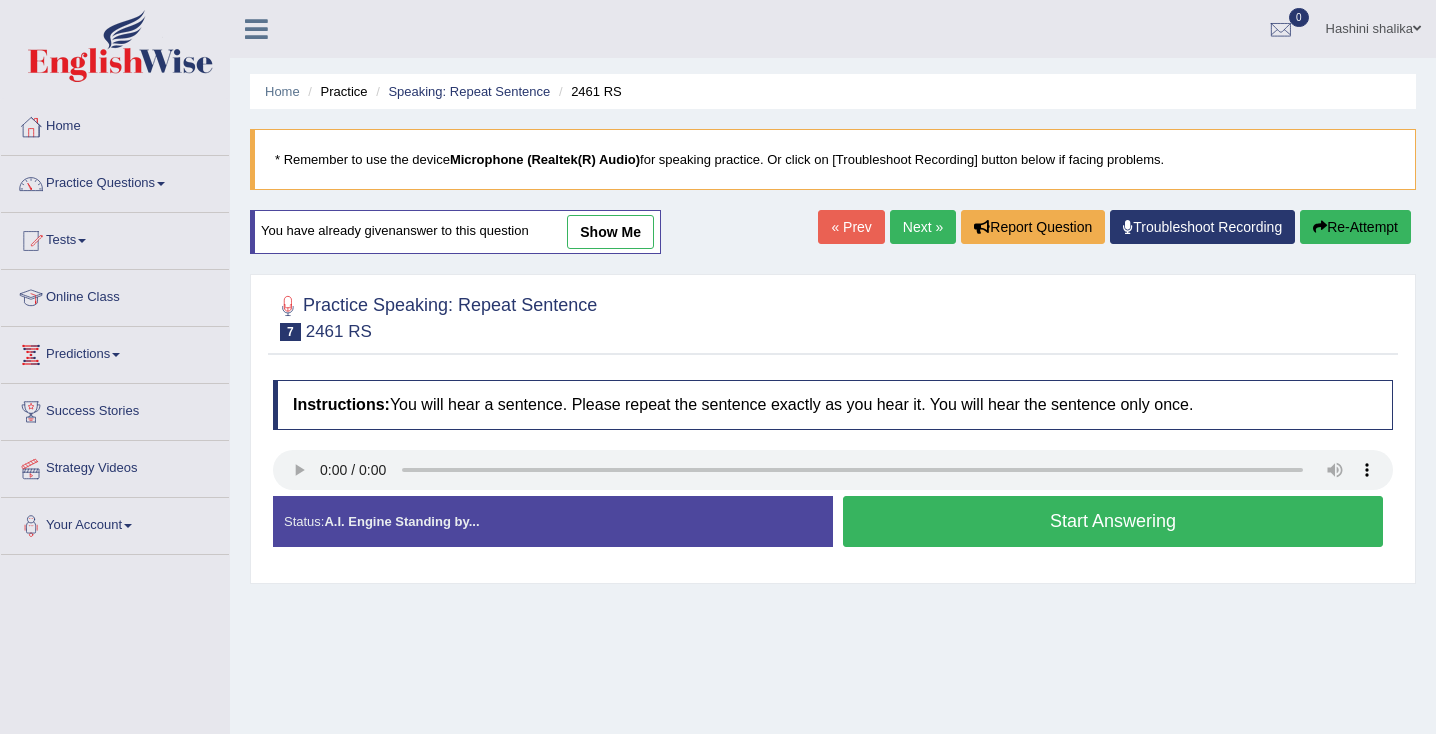 scroll, scrollTop: 8, scrollLeft: 0, axis: vertical 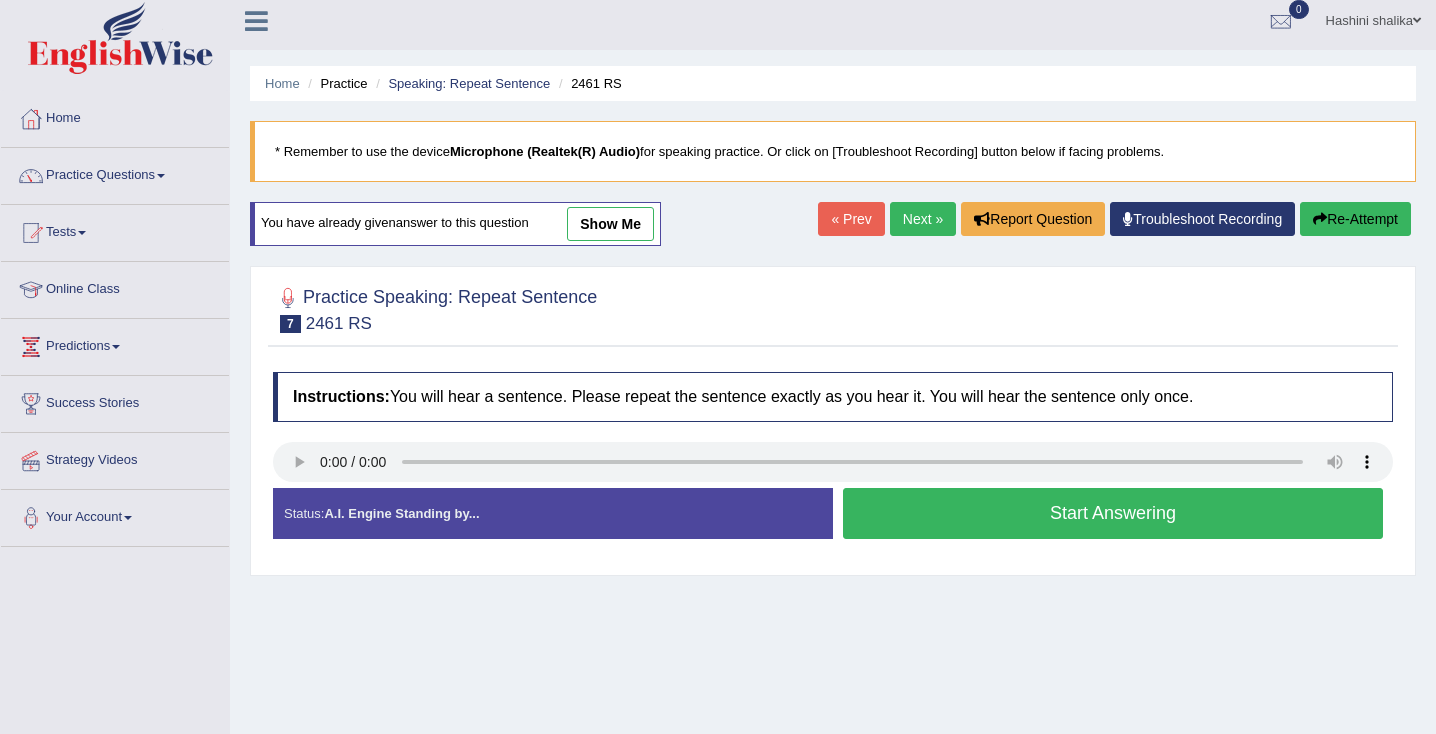 click on "Next »" at bounding box center (923, 219) 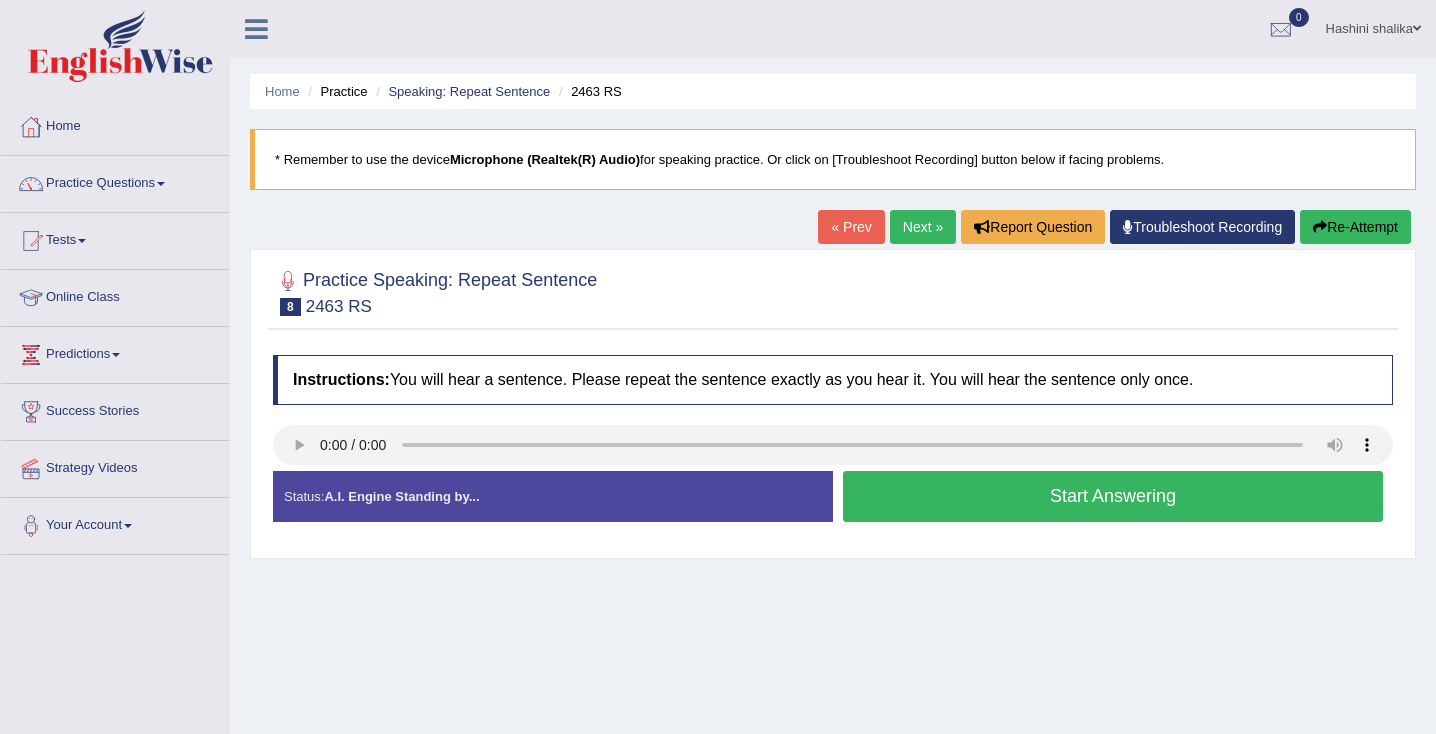 scroll, scrollTop: 0, scrollLeft: 0, axis: both 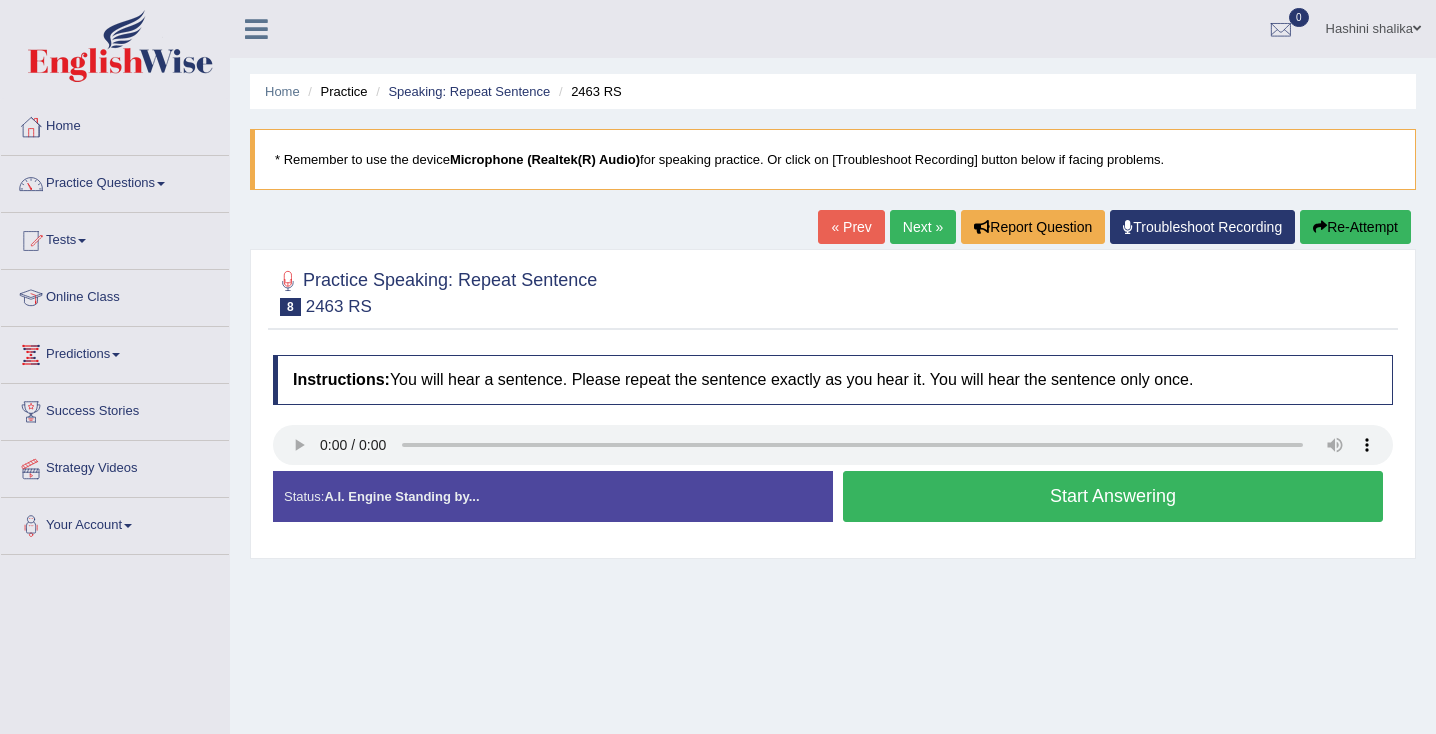 click on "Start Answering" at bounding box center (1113, 496) 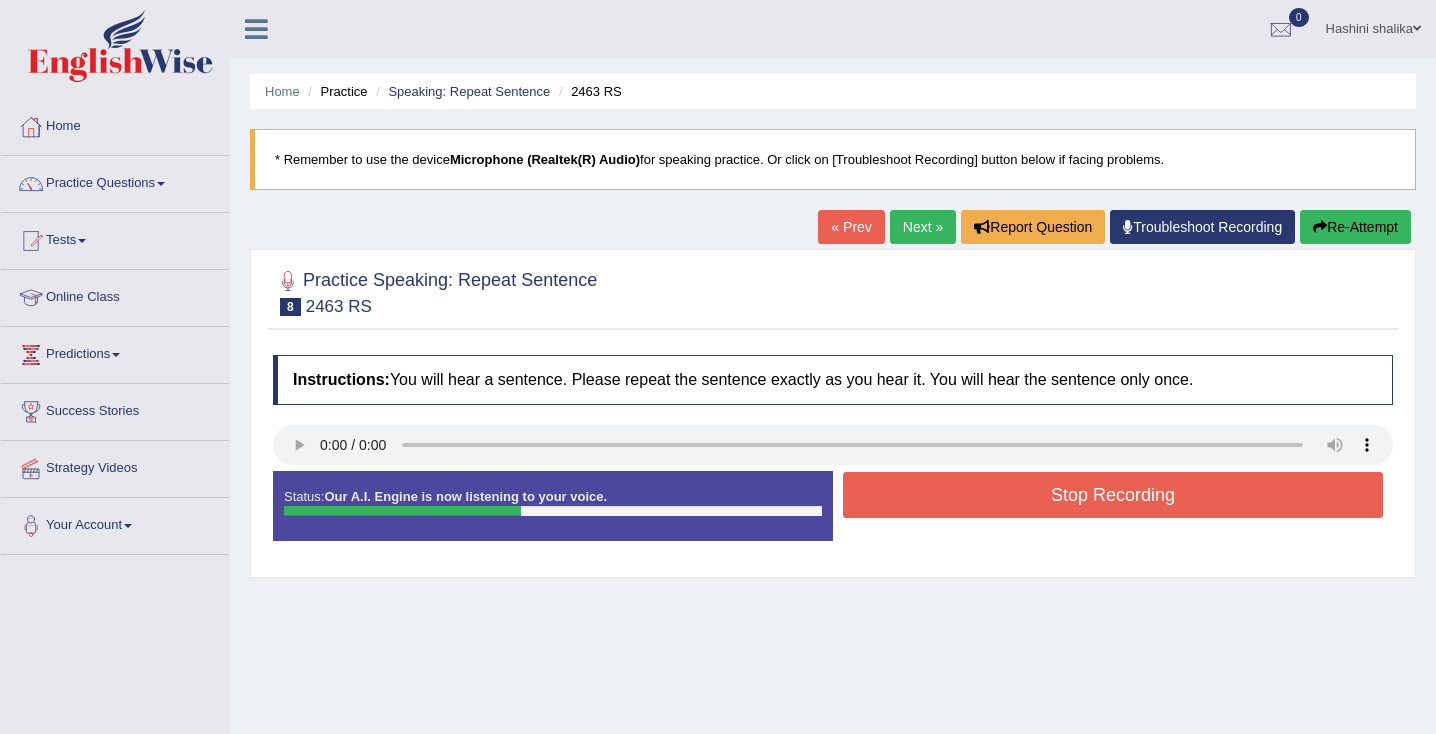 click on "Stop Recording" at bounding box center (1113, 495) 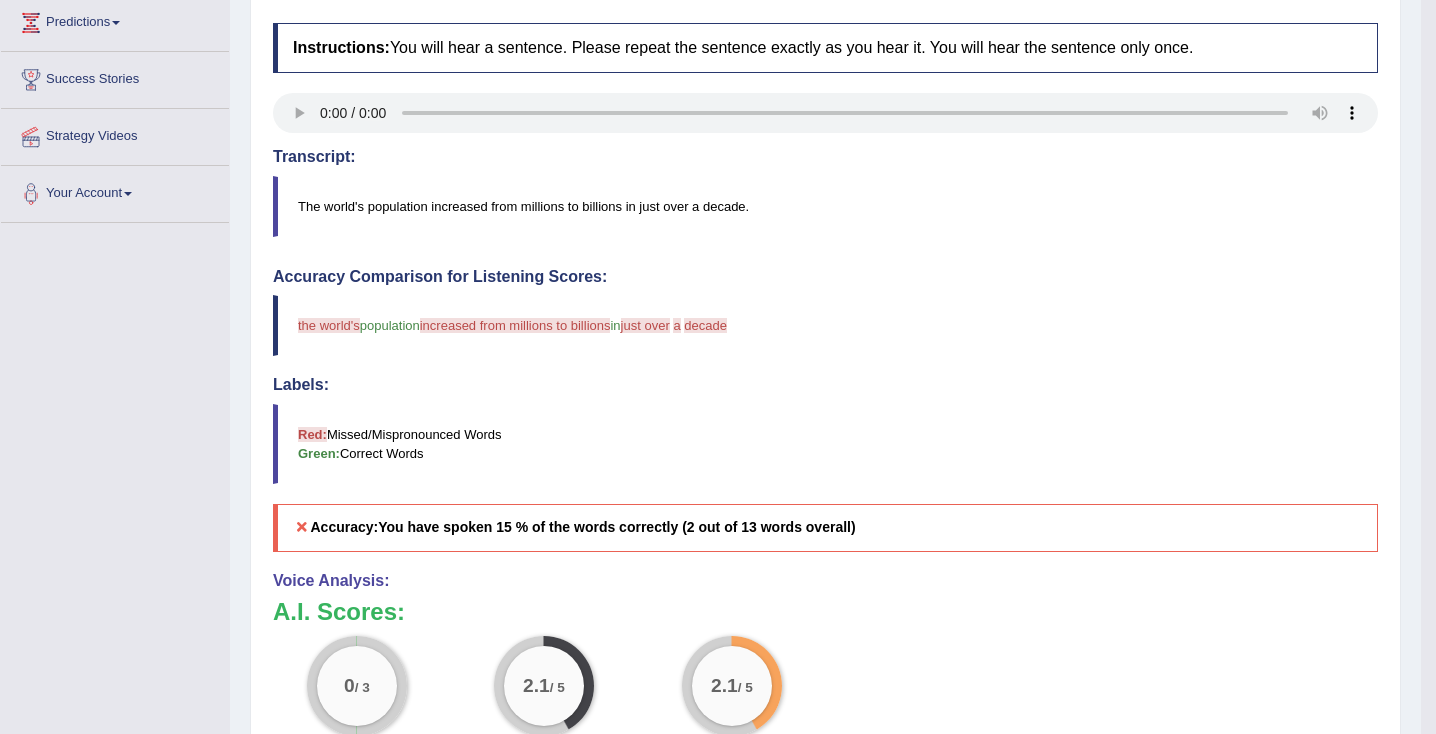 scroll, scrollTop: 0, scrollLeft: 0, axis: both 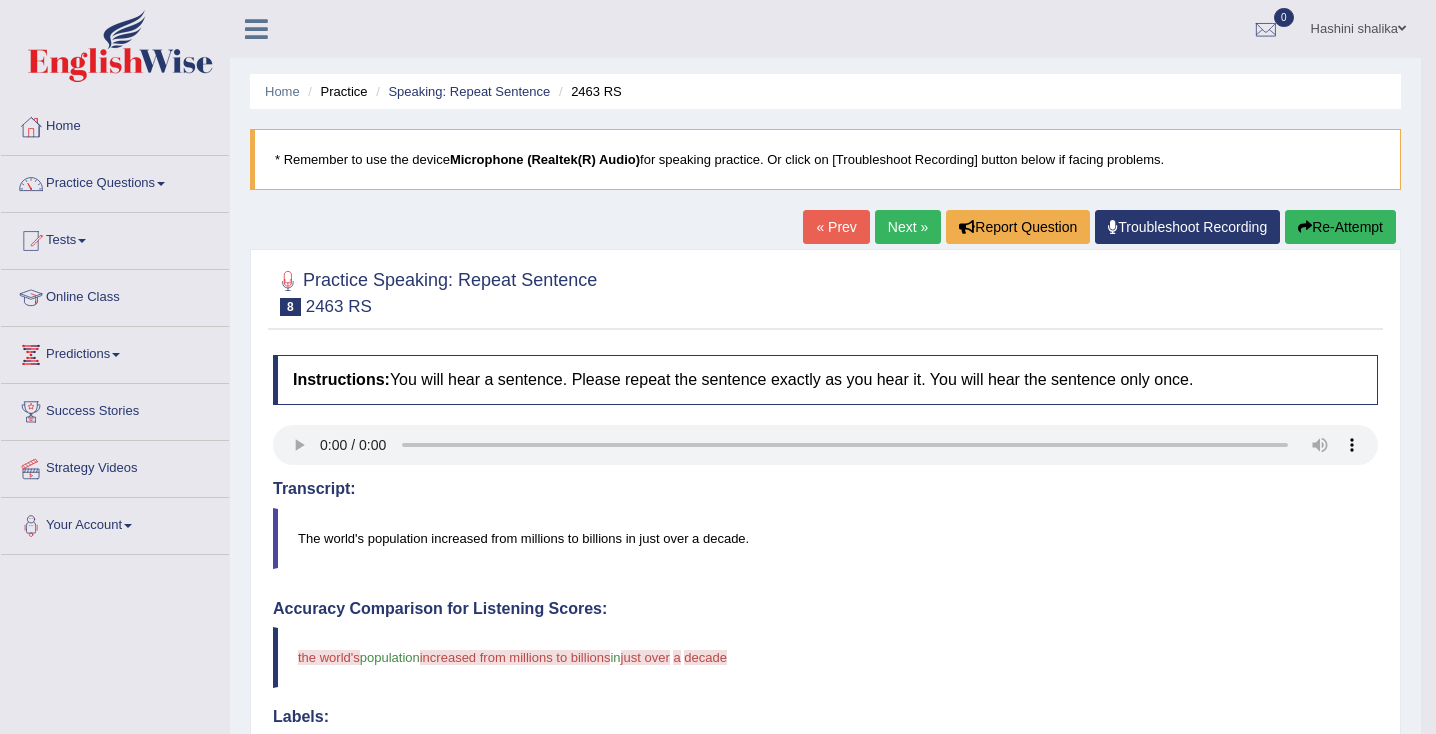 click on "Re-Attempt" at bounding box center (1340, 227) 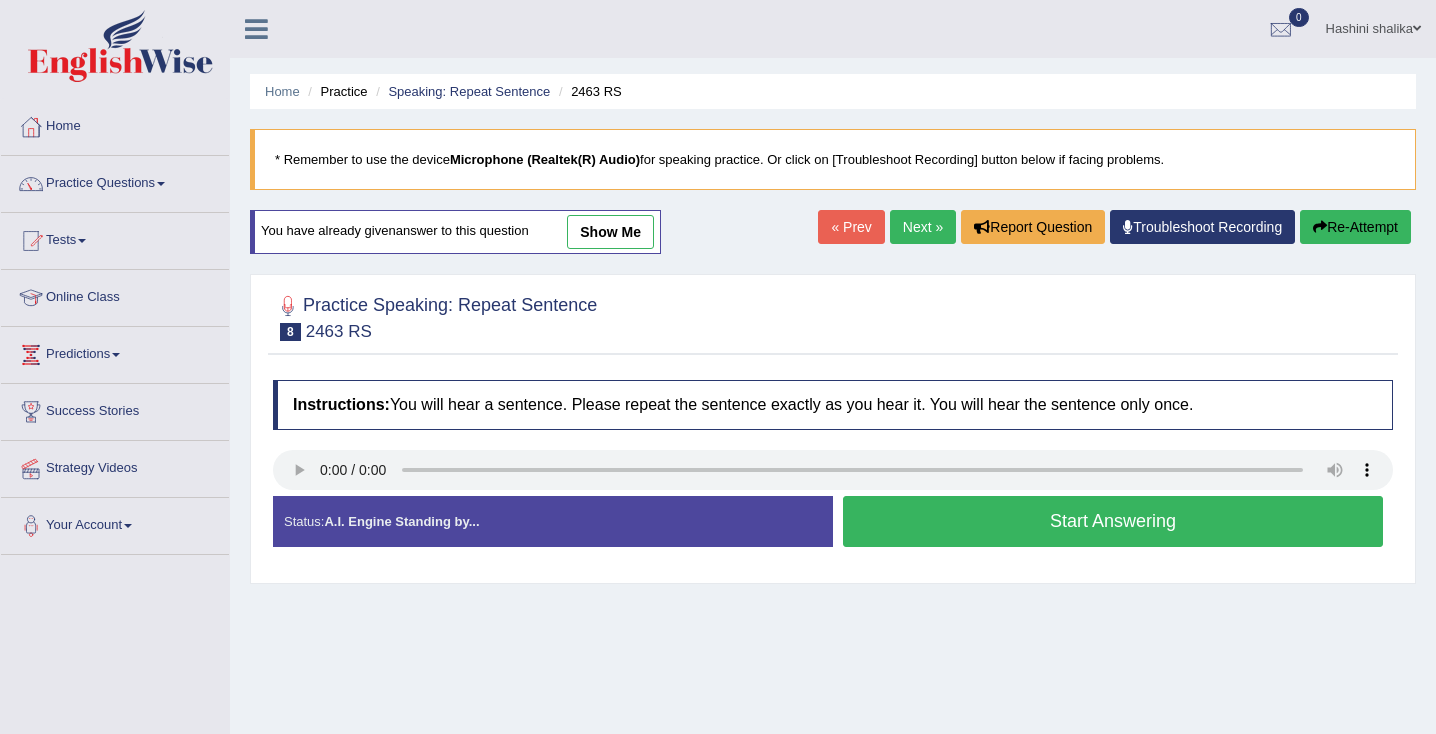 scroll, scrollTop: 0, scrollLeft: 0, axis: both 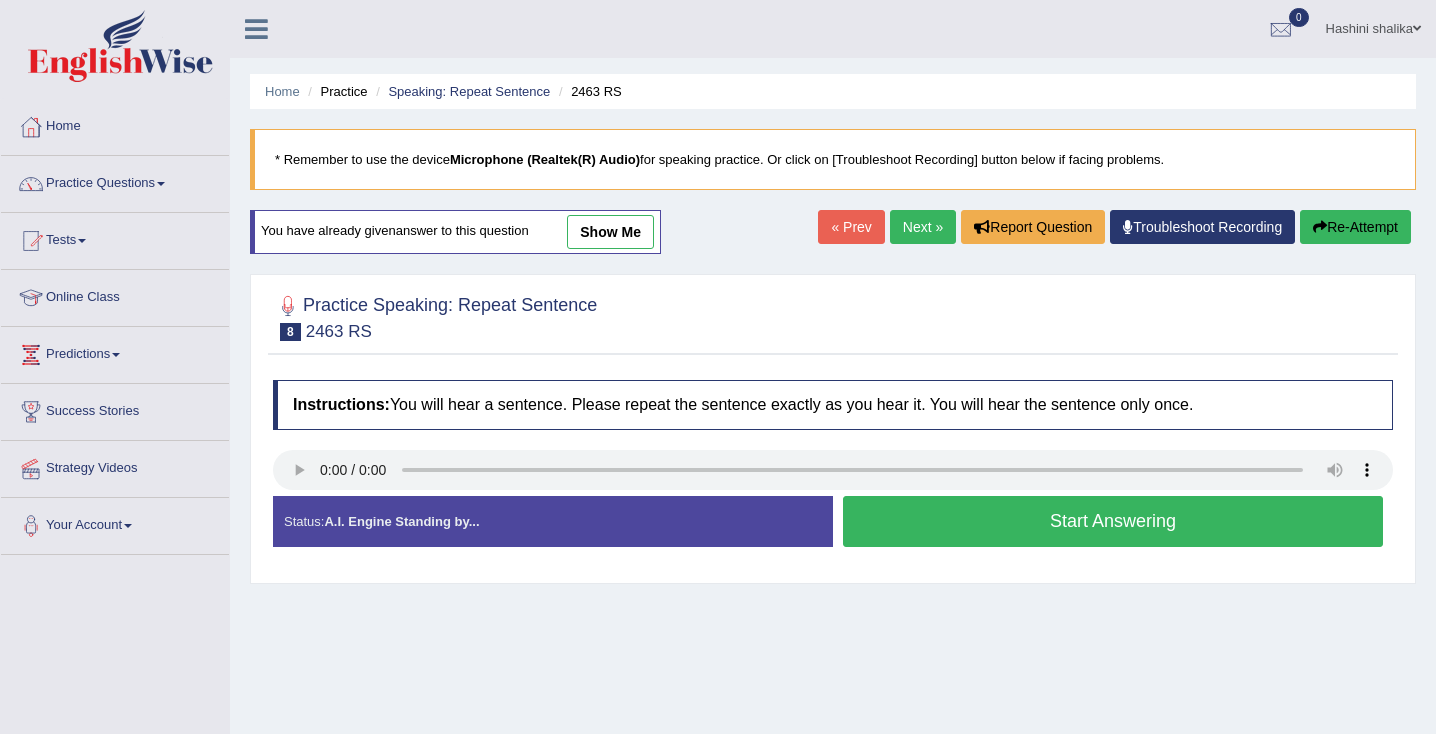 click on "Start Answering" at bounding box center [1113, 521] 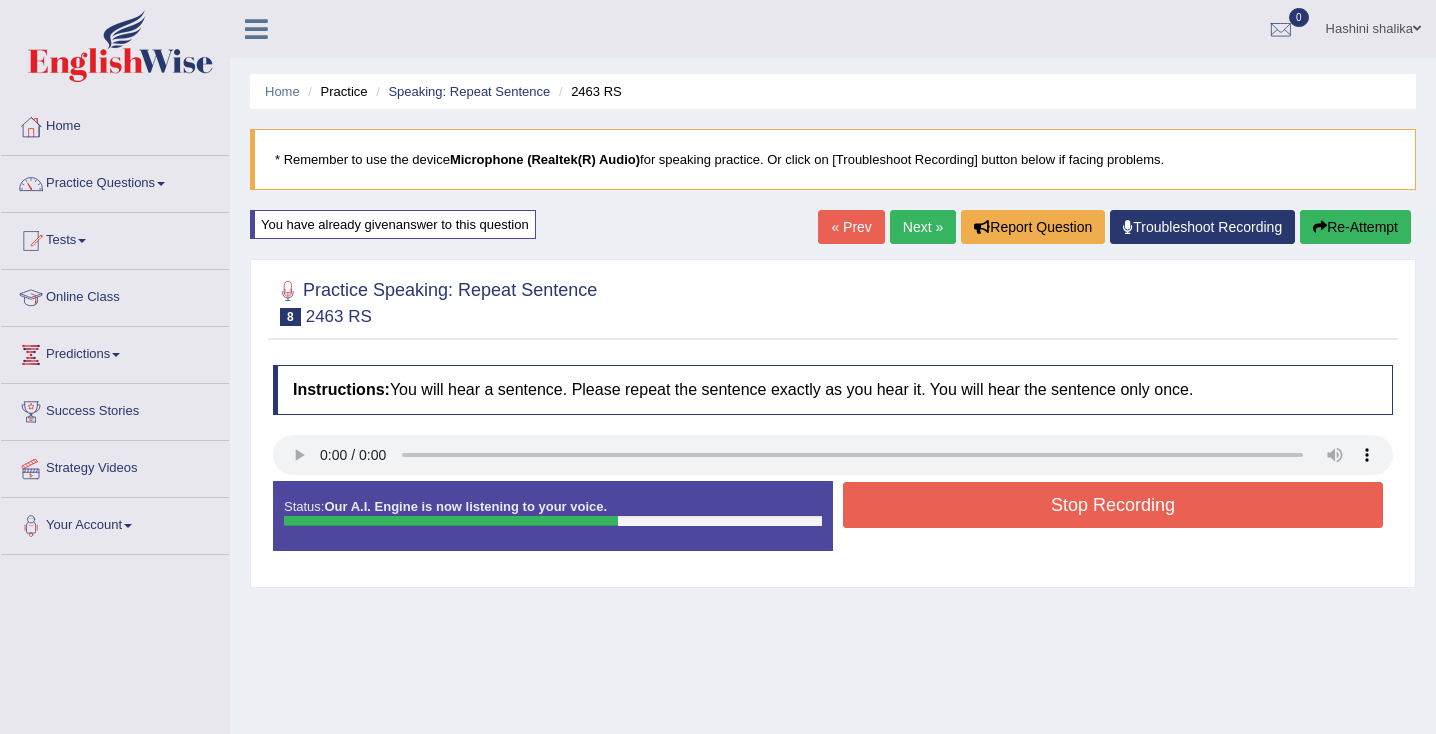 click on "Stop Recording" at bounding box center [1113, 505] 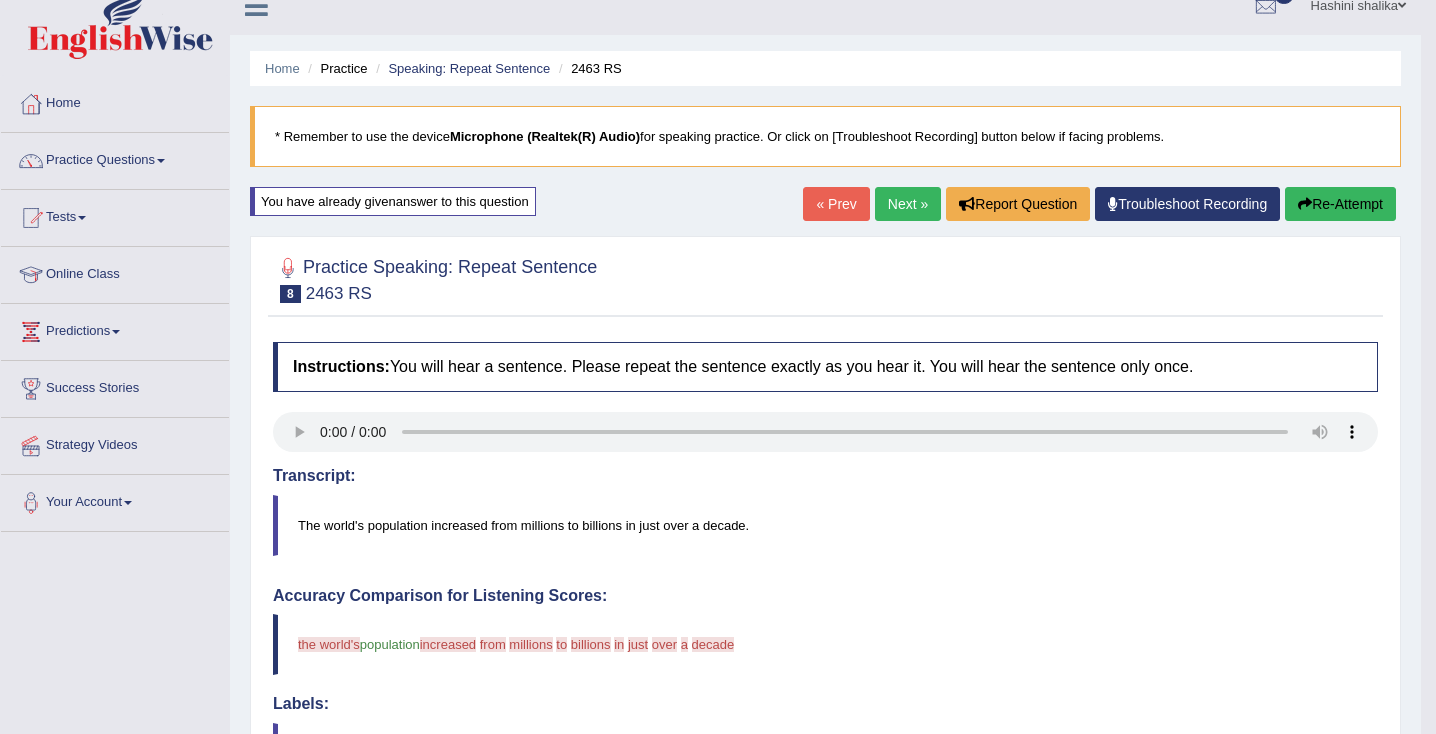 scroll, scrollTop: 0, scrollLeft: 0, axis: both 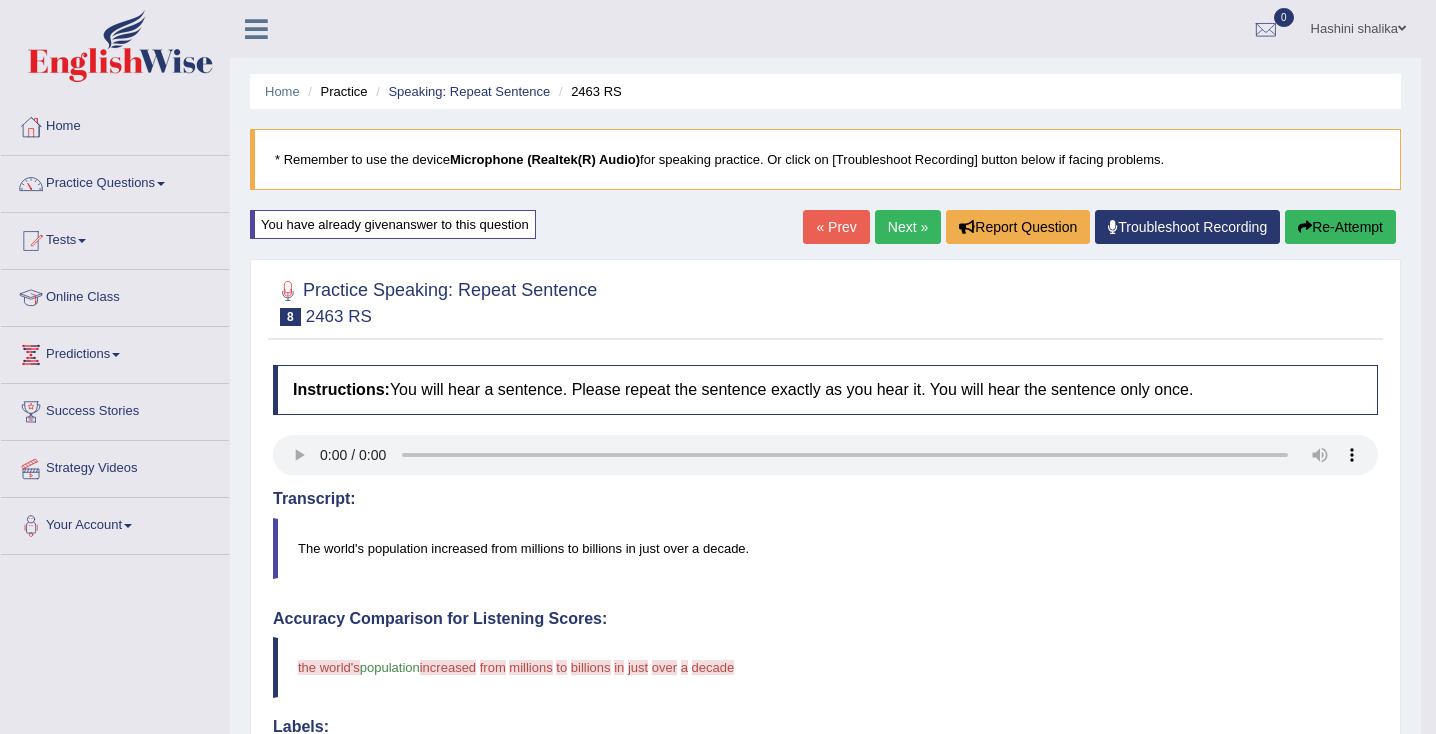 click on "Re-Attempt" at bounding box center (1340, 227) 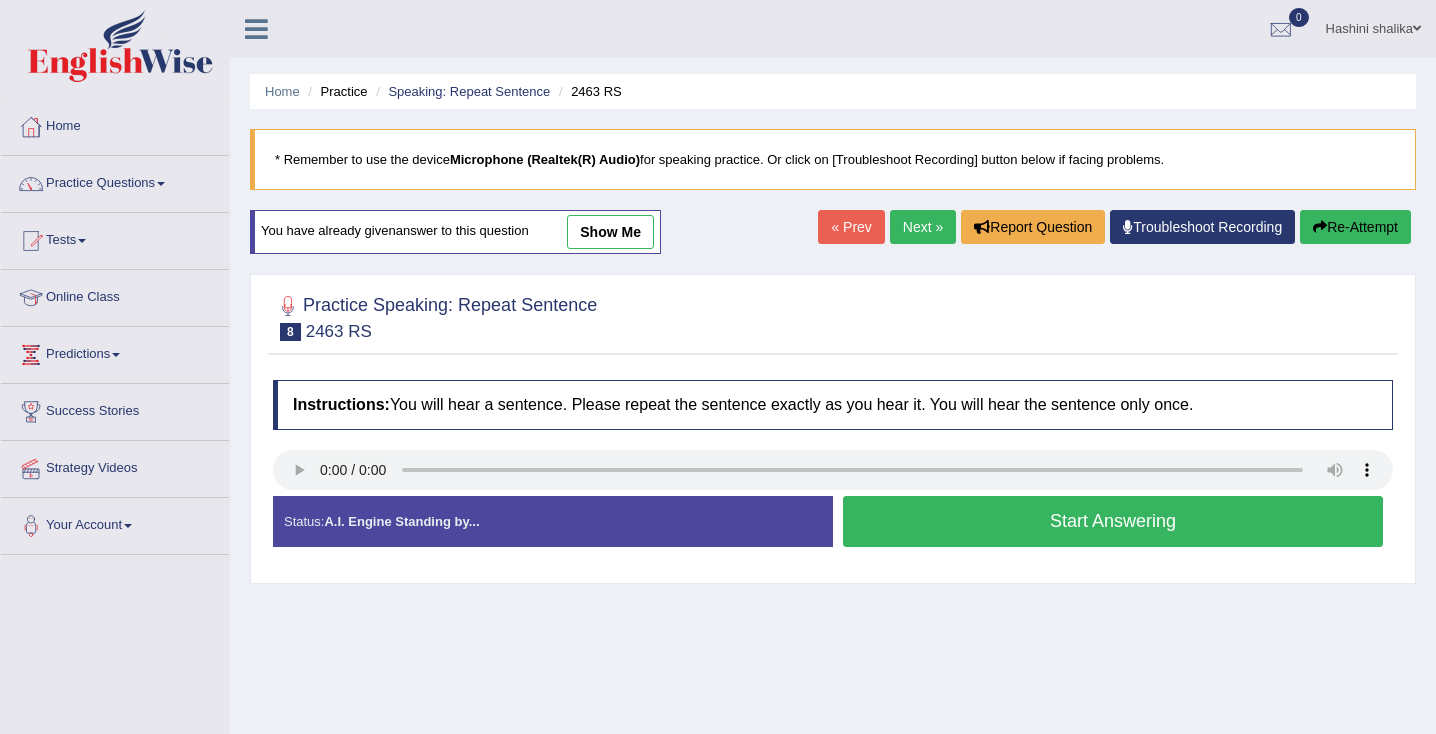 scroll, scrollTop: 0, scrollLeft: 0, axis: both 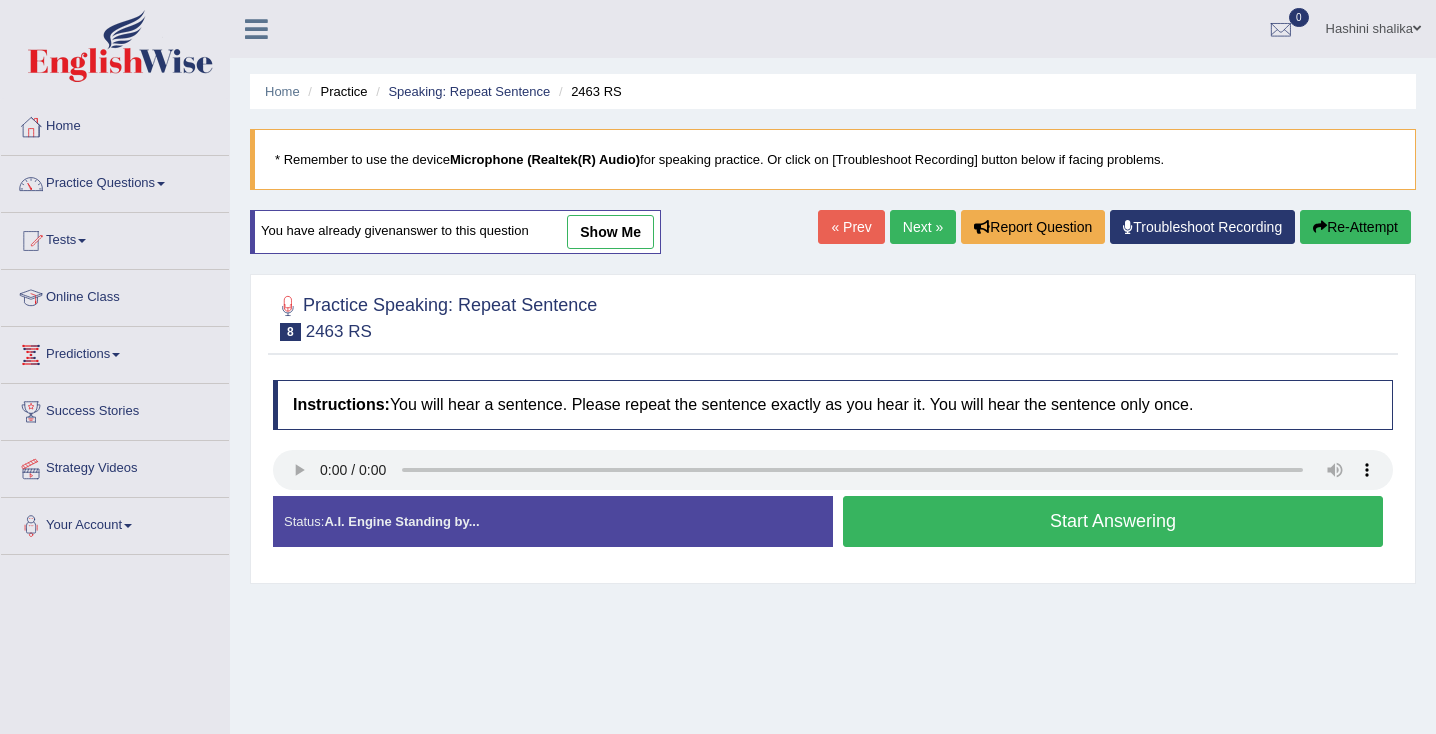 click on "Start Answering" at bounding box center (1113, 521) 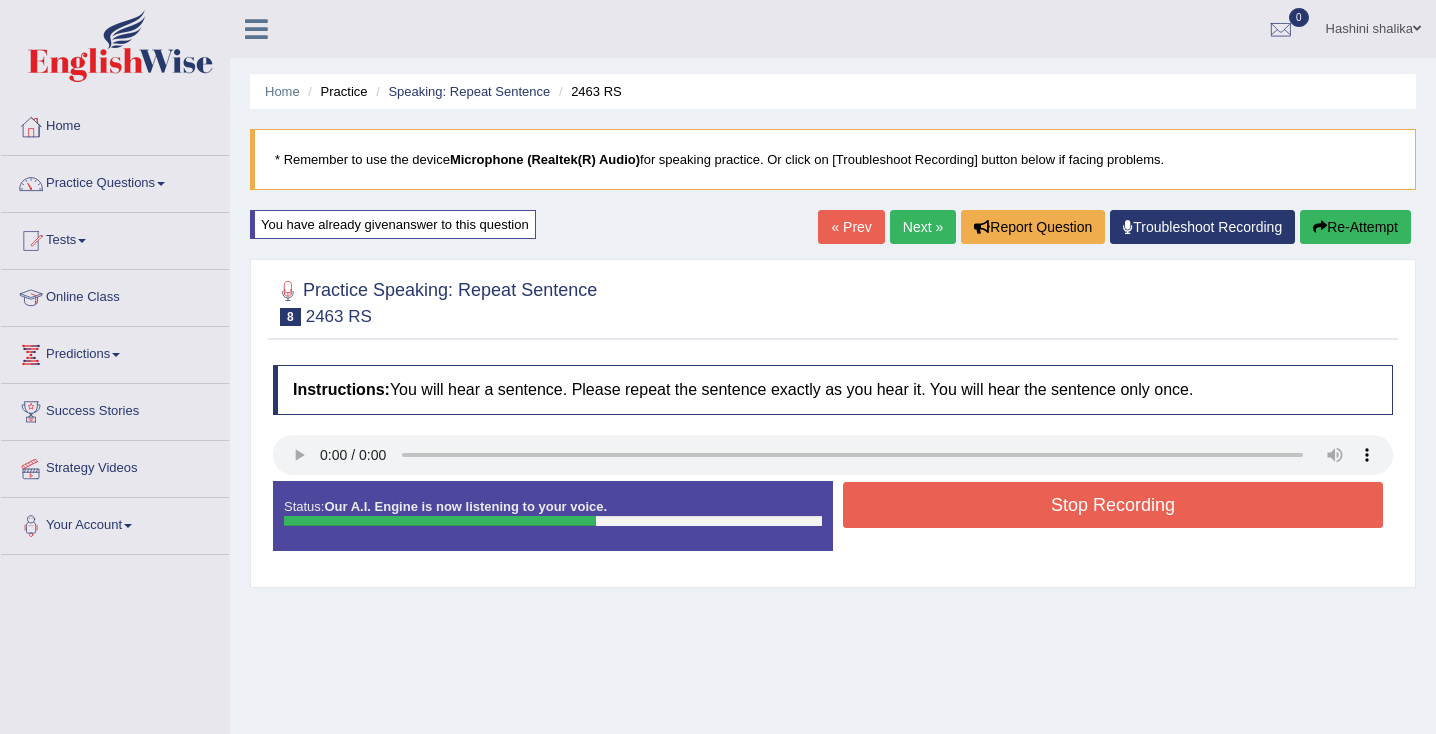 click on "Stop Recording" at bounding box center (1113, 505) 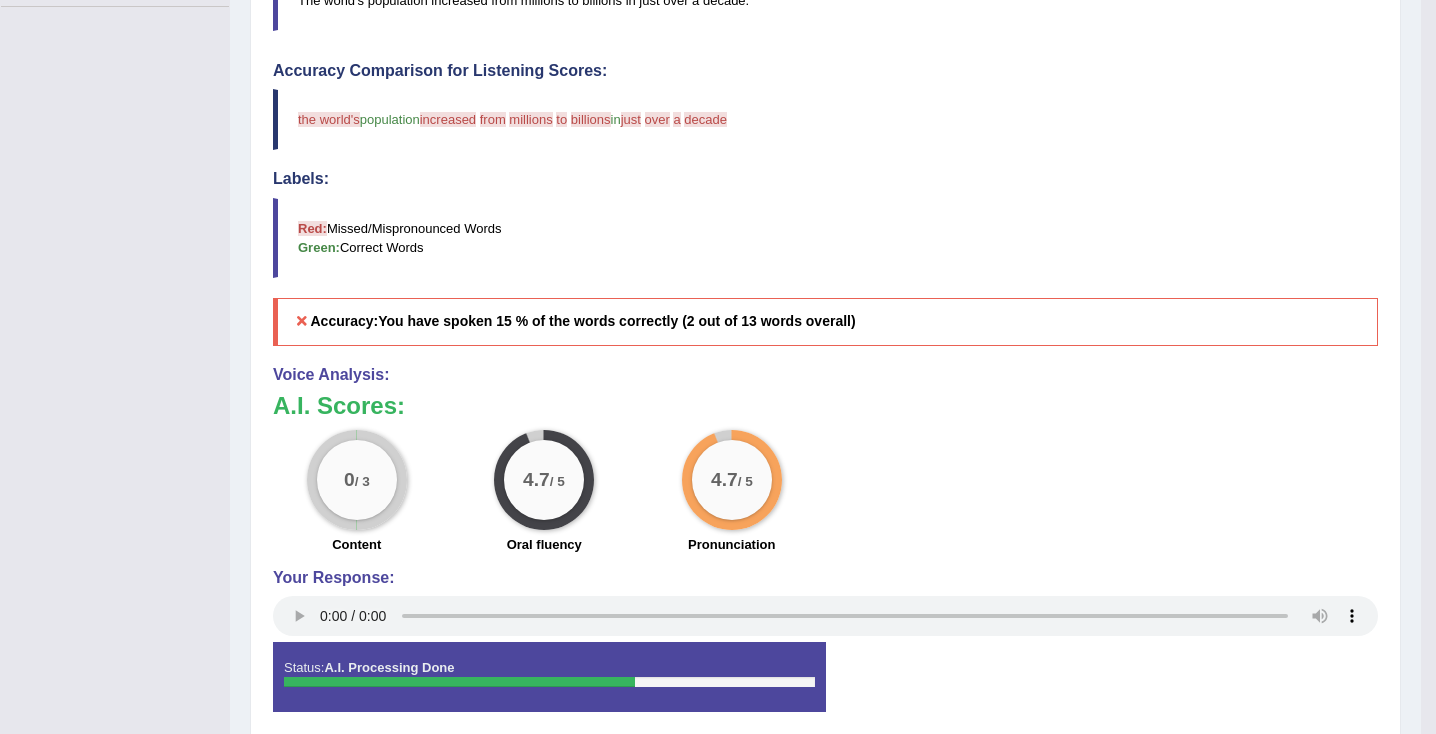 scroll, scrollTop: 0, scrollLeft: 0, axis: both 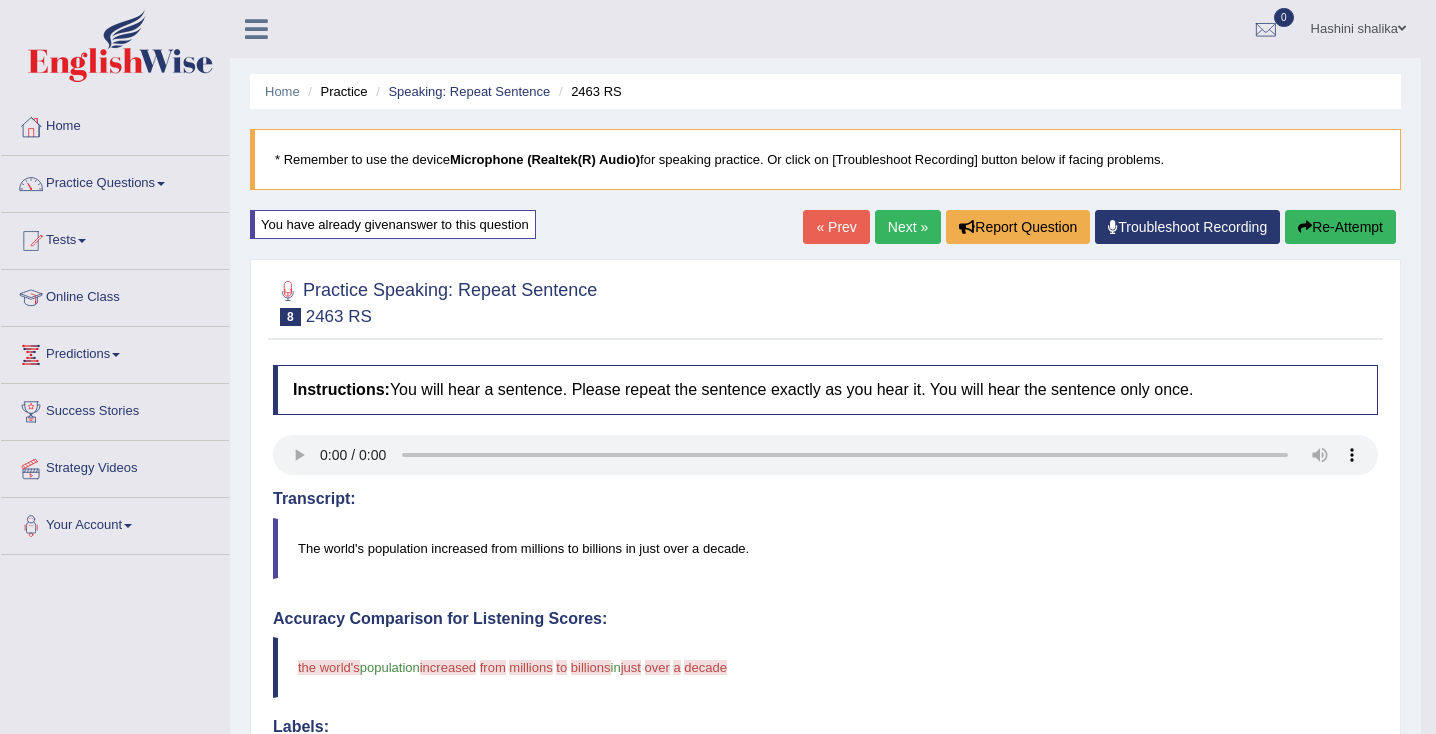 click on "Next »" at bounding box center (908, 227) 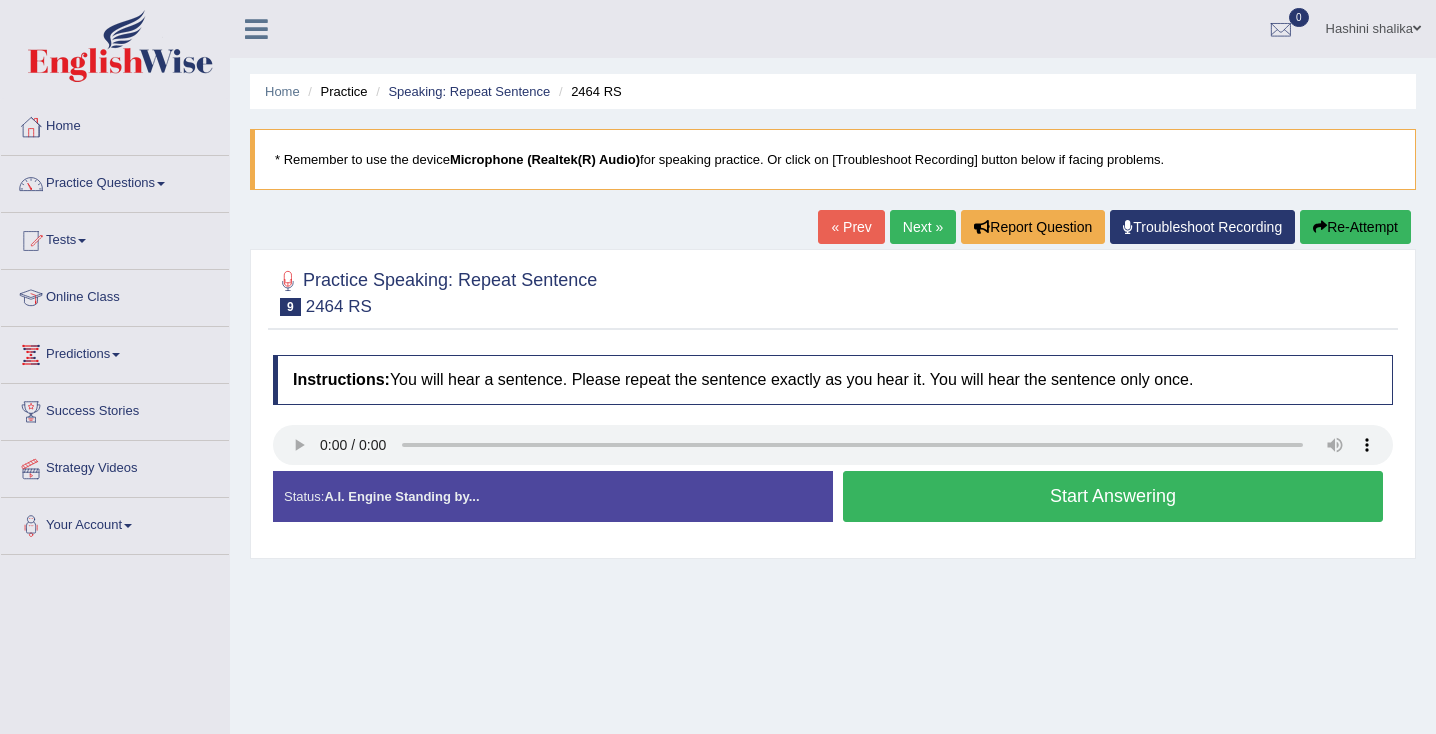 scroll, scrollTop: 0, scrollLeft: 0, axis: both 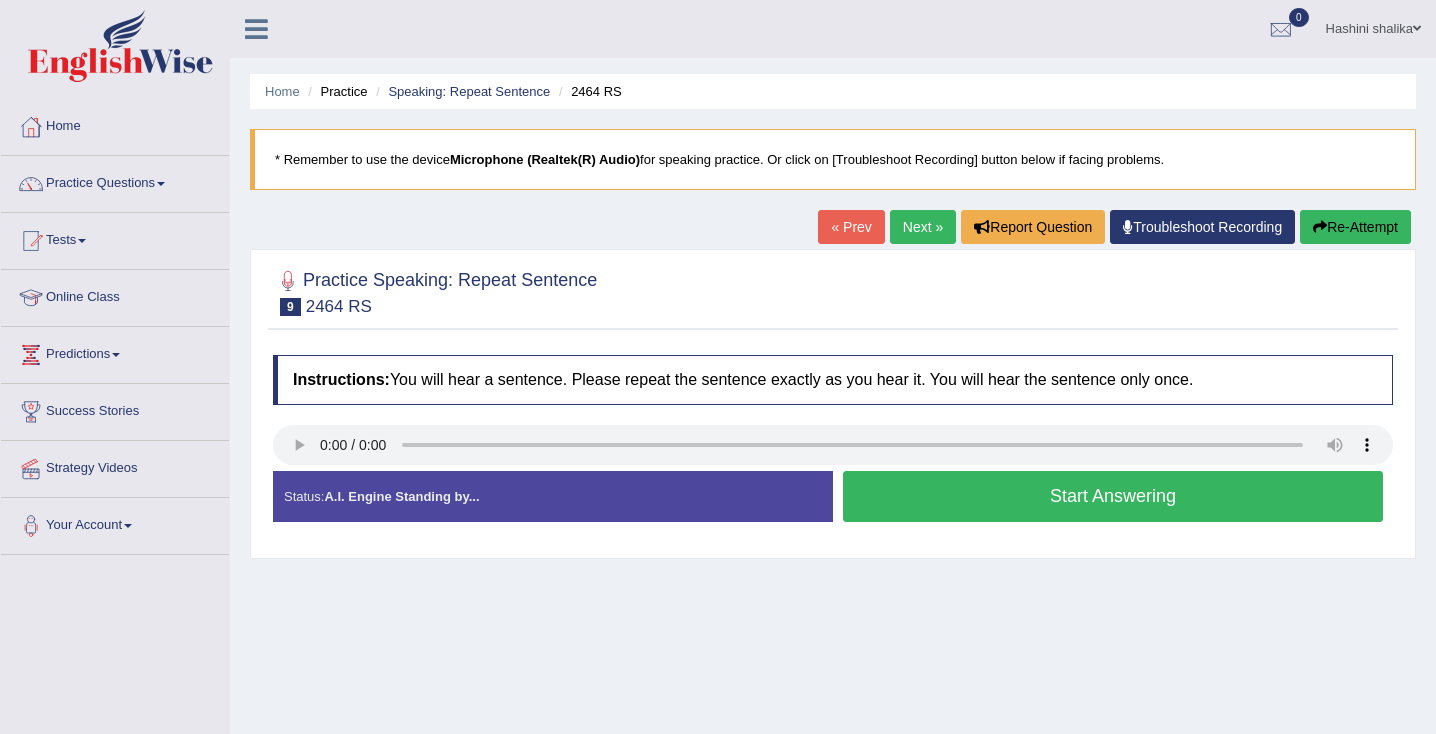 click on "Start Answering" at bounding box center (1113, 496) 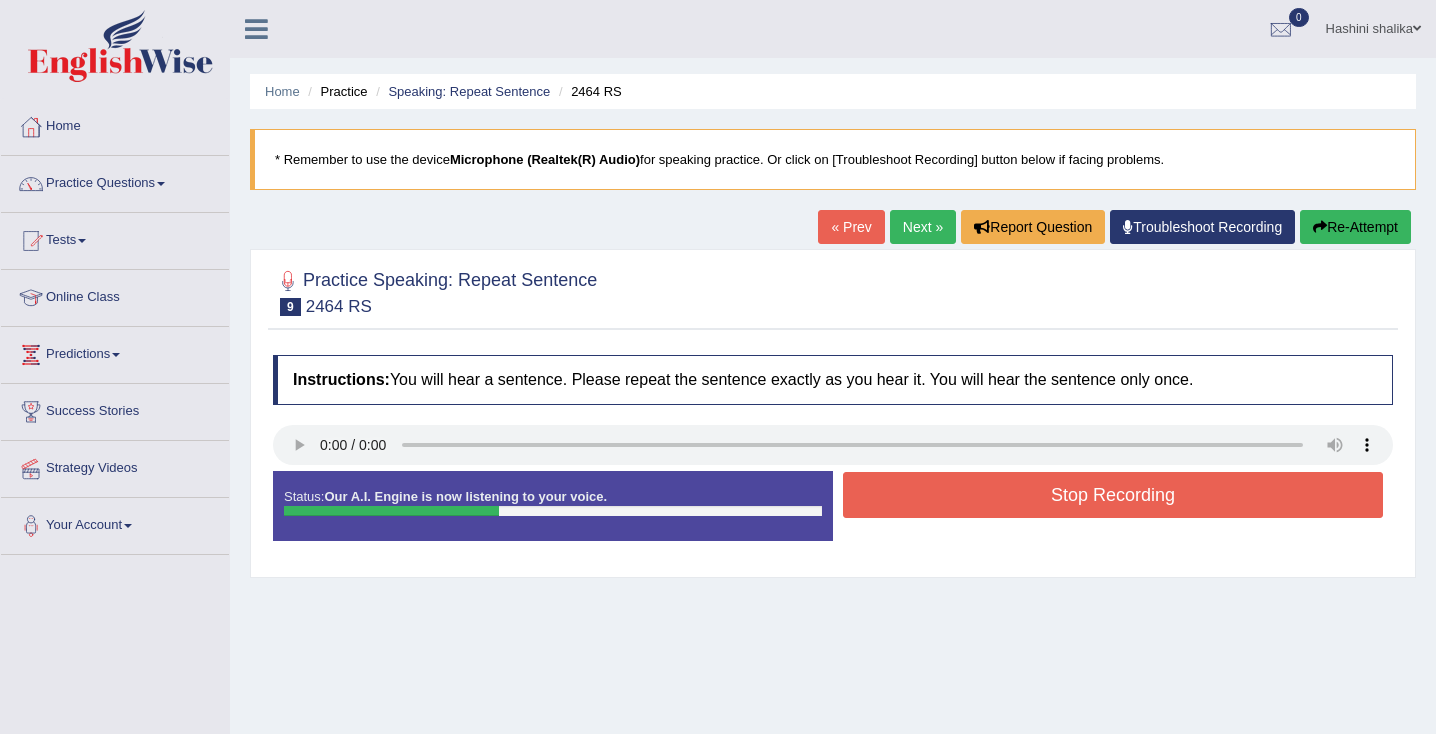 click on "Stop Recording" at bounding box center [1113, 495] 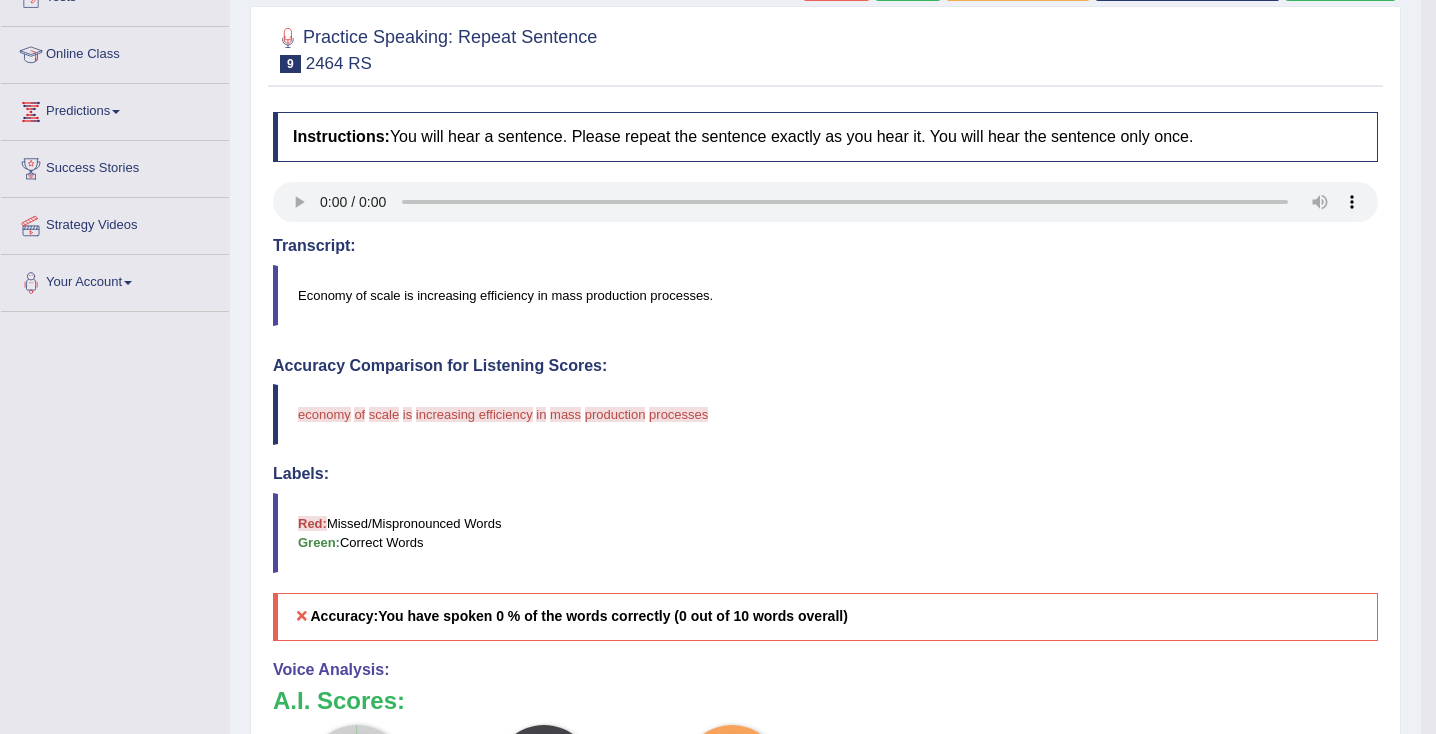scroll, scrollTop: 0, scrollLeft: 0, axis: both 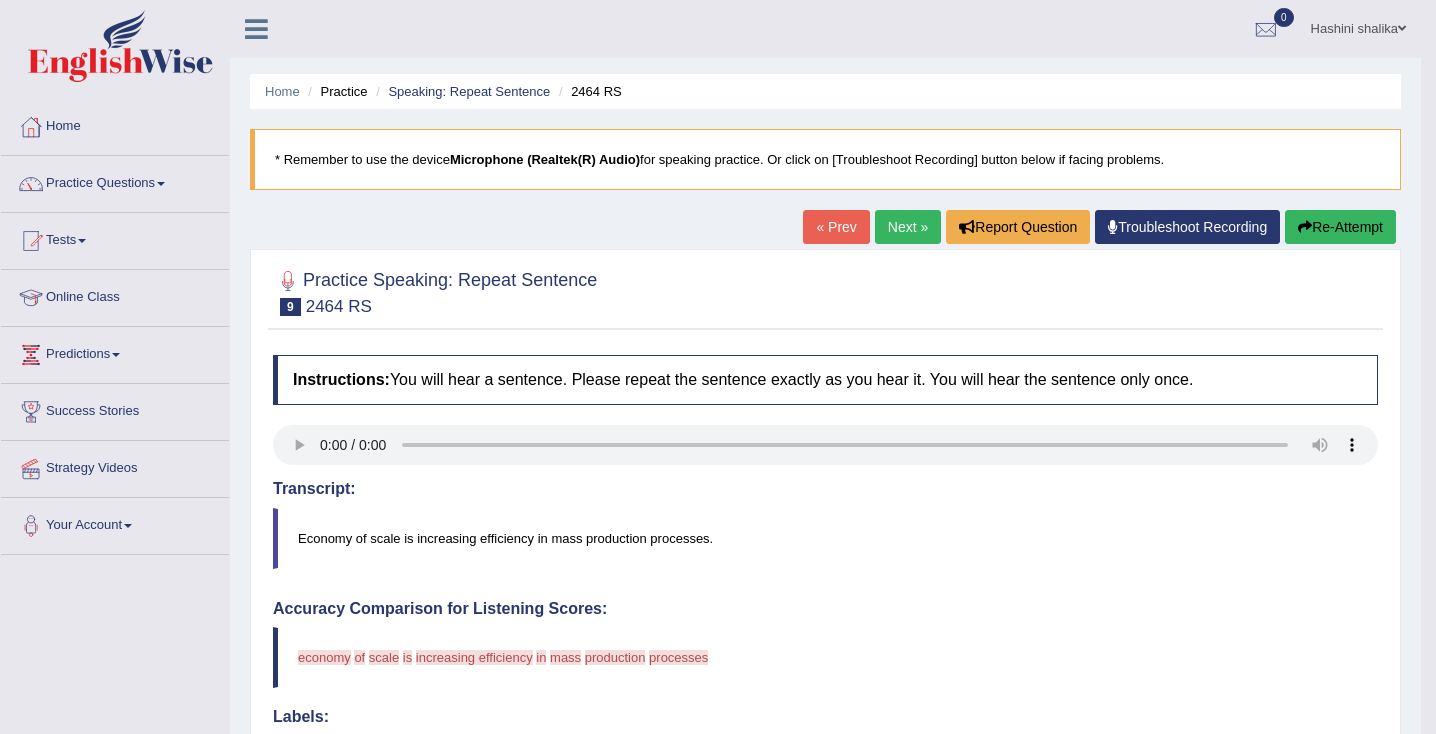 click on "Re-Attempt" at bounding box center [1340, 227] 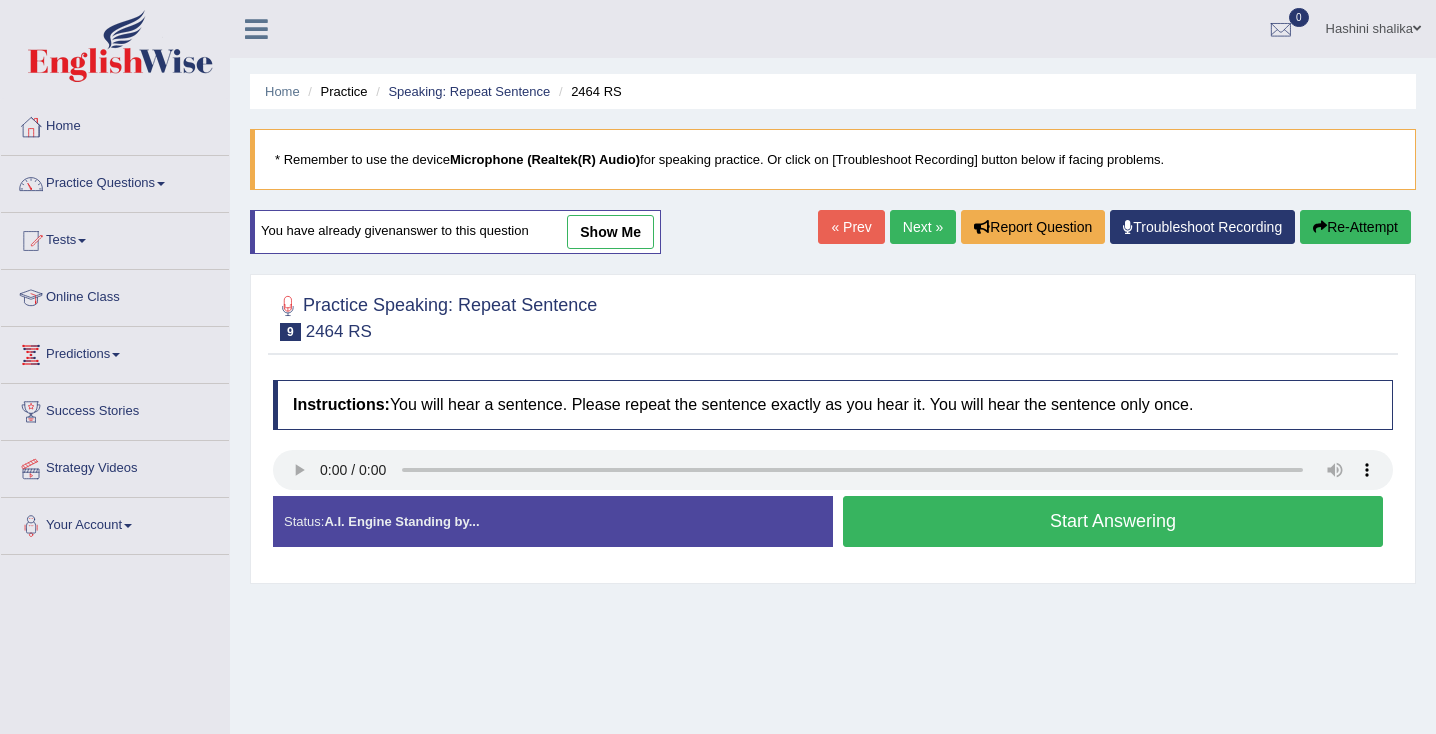scroll, scrollTop: 0, scrollLeft: 0, axis: both 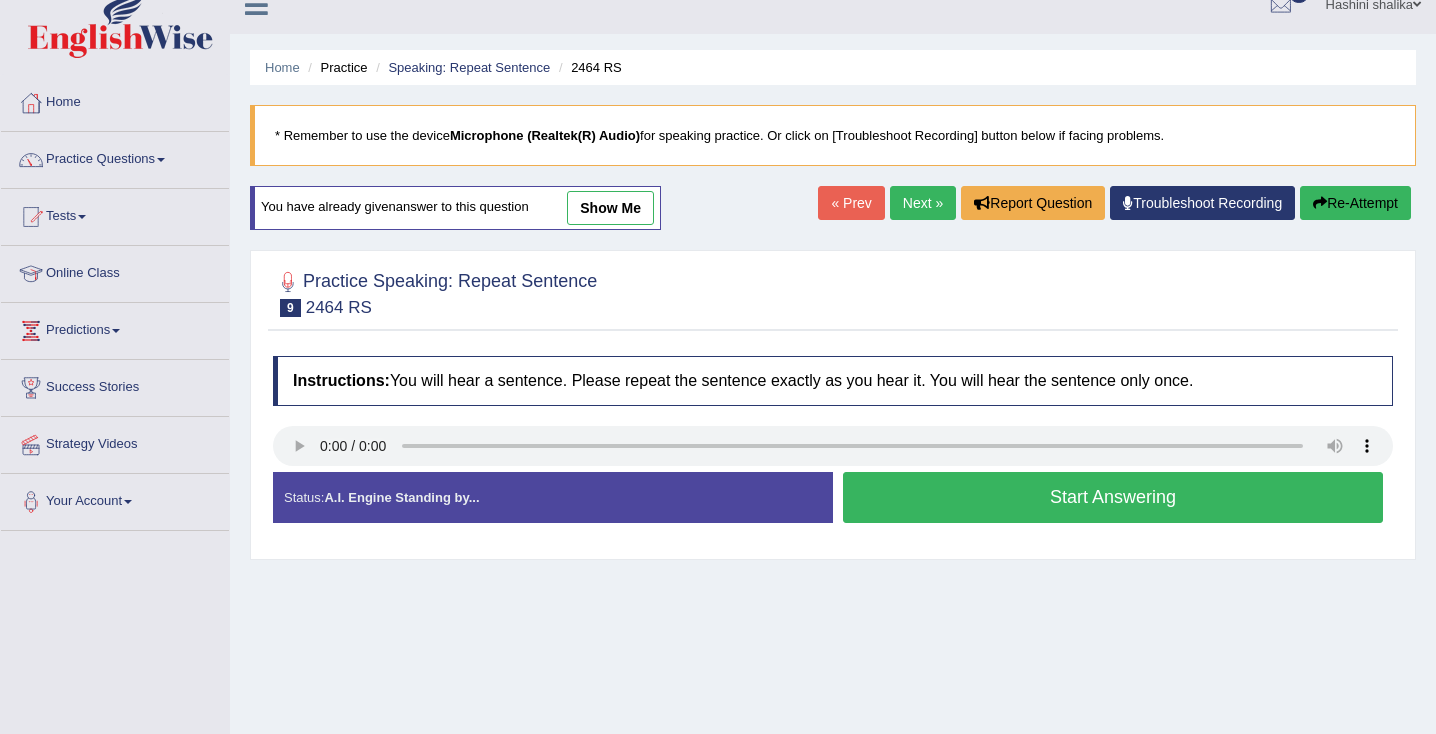 click on "Start Answering" at bounding box center [1113, 497] 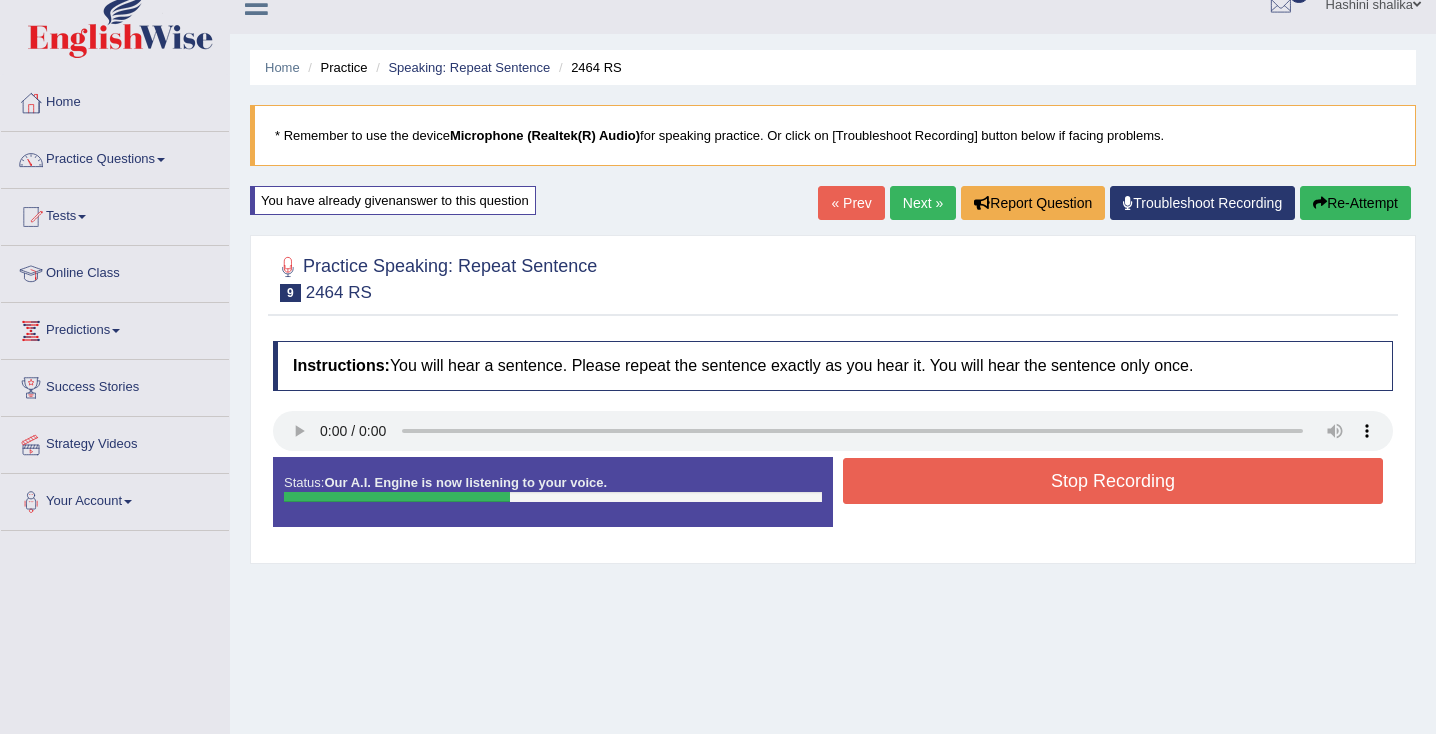 click on "Stop Recording" at bounding box center [1113, 481] 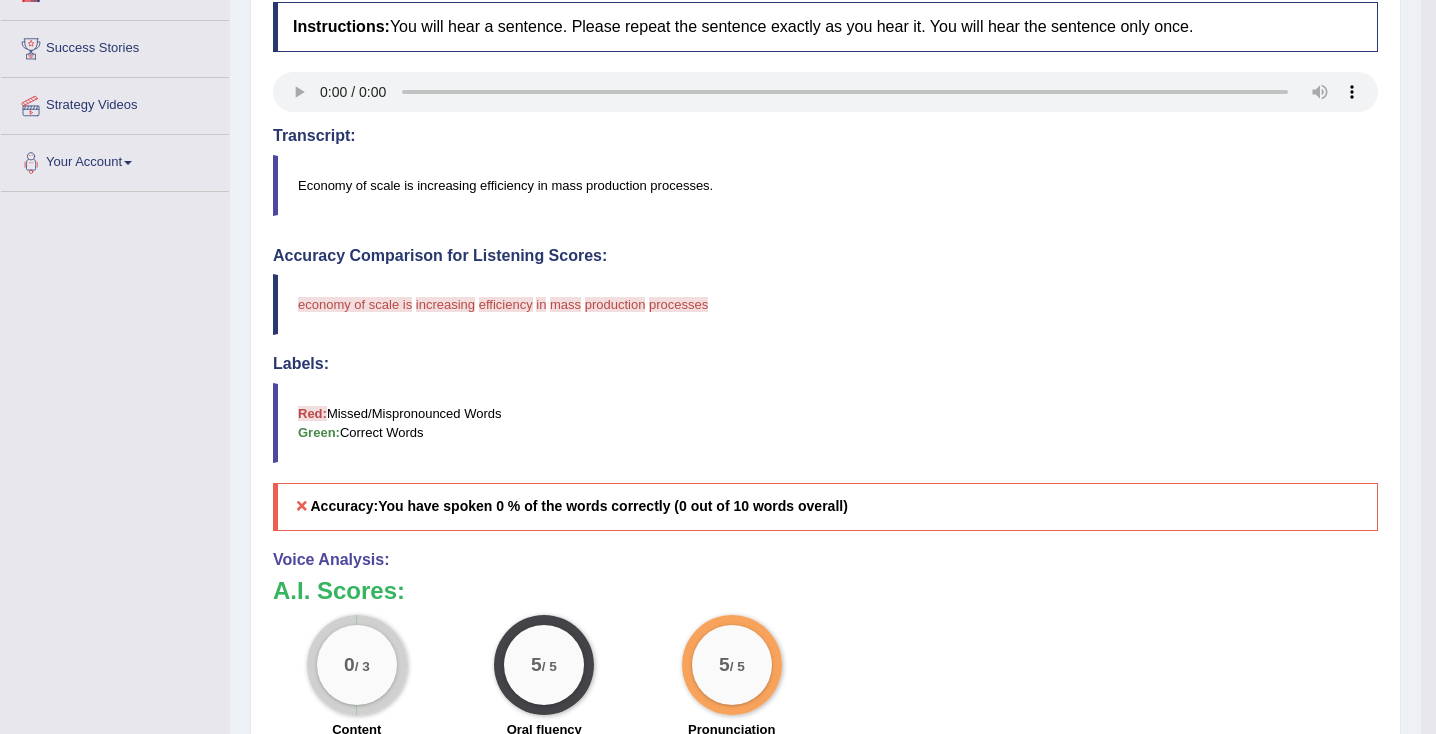 scroll, scrollTop: 0, scrollLeft: 0, axis: both 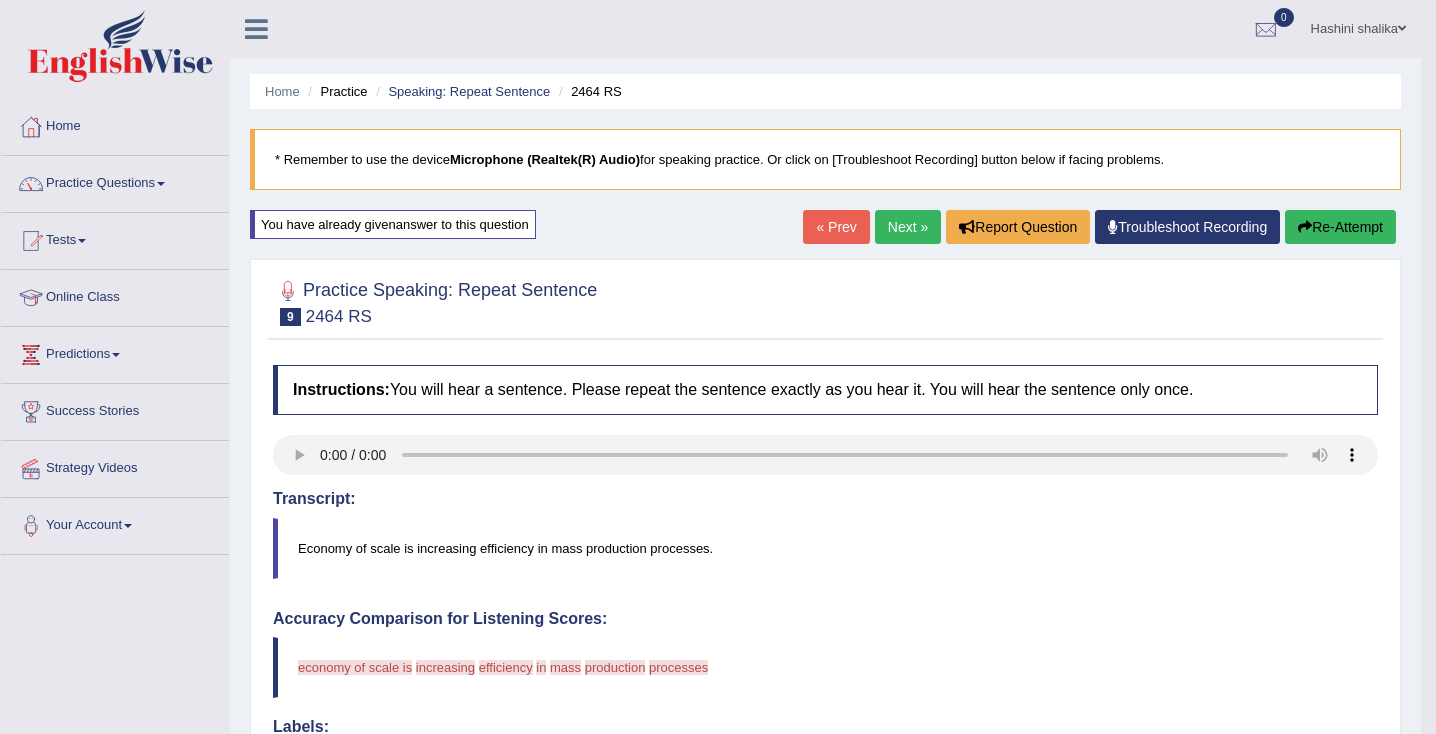 click on "Re-Attempt" at bounding box center [1340, 227] 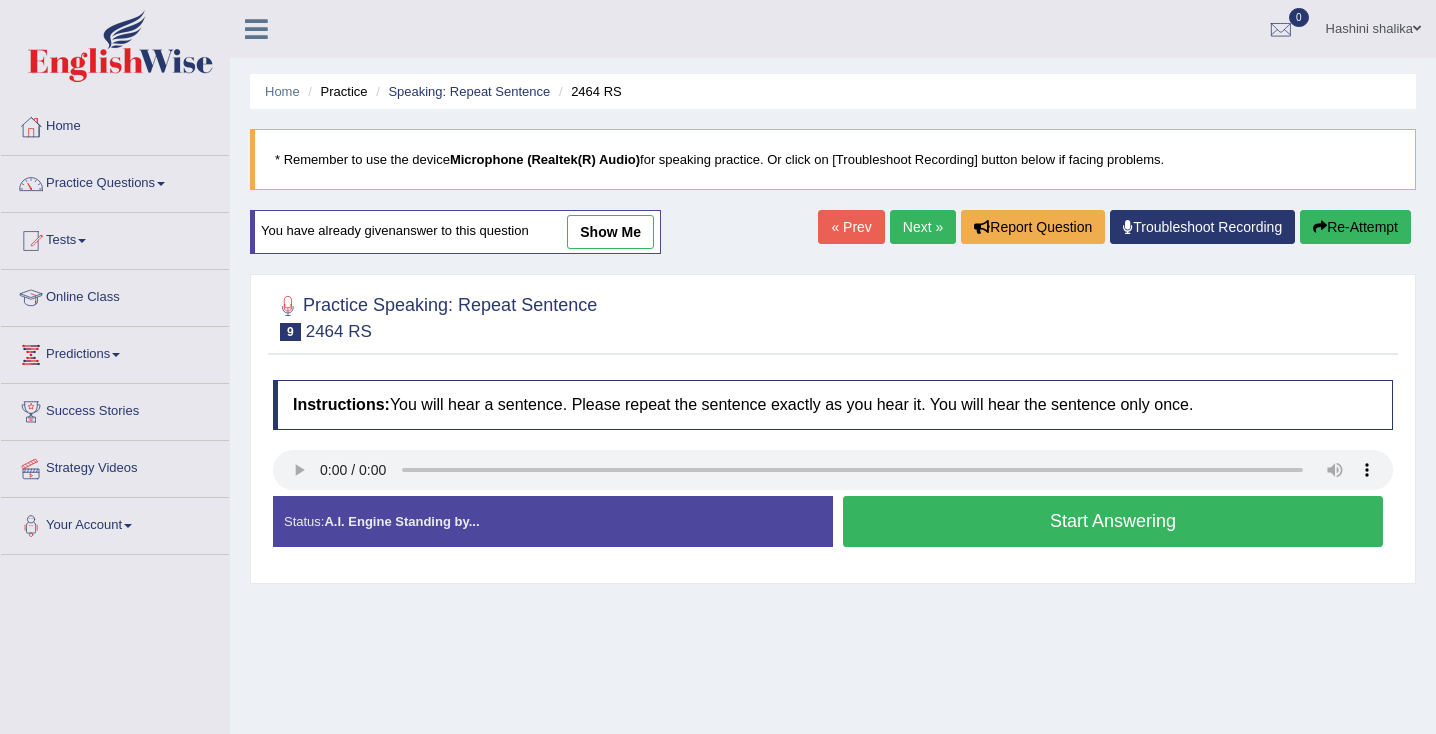 scroll, scrollTop: 0, scrollLeft: 0, axis: both 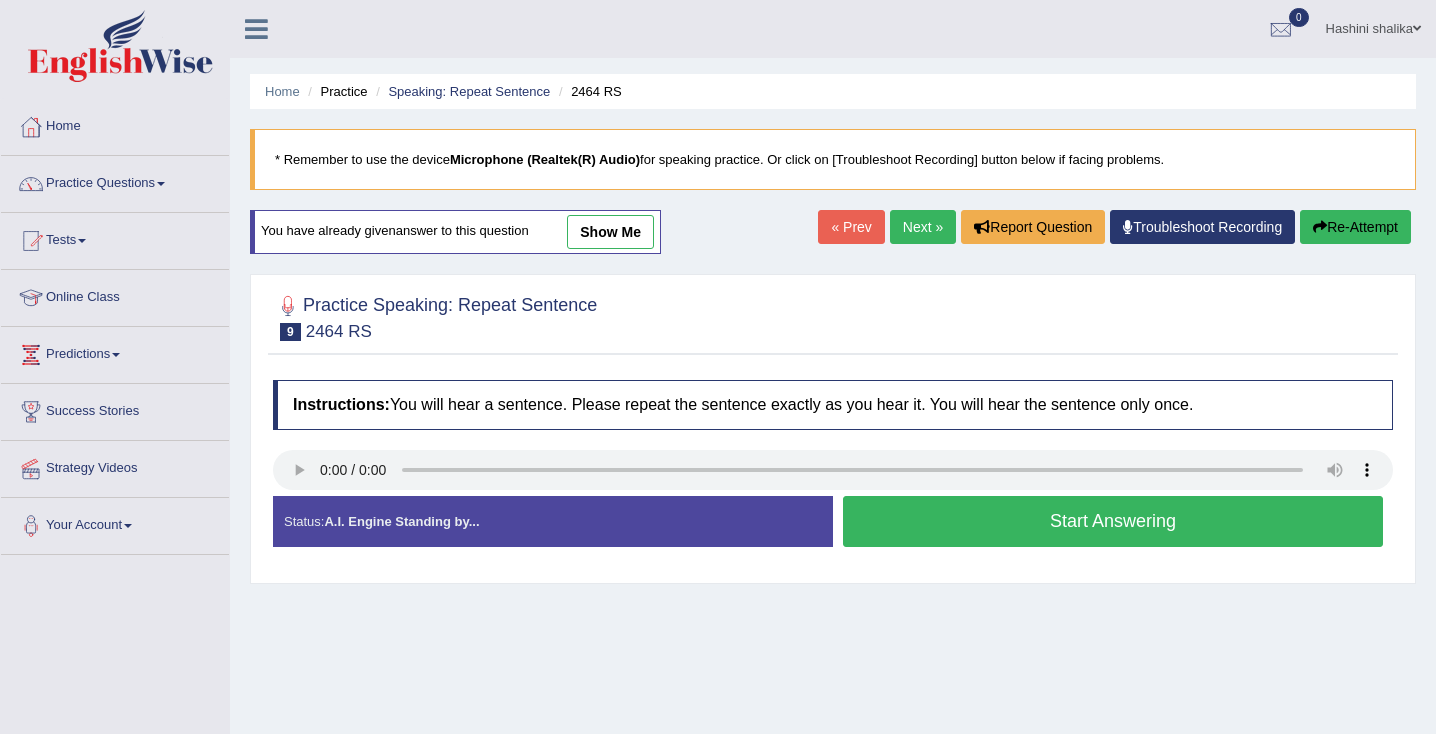 click on "Start Answering" at bounding box center (1113, 521) 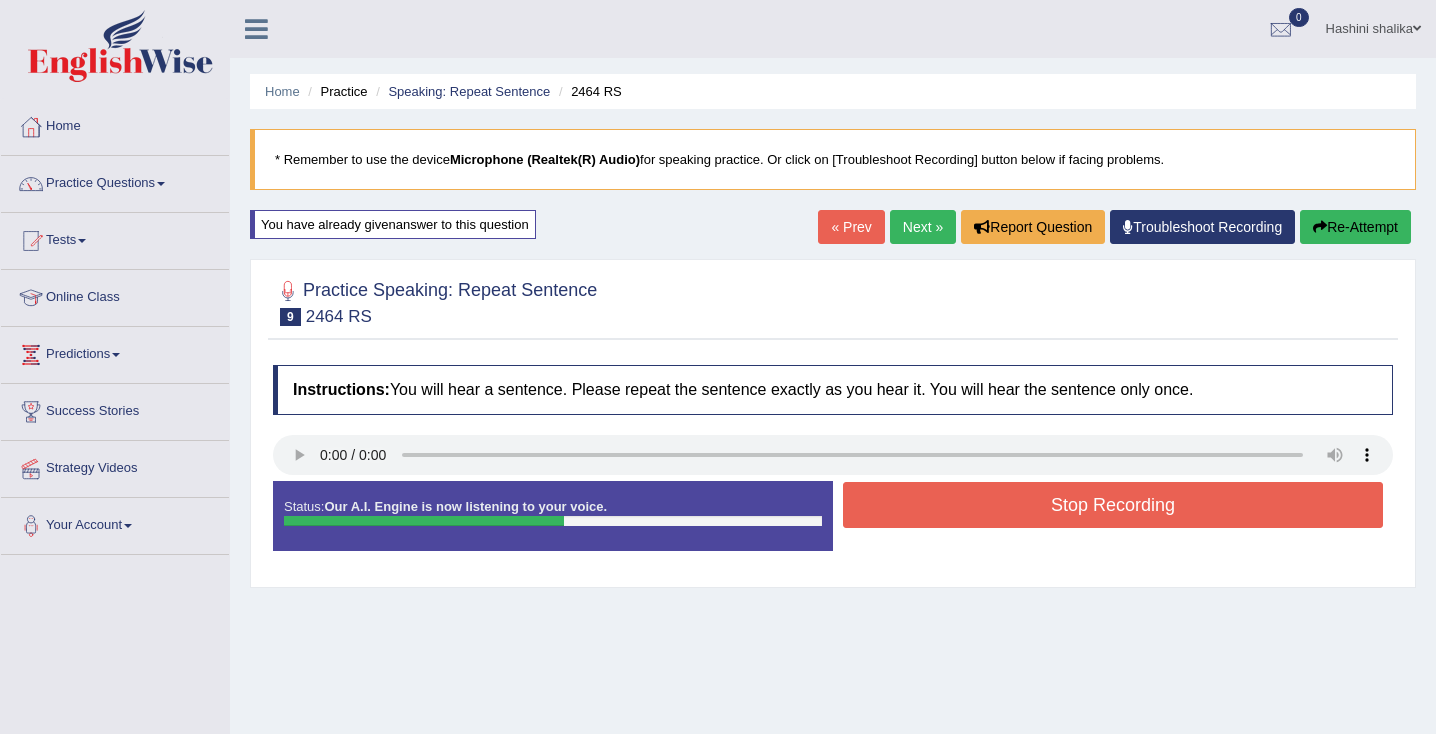 click on "Stop Recording" at bounding box center (1113, 505) 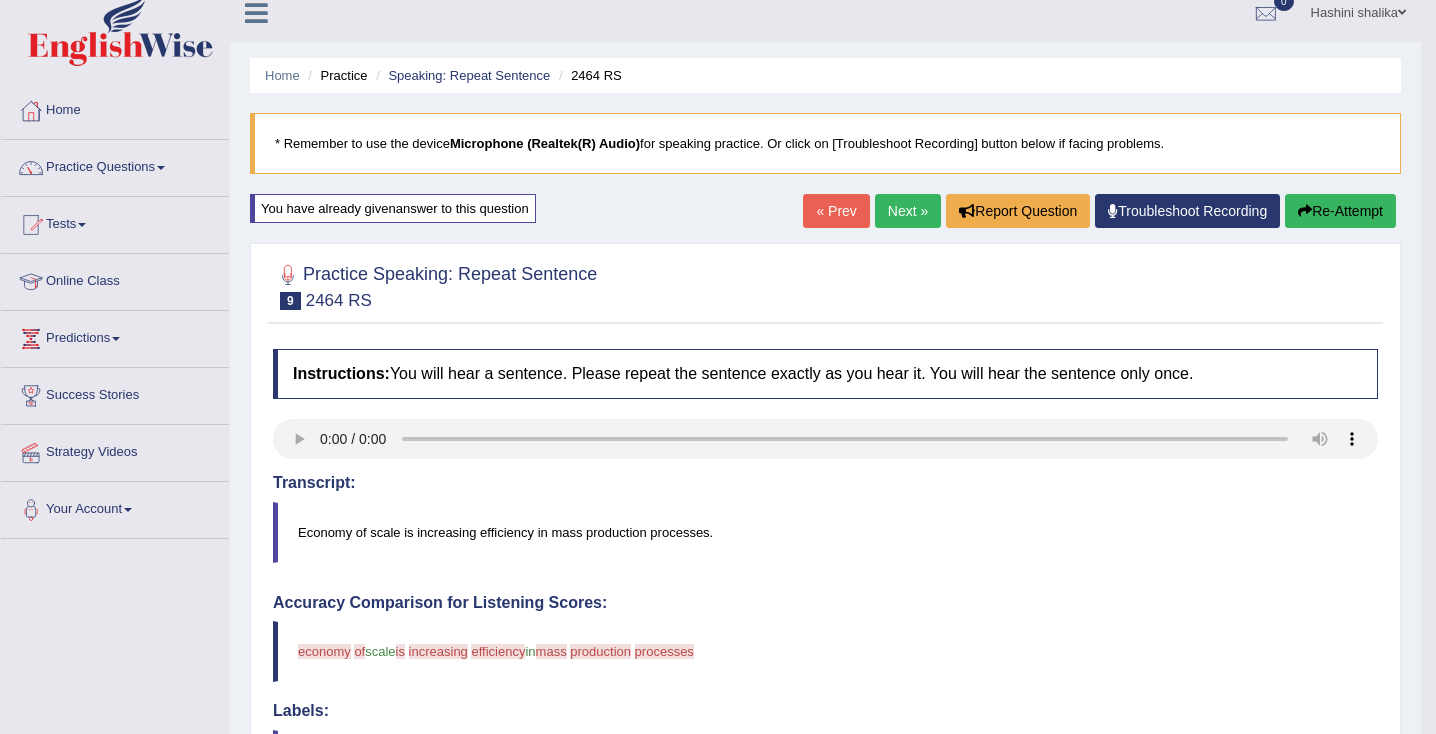 scroll, scrollTop: 0, scrollLeft: 0, axis: both 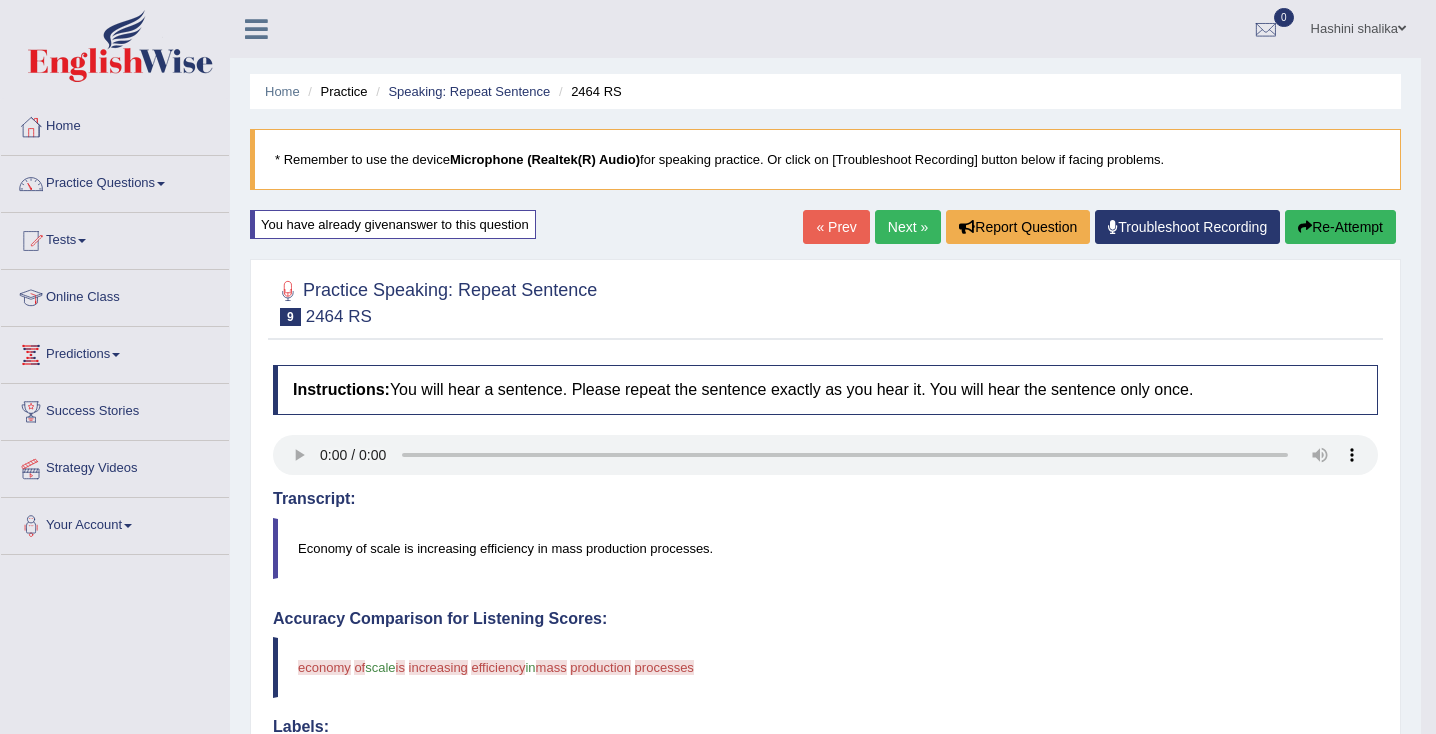 click on "Economy of scale is increasing efficiency in mass production processes." at bounding box center [825, 548] 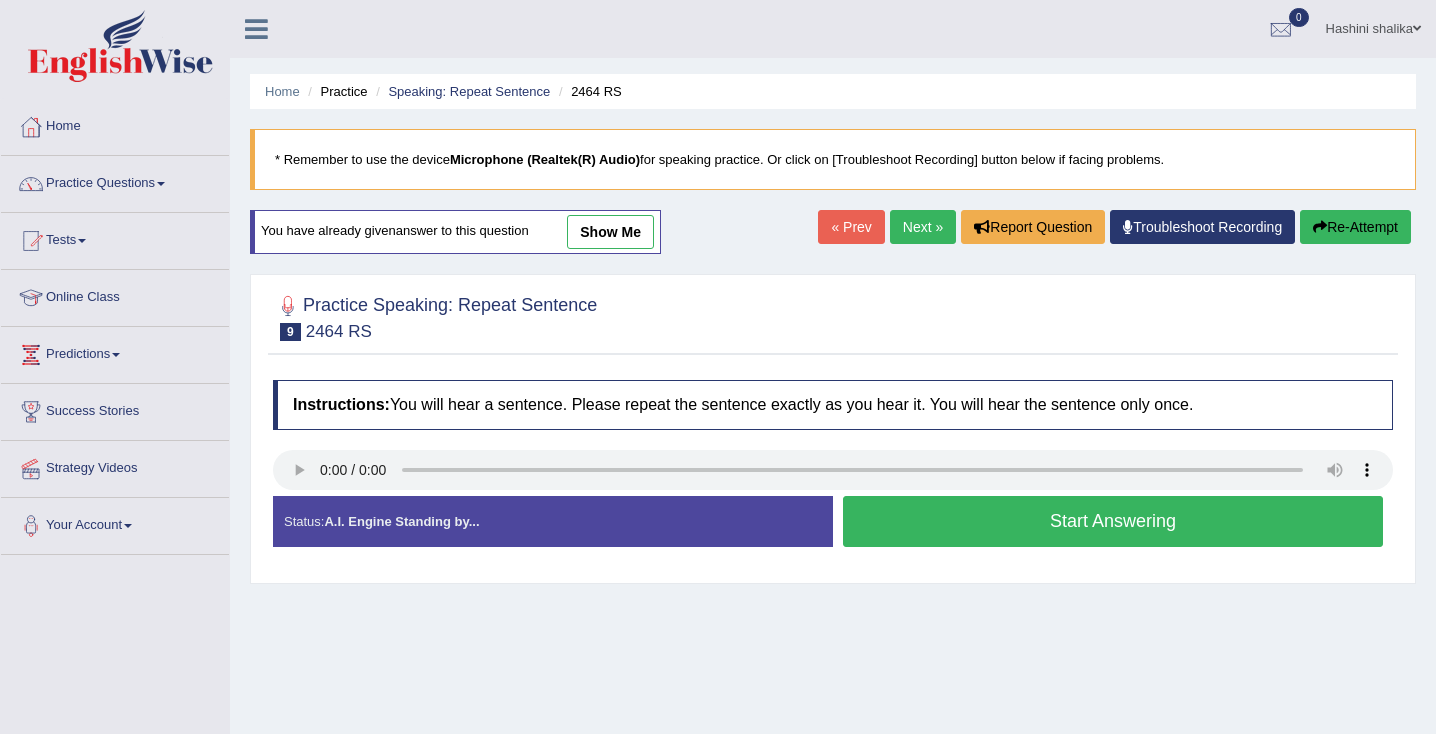 scroll, scrollTop: 0, scrollLeft: 0, axis: both 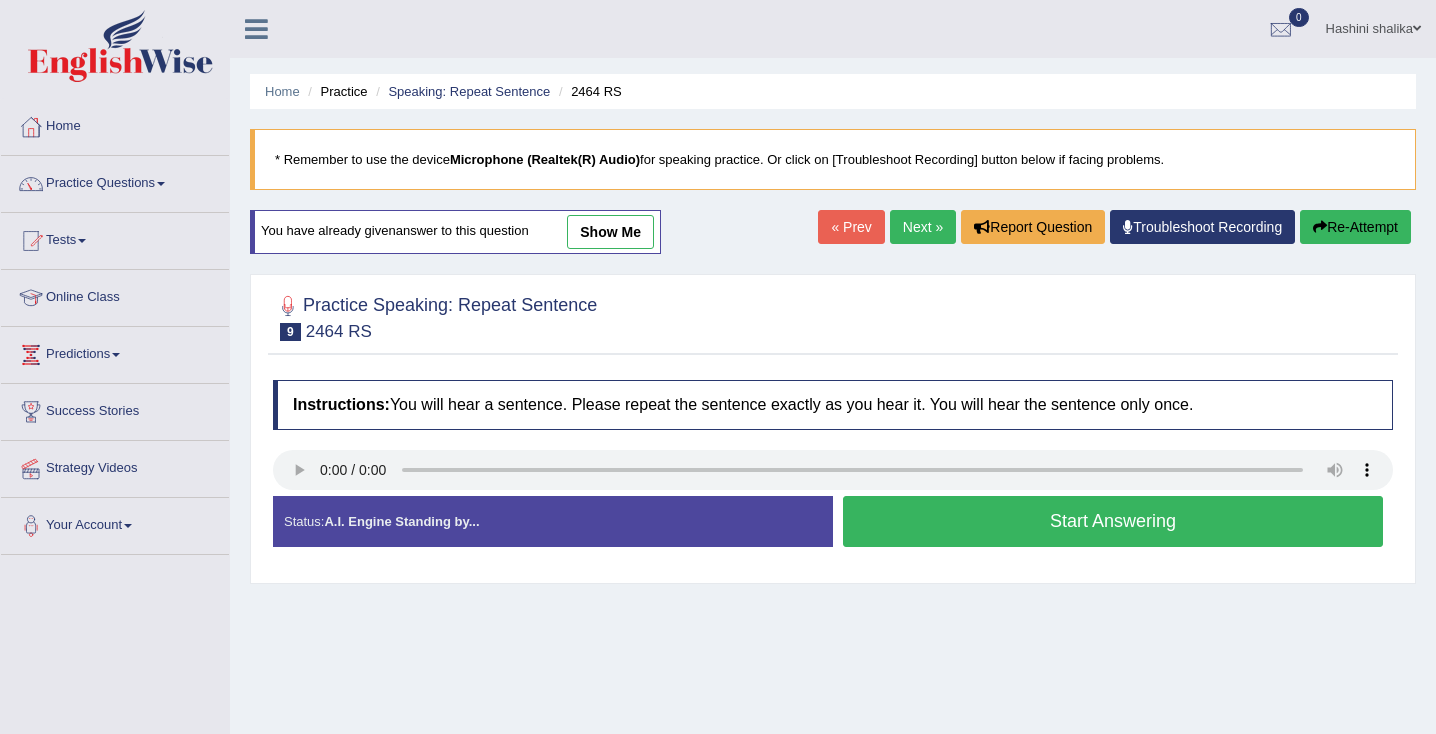 click on "Start Answering" at bounding box center [1113, 521] 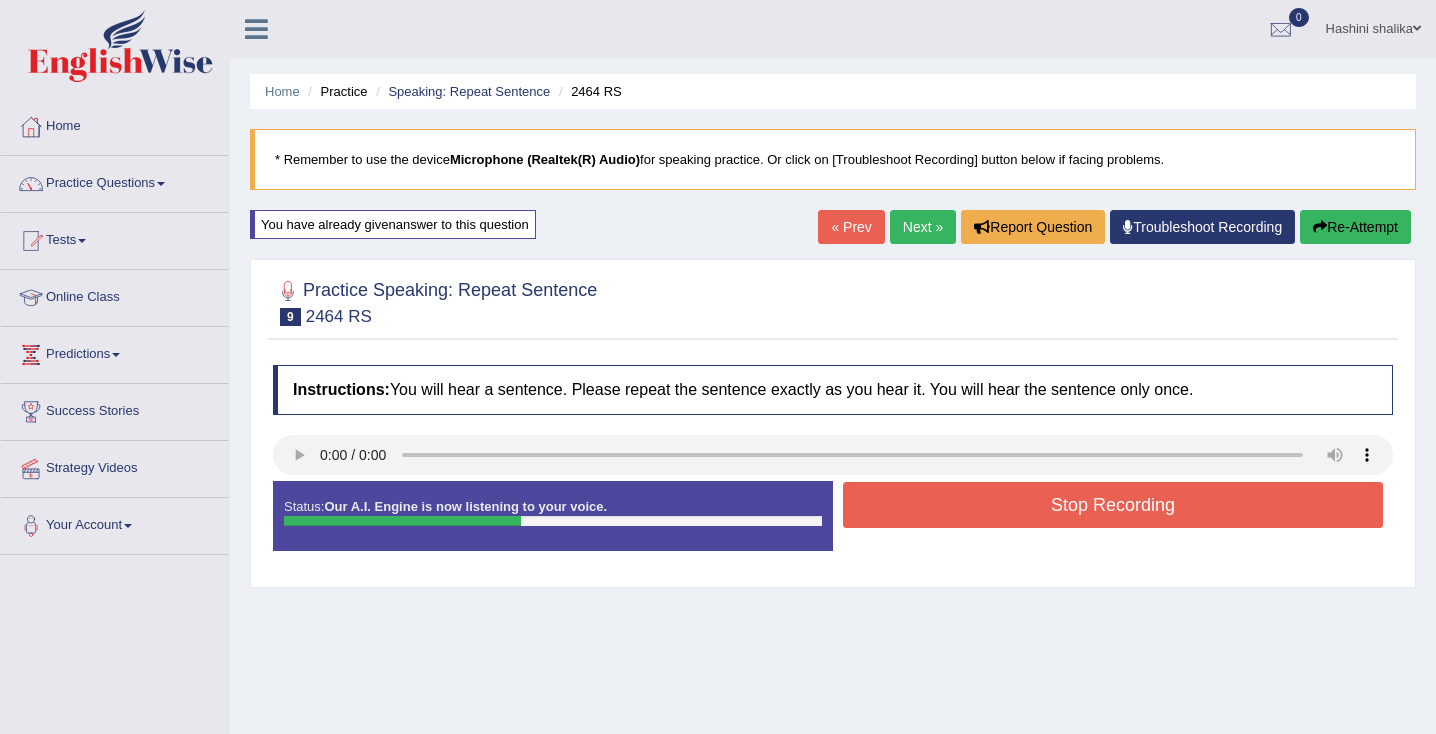 click on "Stop Recording" at bounding box center [1113, 505] 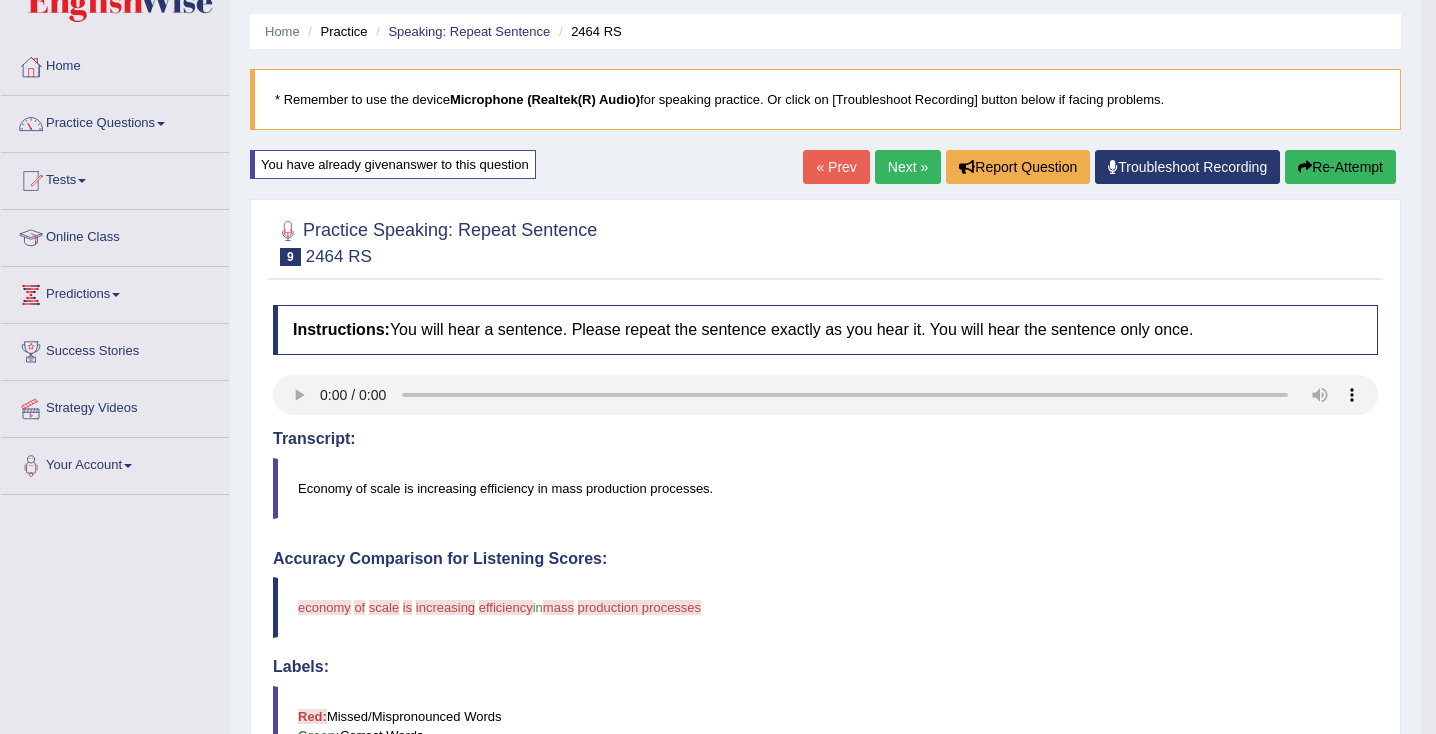 scroll, scrollTop: 0, scrollLeft: 0, axis: both 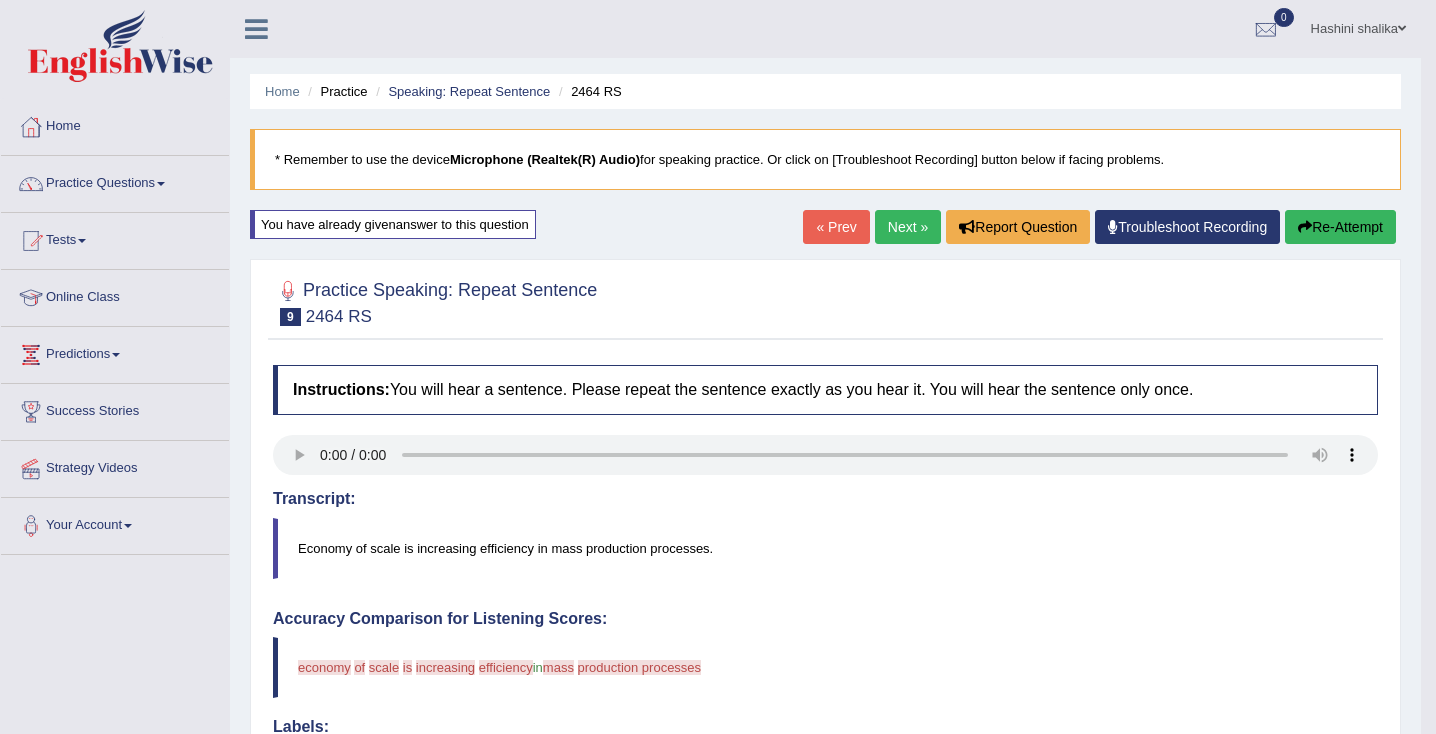 click on "Re-Attempt" at bounding box center (1340, 227) 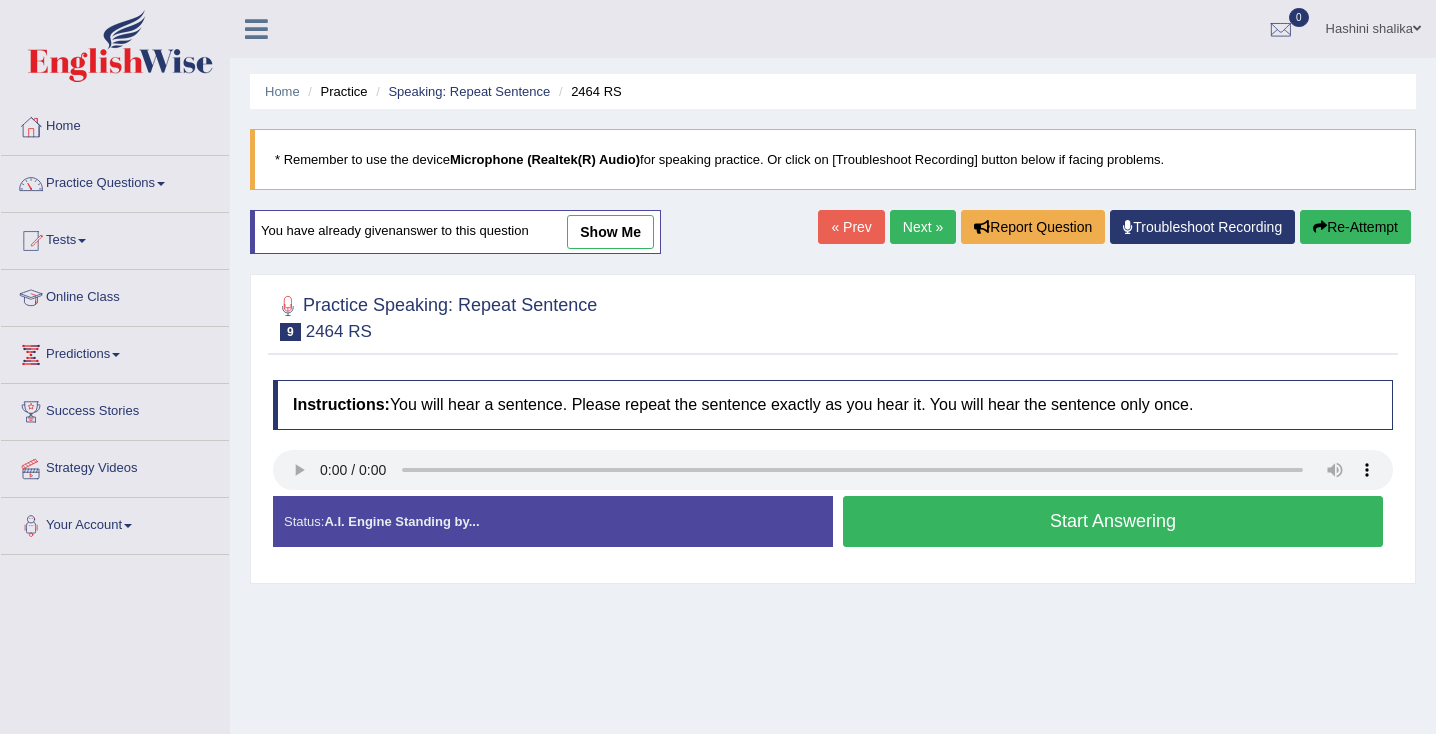scroll, scrollTop: 0, scrollLeft: 0, axis: both 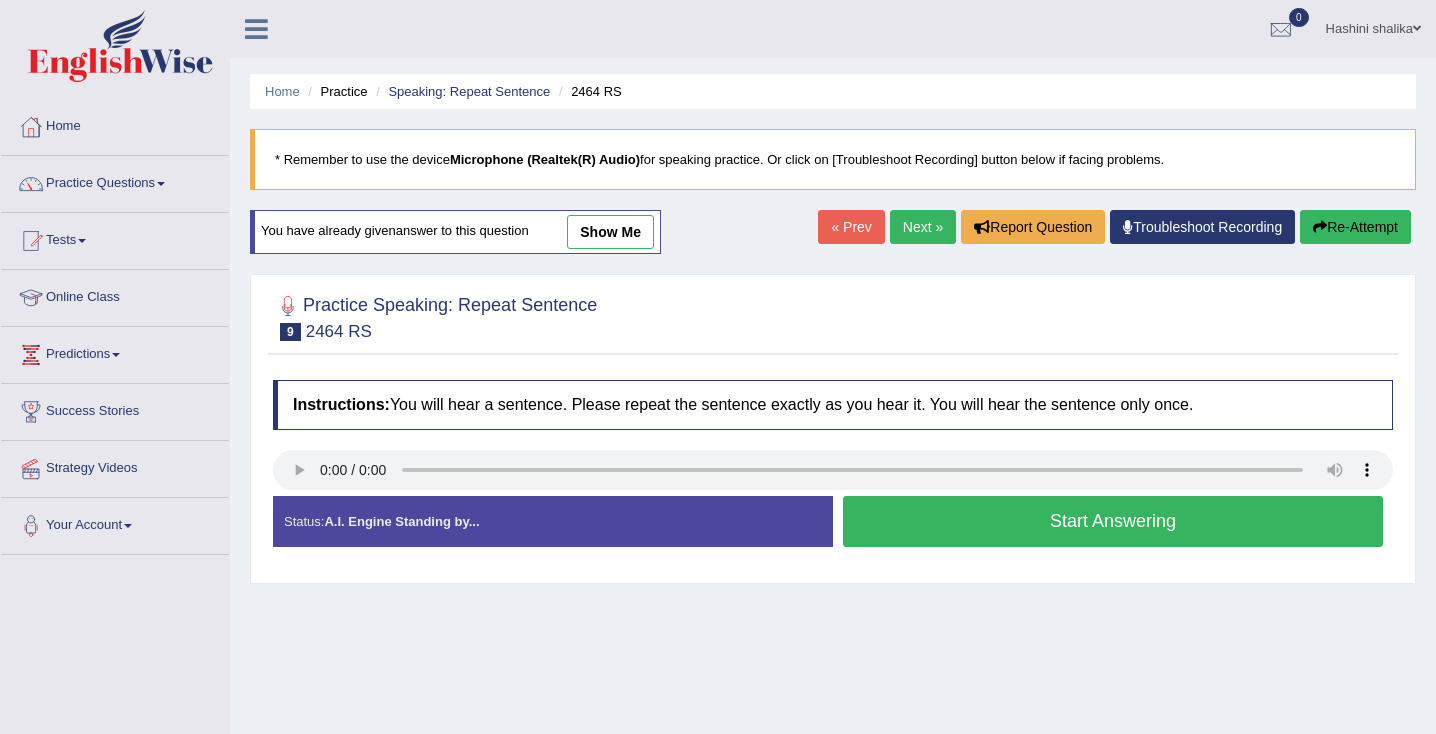 click on "Next »" at bounding box center (923, 227) 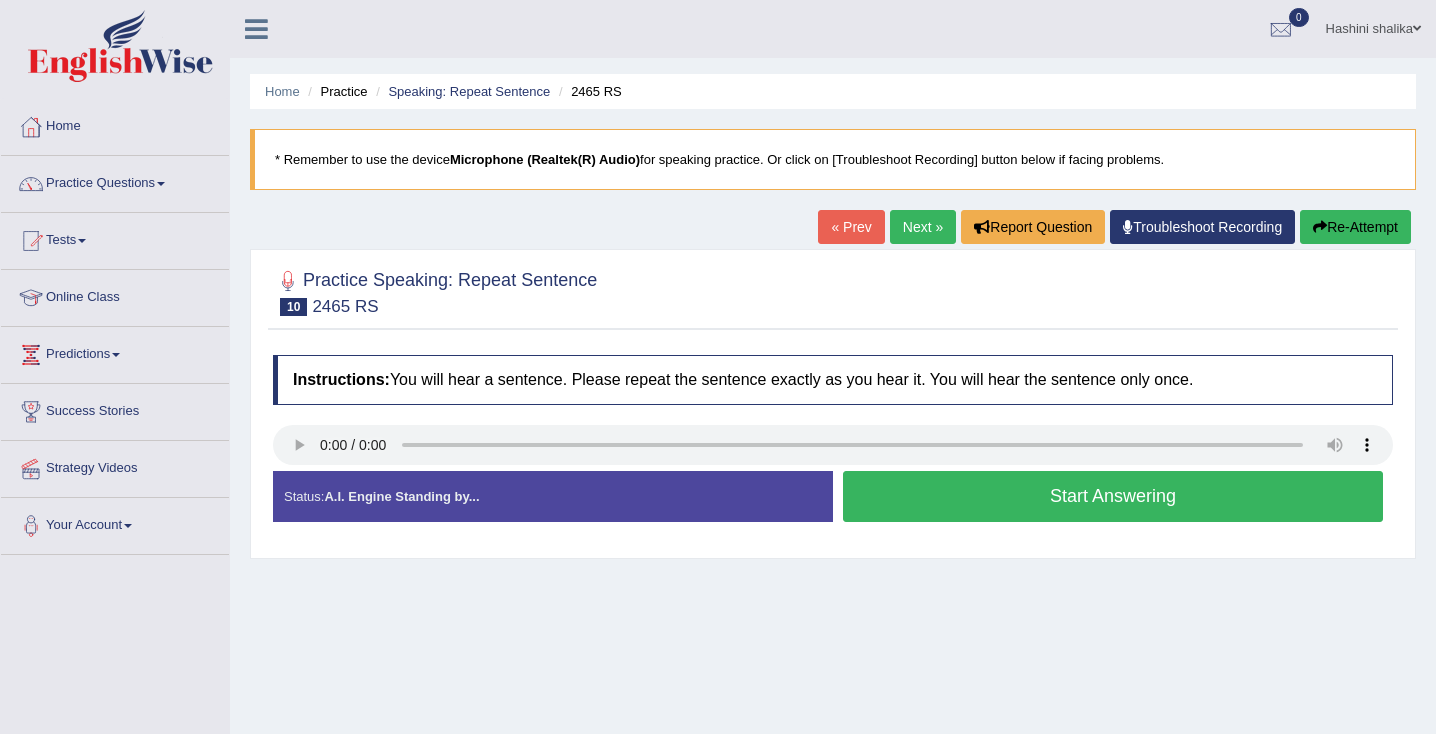 scroll, scrollTop: 0, scrollLeft: 0, axis: both 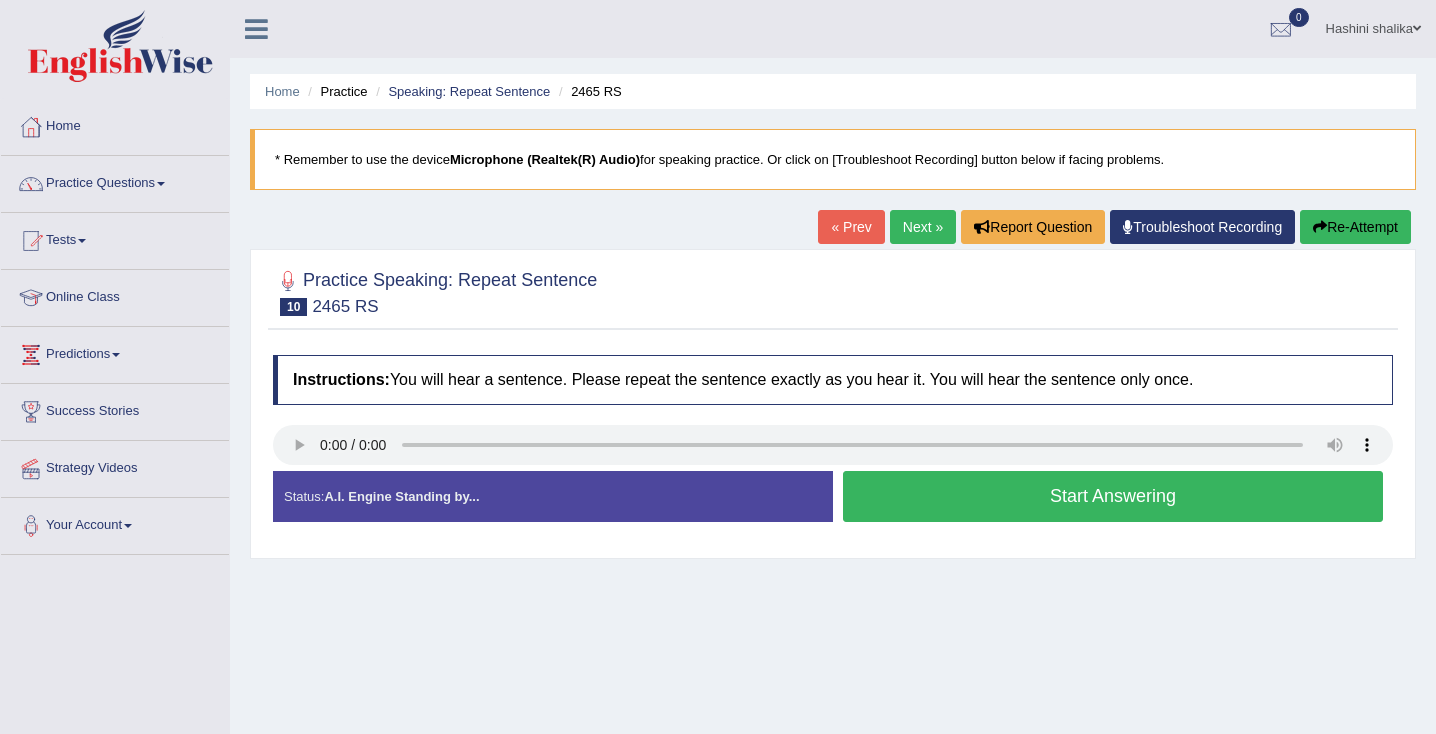 click on "Start Answering" at bounding box center (1113, 496) 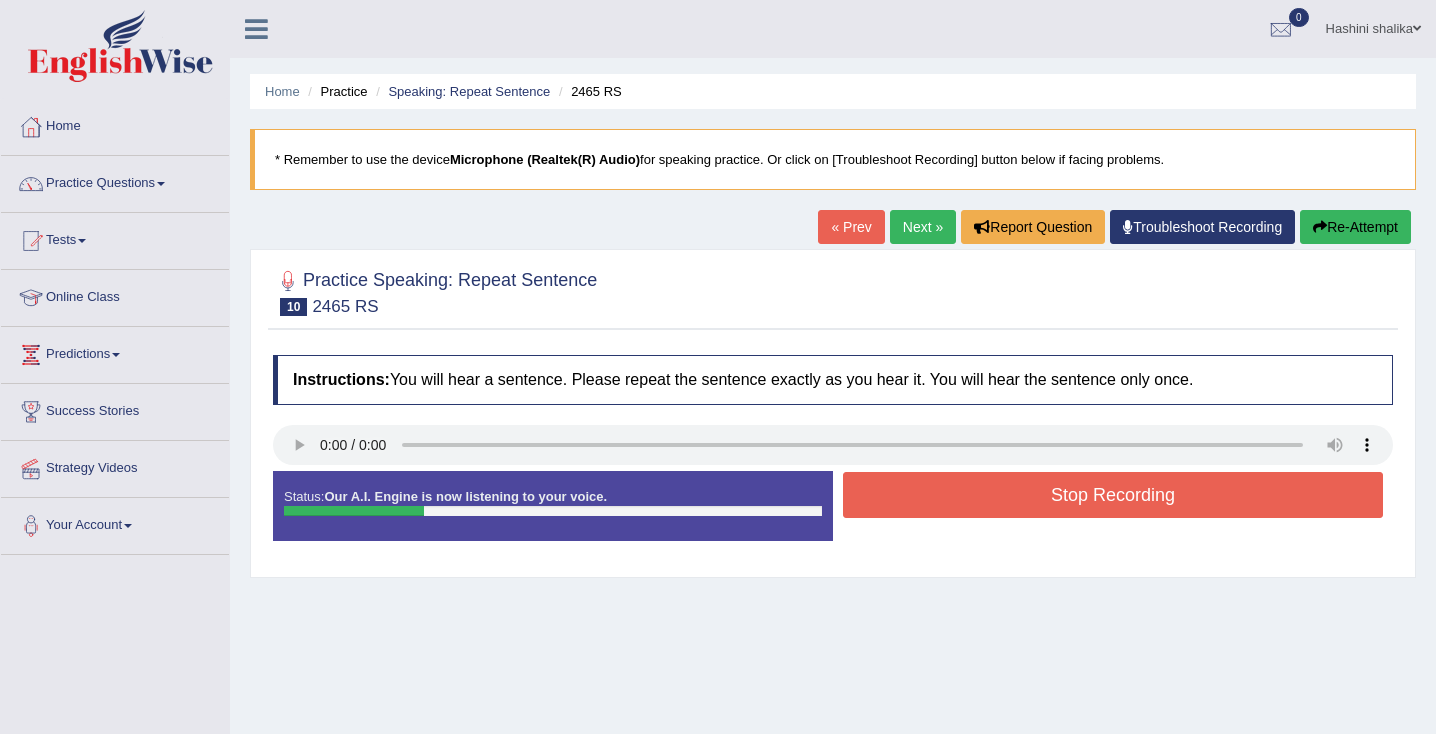 click on "Stop Recording" at bounding box center (1113, 495) 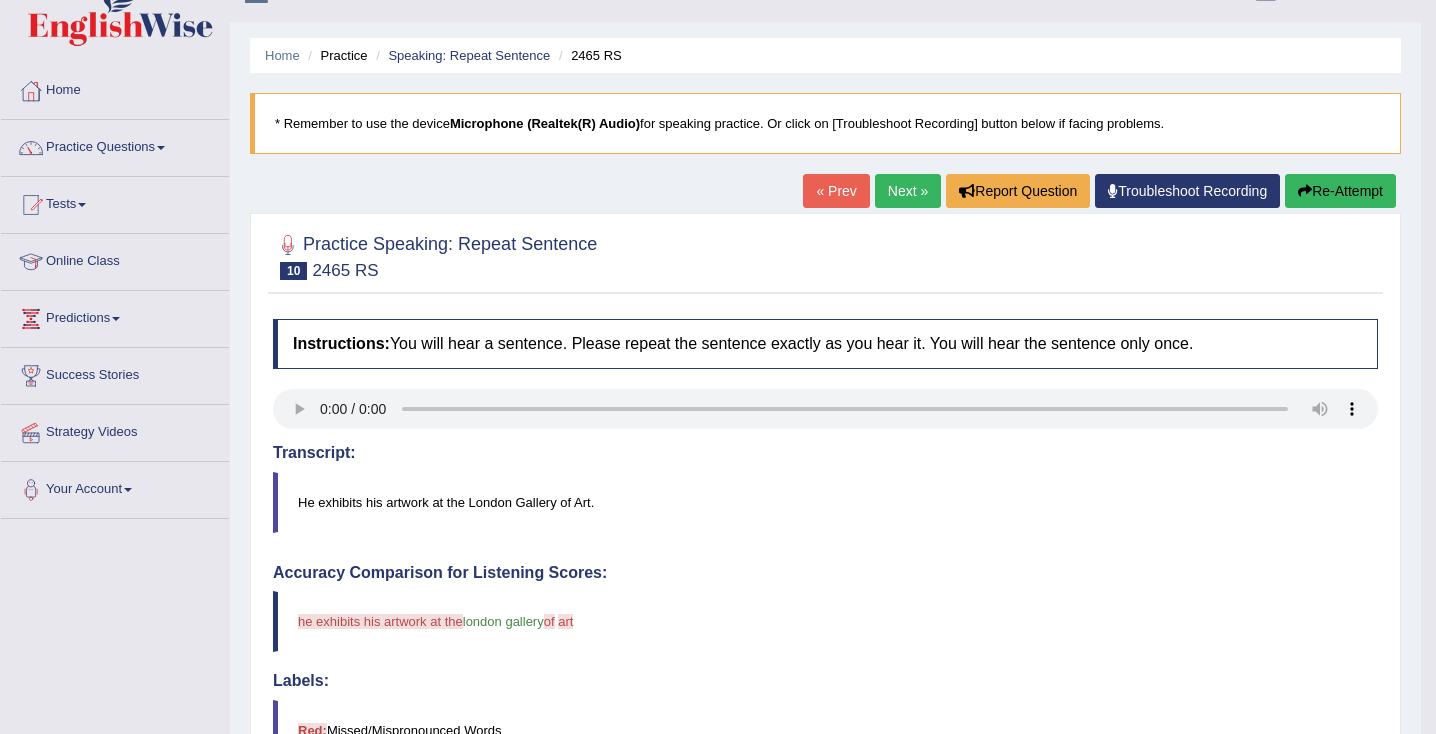 scroll, scrollTop: 23, scrollLeft: 0, axis: vertical 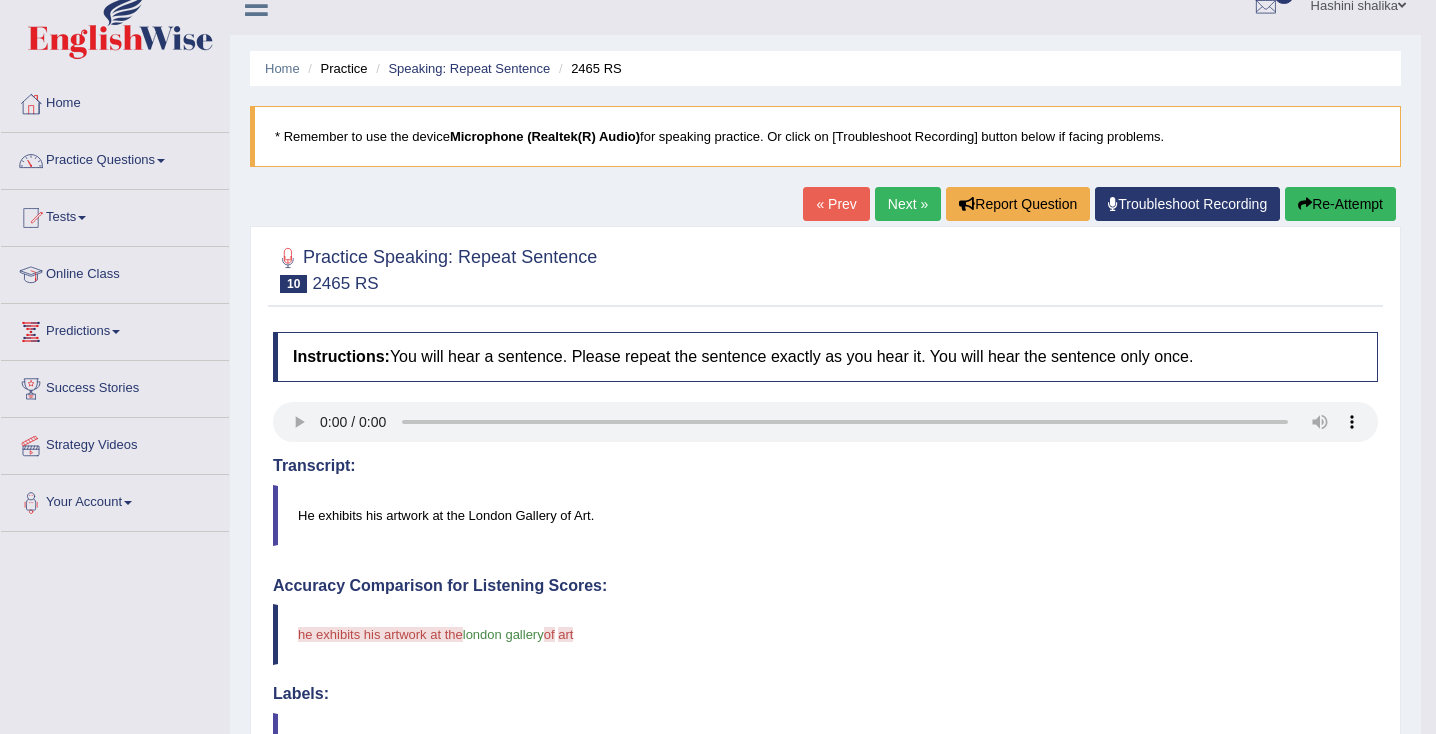 click on "Re-Attempt" at bounding box center [1340, 204] 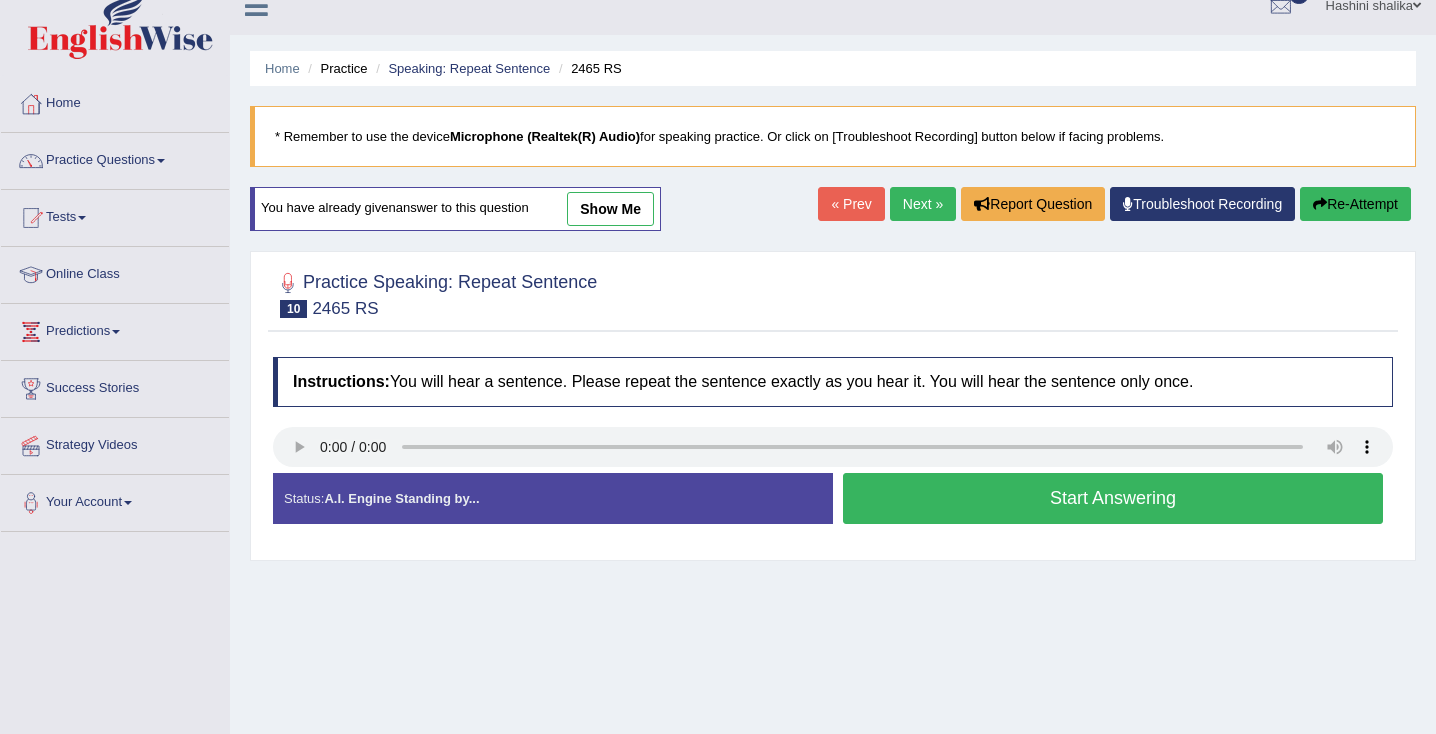 scroll, scrollTop: 23, scrollLeft: 0, axis: vertical 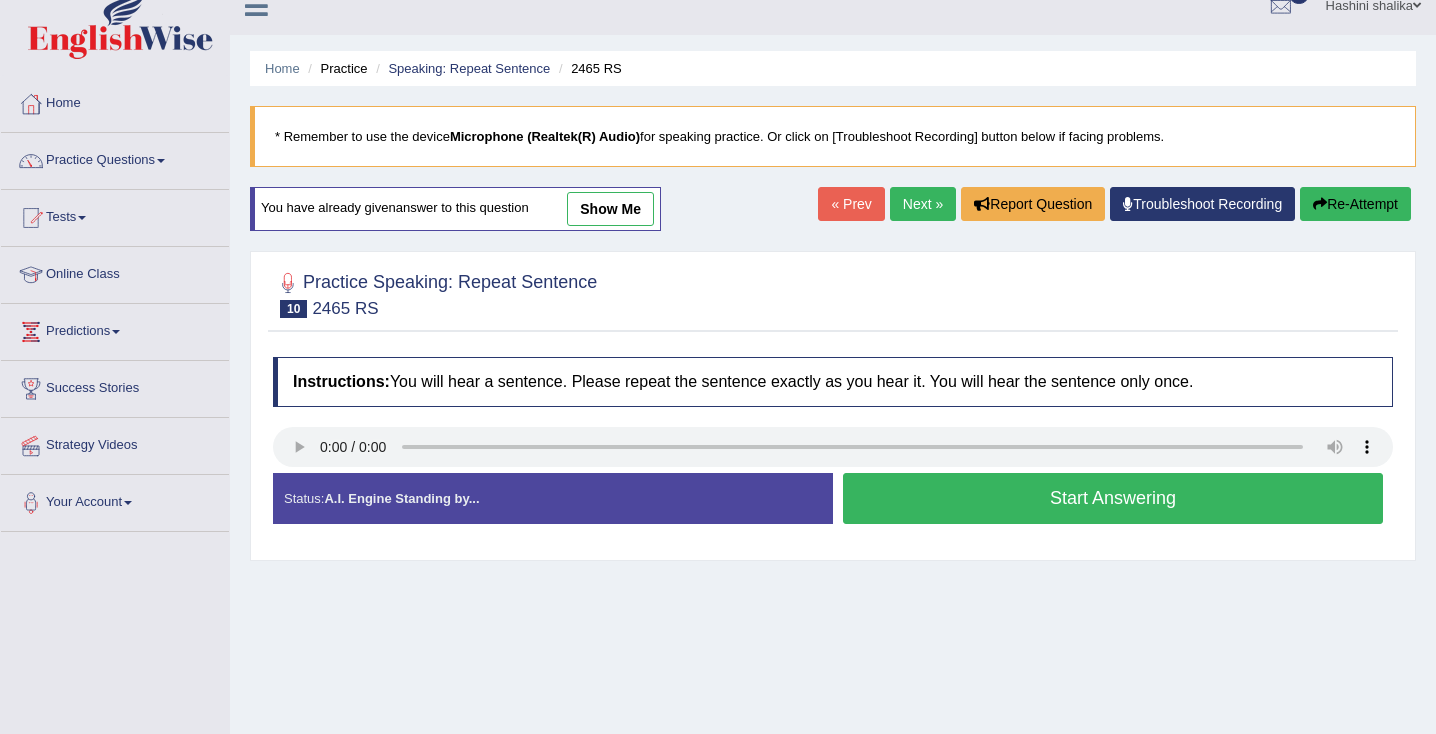 click on "Start Answering" at bounding box center [1113, 498] 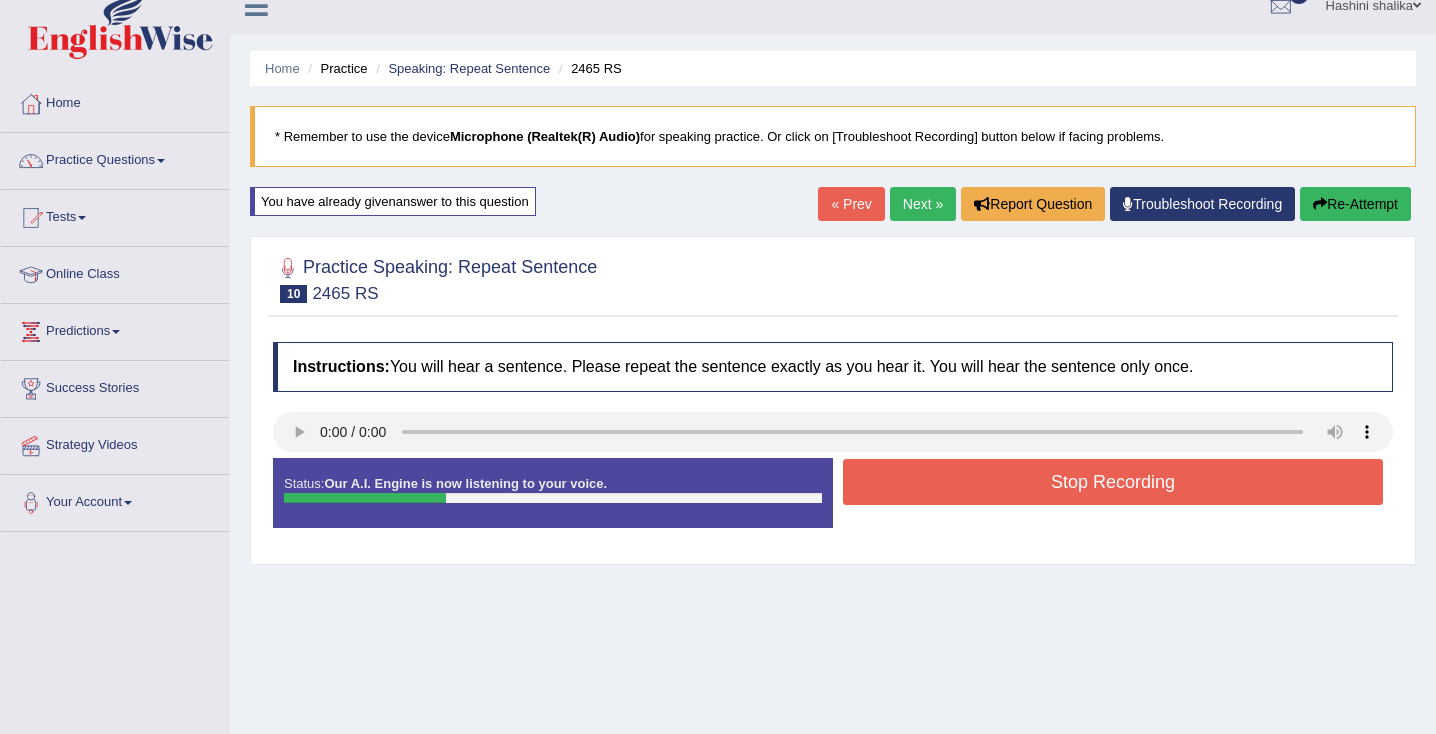 click on "Stop Recording" at bounding box center (1113, 482) 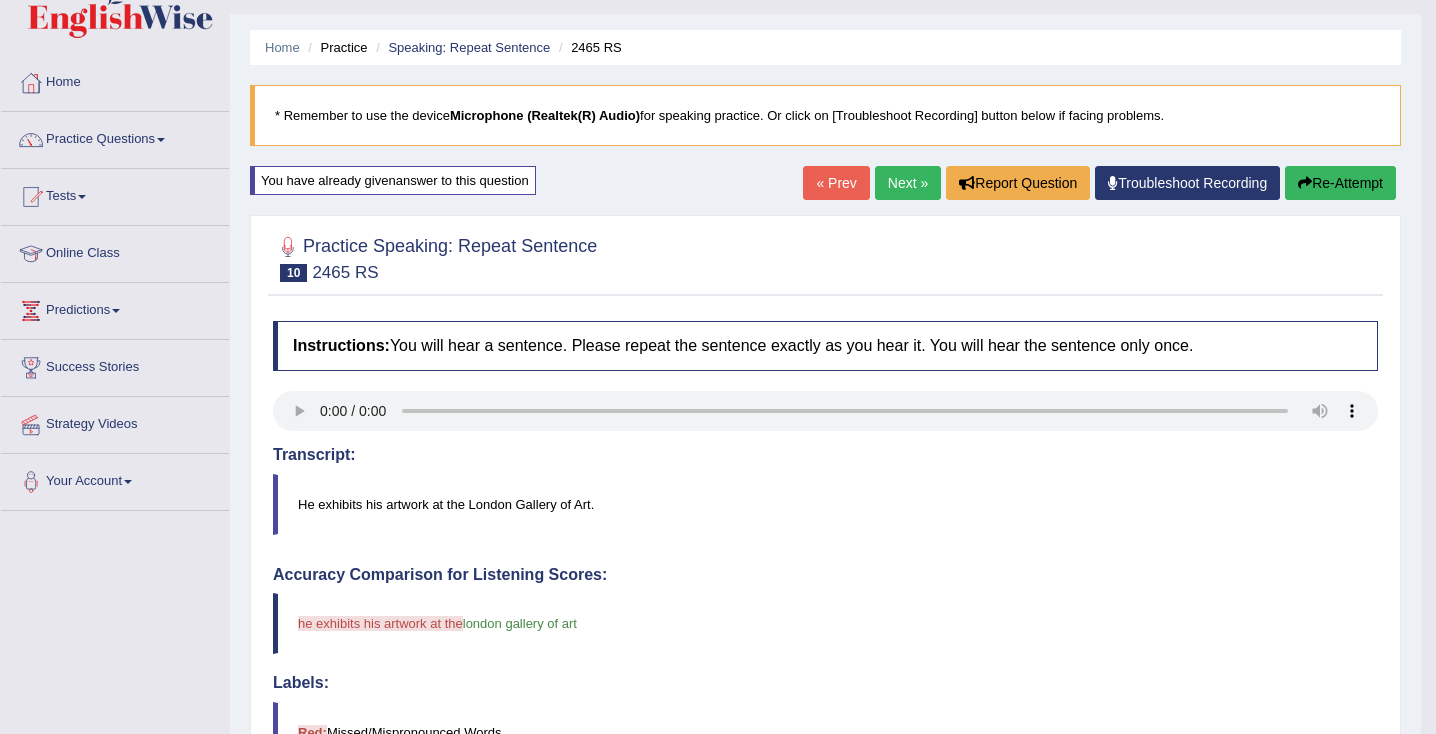 scroll, scrollTop: 0, scrollLeft: 0, axis: both 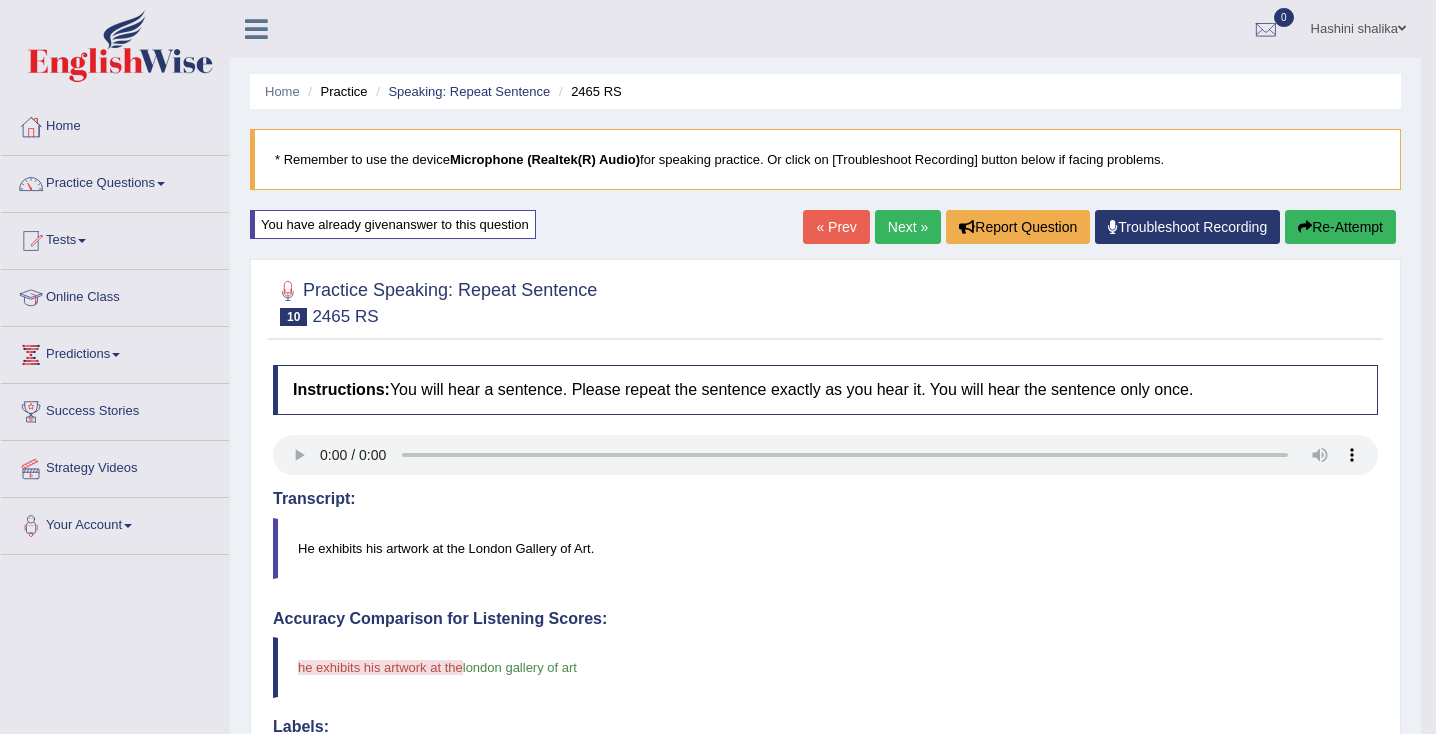click on "Re-Attempt" at bounding box center [1340, 227] 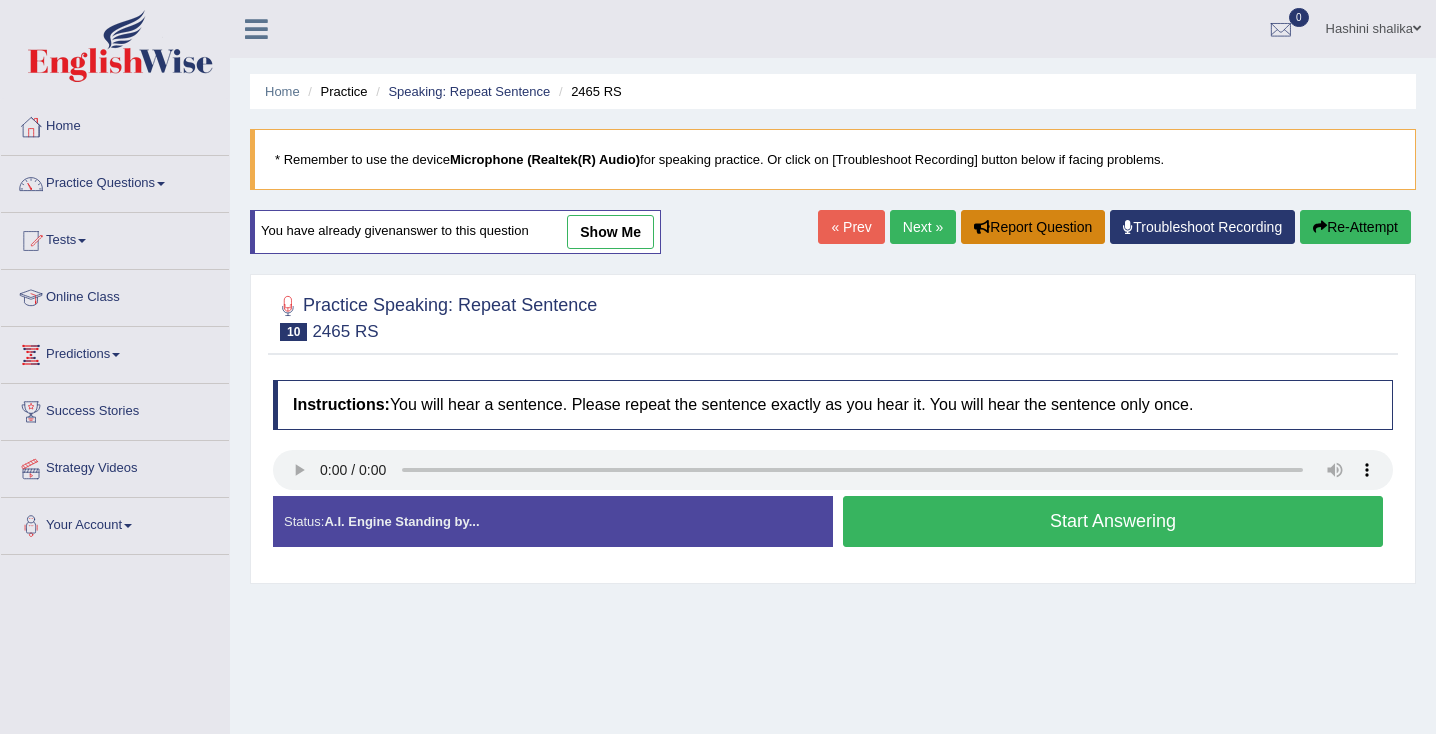 scroll, scrollTop: 0, scrollLeft: 0, axis: both 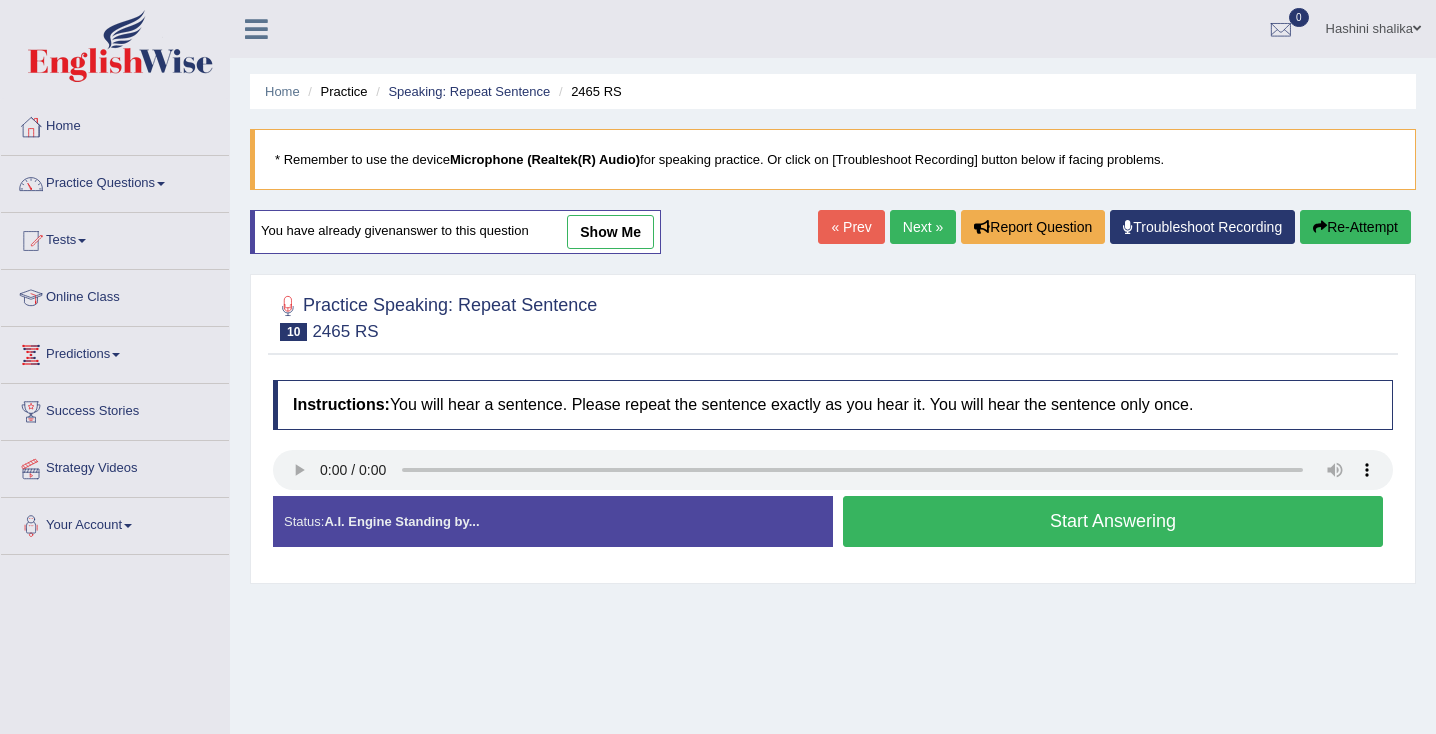 click on "Next »" at bounding box center [923, 227] 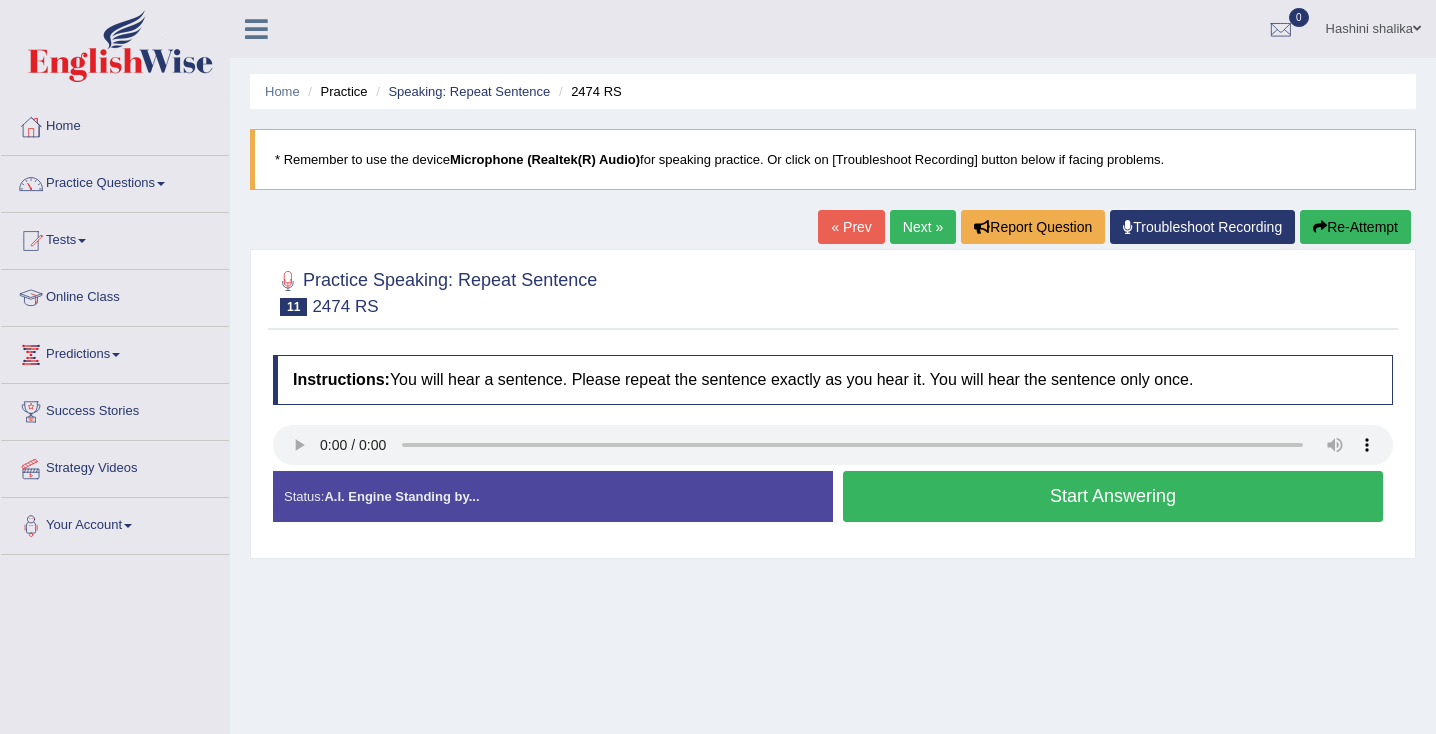scroll, scrollTop: 0, scrollLeft: 0, axis: both 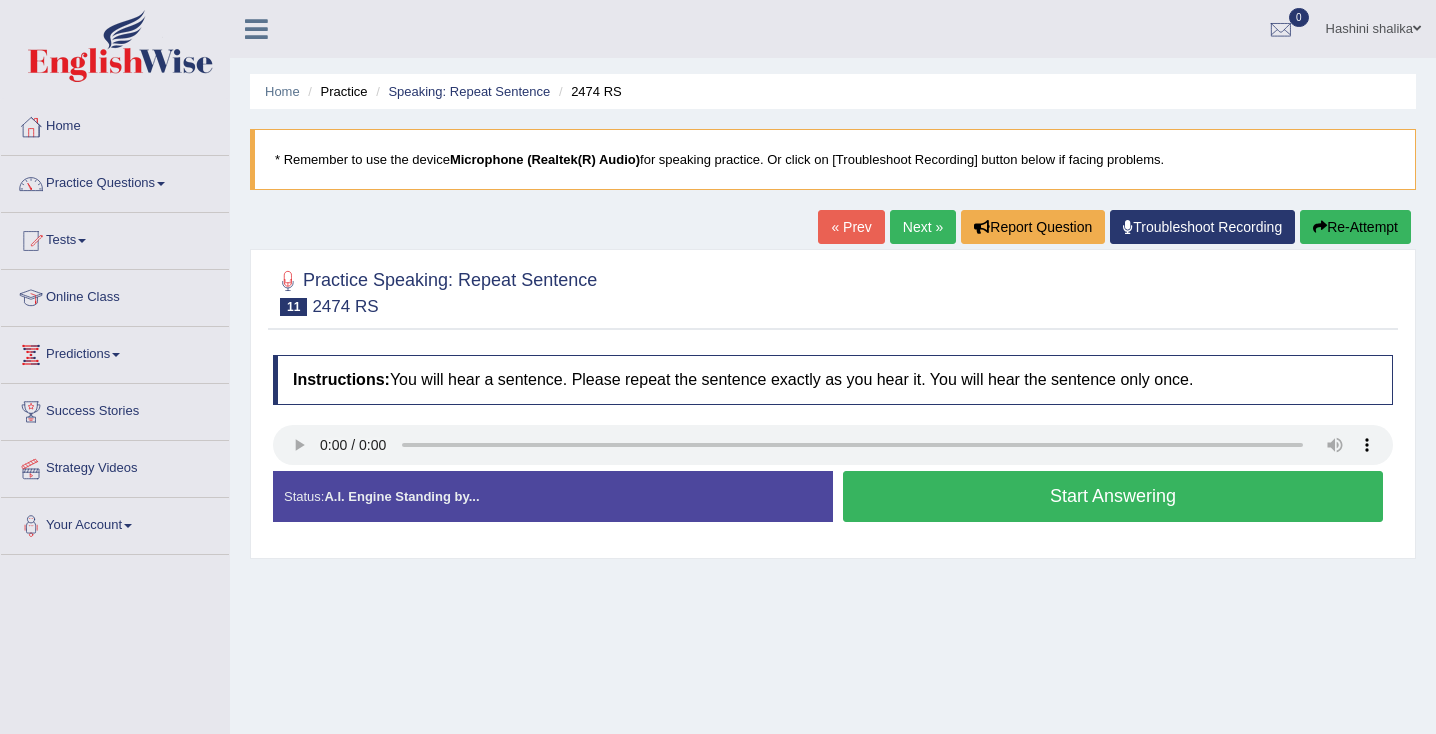click on "Start Answering" at bounding box center [1113, 496] 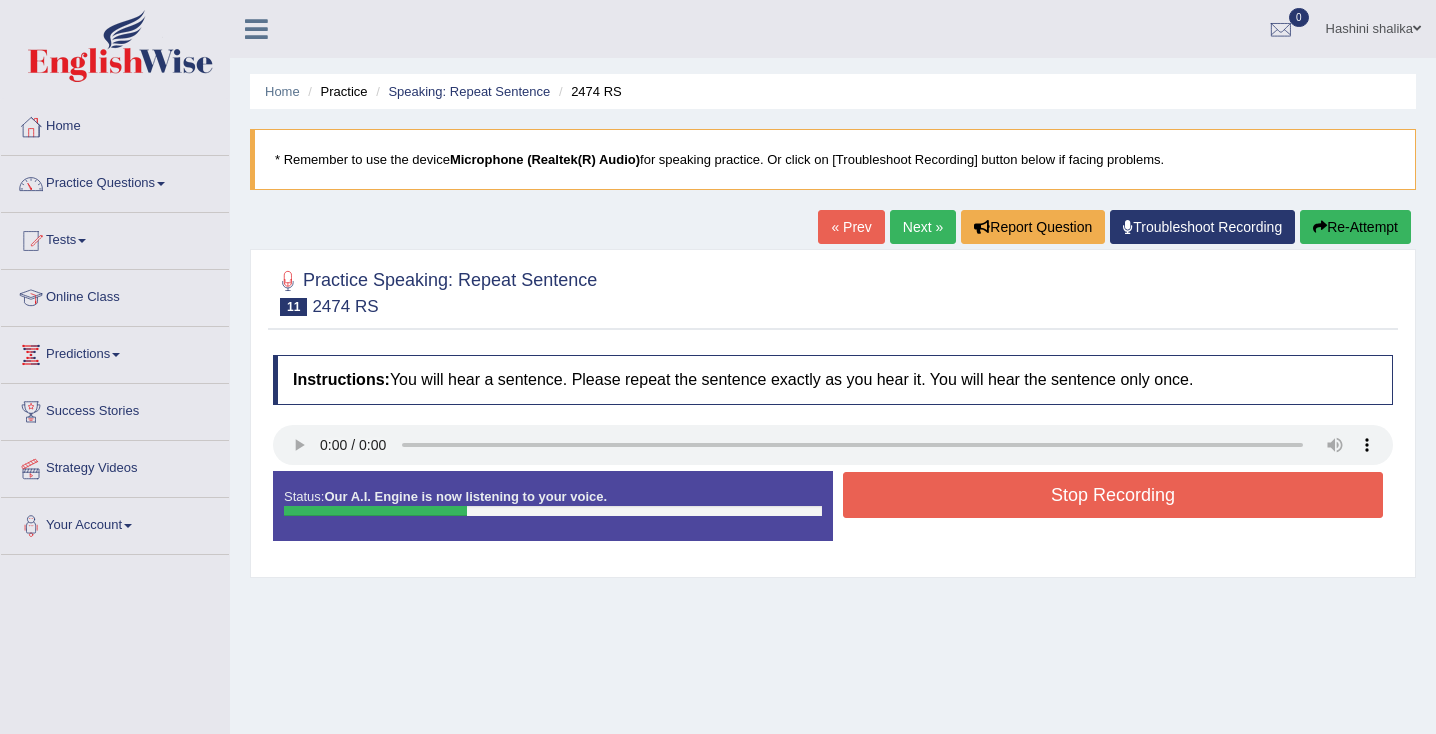 click on "Stop Recording" at bounding box center (1113, 495) 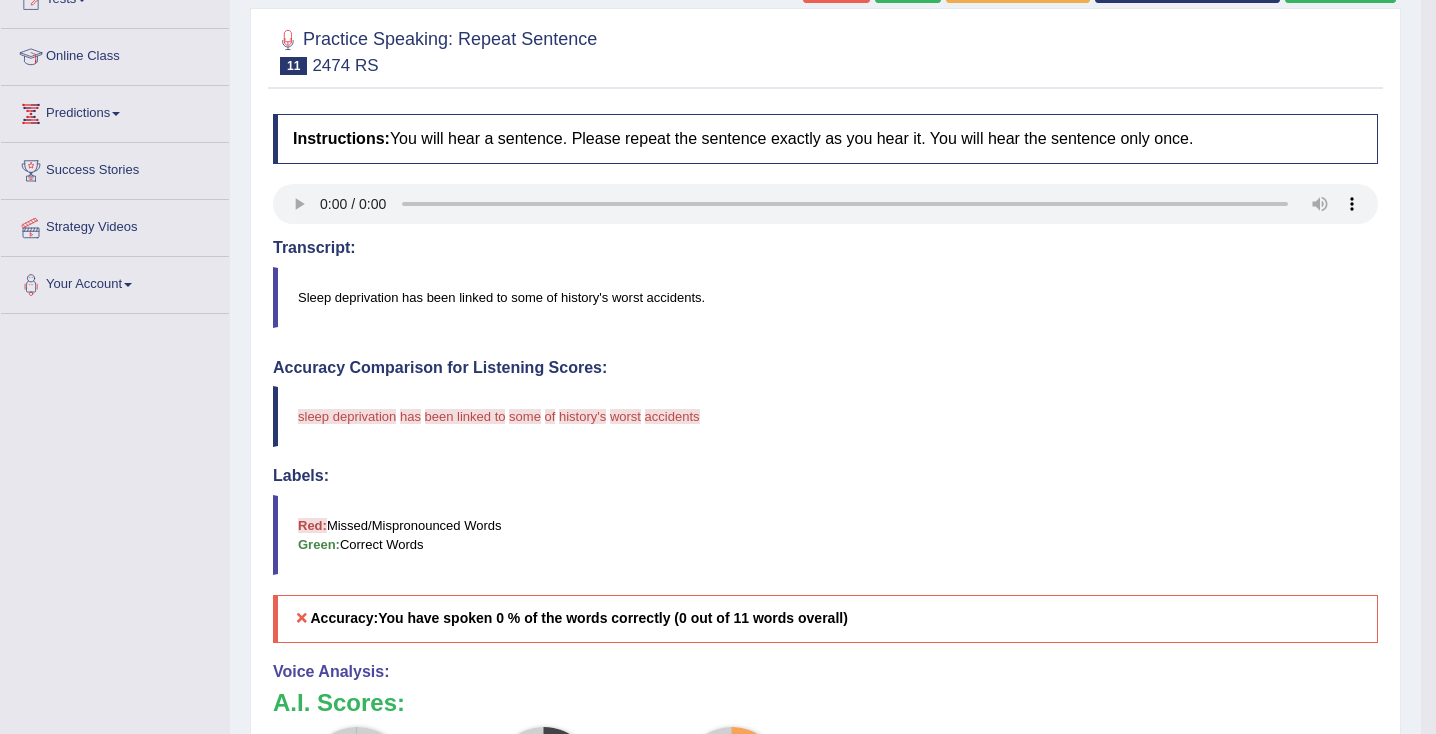 scroll, scrollTop: 248, scrollLeft: 0, axis: vertical 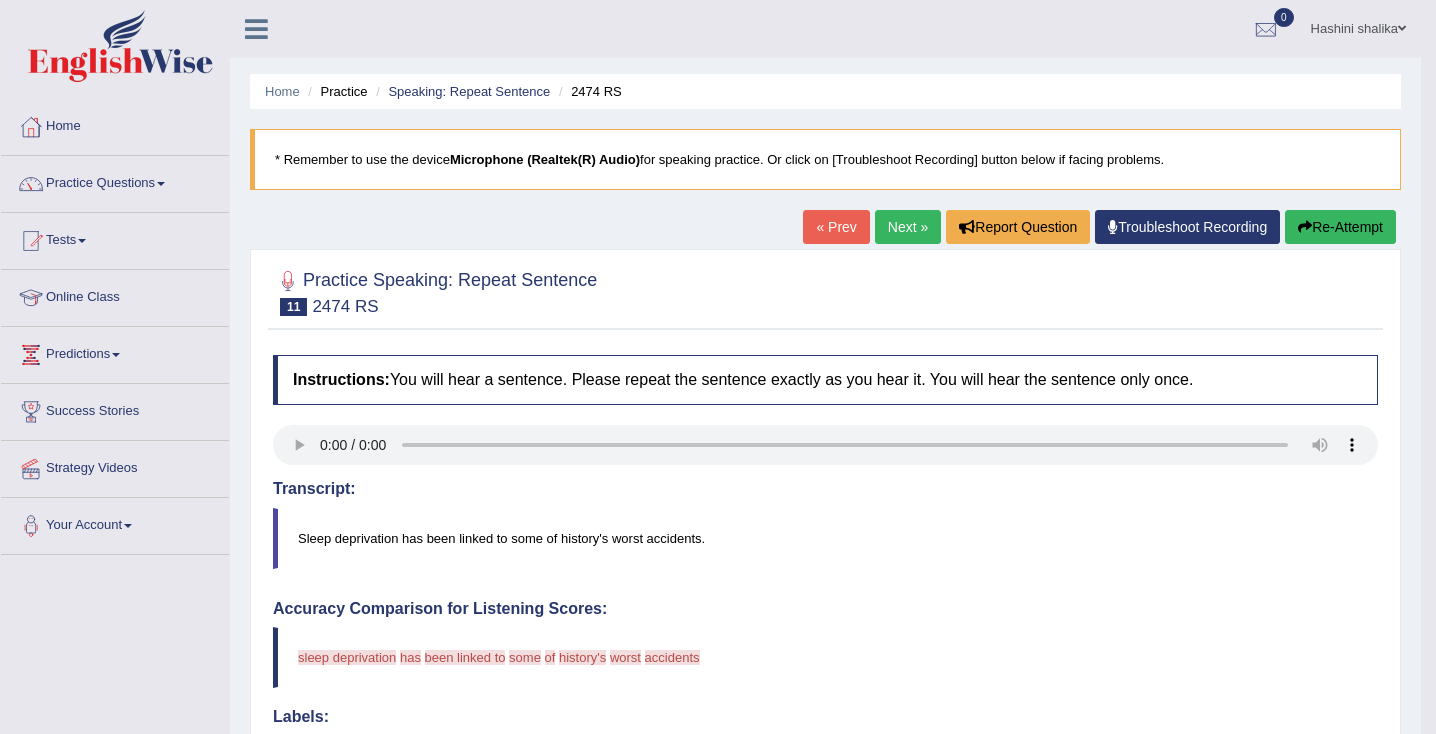 click on "Re-Attempt" at bounding box center (1340, 227) 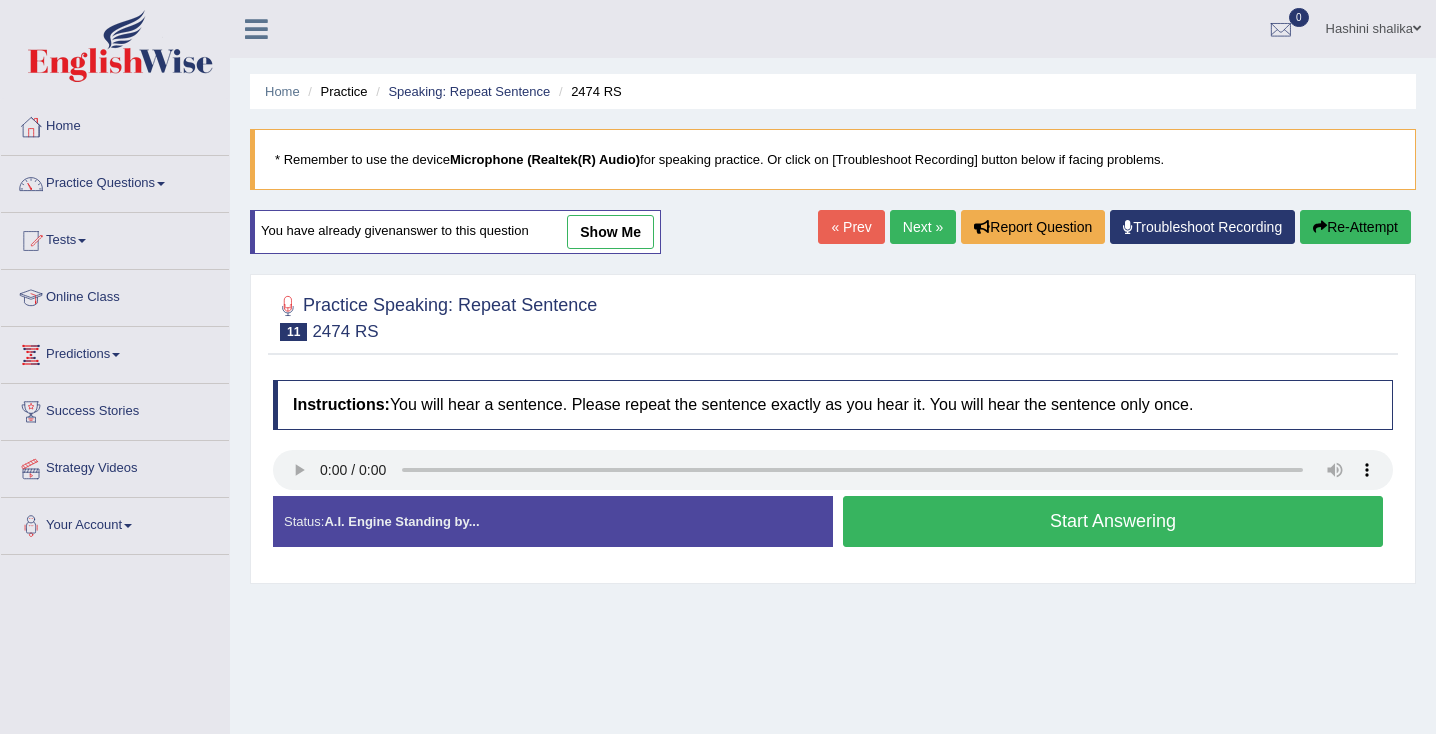 scroll, scrollTop: 0, scrollLeft: 0, axis: both 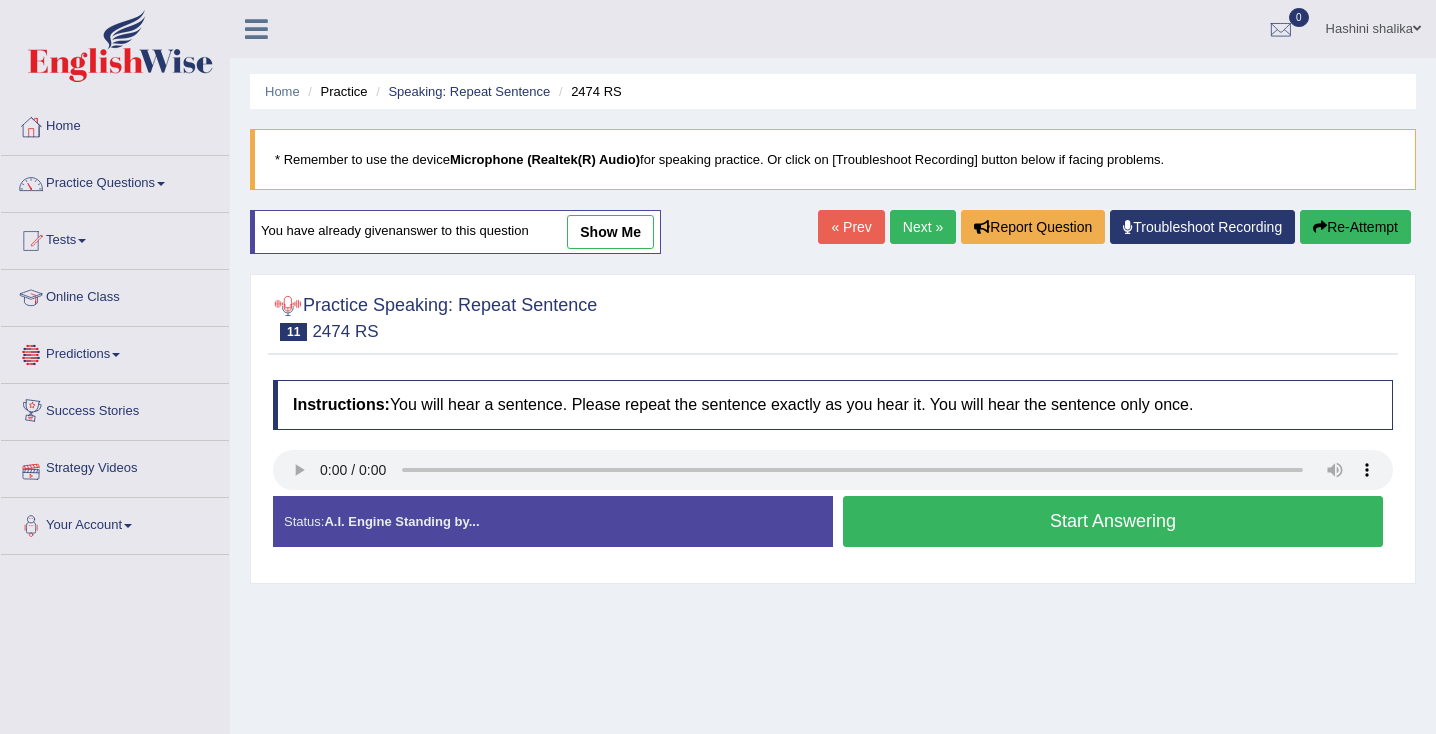 click on "Next »" at bounding box center [923, 227] 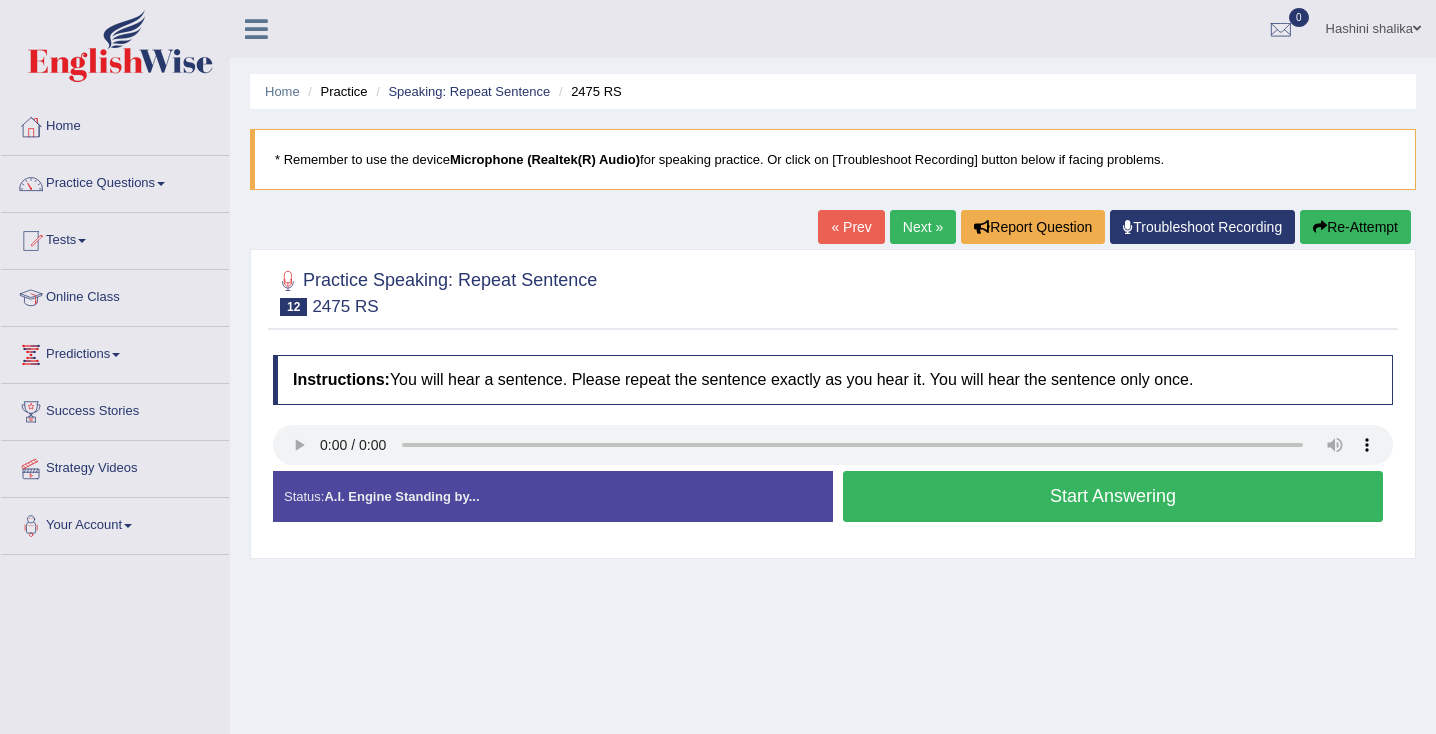 scroll, scrollTop: 0, scrollLeft: 0, axis: both 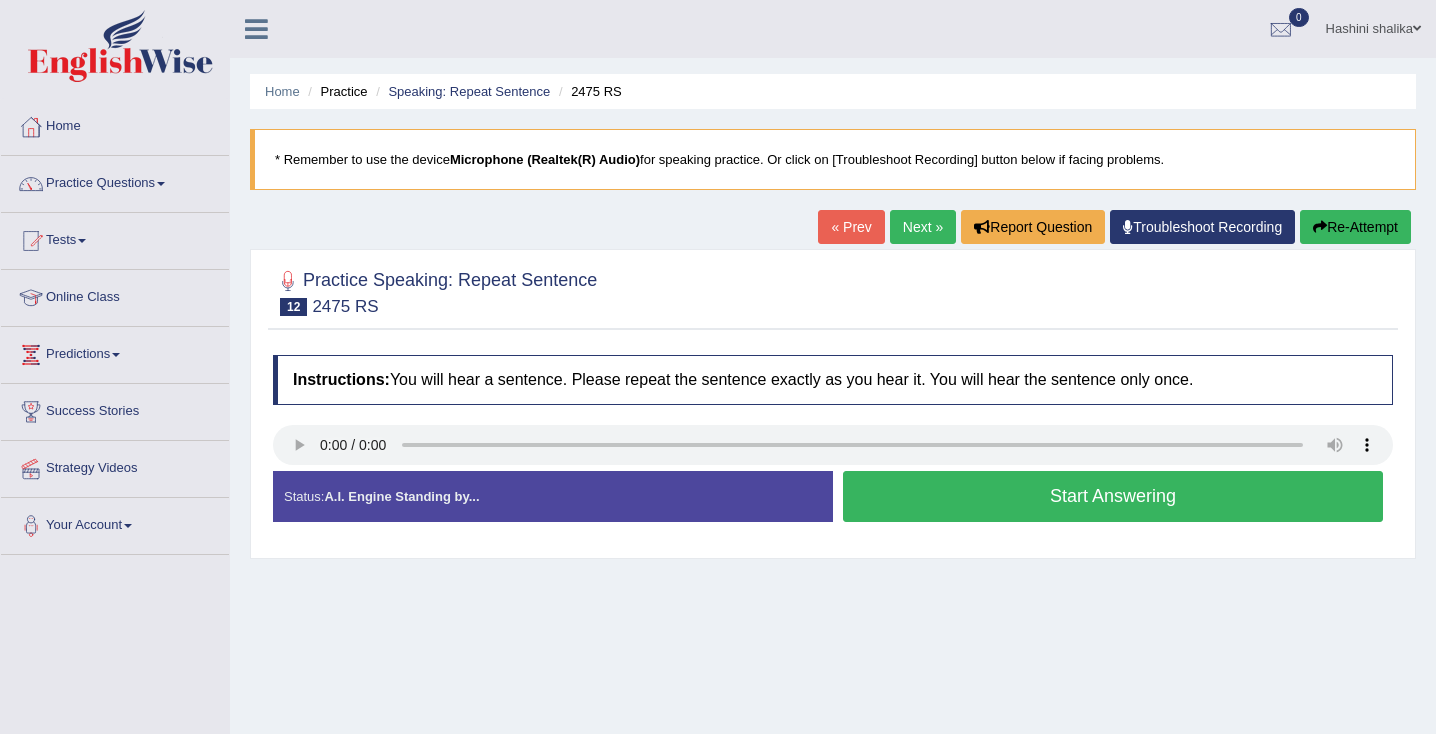 click on "Start Answering" at bounding box center [1113, 496] 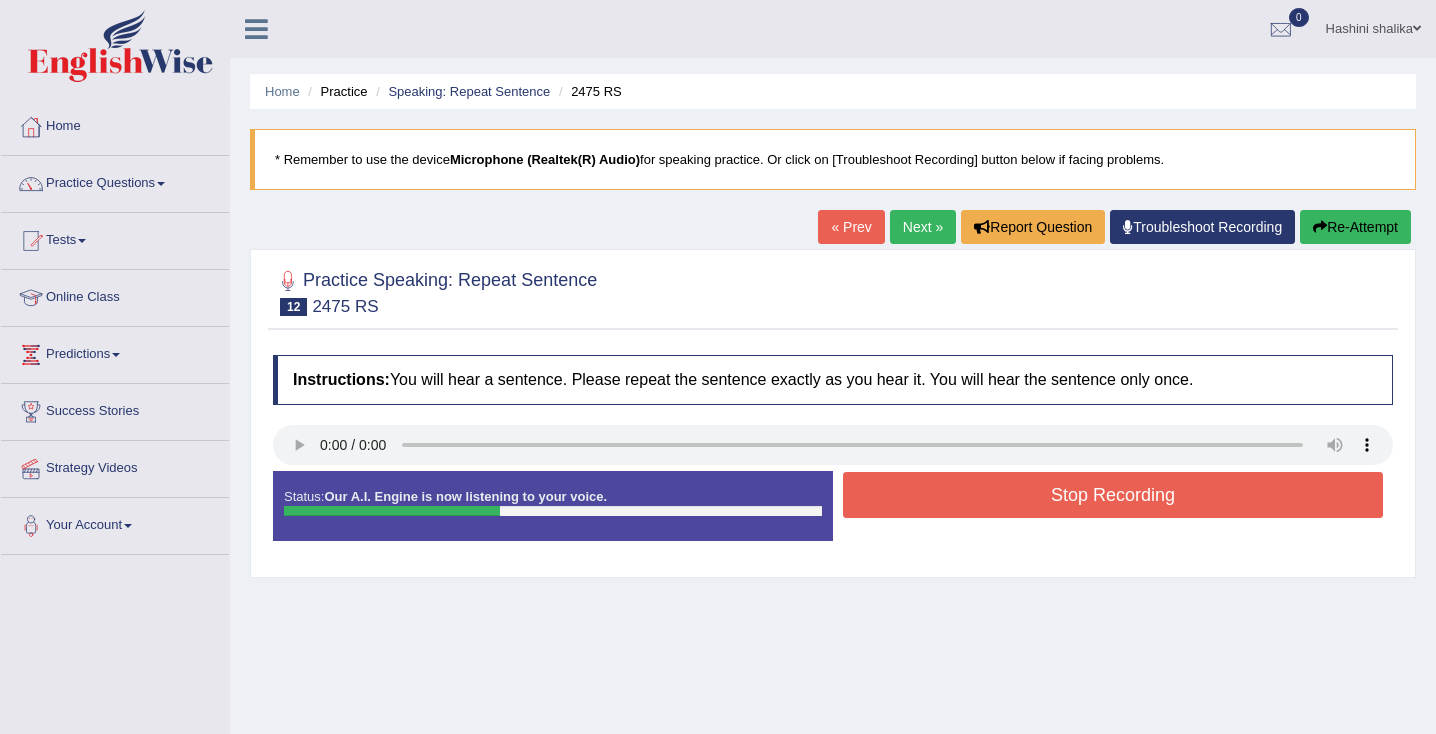 click on "Stop Recording" at bounding box center (1113, 495) 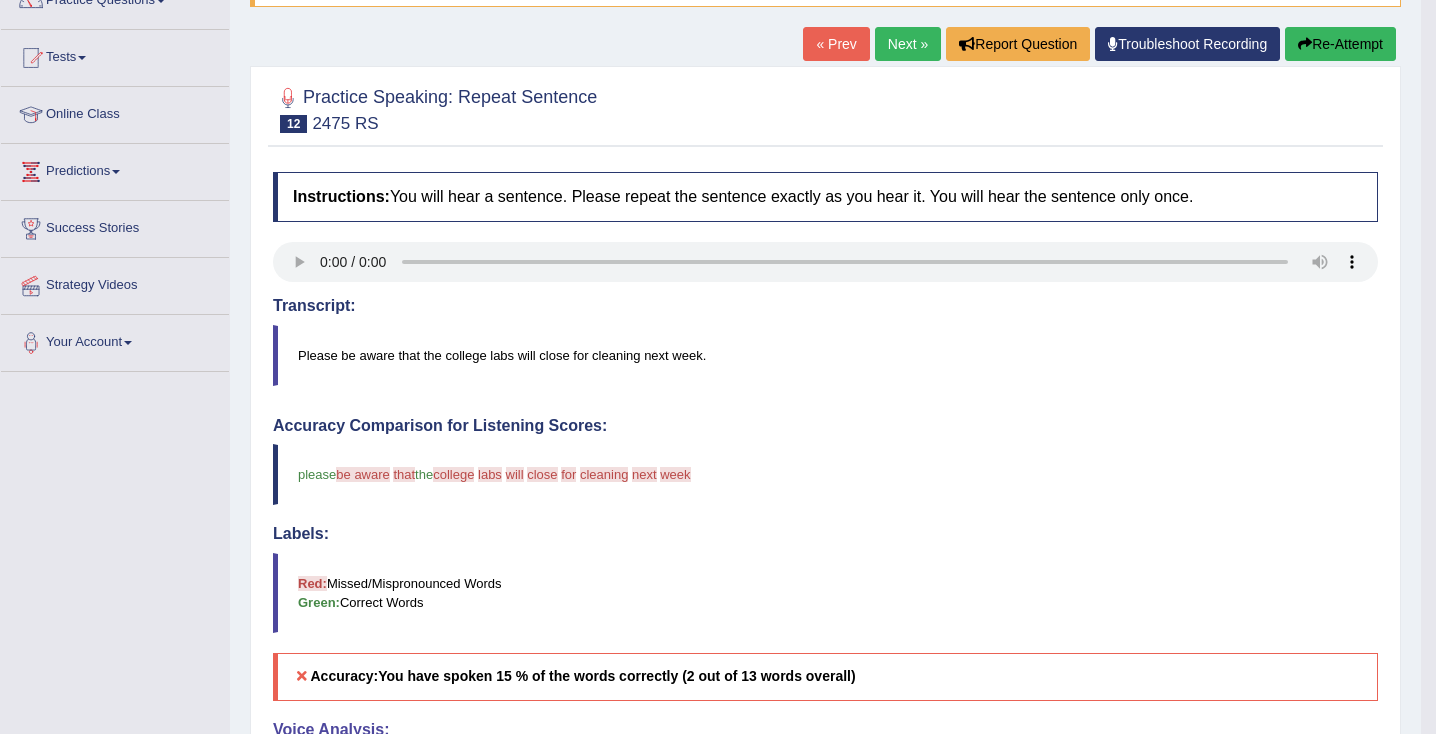 scroll, scrollTop: 0, scrollLeft: 0, axis: both 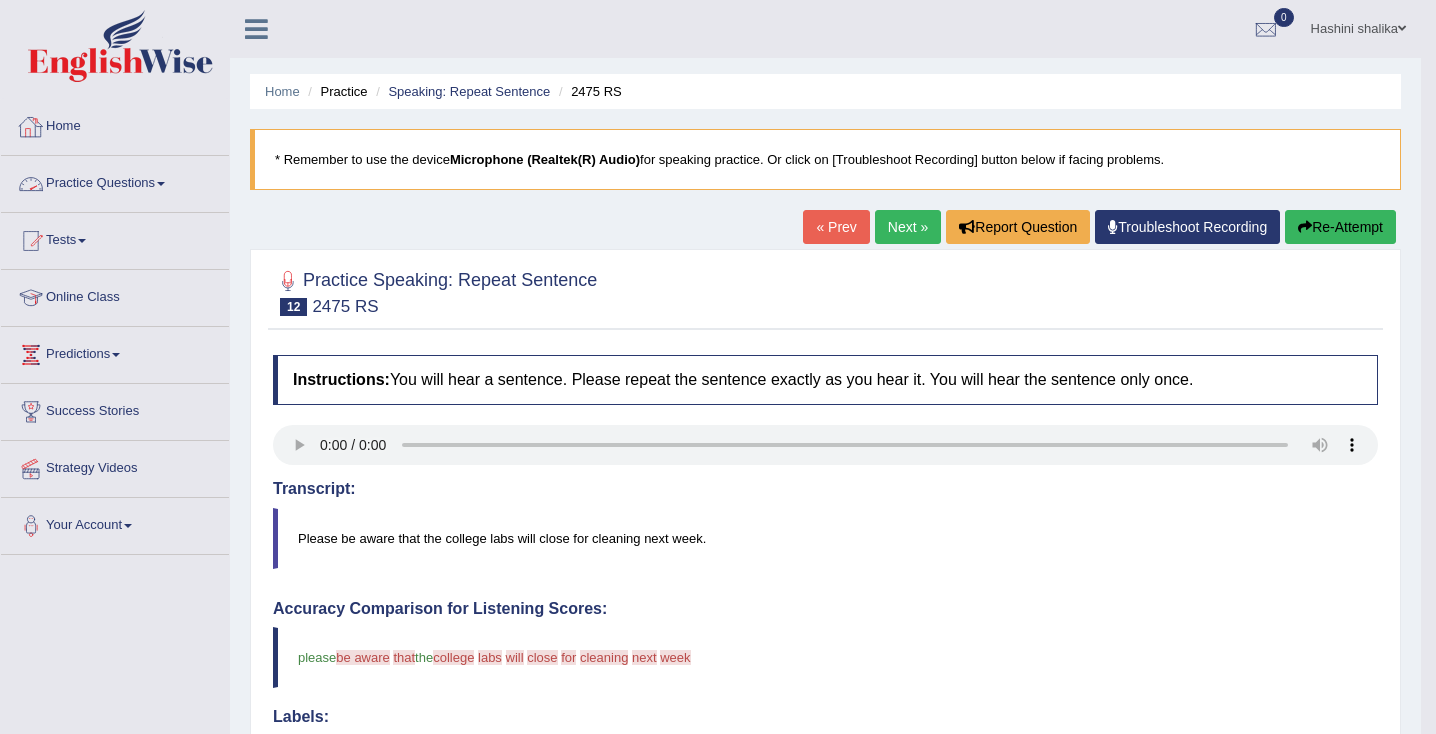 click on "Practice Questions" at bounding box center [115, 181] 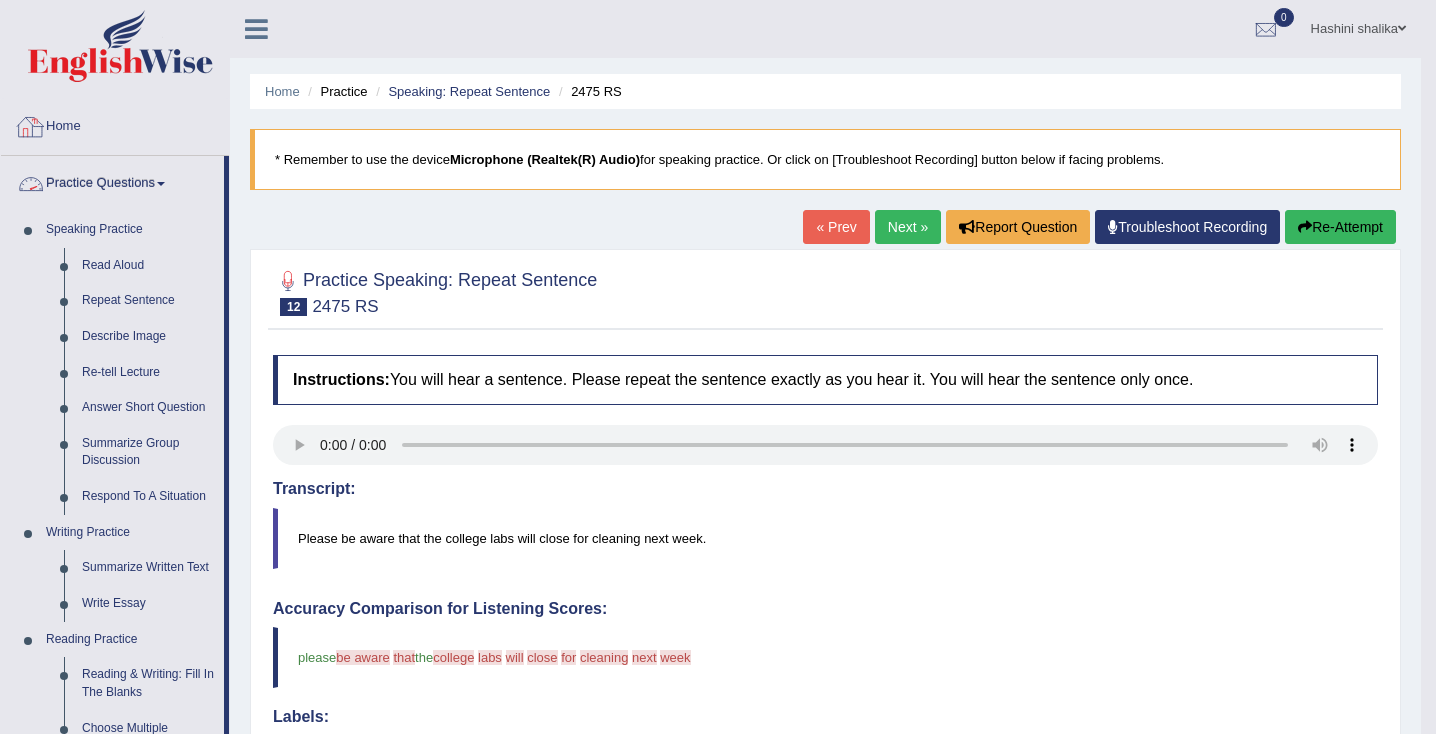 click on "Home" at bounding box center (115, 124) 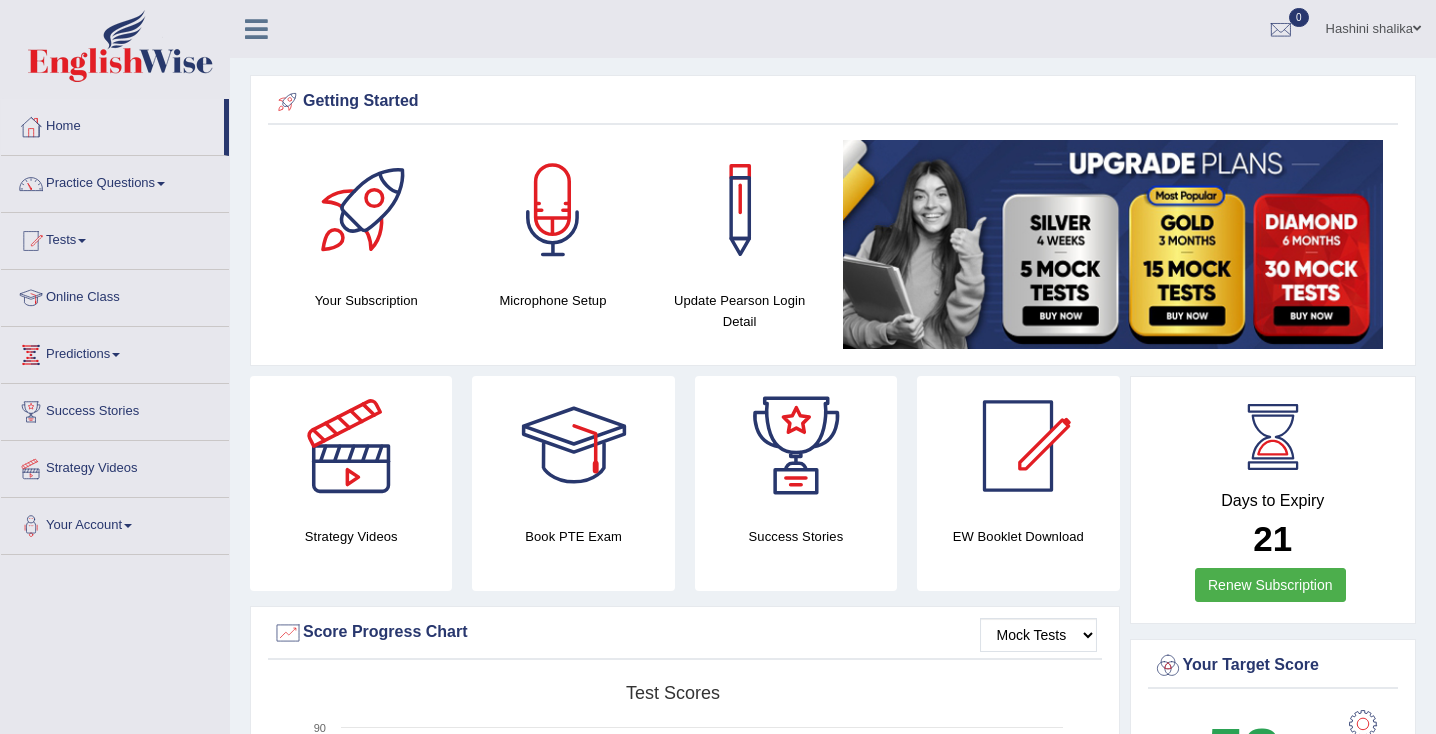 scroll, scrollTop: 0, scrollLeft: 0, axis: both 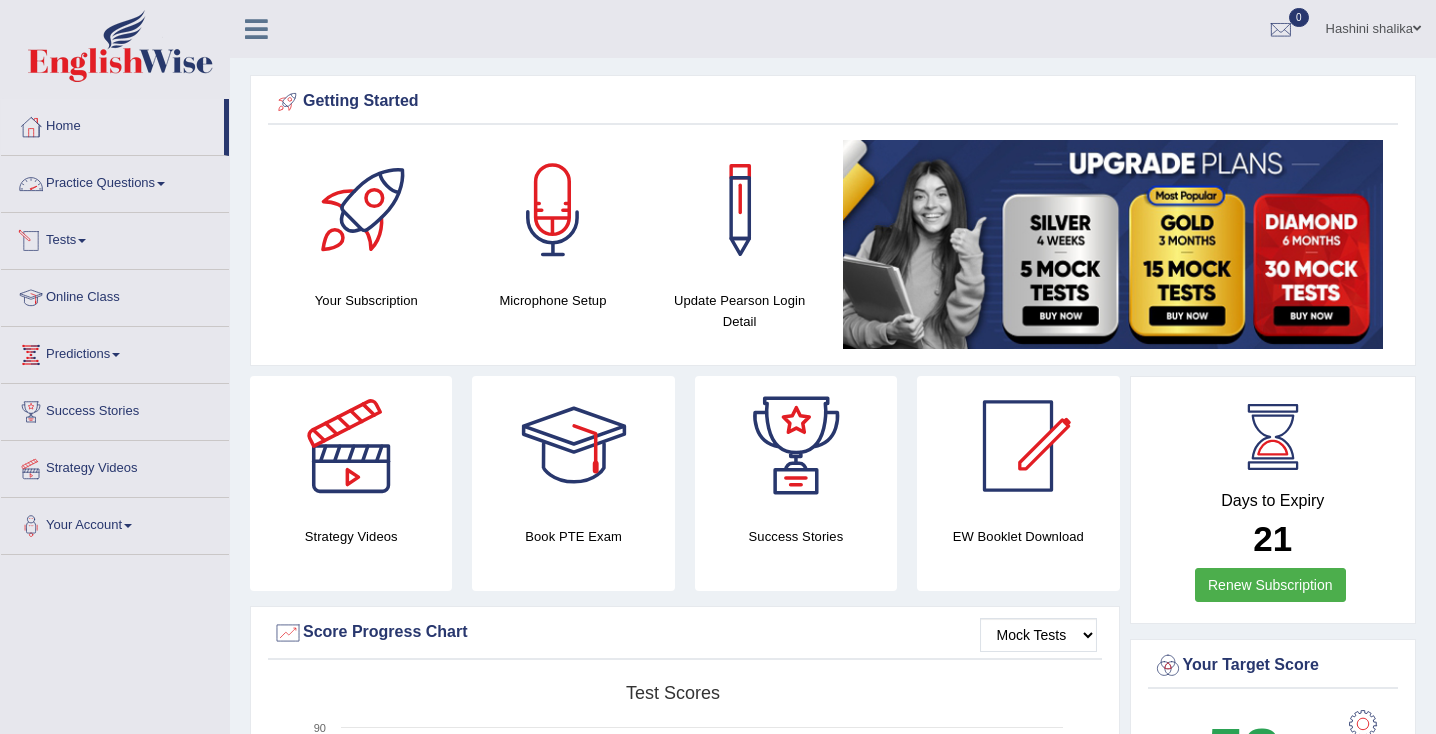 click on "Practice Questions" at bounding box center (115, 181) 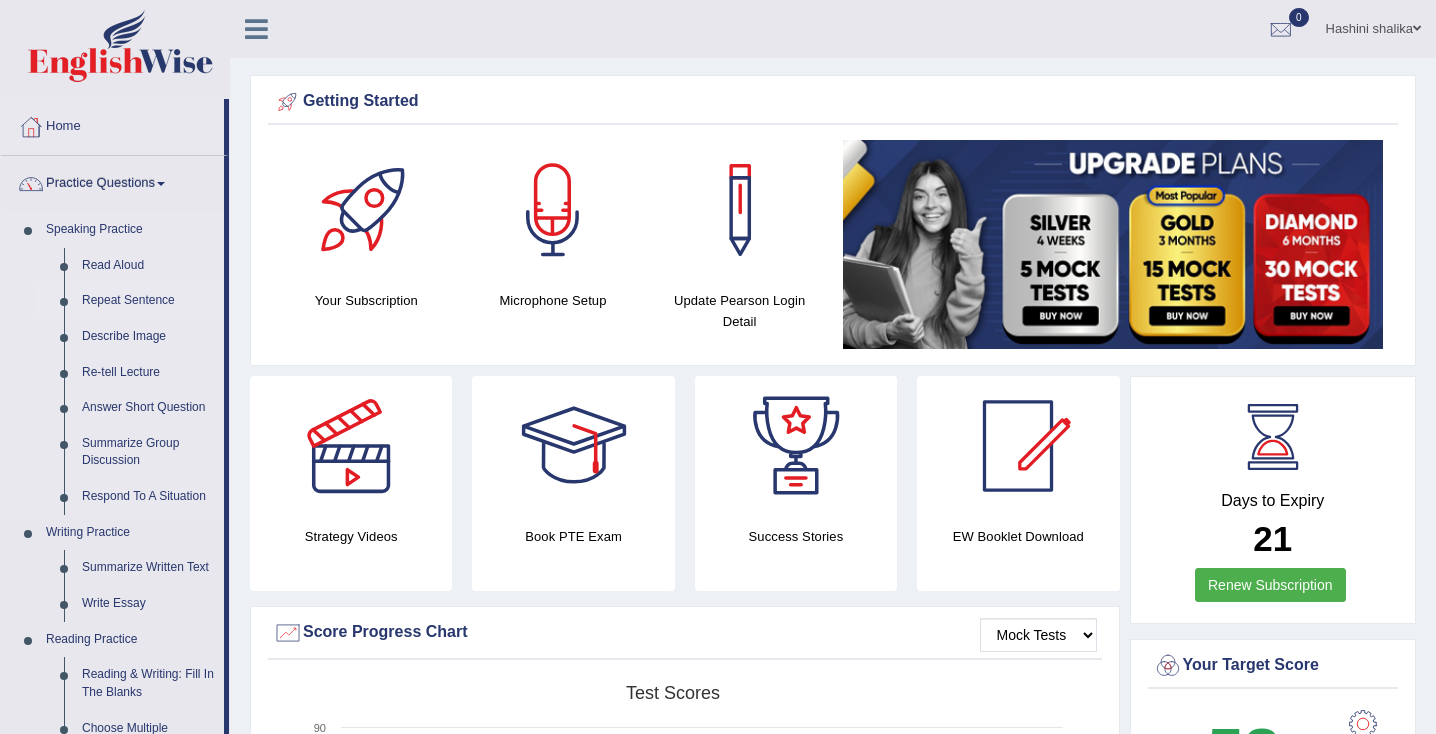 click on "Repeat Sentence" at bounding box center [148, 301] 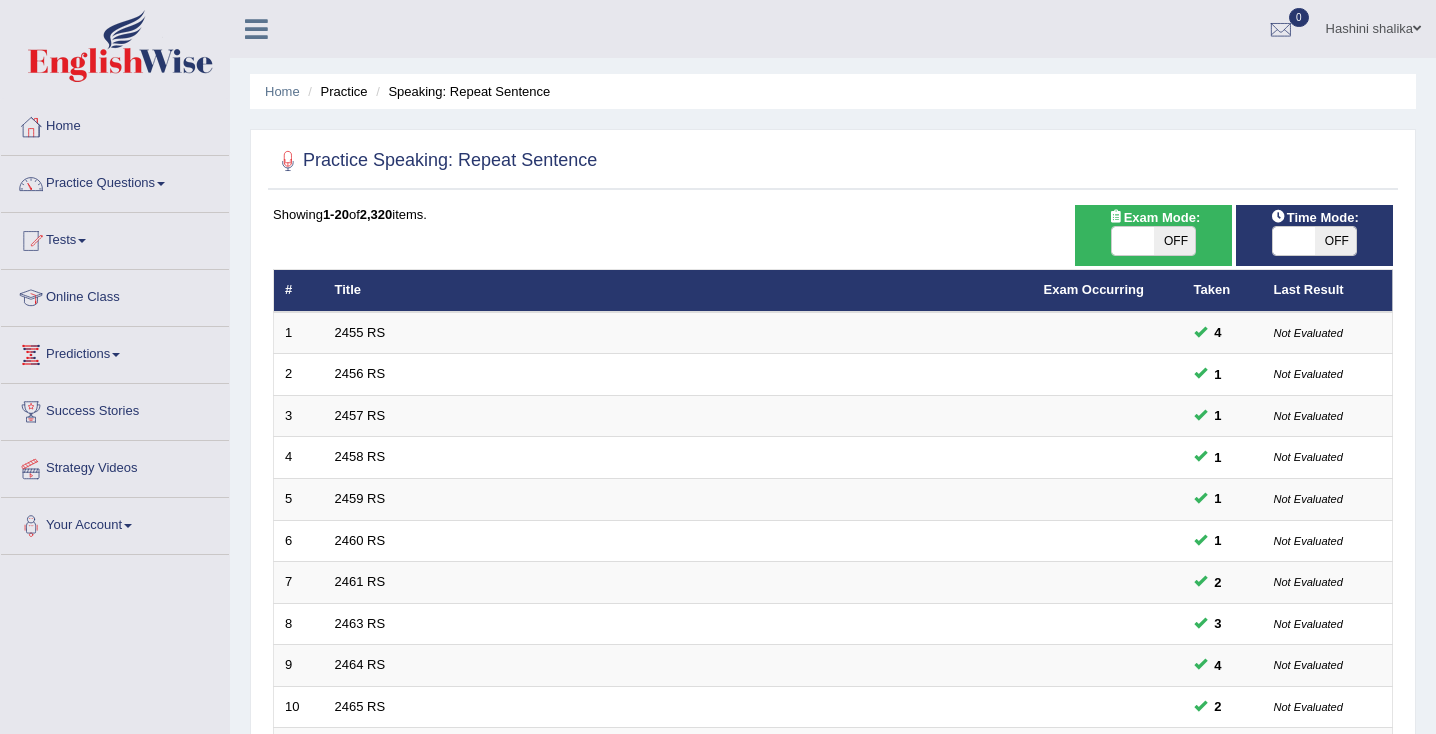 scroll, scrollTop: 0, scrollLeft: 0, axis: both 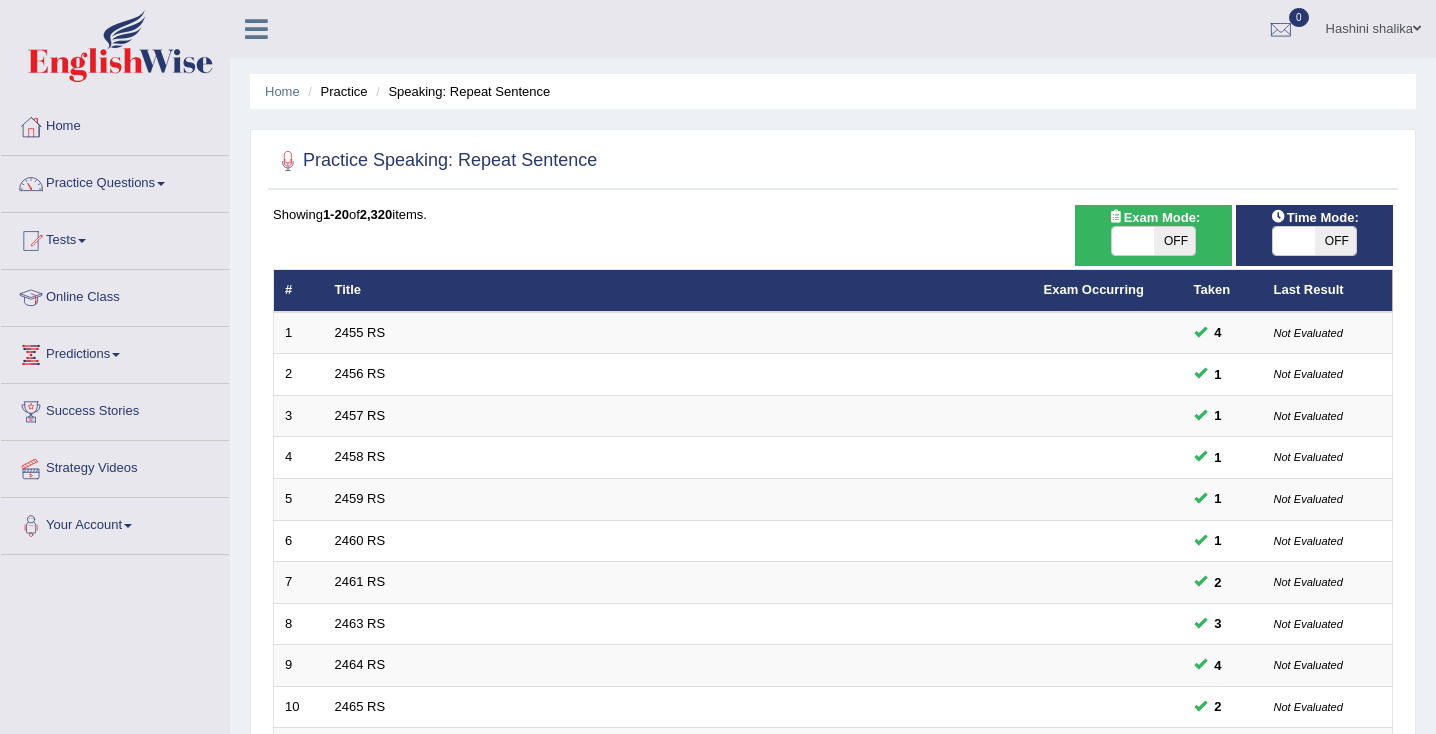 click on "OFF" at bounding box center [1336, 241] 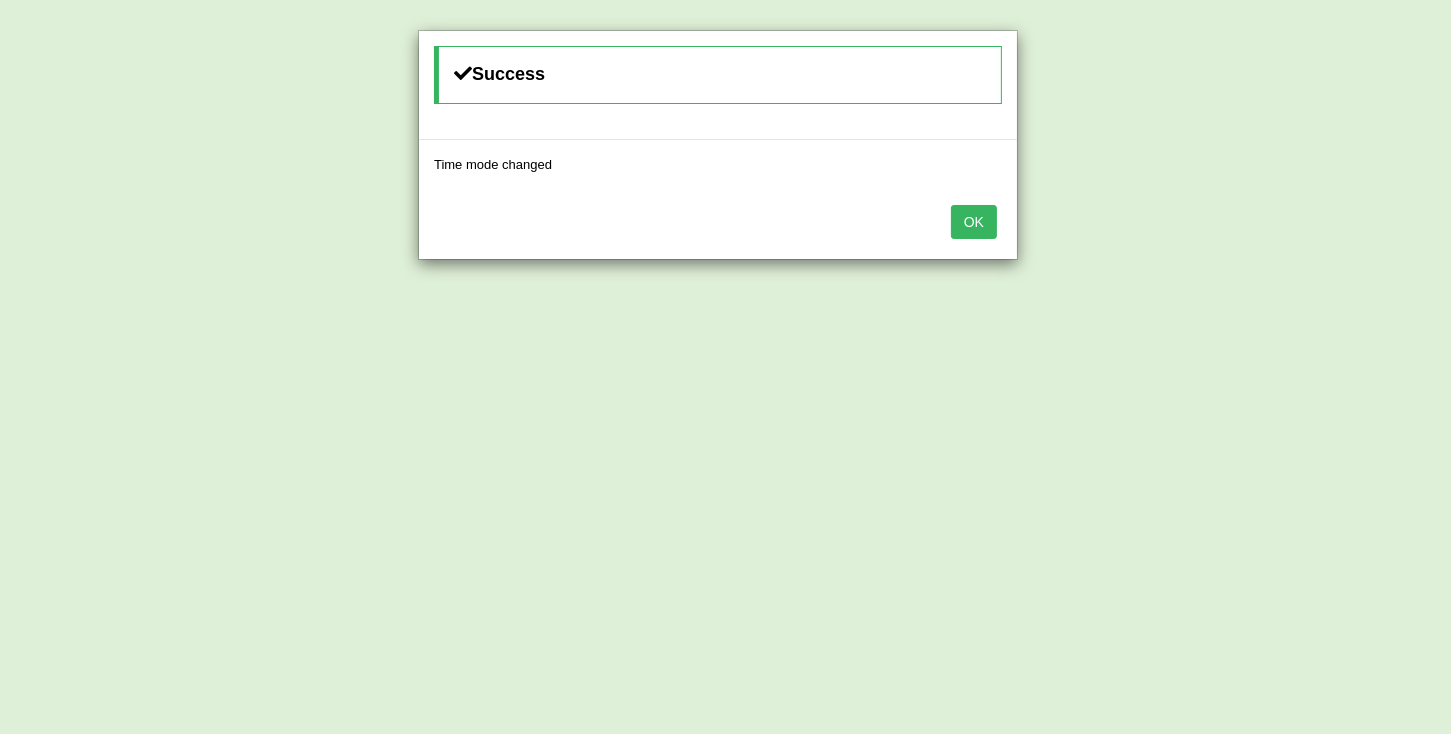 click on "OK" at bounding box center (974, 222) 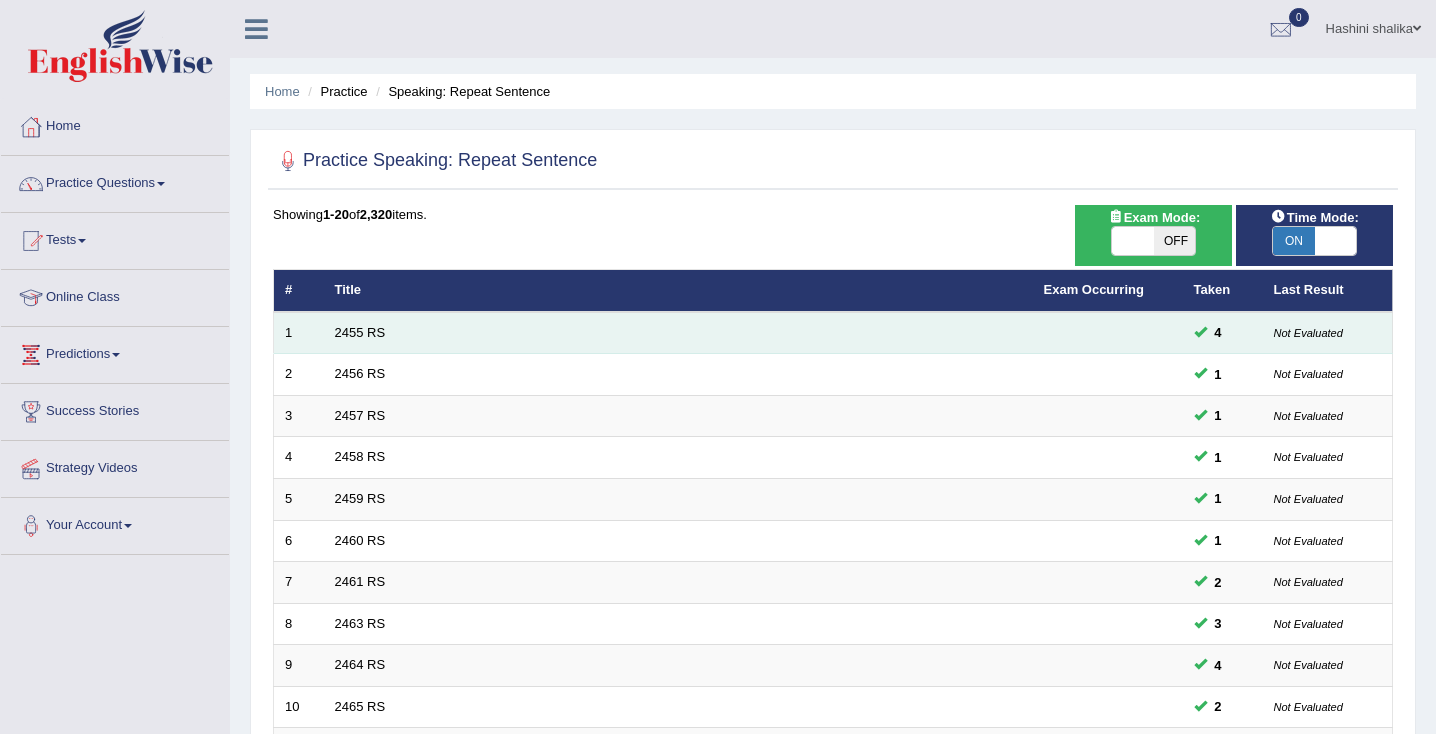 click on "2455 RS" at bounding box center (678, 333) 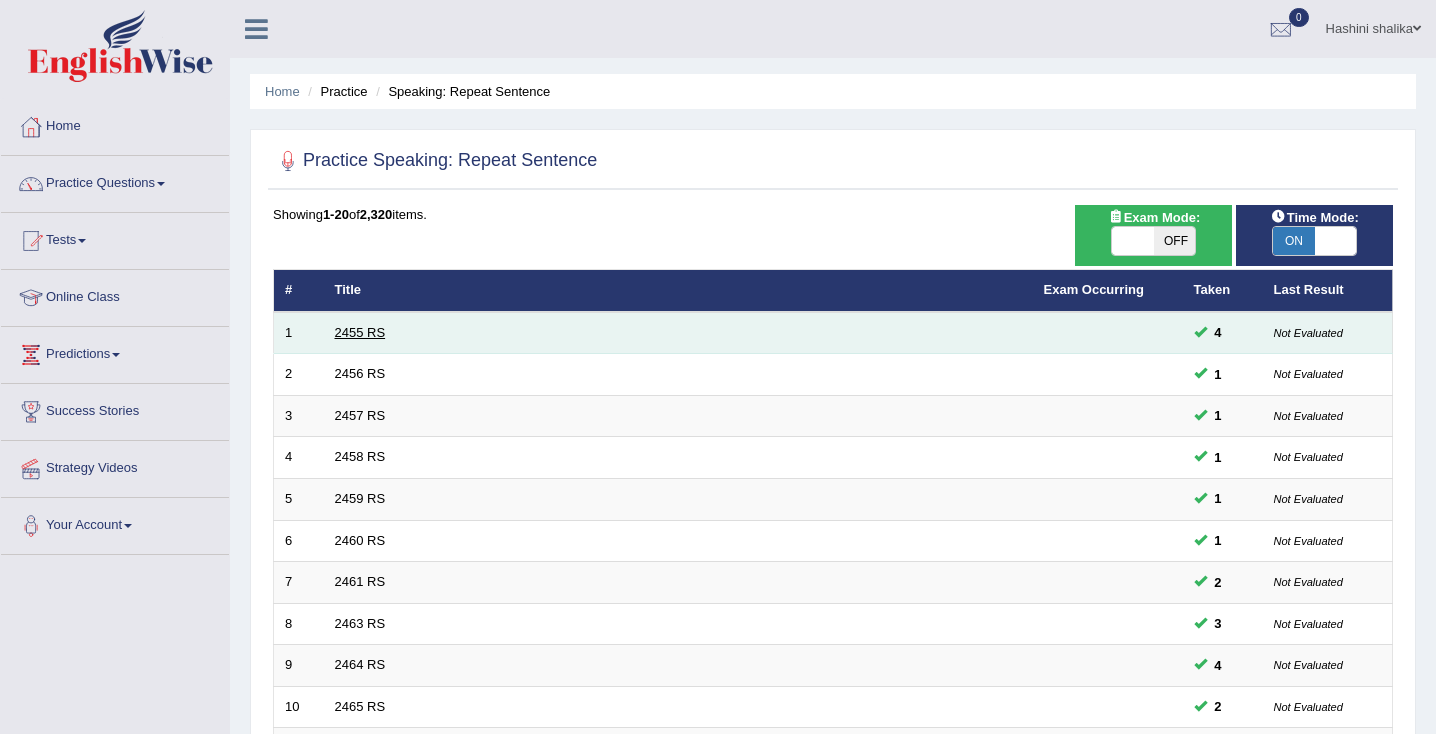 click on "2455 RS" at bounding box center [360, 332] 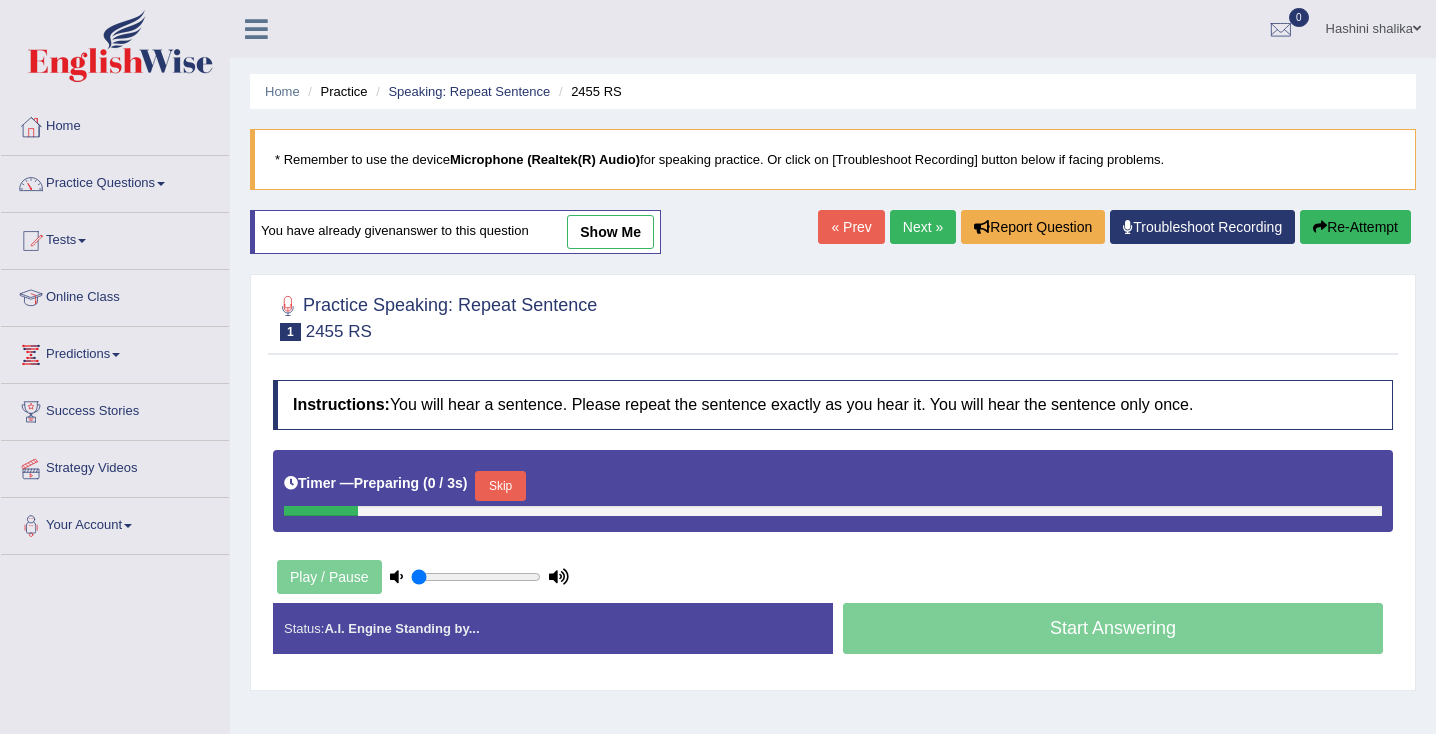 scroll, scrollTop: 0, scrollLeft: 0, axis: both 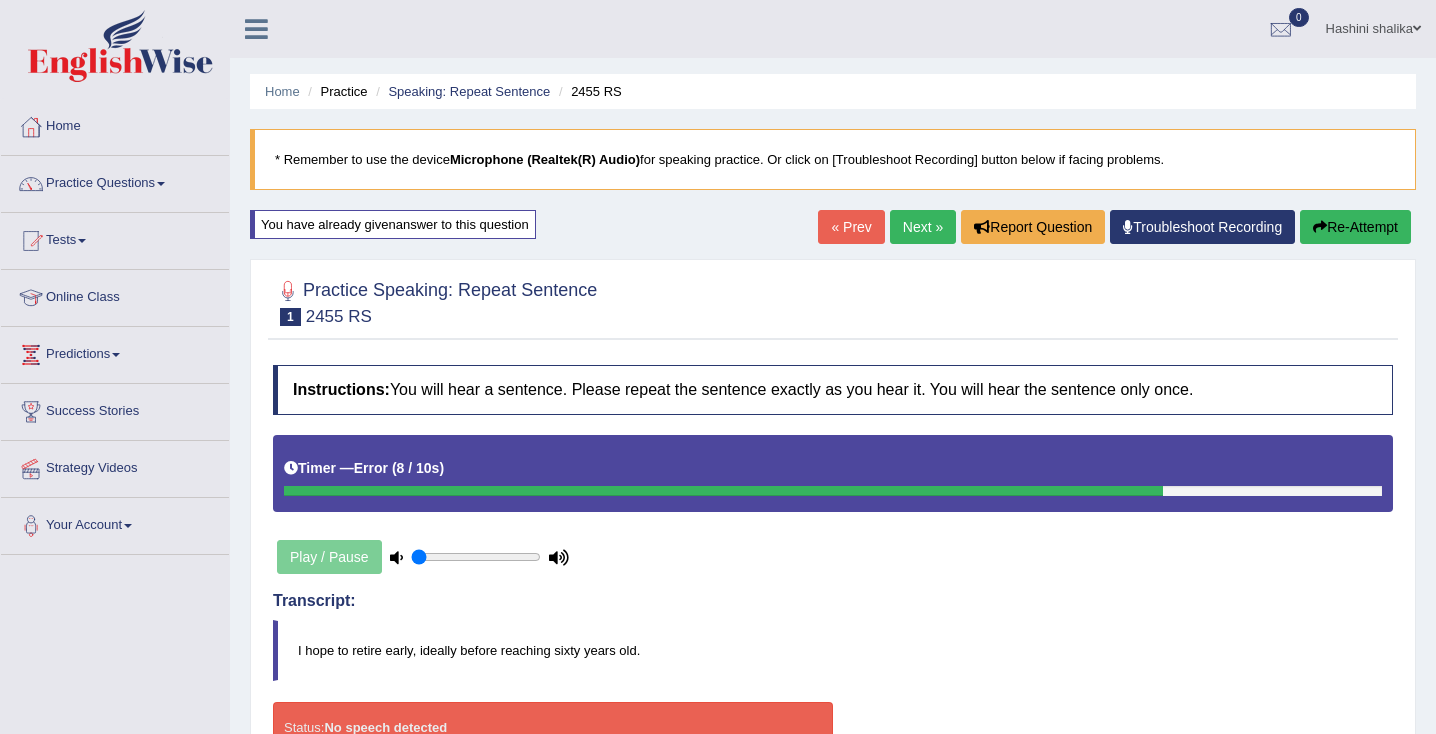 click on "Next »" at bounding box center (923, 227) 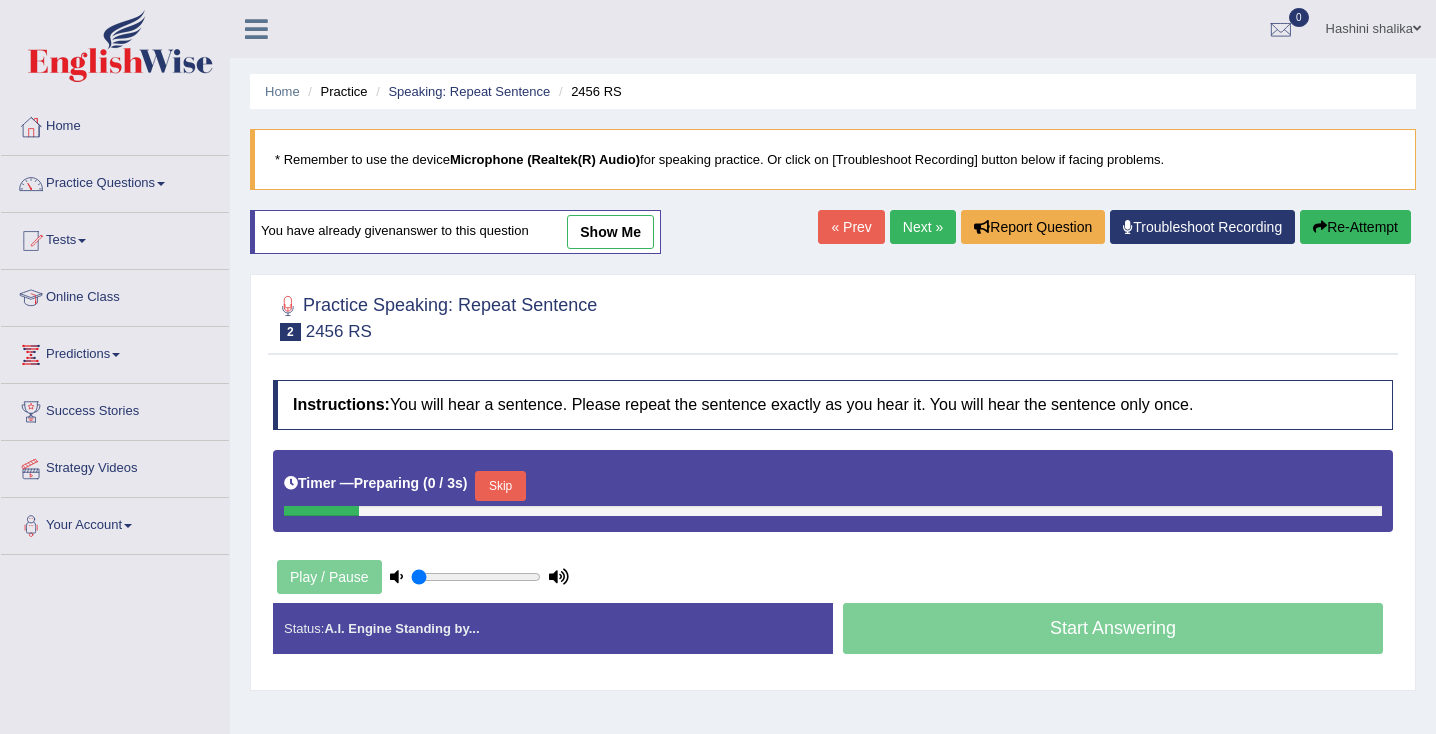 scroll, scrollTop: 0, scrollLeft: 0, axis: both 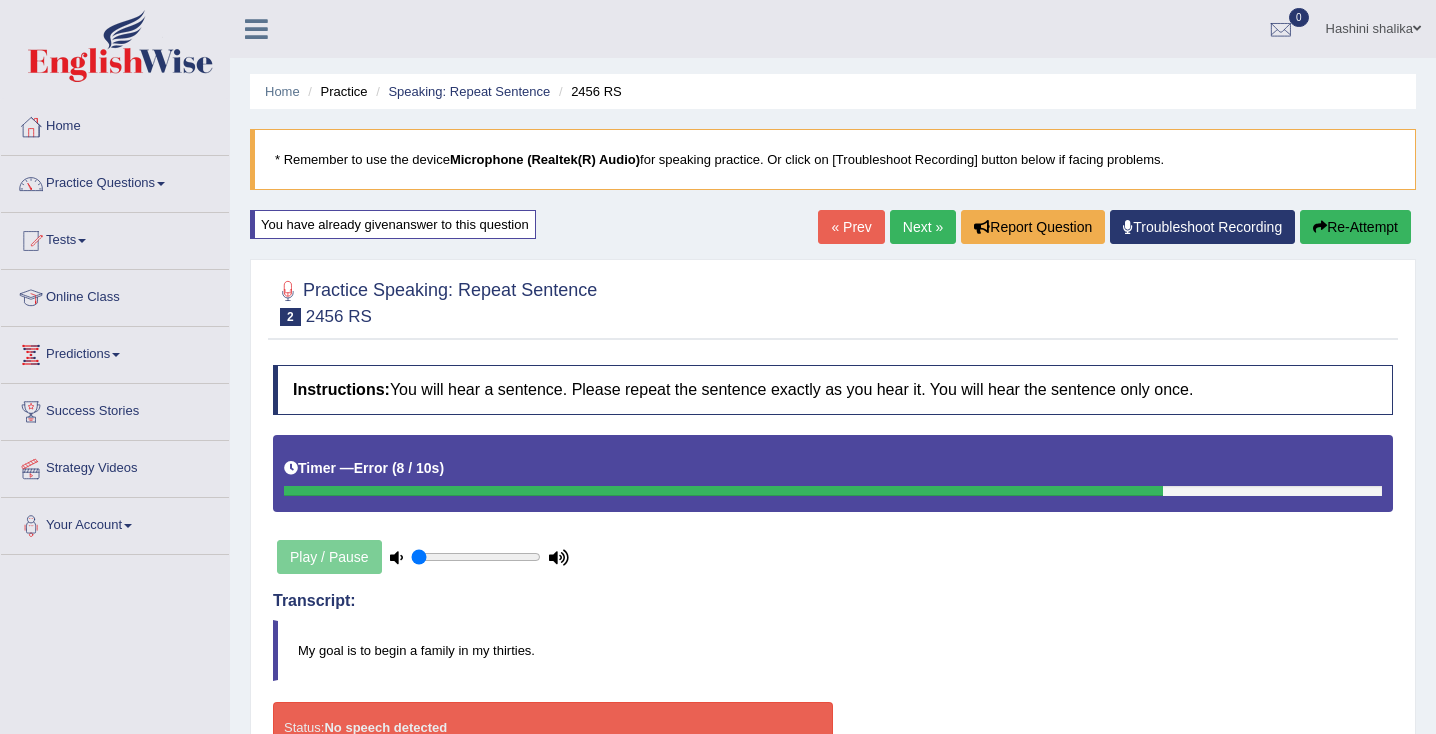 click at bounding box center [833, 301] 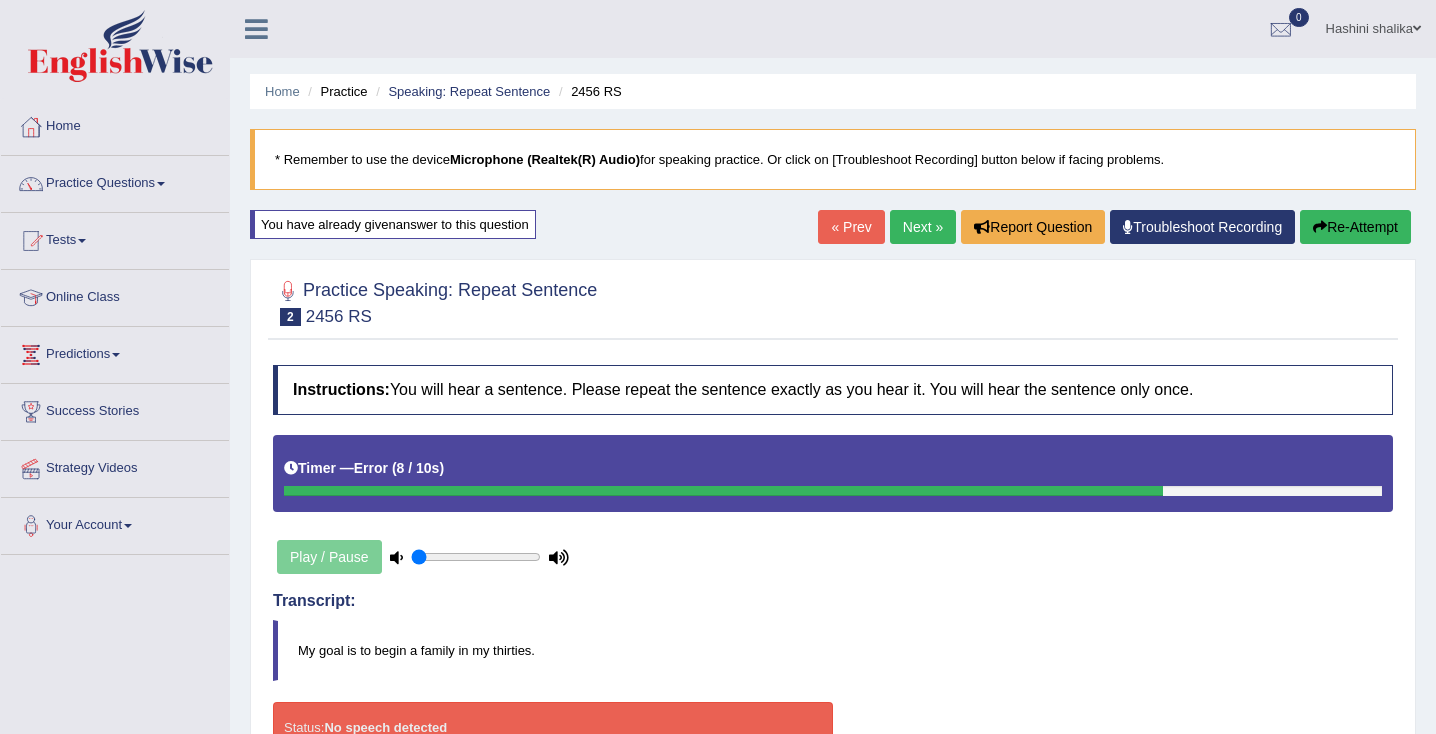 click on "Play / Pause" at bounding box center (423, 557) 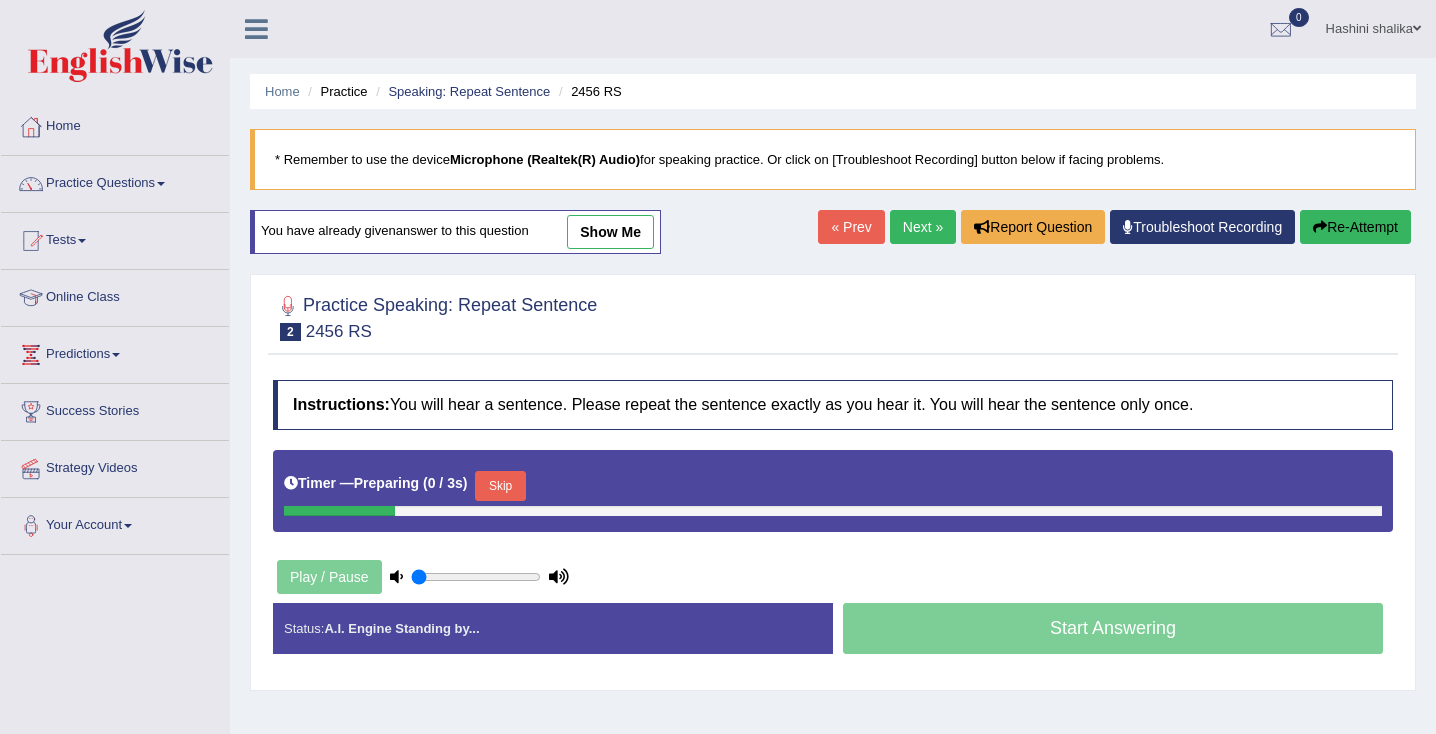 scroll, scrollTop: 0, scrollLeft: 0, axis: both 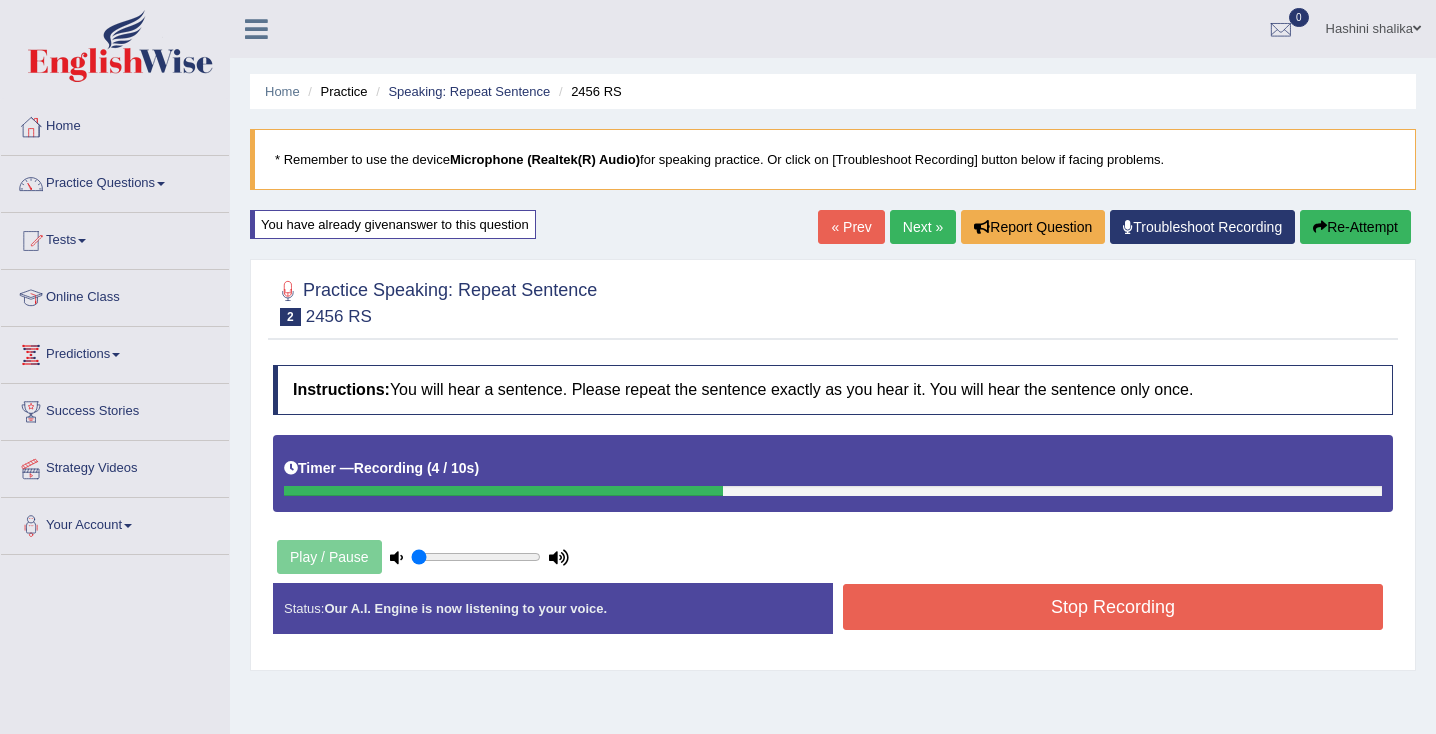 click on "Stop Recording" at bounding box center [1113, 607] 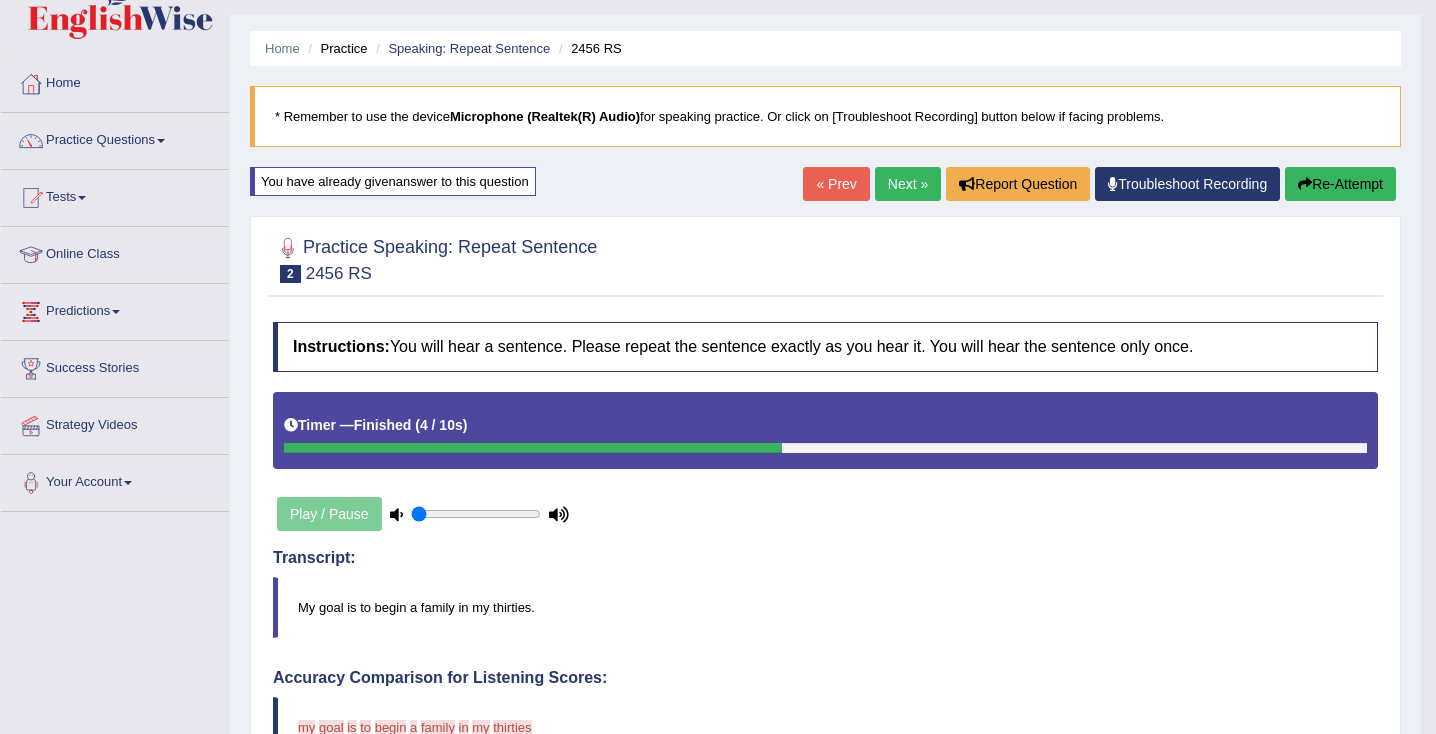 scroll, scrollTop: 0, scrollLeft: 0, axis: both 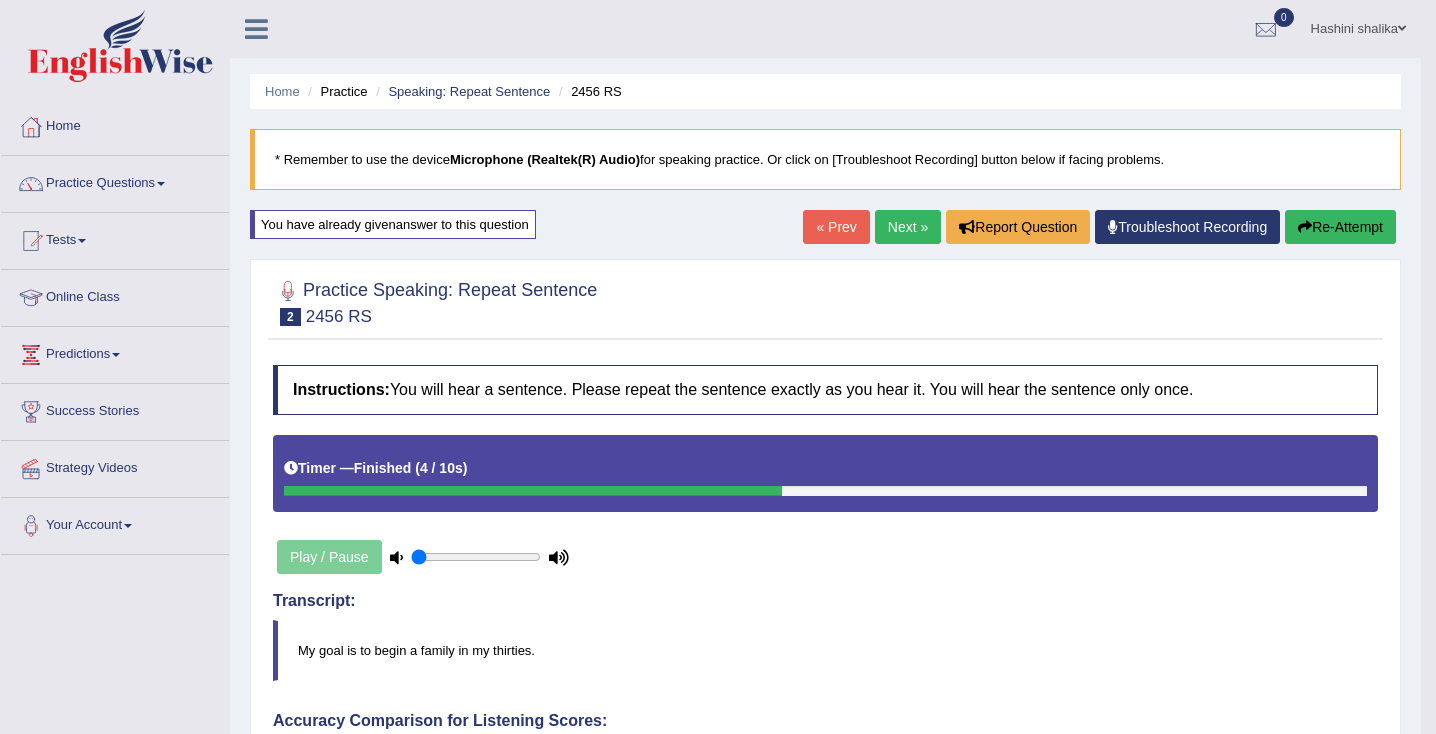 click on "Next »" at bounding box center [908, 227] 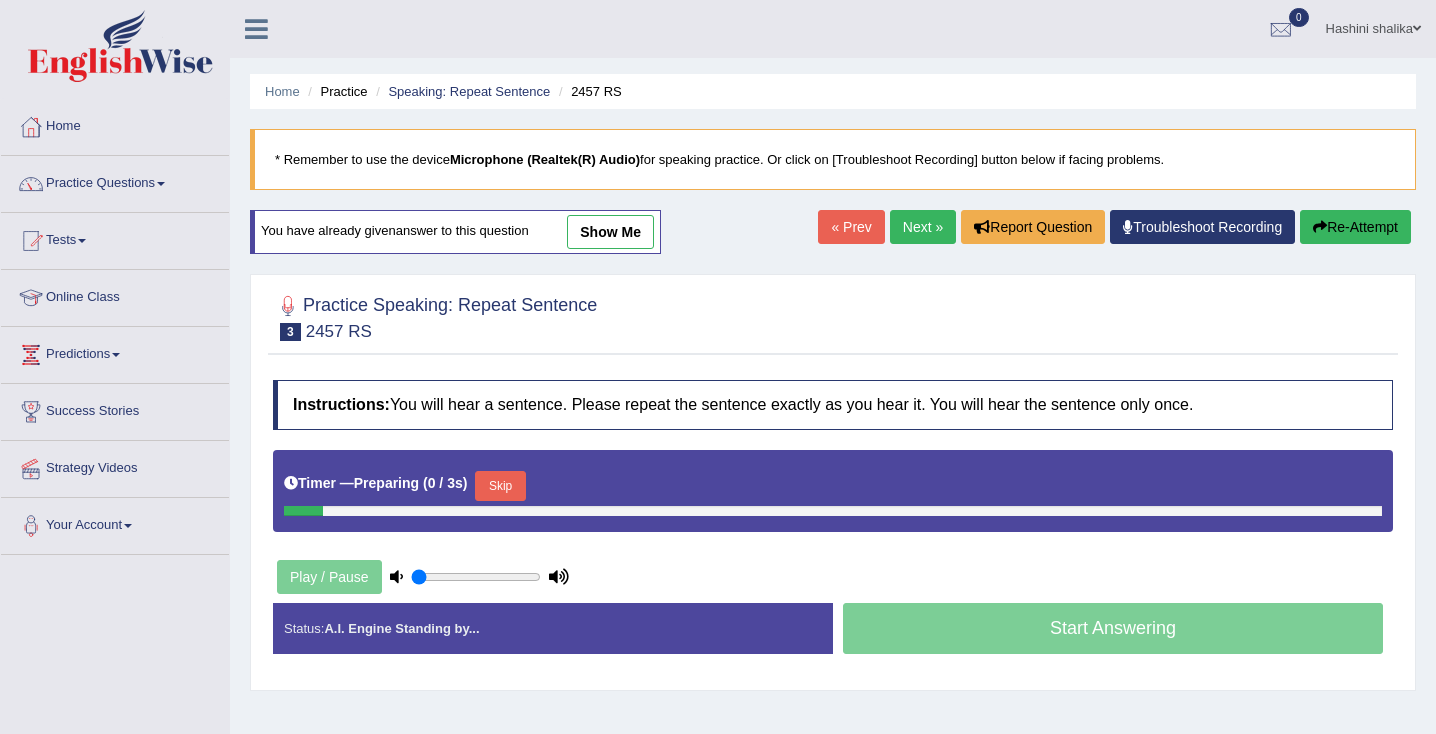 scroll, scrollTop: 0, scrollLeft: 0, axis: both 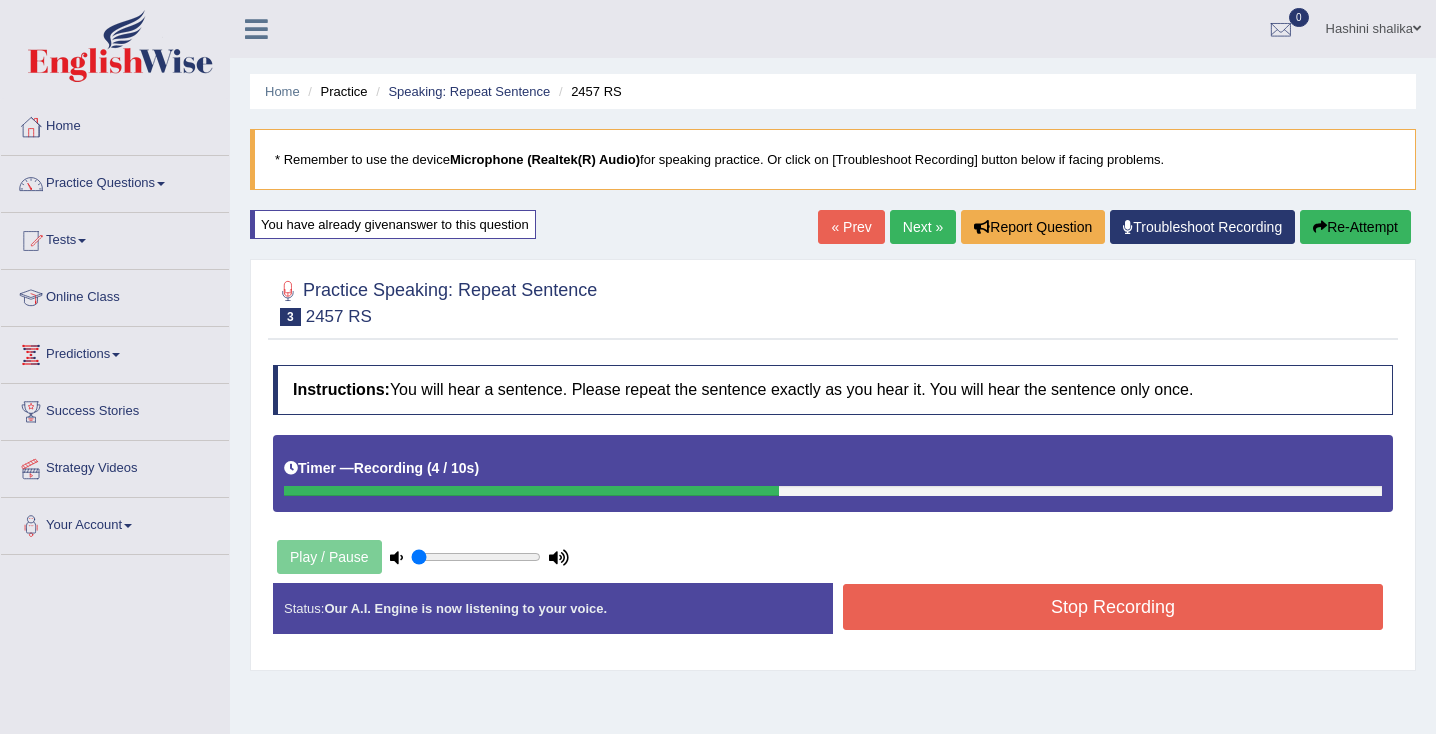 click on "Stop Recording" at bounding box center (1113, 607) 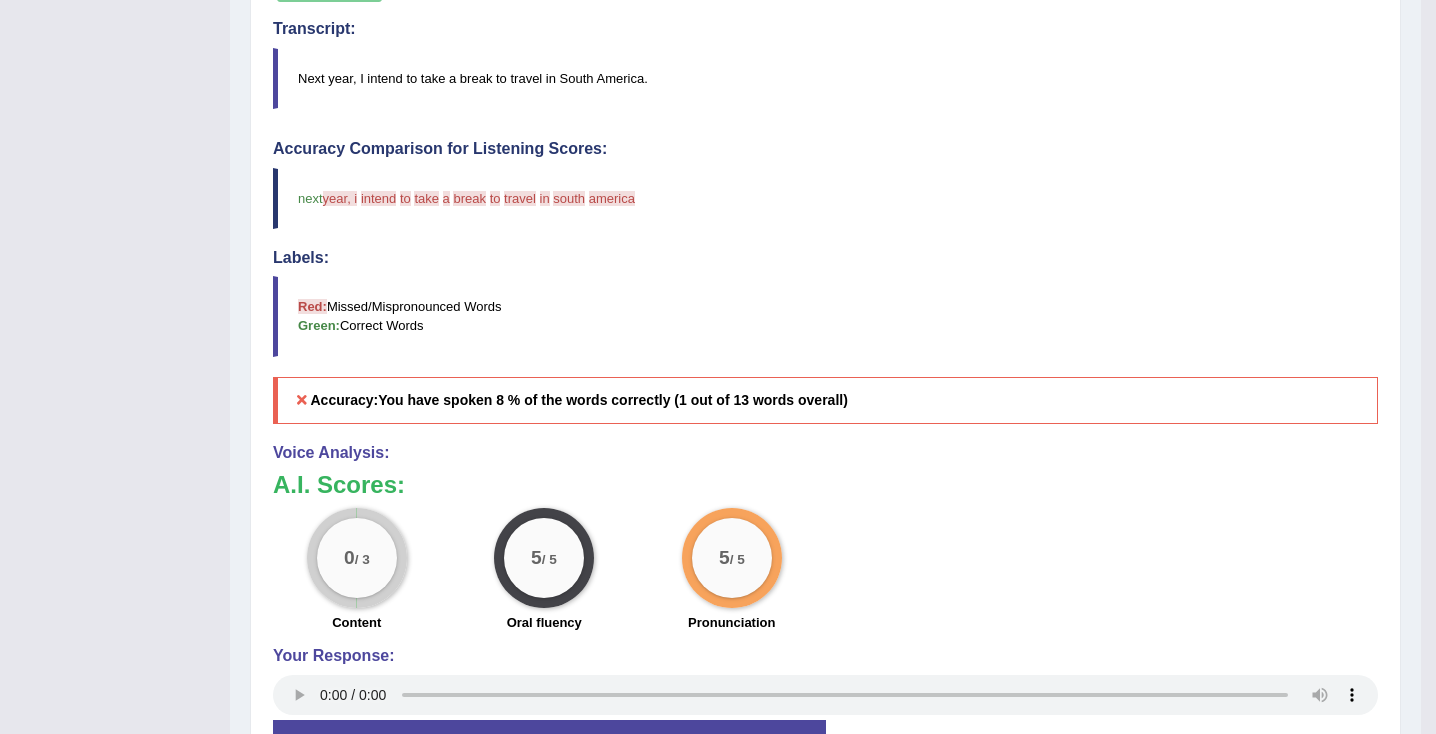 scroll, scrollTop: 0, scrollLeft: 0, axis: both 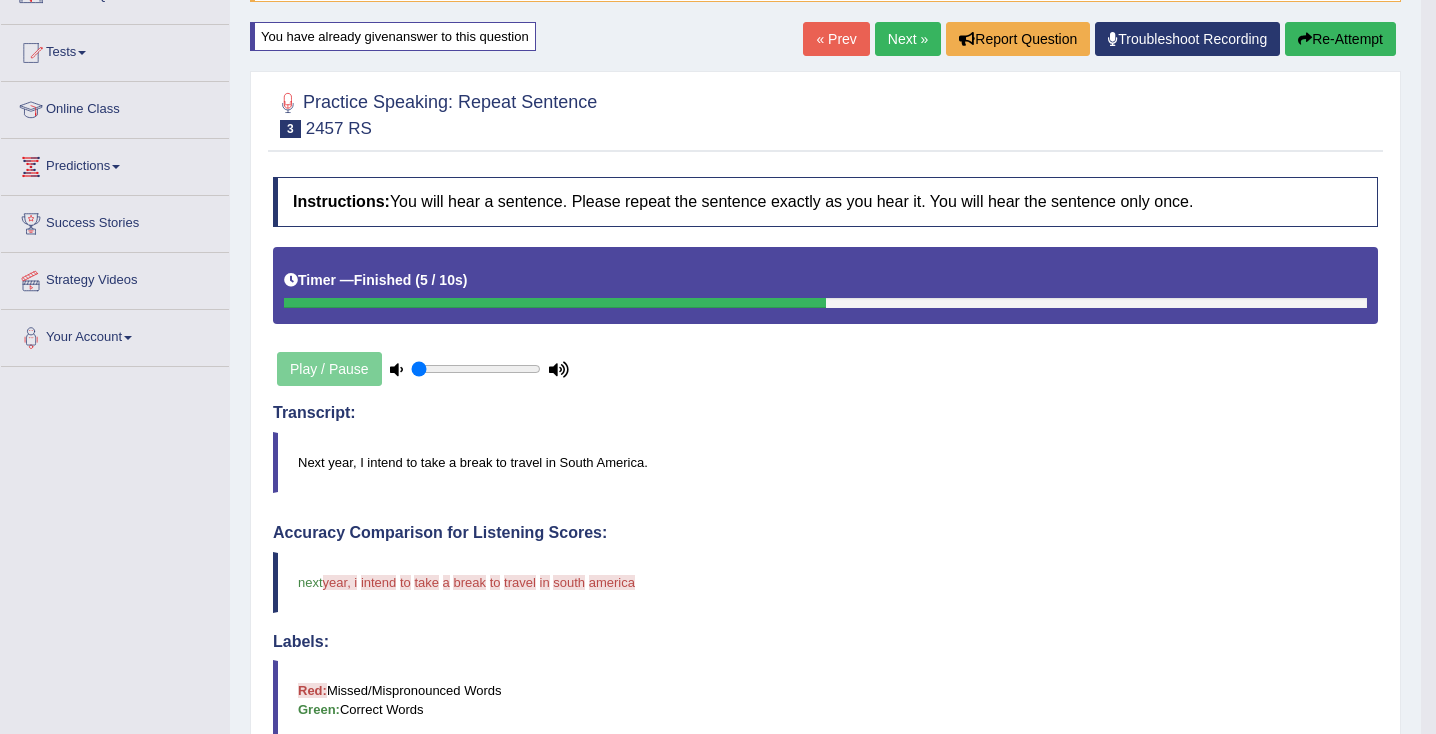 click on "Re-Attempt" at bounding box center [1340, 39] 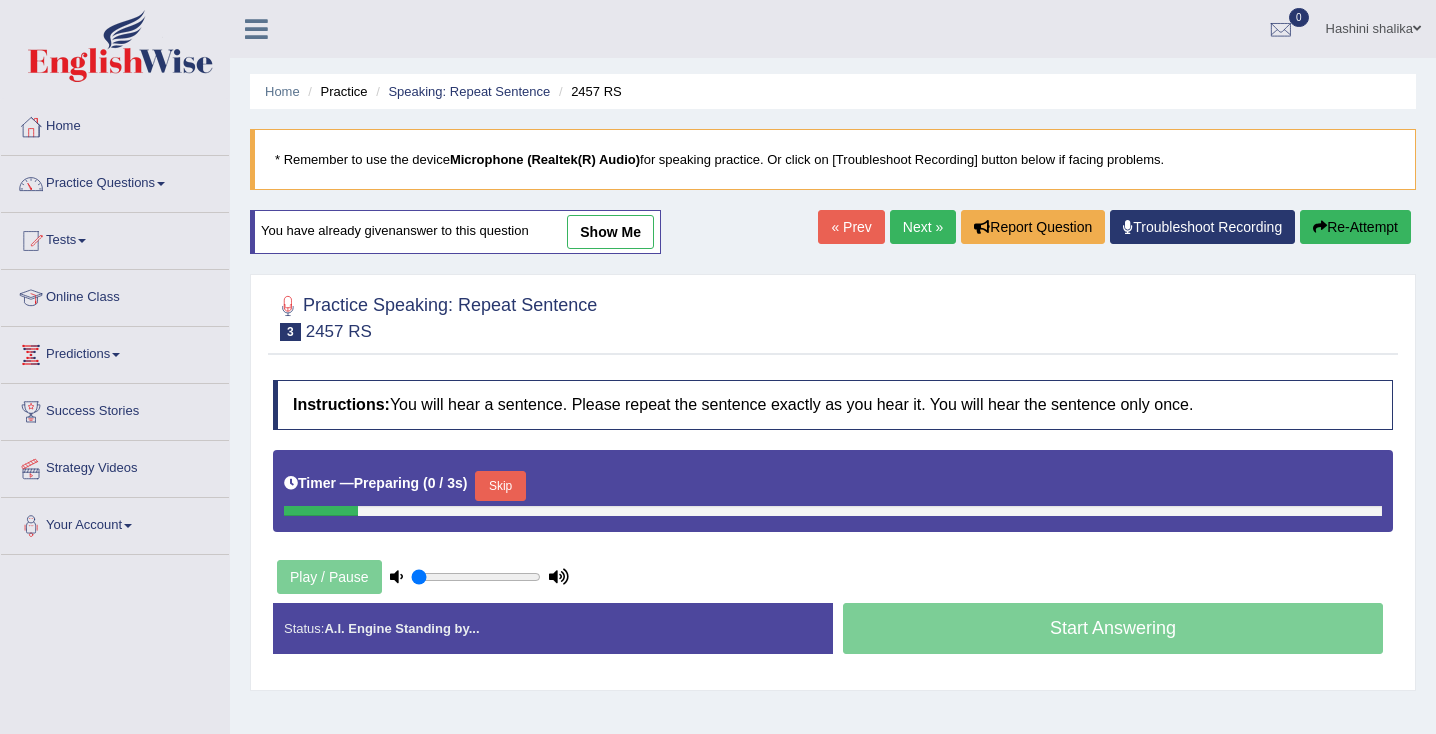 scroll, scrollTop: 188, scrollLeft: 0, axis: vertical 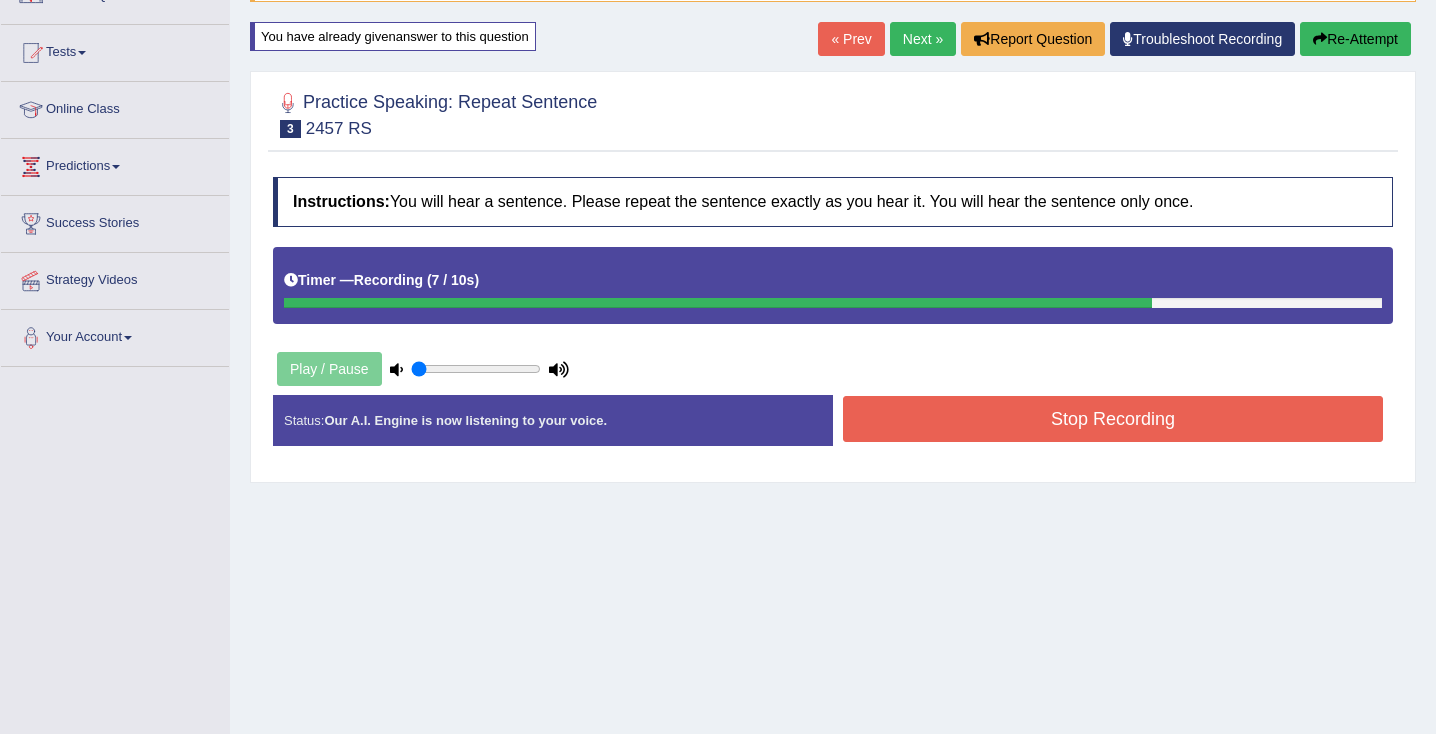 click on "Stop Recording" at bounding box center [1113, 419] 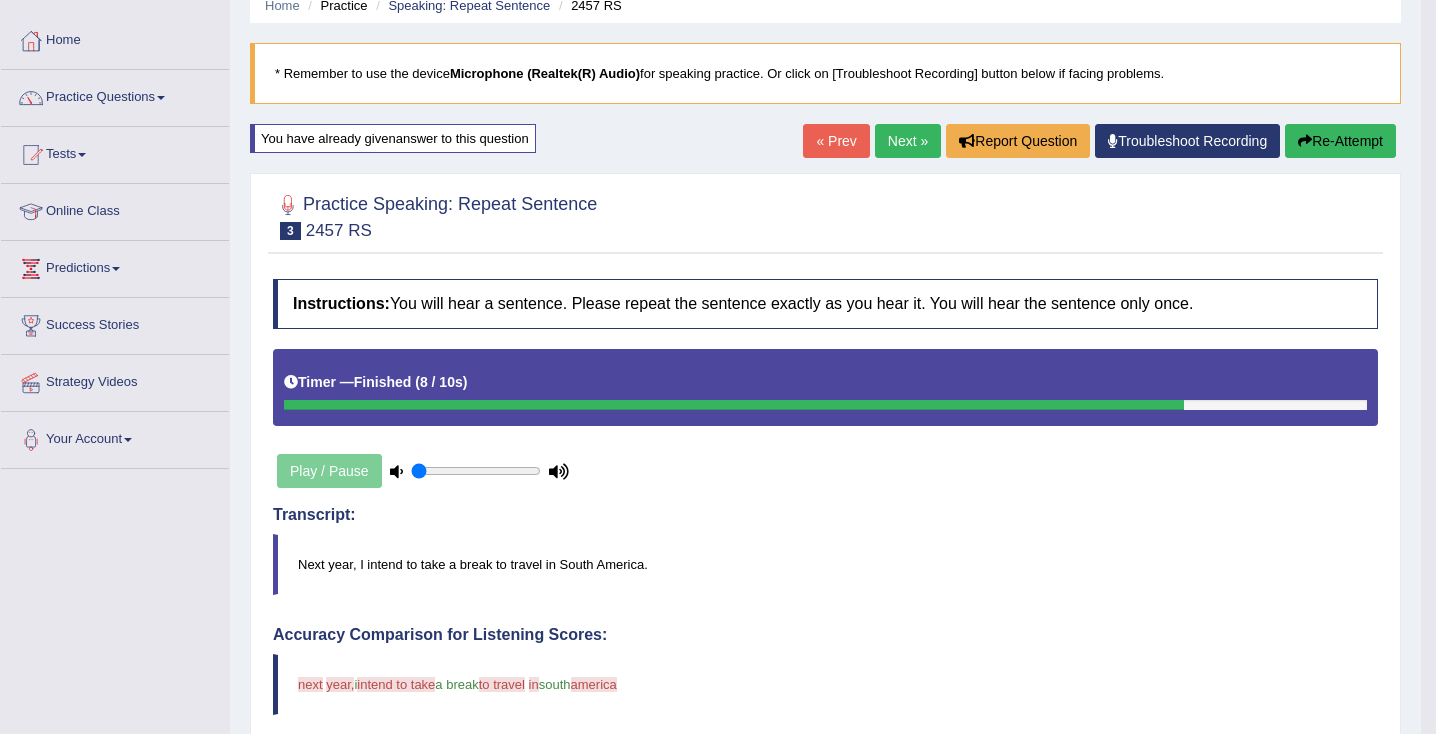 scroll, scrollTop: 84, scrollLeft: 0, axis: vertical 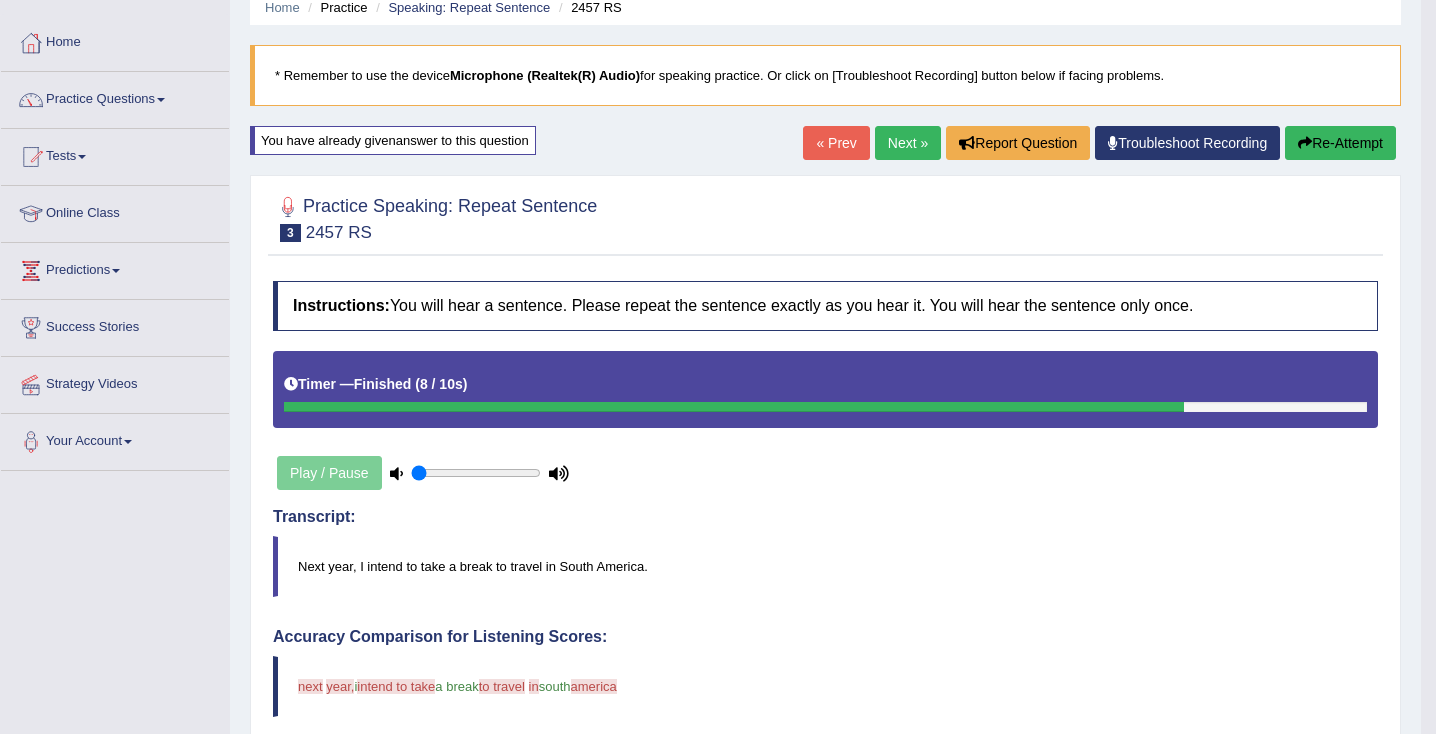 click on "Re-Attempt" at bounding box center (1340, 143) 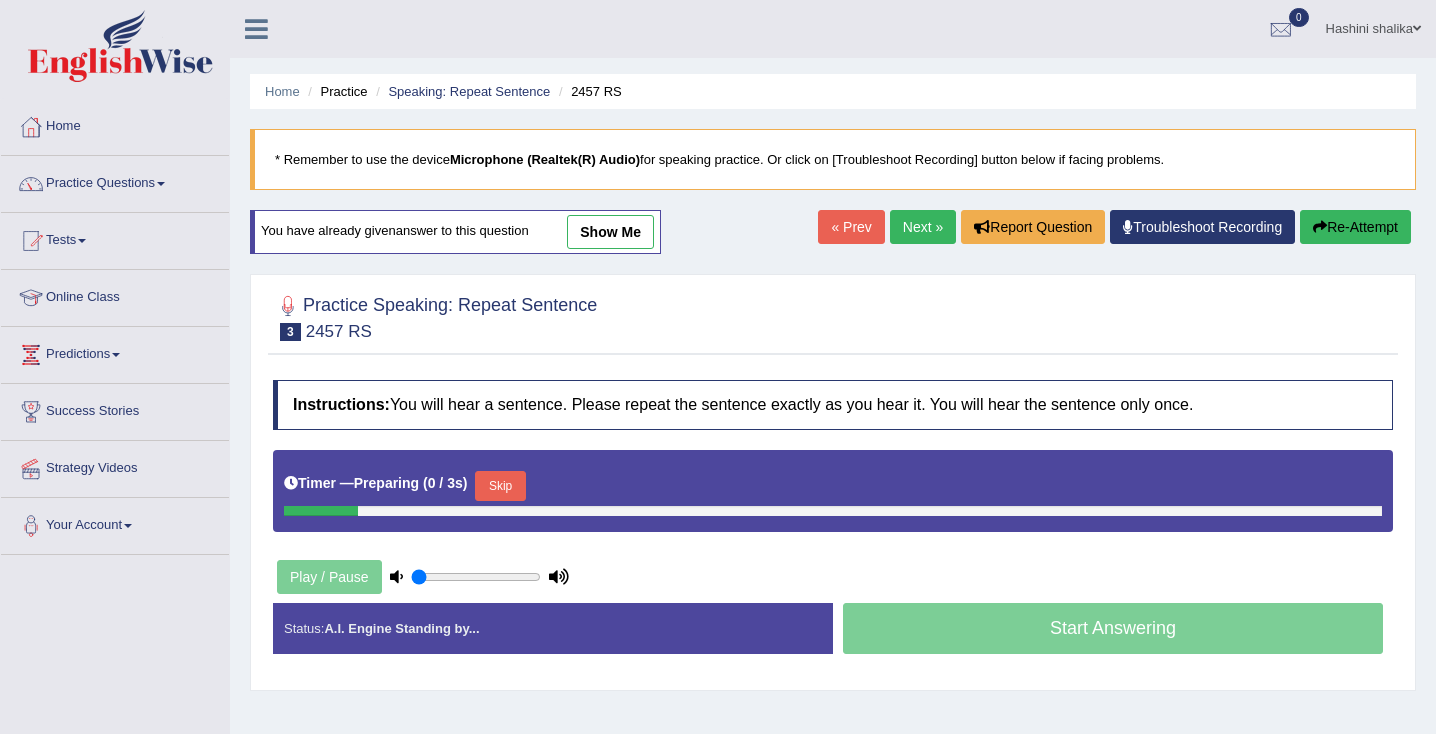 scroll, scrollTop: 84, scrollLeft: 0, axis: vertical 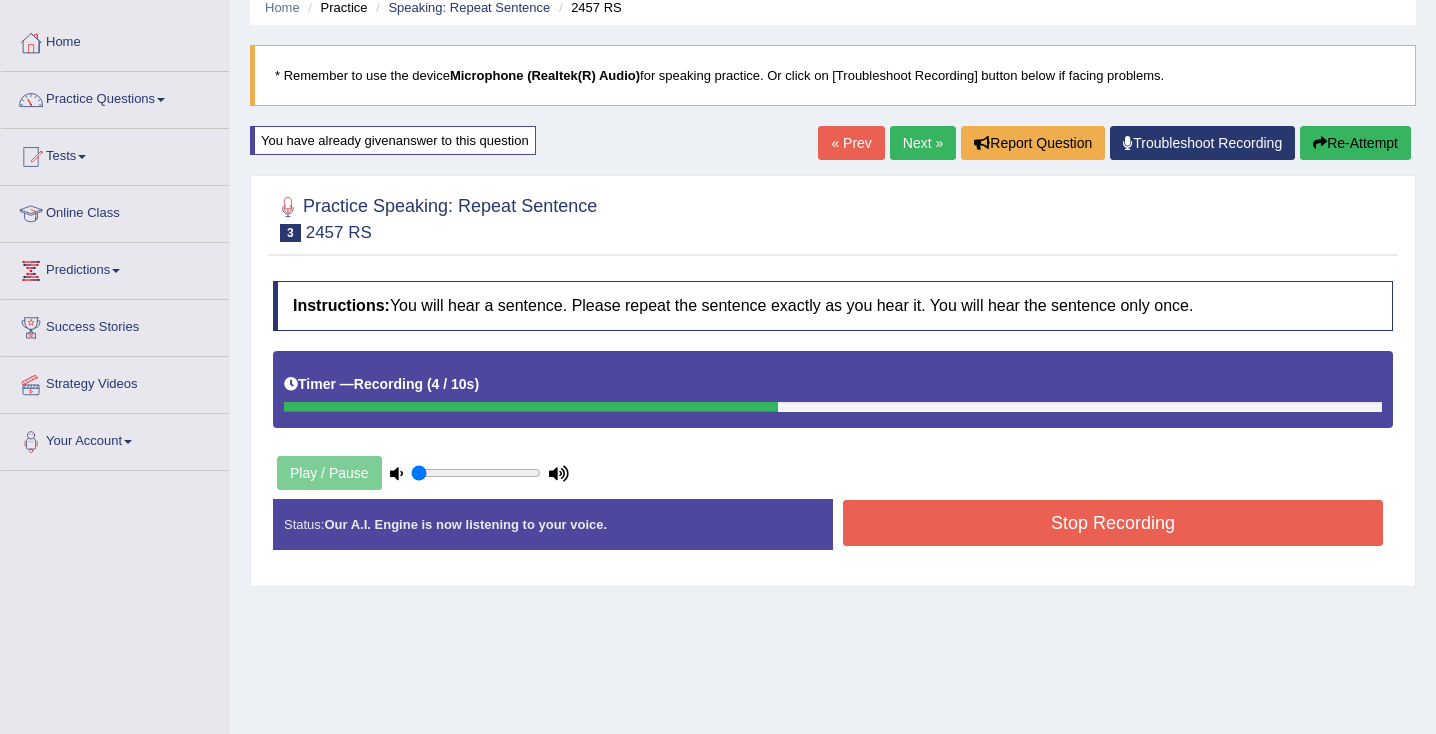 click on "Stop Recording" at bounding box center (1113, 523) 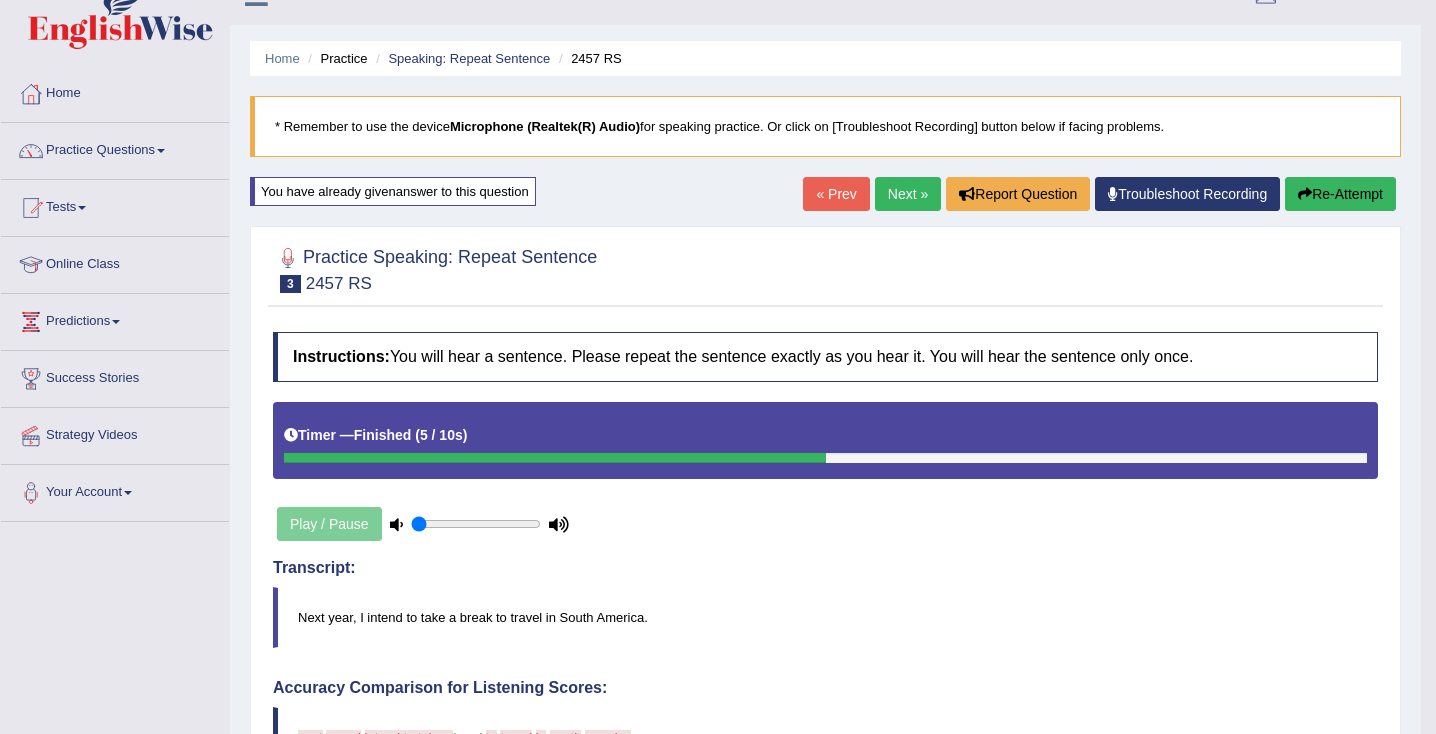 scroll, scrollTop: 0, scrollLeft: 0, axis: both 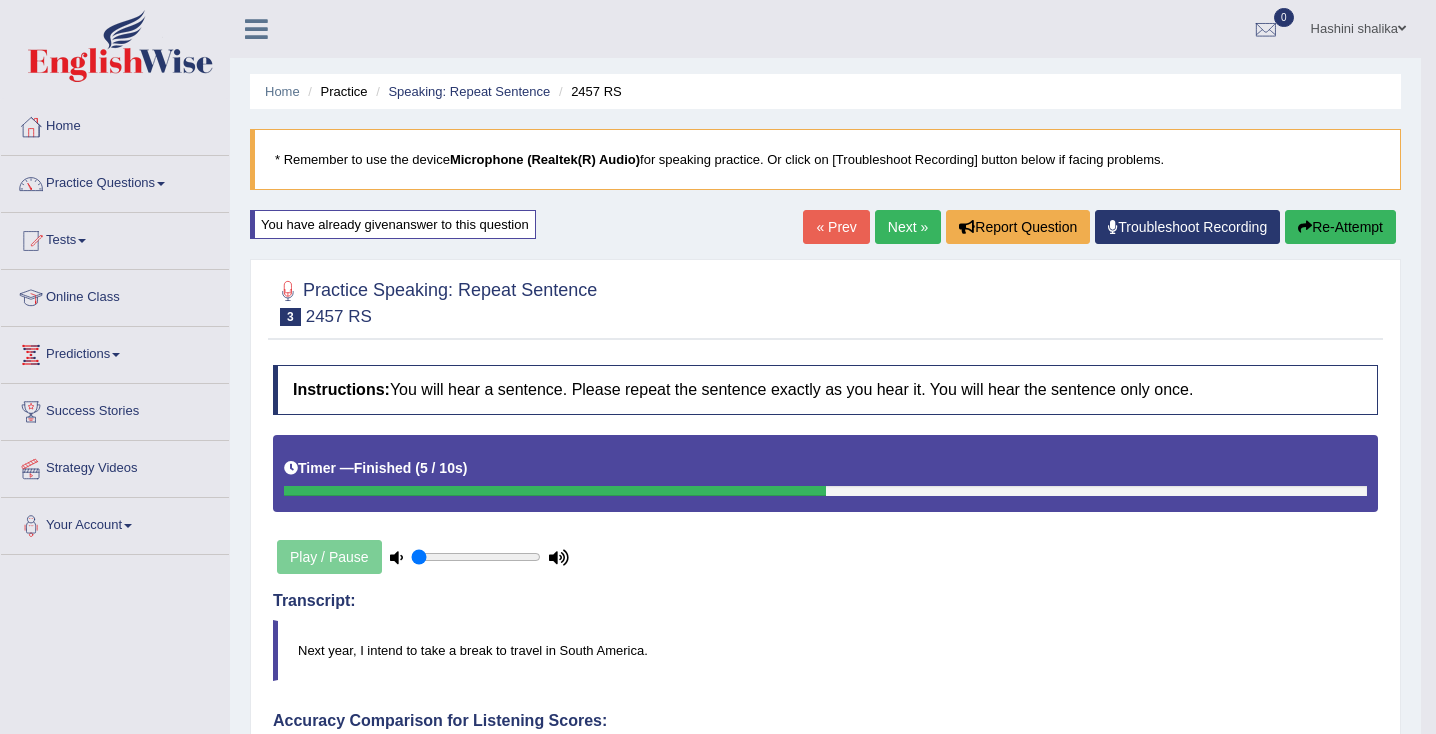 click on "Next »" at bounding box center (908, 227) 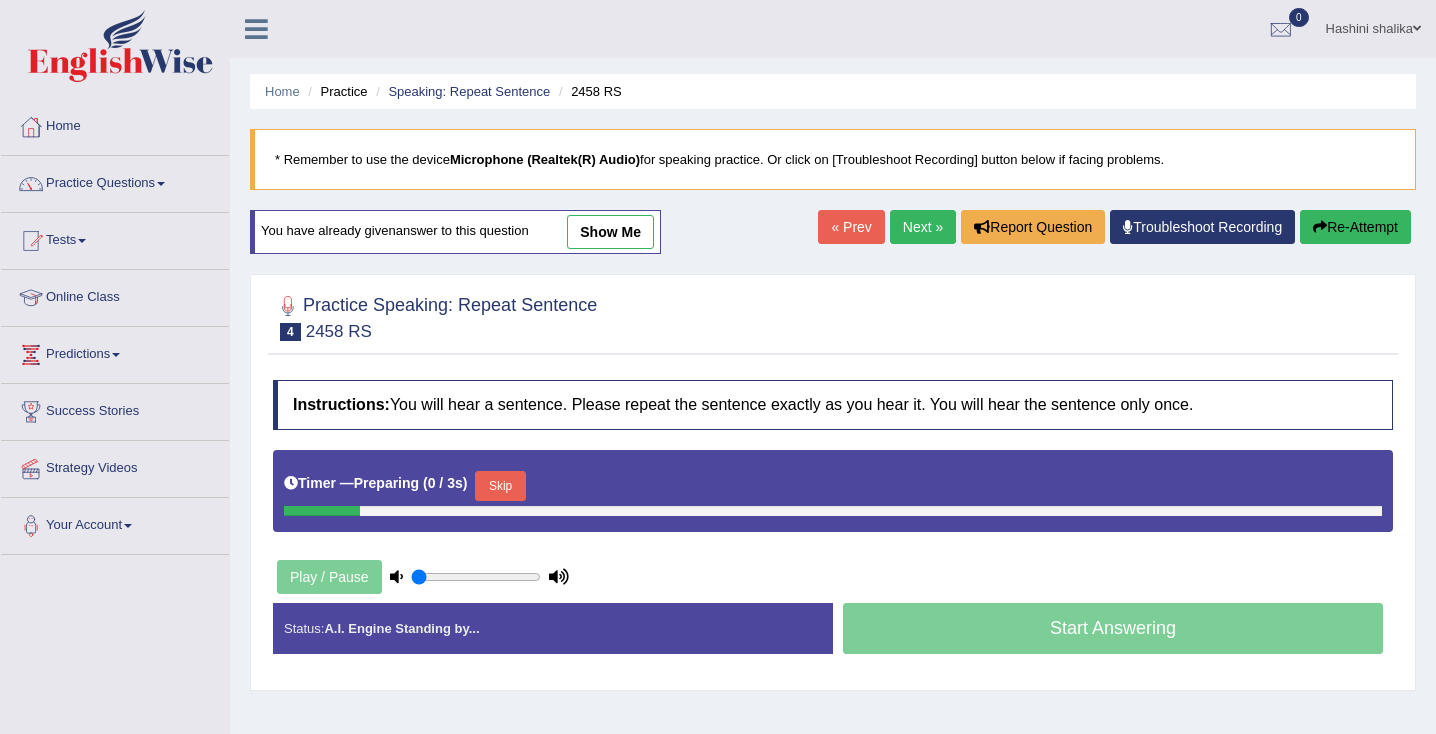 scroll, scrollTop: 0, scrollLeft: 0, axis: both 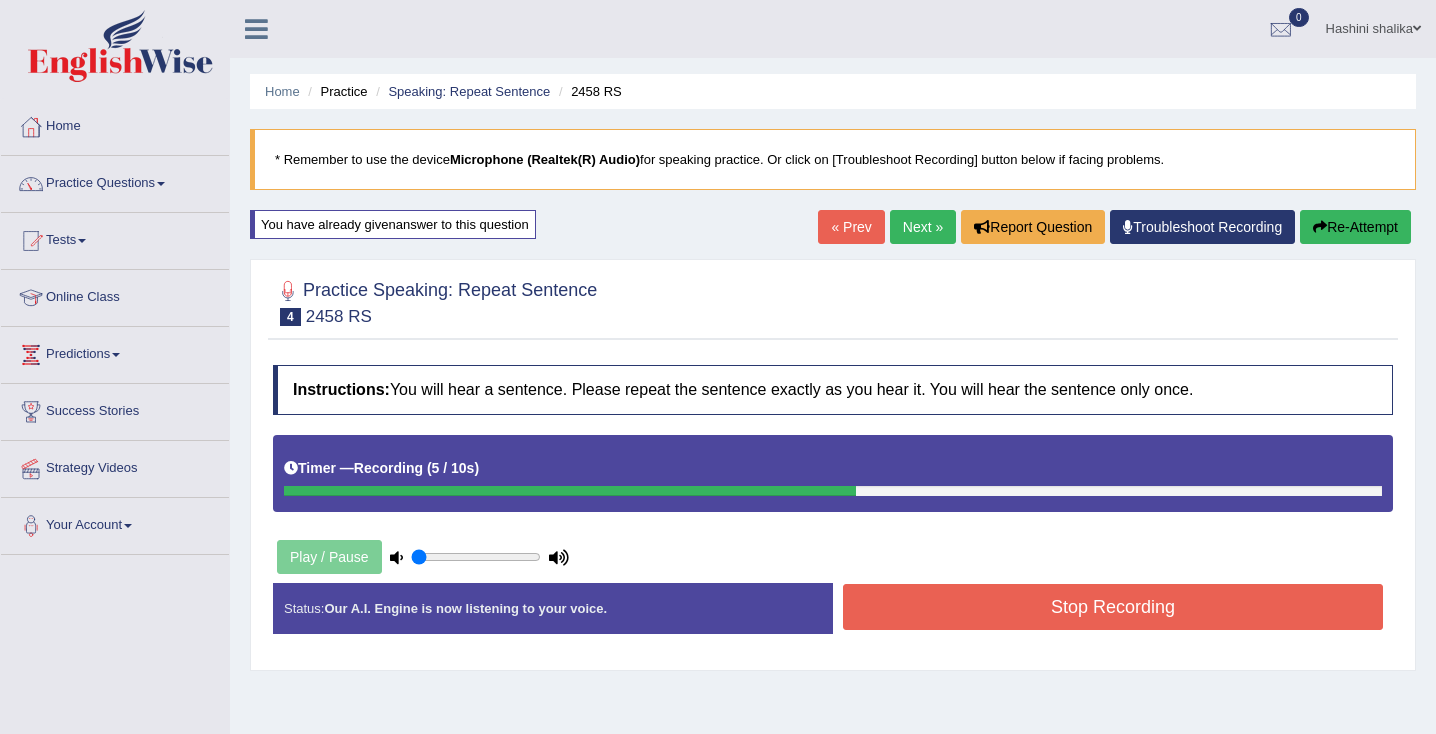 click on "Stop Recording" at bounding box center (1113, 607) 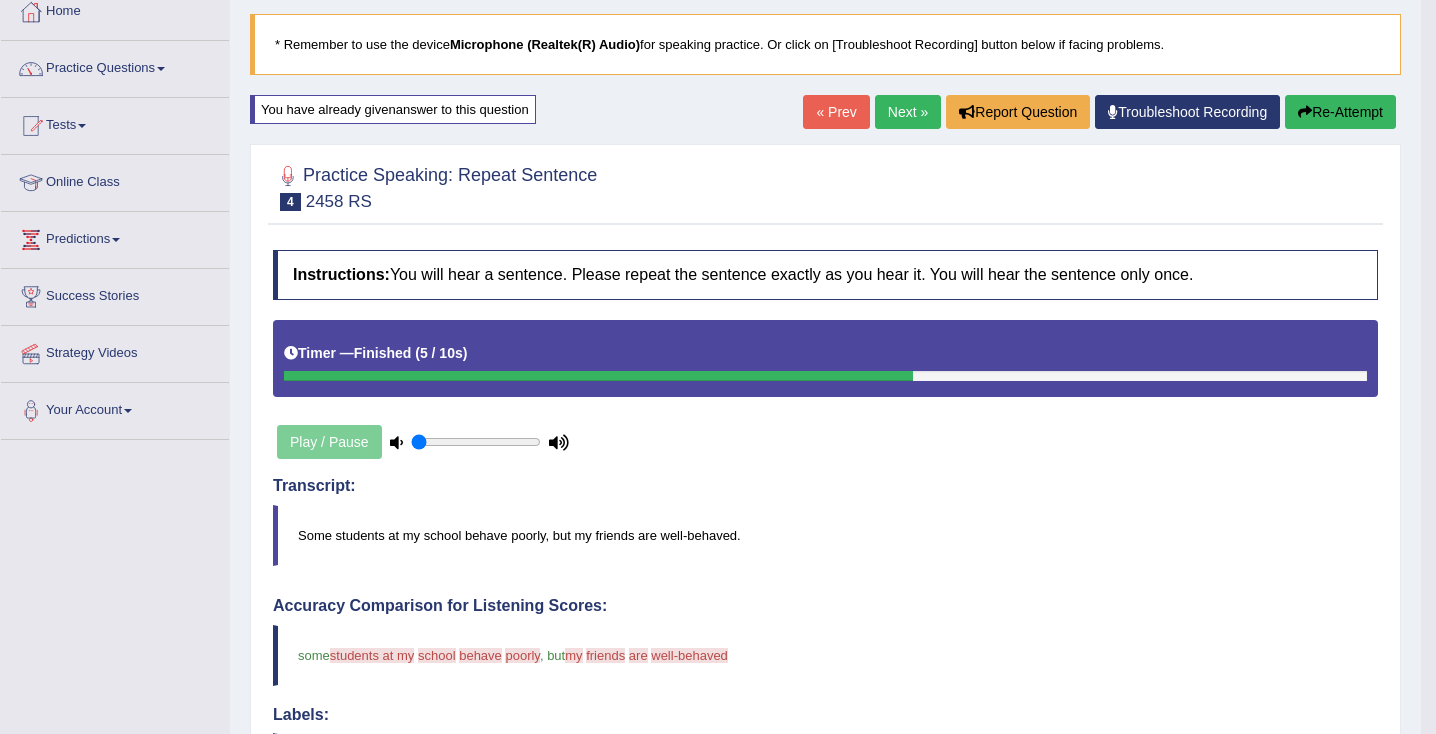 scroll, scrollTop: 0, scrollLeft: 0, axis: both 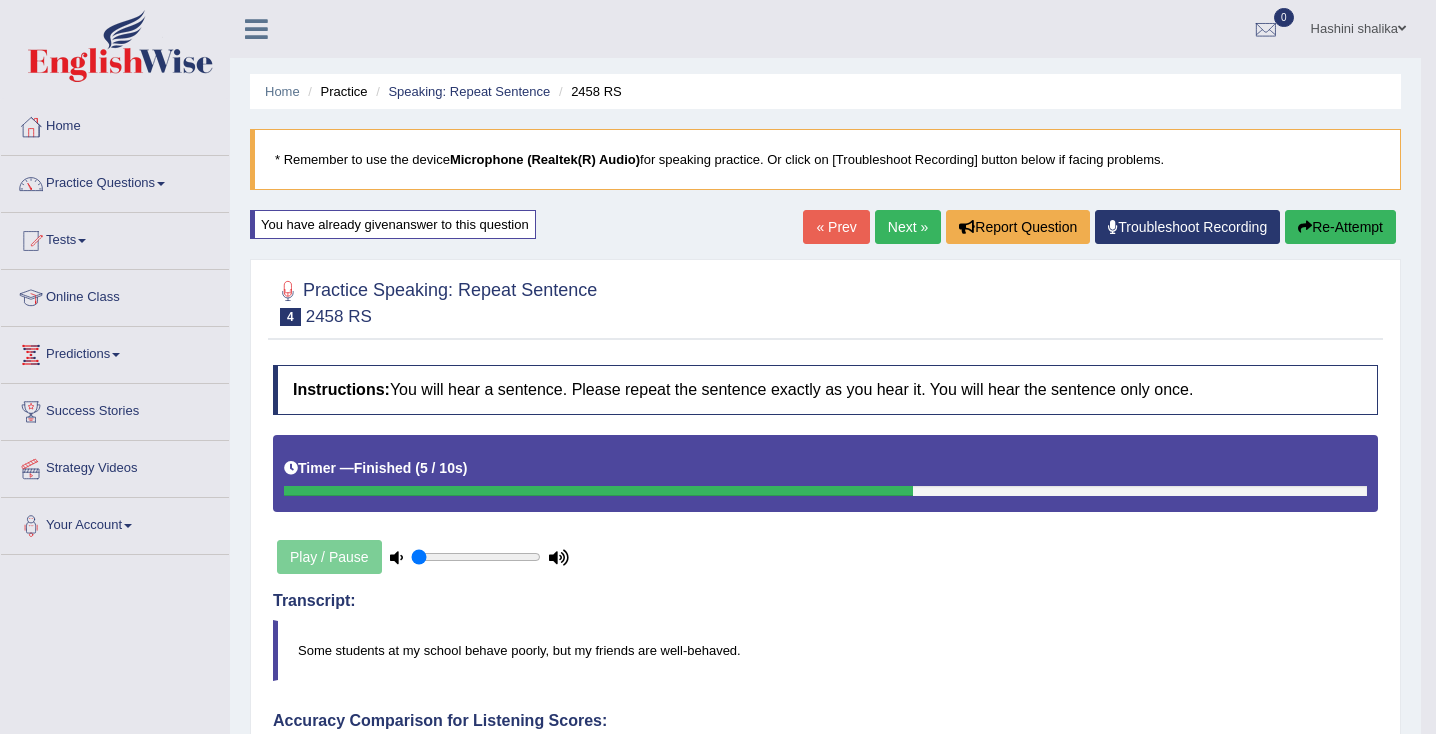 click on "Re-Attempt" at bounding box center [1340, 227] 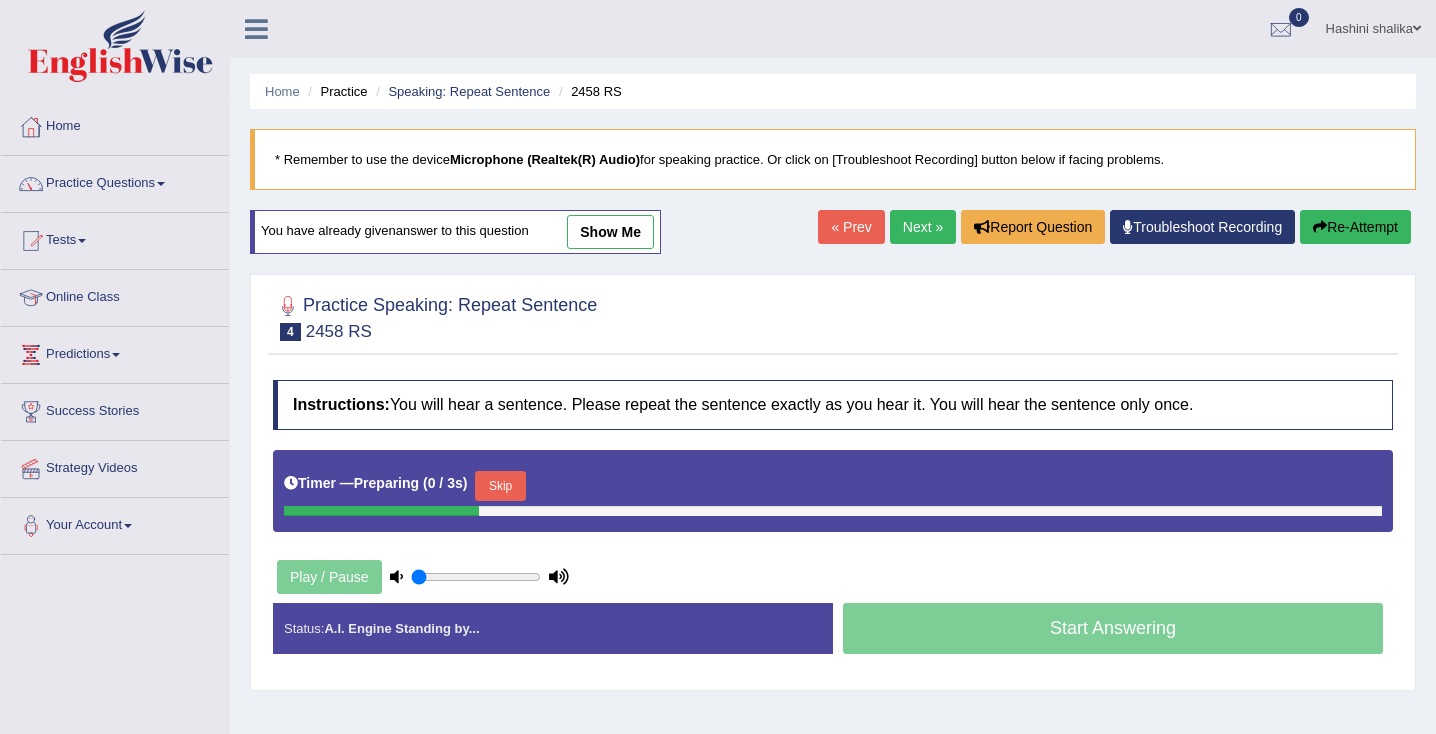 scroll, scrollTop: 0, scrollLeft: 0, axis: both 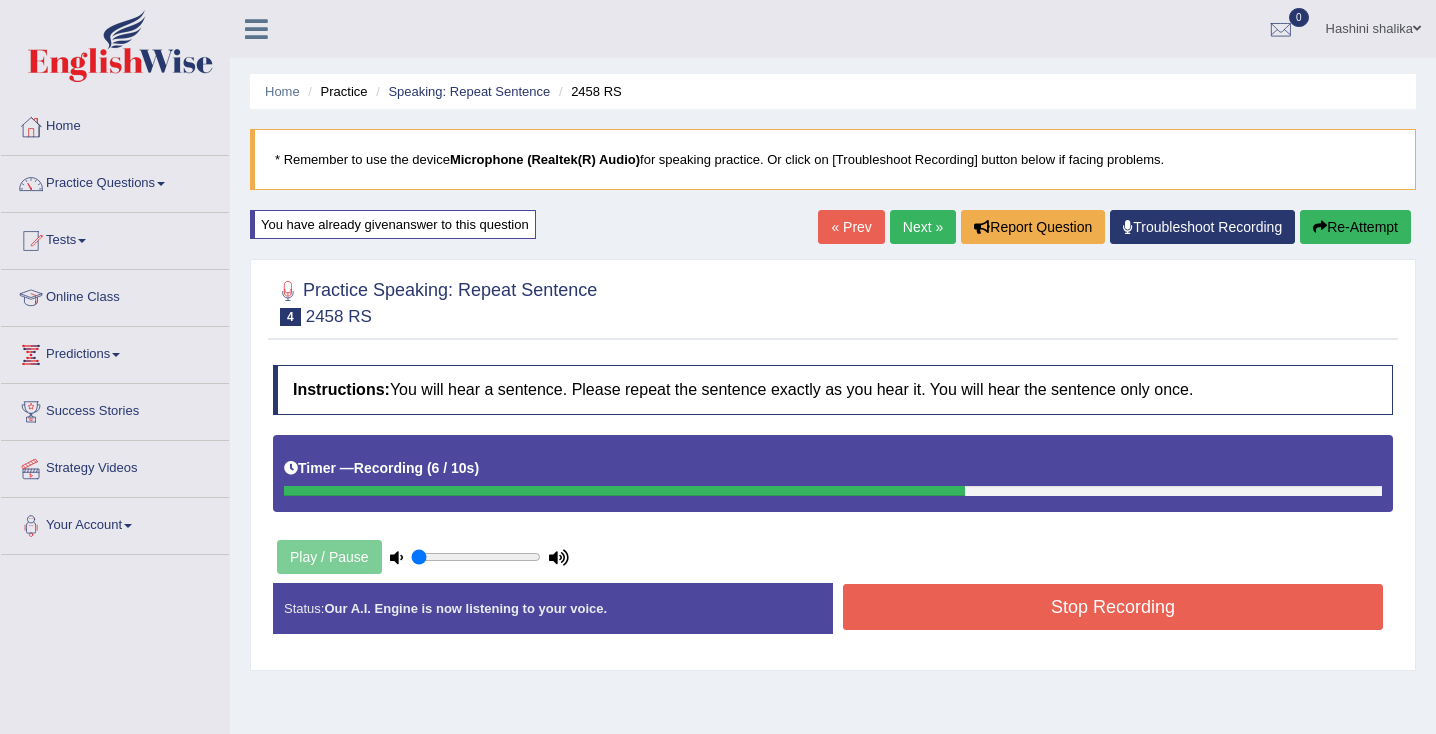 click on "Stop Recording" at bounding box center (1113, 607) 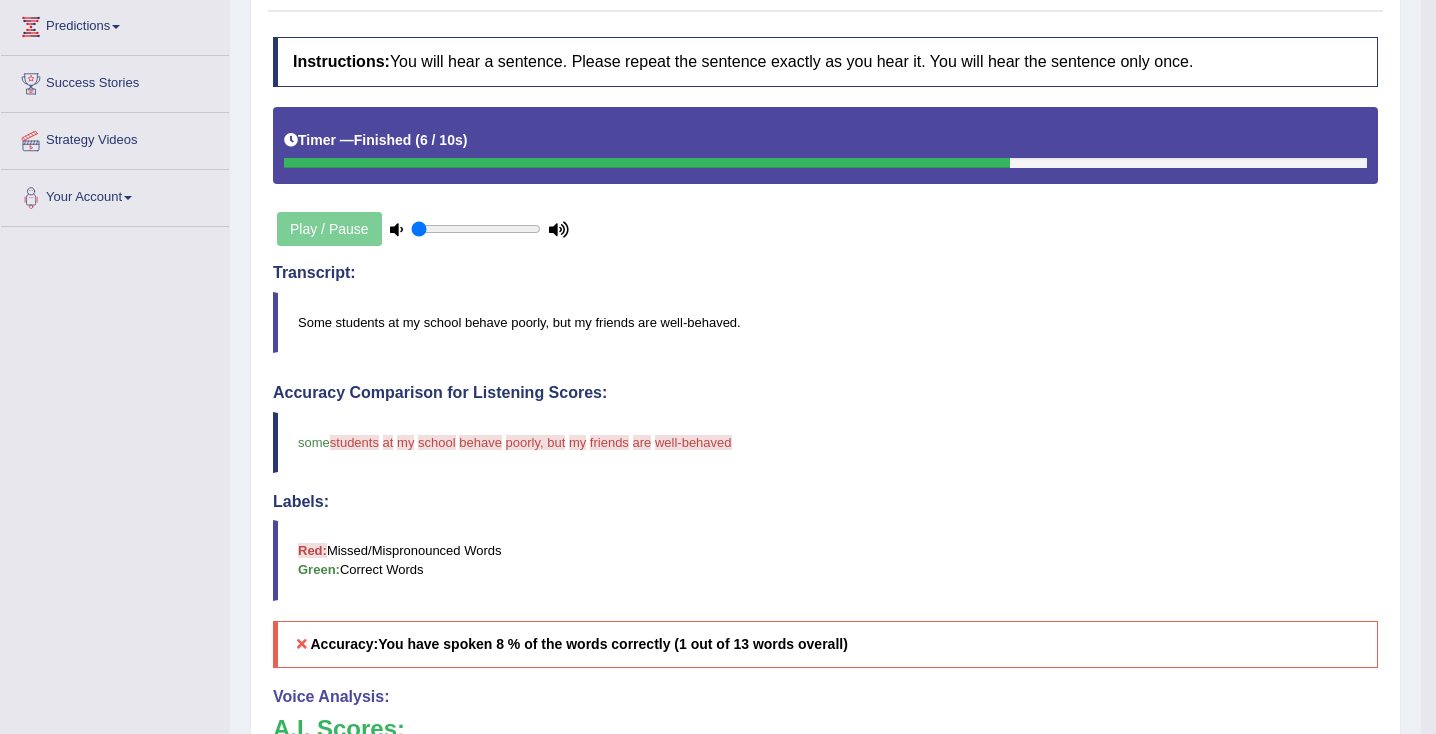 scroll, scrollTop: 494, scrollLeft: 0, axis: vertical 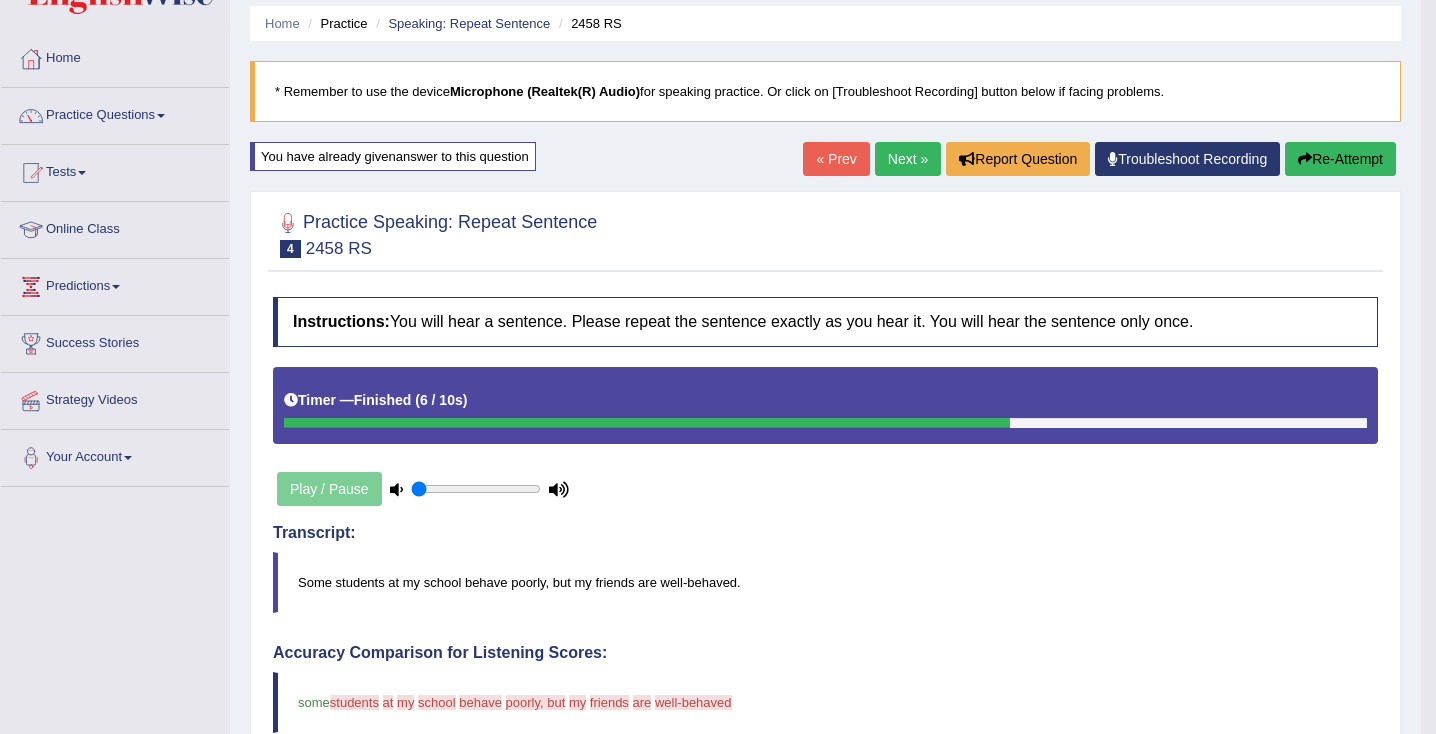 click at bounding box center [1305, 159] 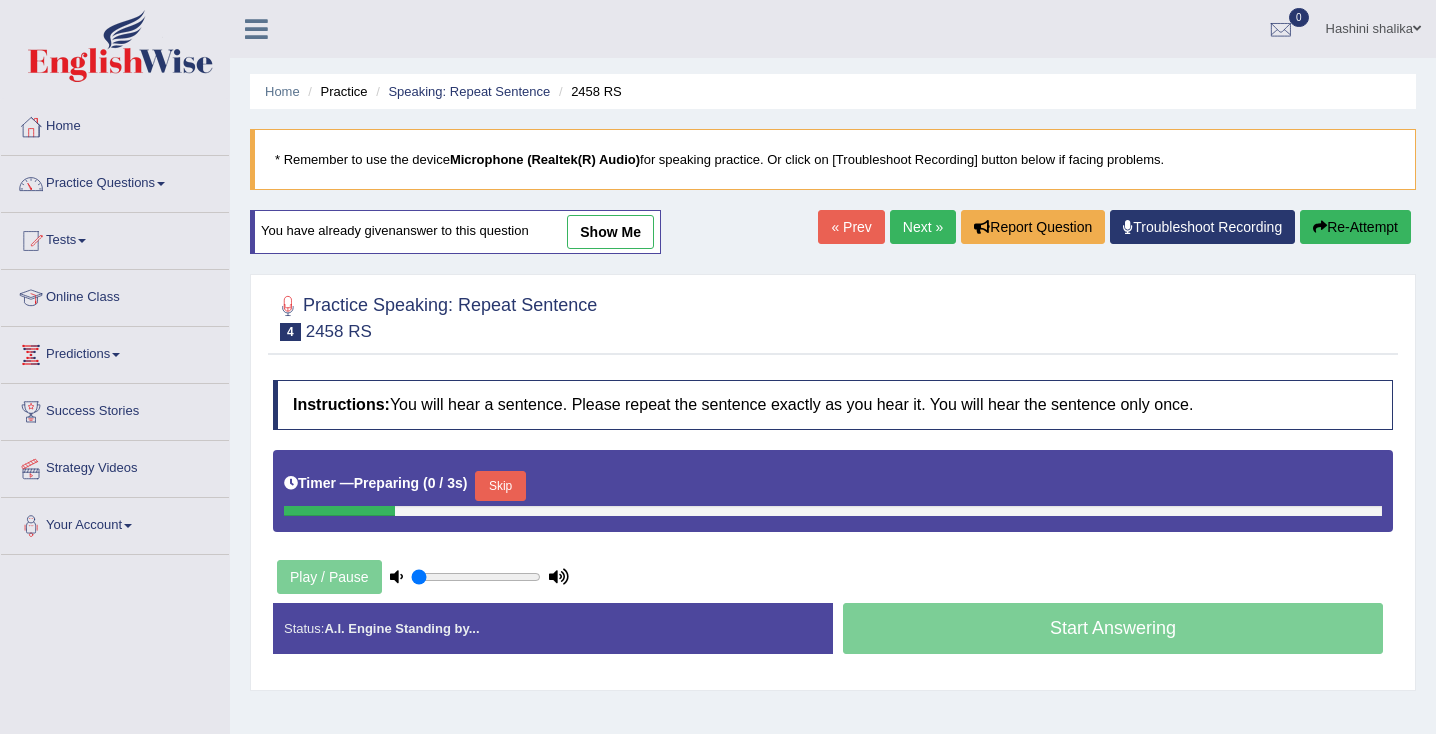 scroll, scrollTop: 68, scrollLeft: 0, axis: vertical 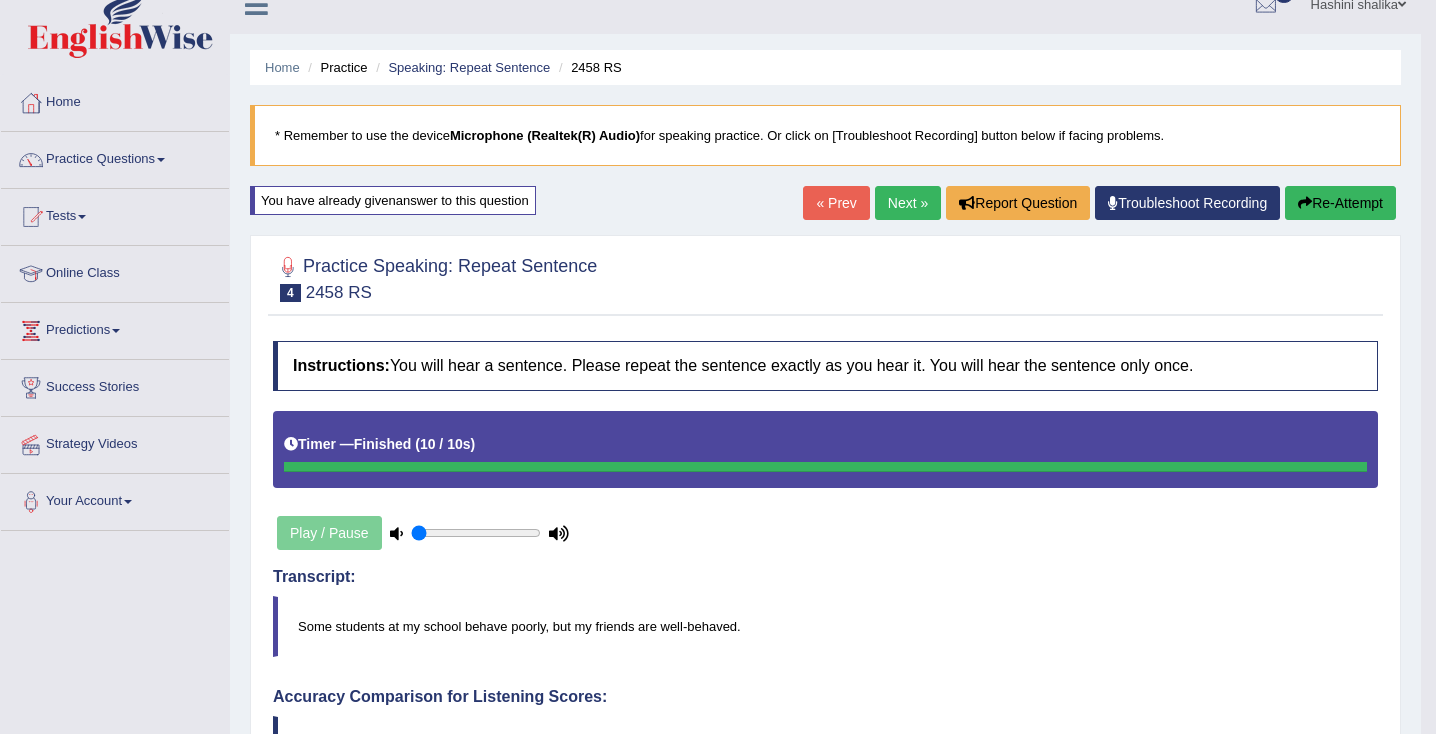 click on "Re-Attempt" at bounding box center [1340, 203] 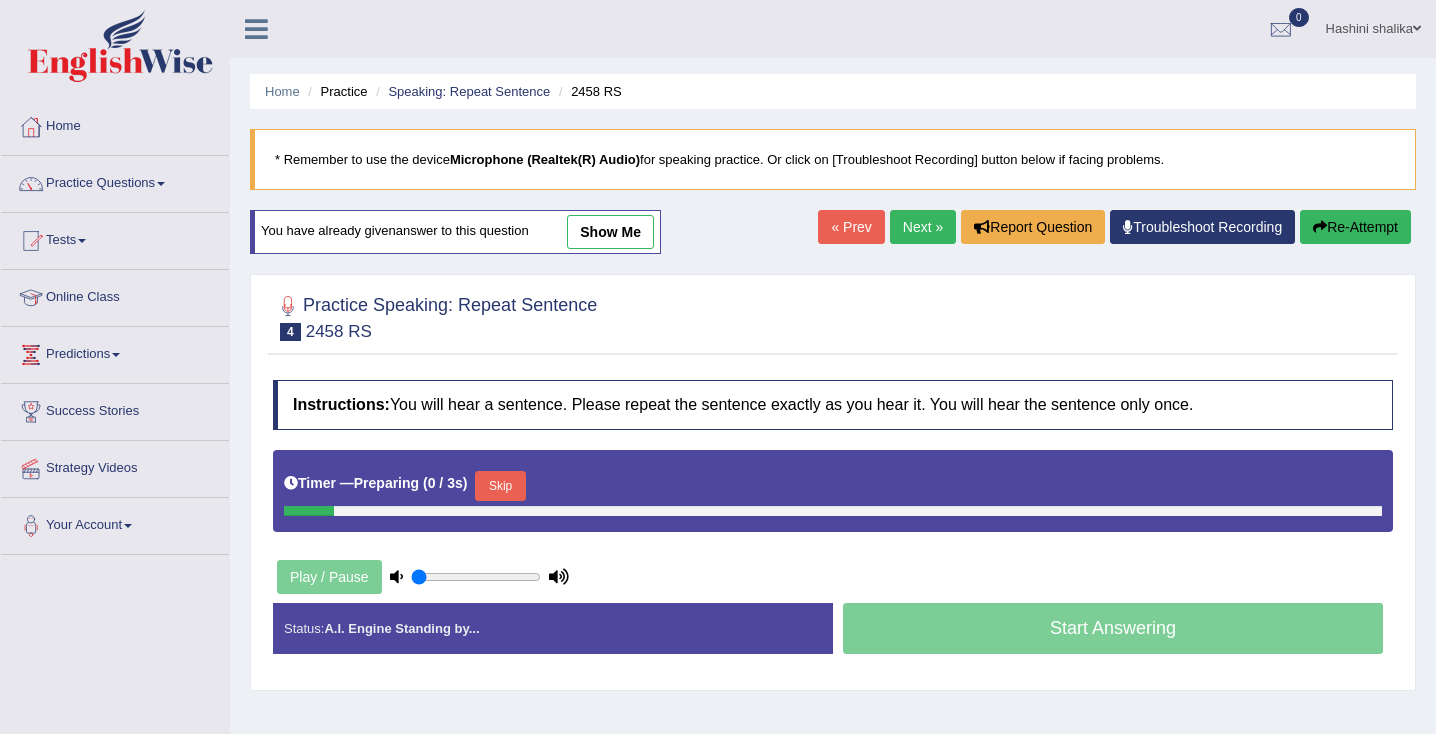 scroll, scrollTop: 24, scrollLeft: 0, axis: vertical 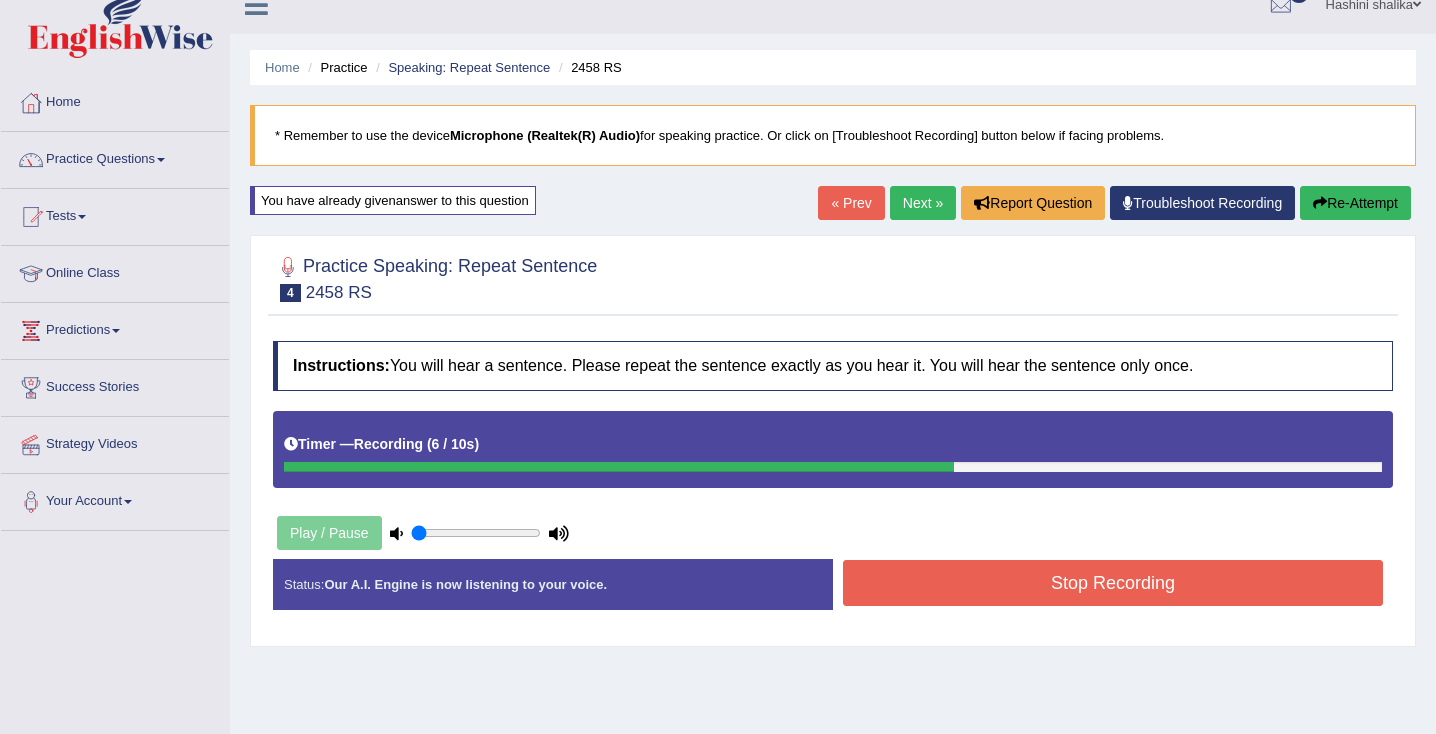 click on "Stop Recording" at bounding box center (1113, 583) 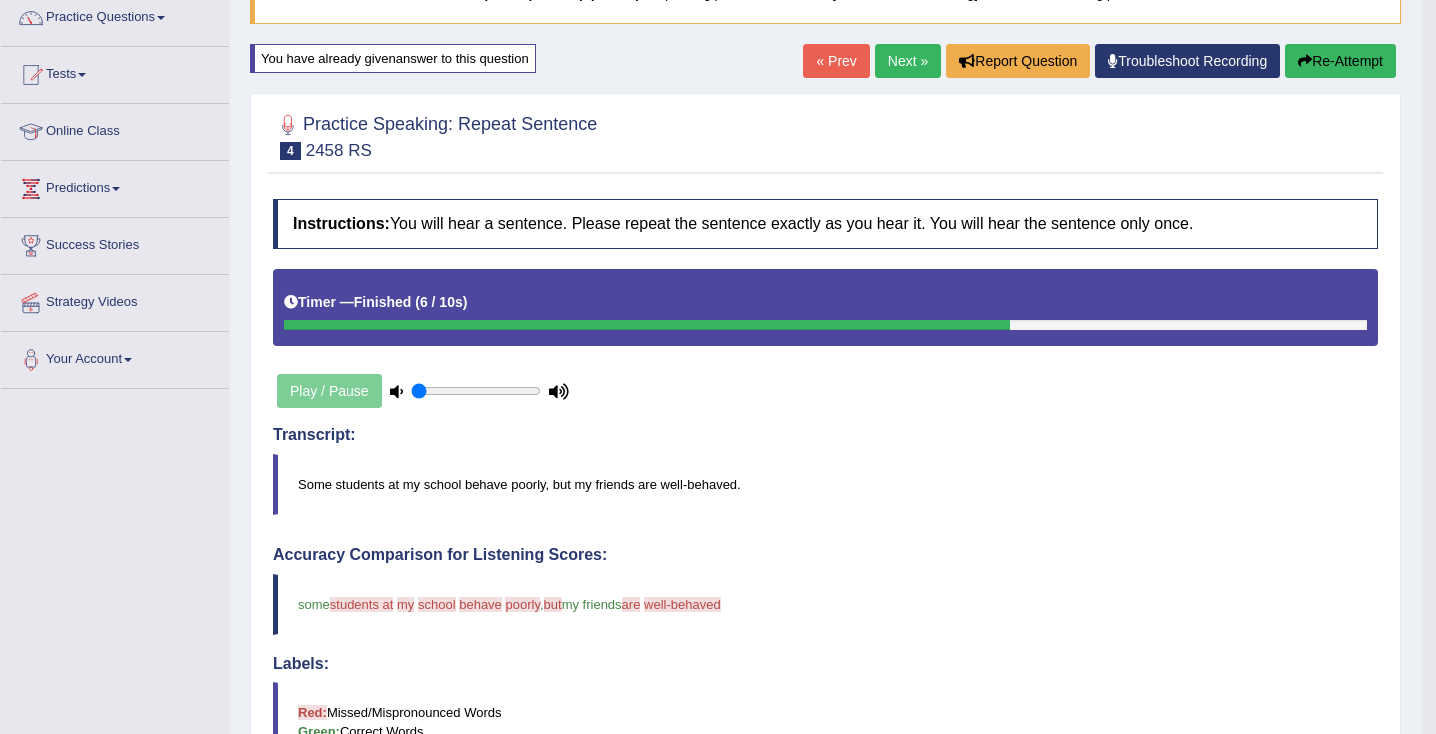 scroll, scrollTop: 169, scrollLeft: 0, axis: vertical 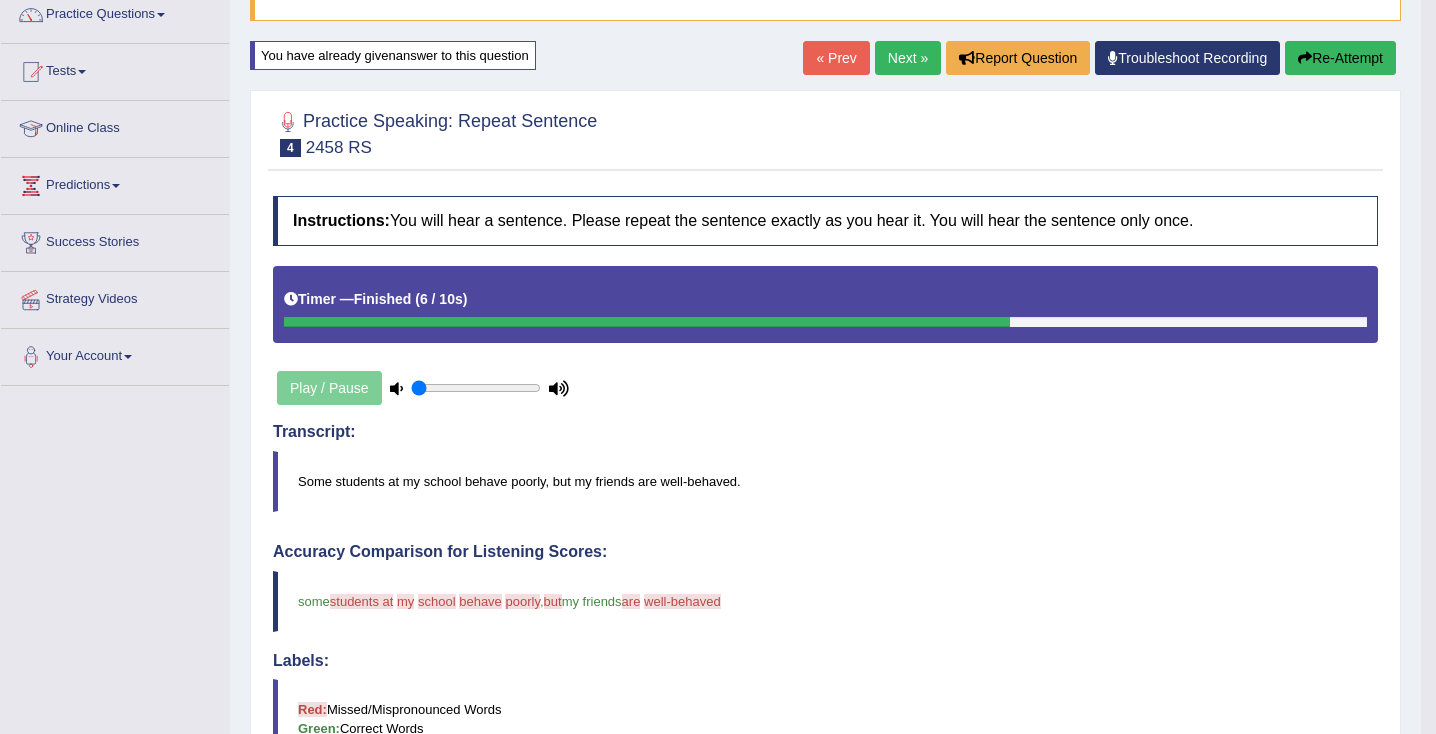 click on "Re-Attempt" at bounding box center (1340, 58) 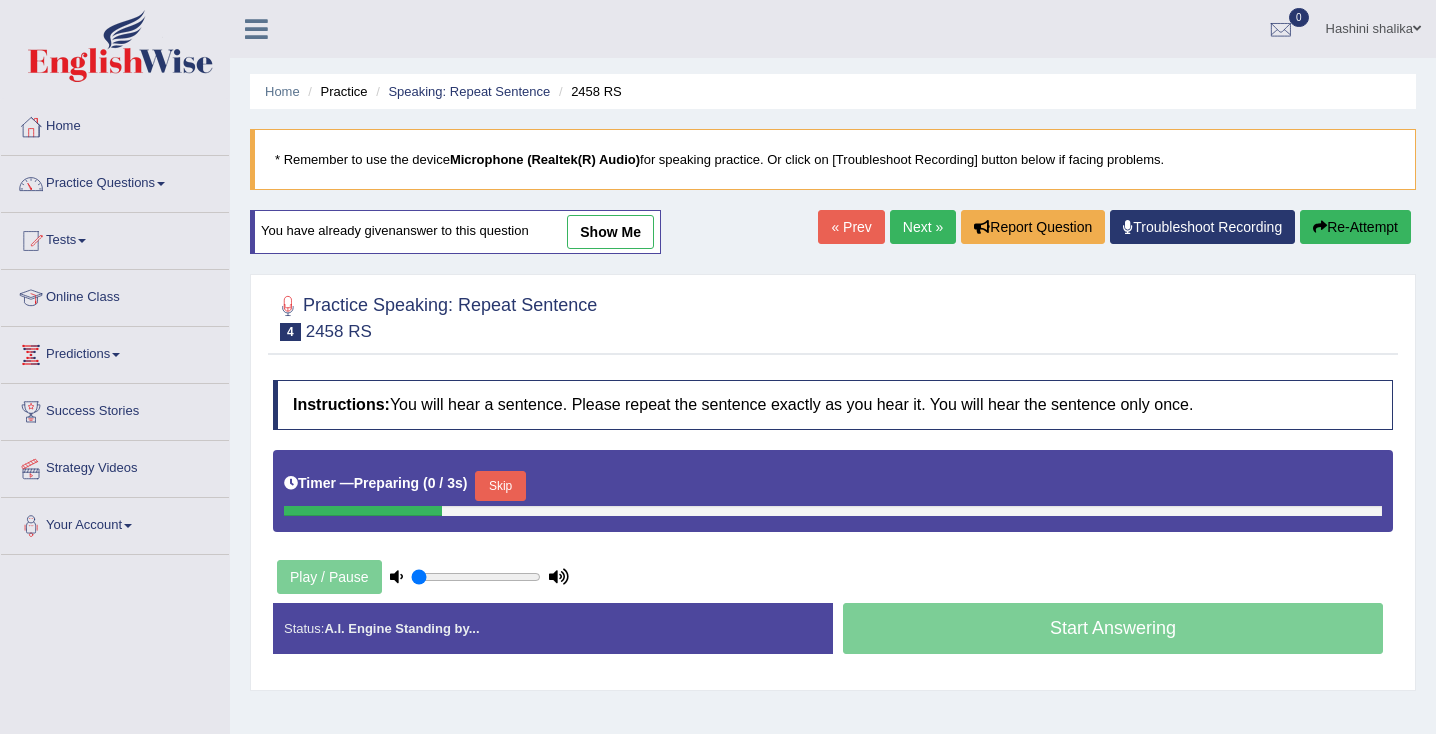 scroll, scrollTop: 169, scrollLeft: 0, axis: vertical 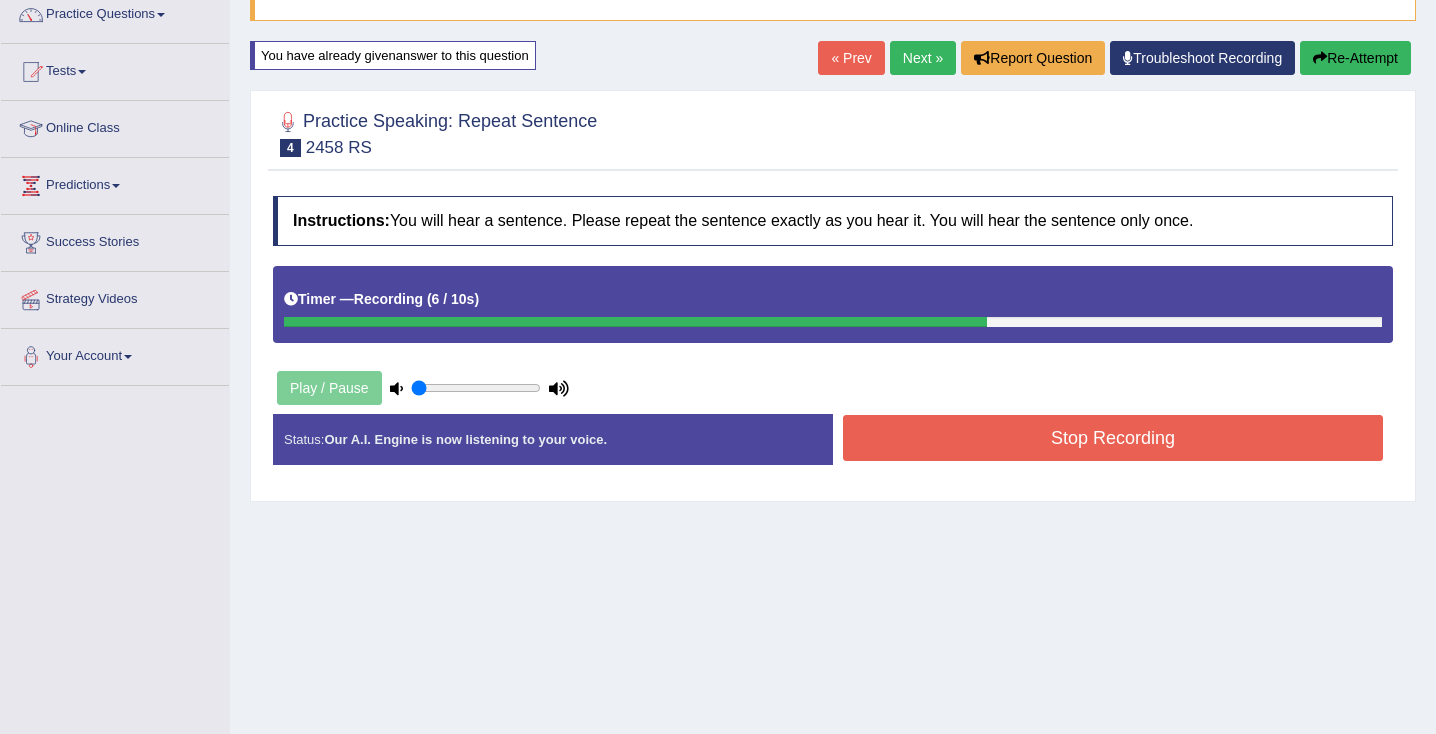 click on "Stop Recording" at bounding box center [1113, 438] 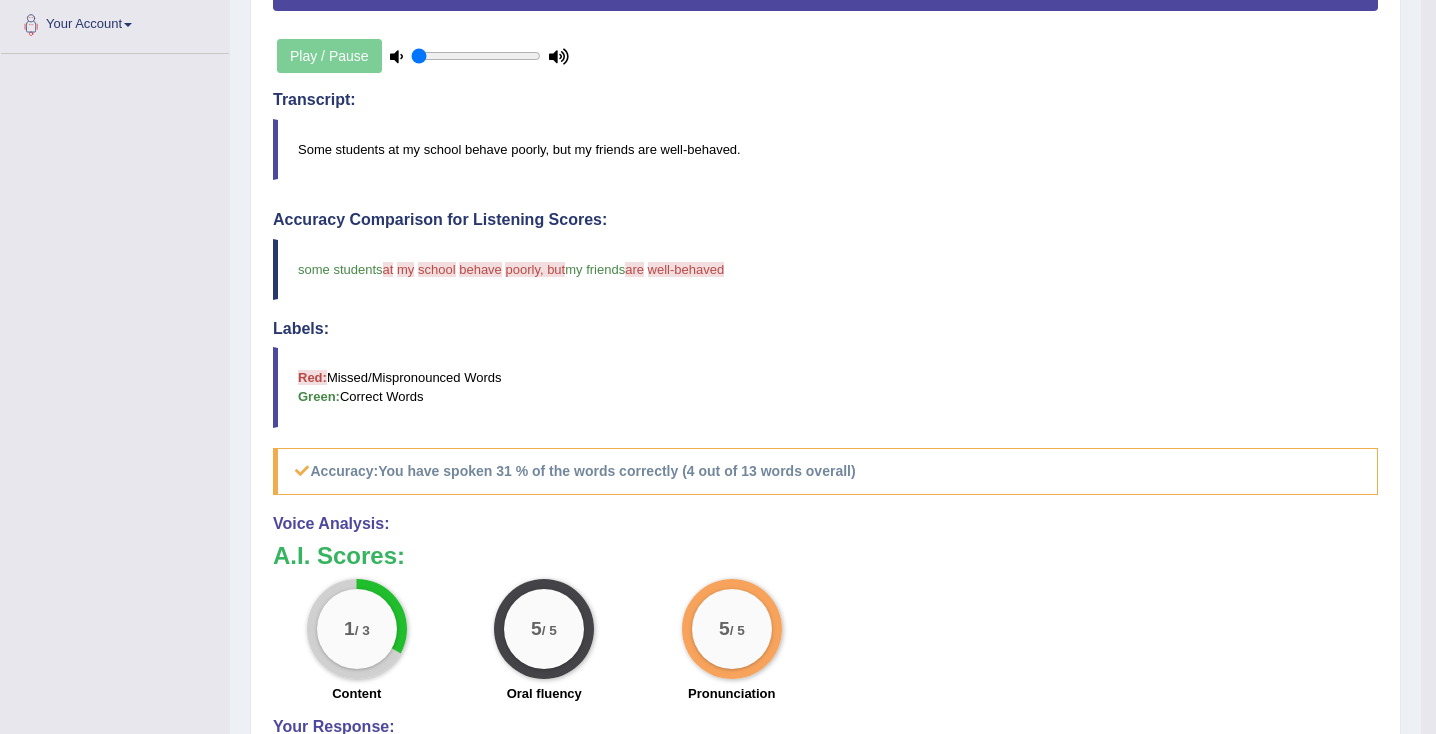 scroll, scrollTop: 516, scrollLeft: 0, axis: vertical 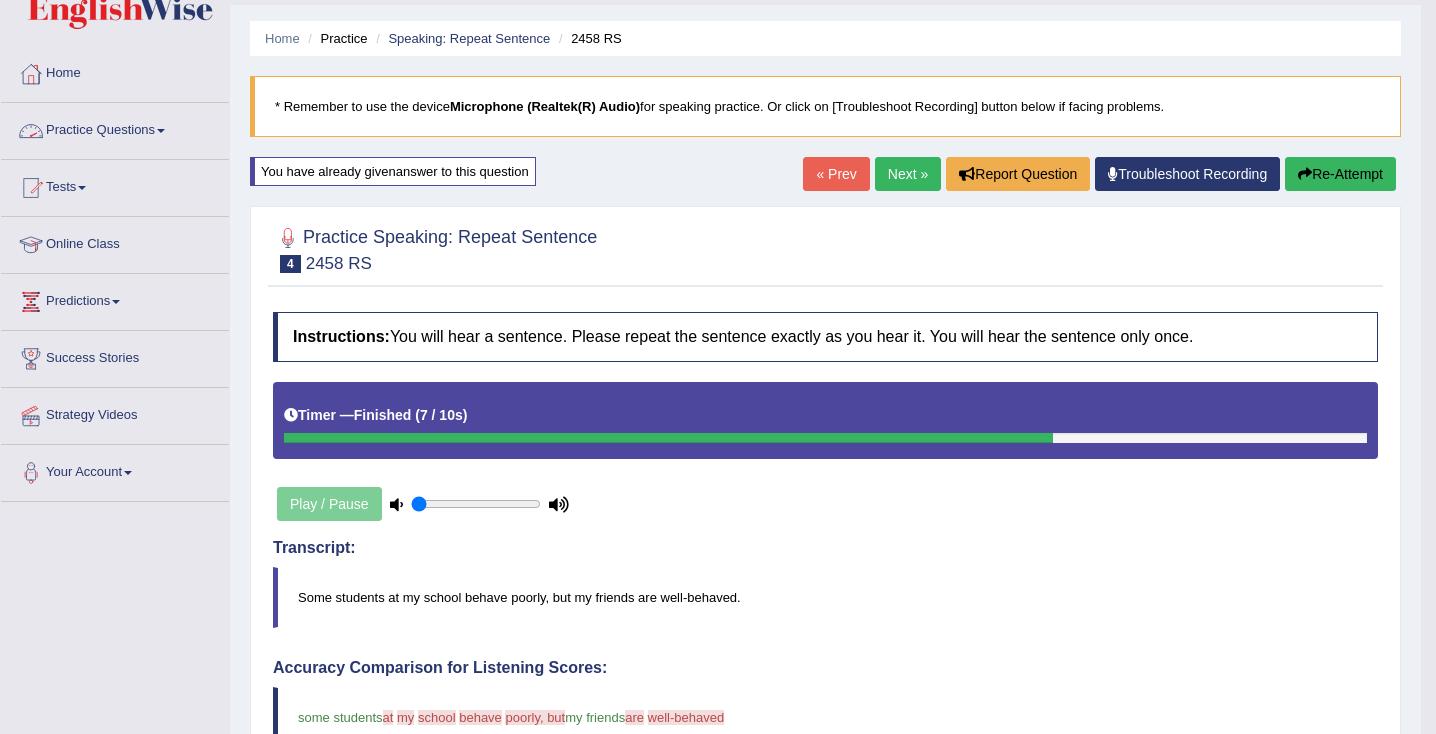 click on "Practice Questions" at bounding box center (115, 128) 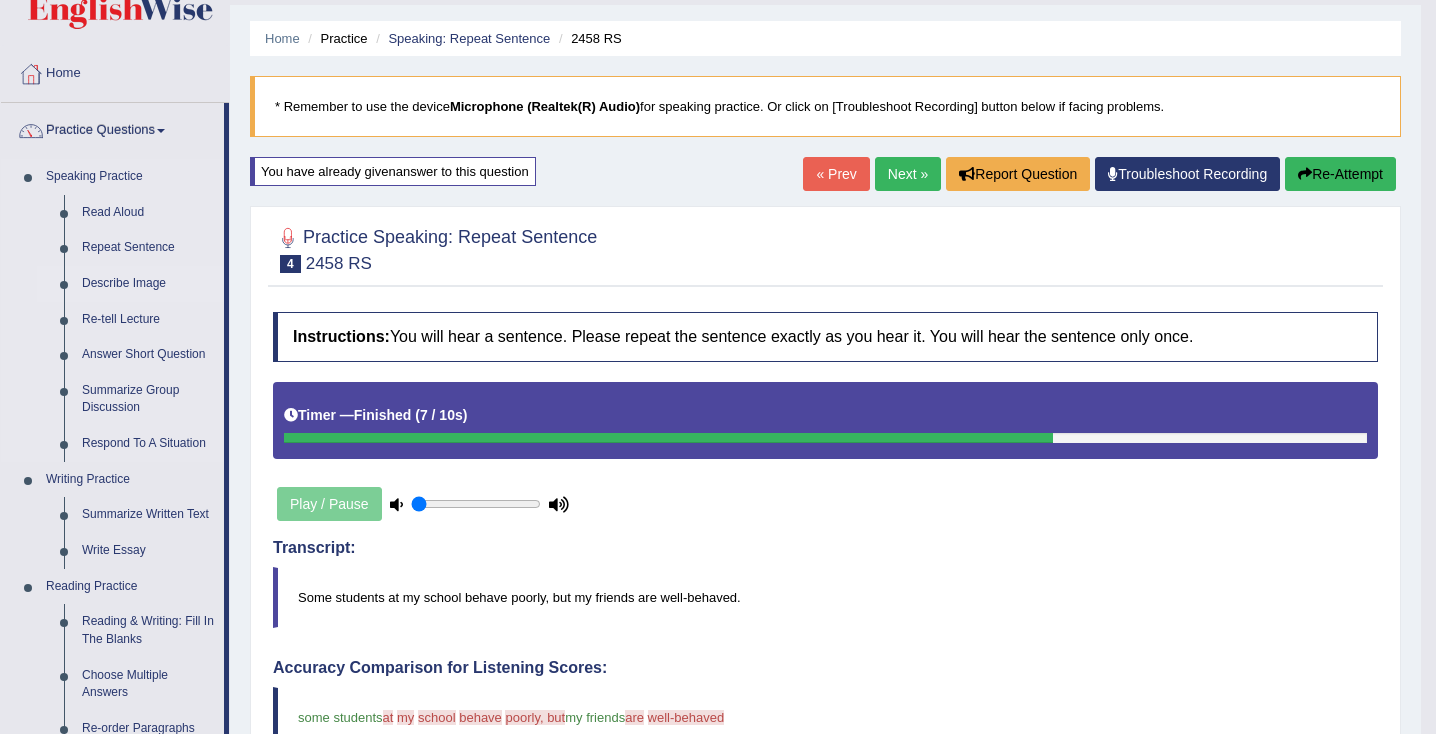 click on "Describe Image" at bounding box center (148, 284) 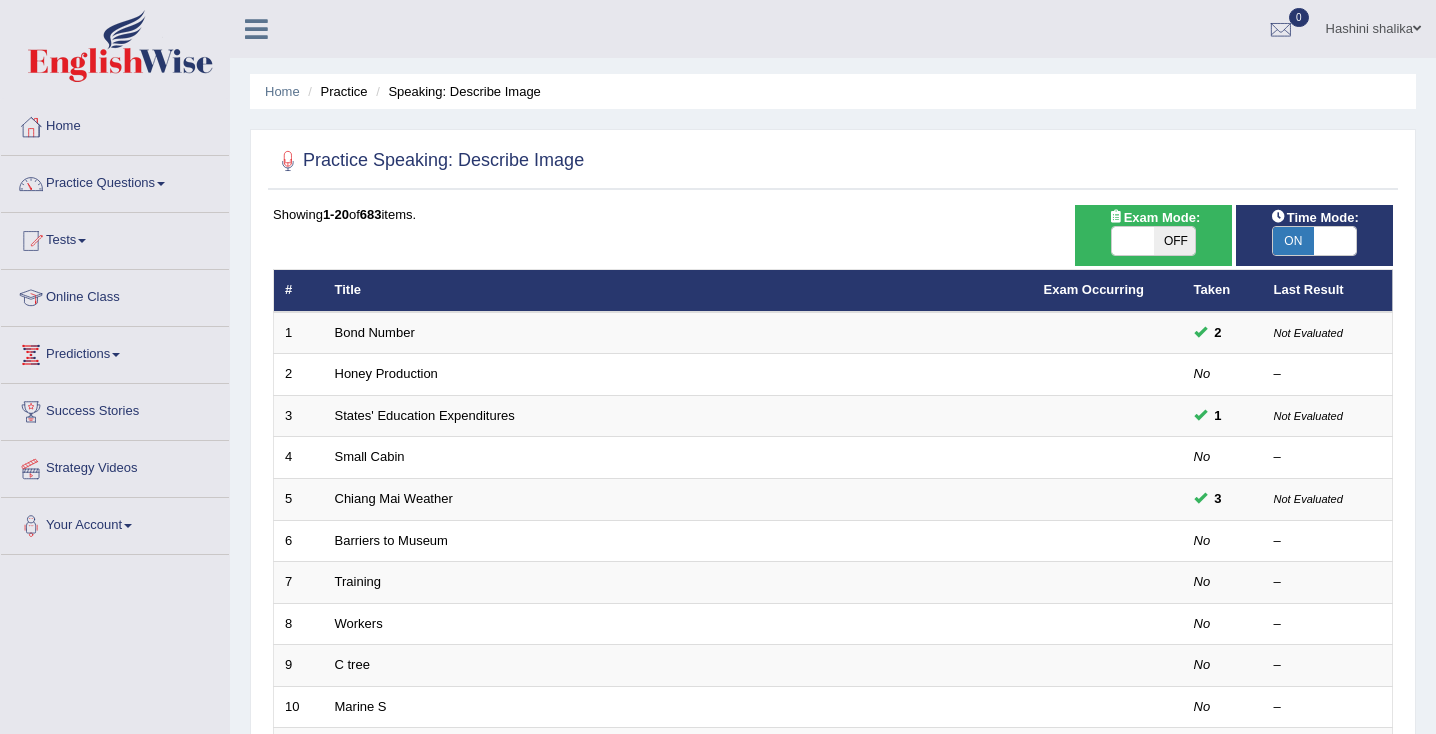 scroll, scrollTop: 0, scrollLeft: 0, axis: both 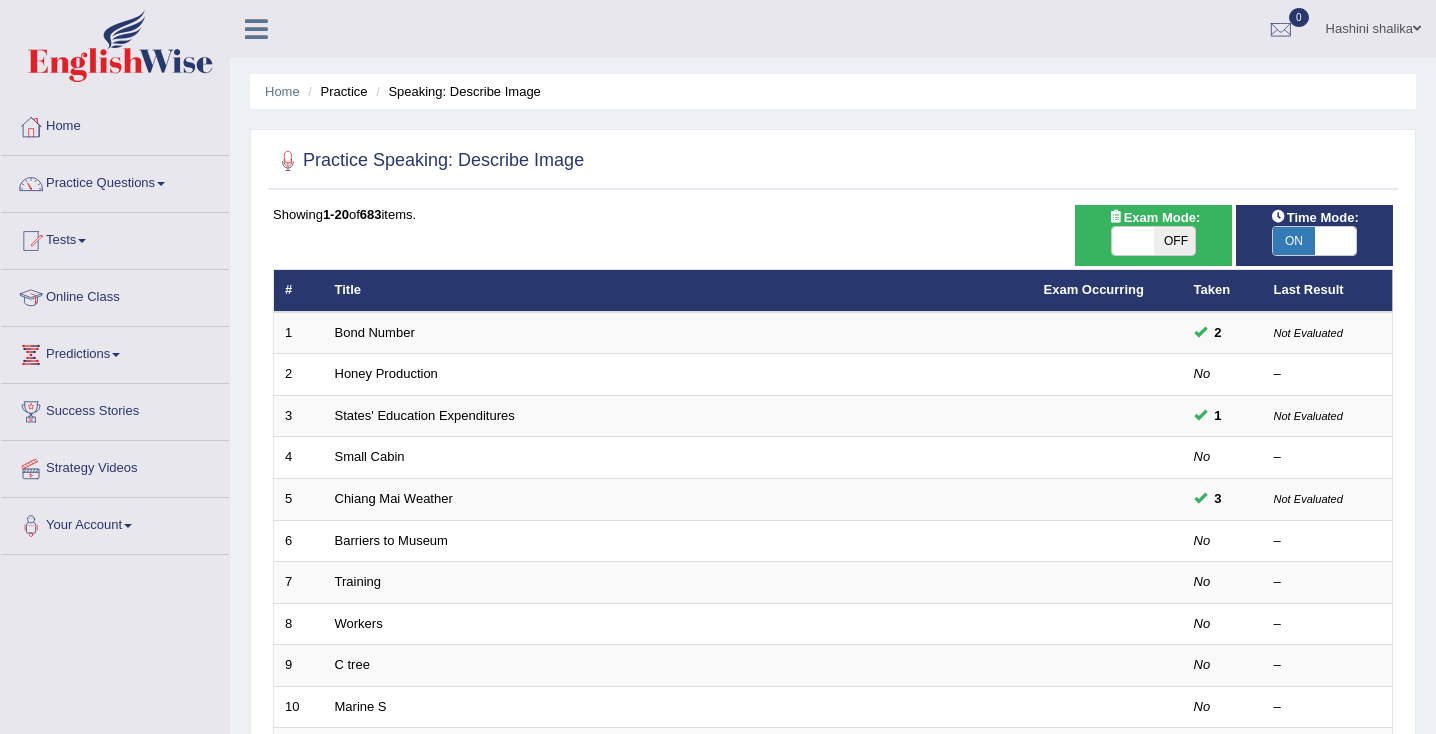 click on "ON" at bounding box center [1294, 241] 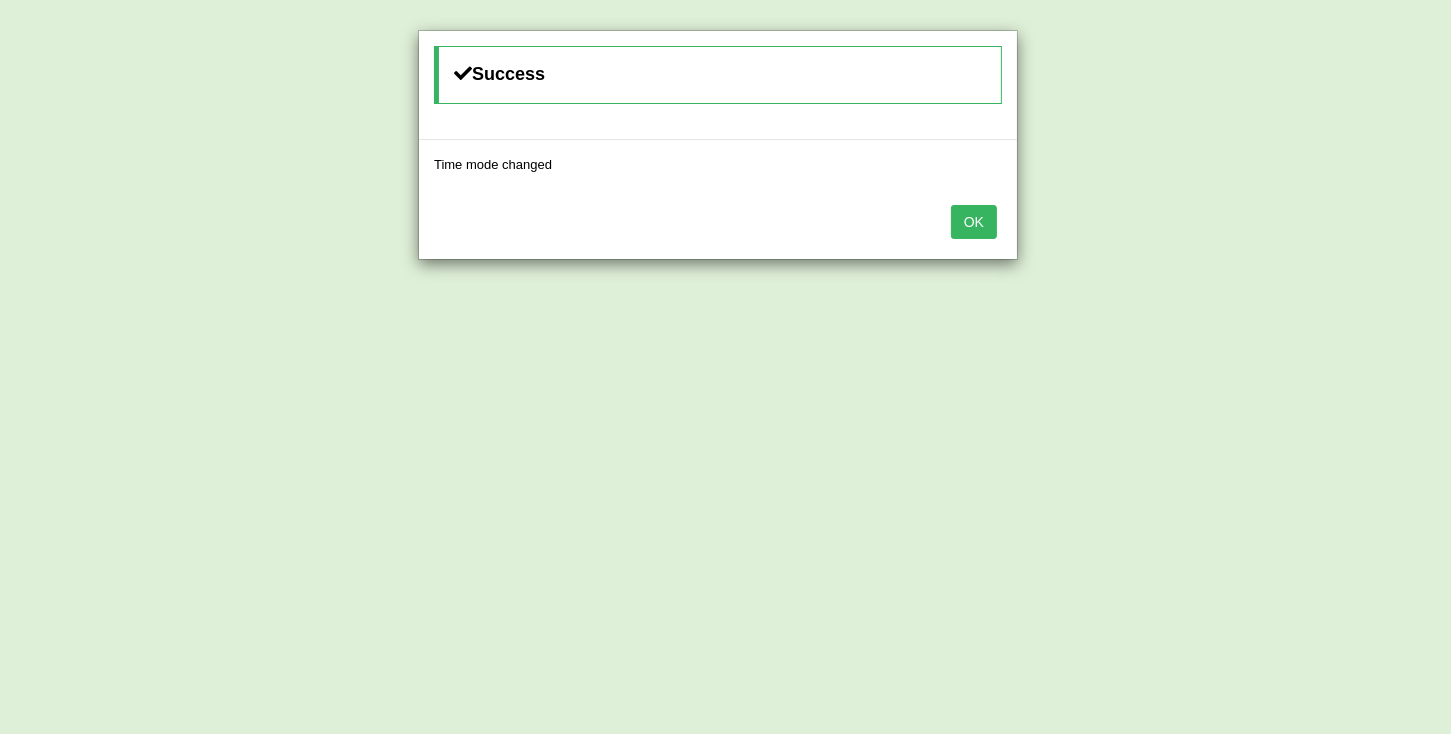 click on "OK" at bounding box center [974, 222] 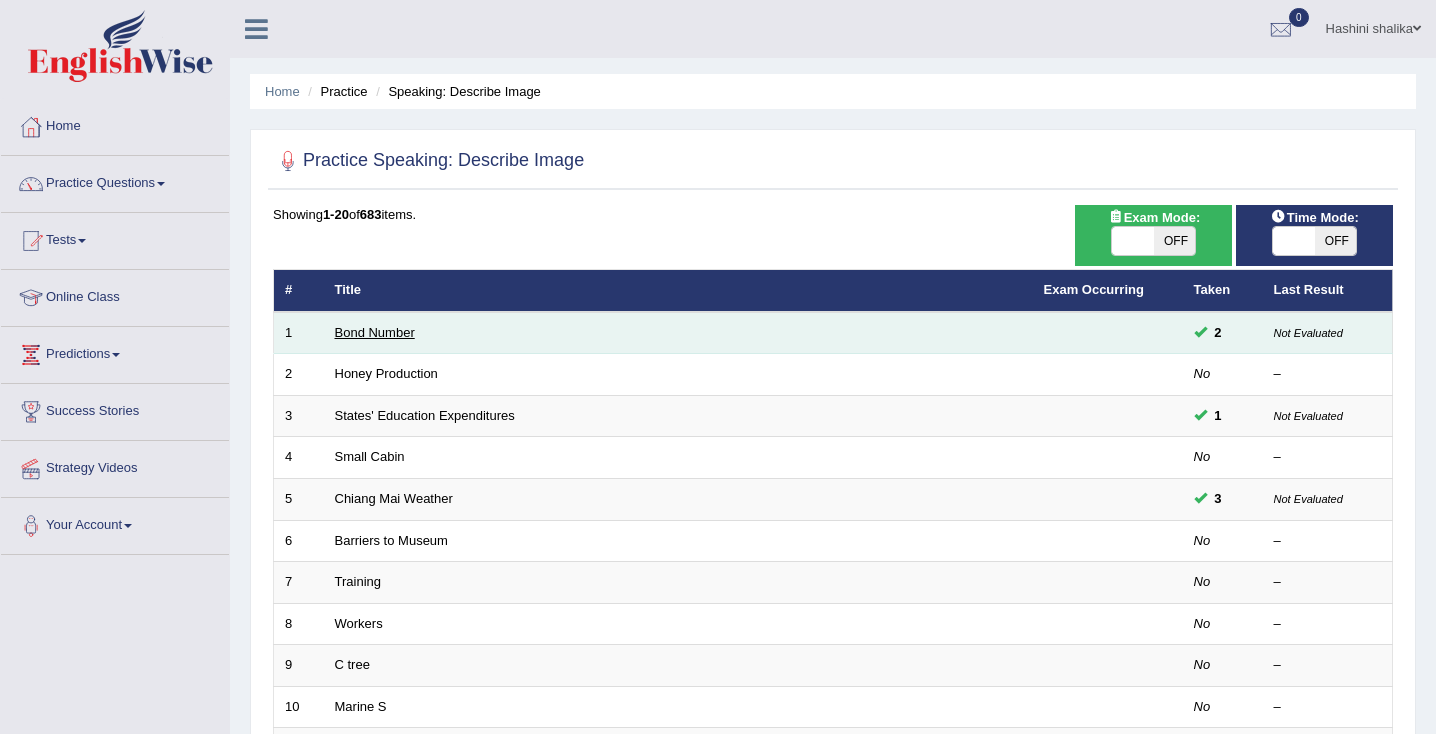 click on "Bond Number" at bounding box center [375, 332] 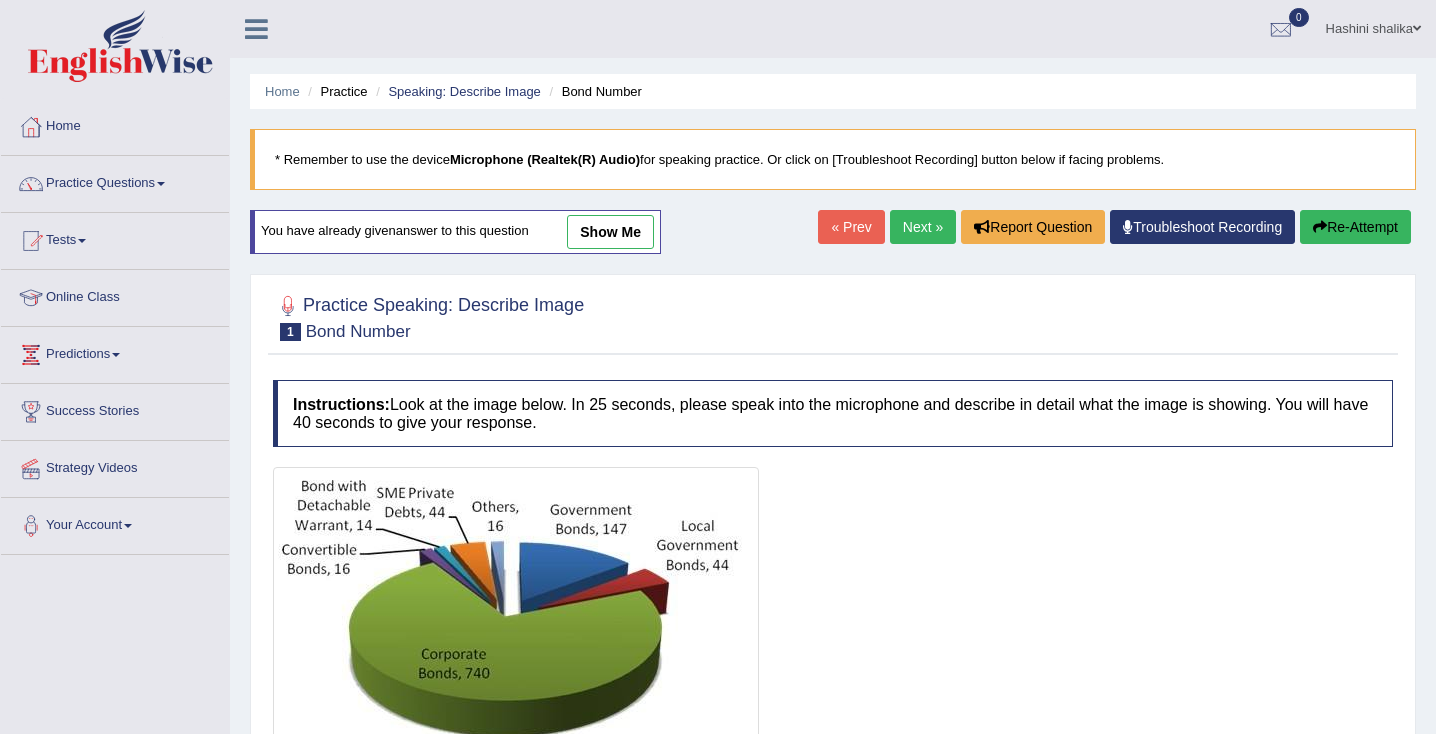 scroll, scrollTop: 0, scrollLeft: 0, axis: both 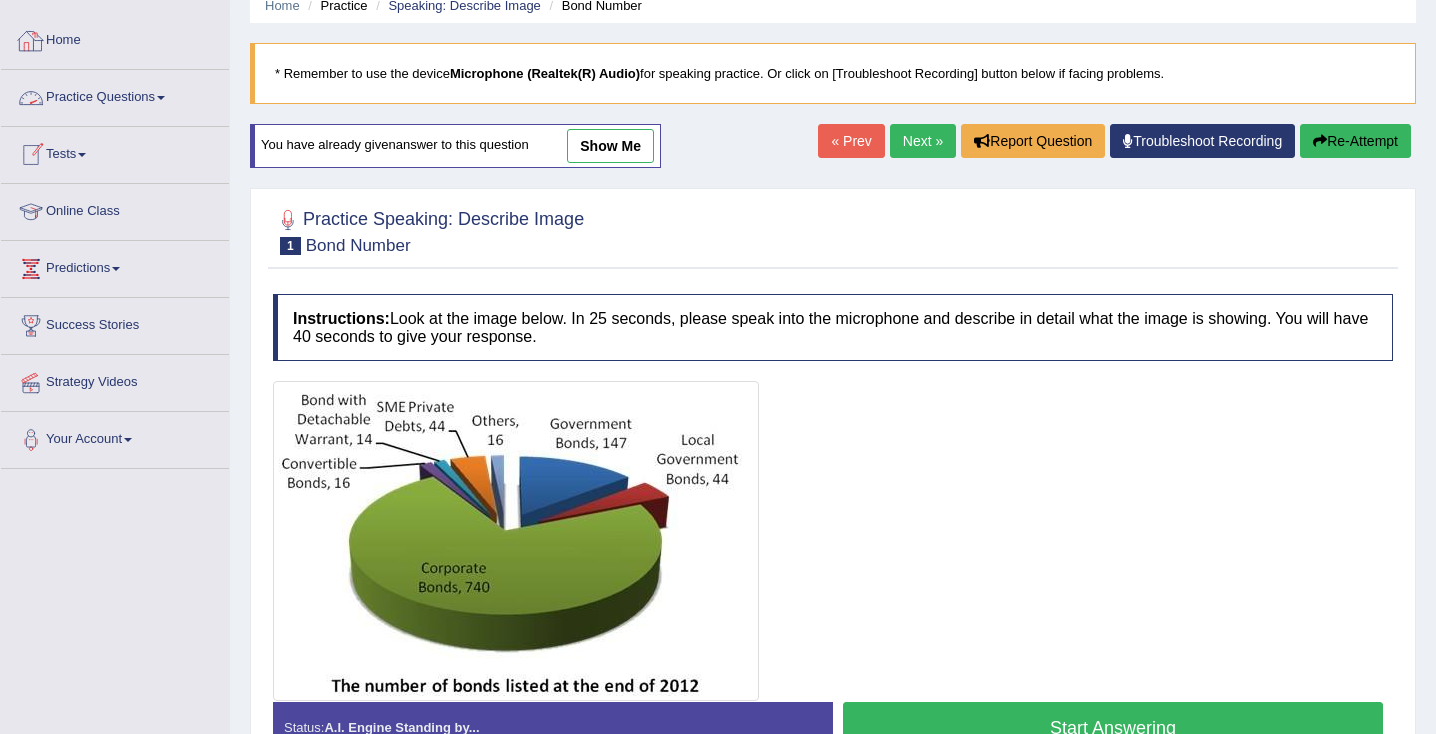 click on "Practice Questions" at bounding box center (115, 95) 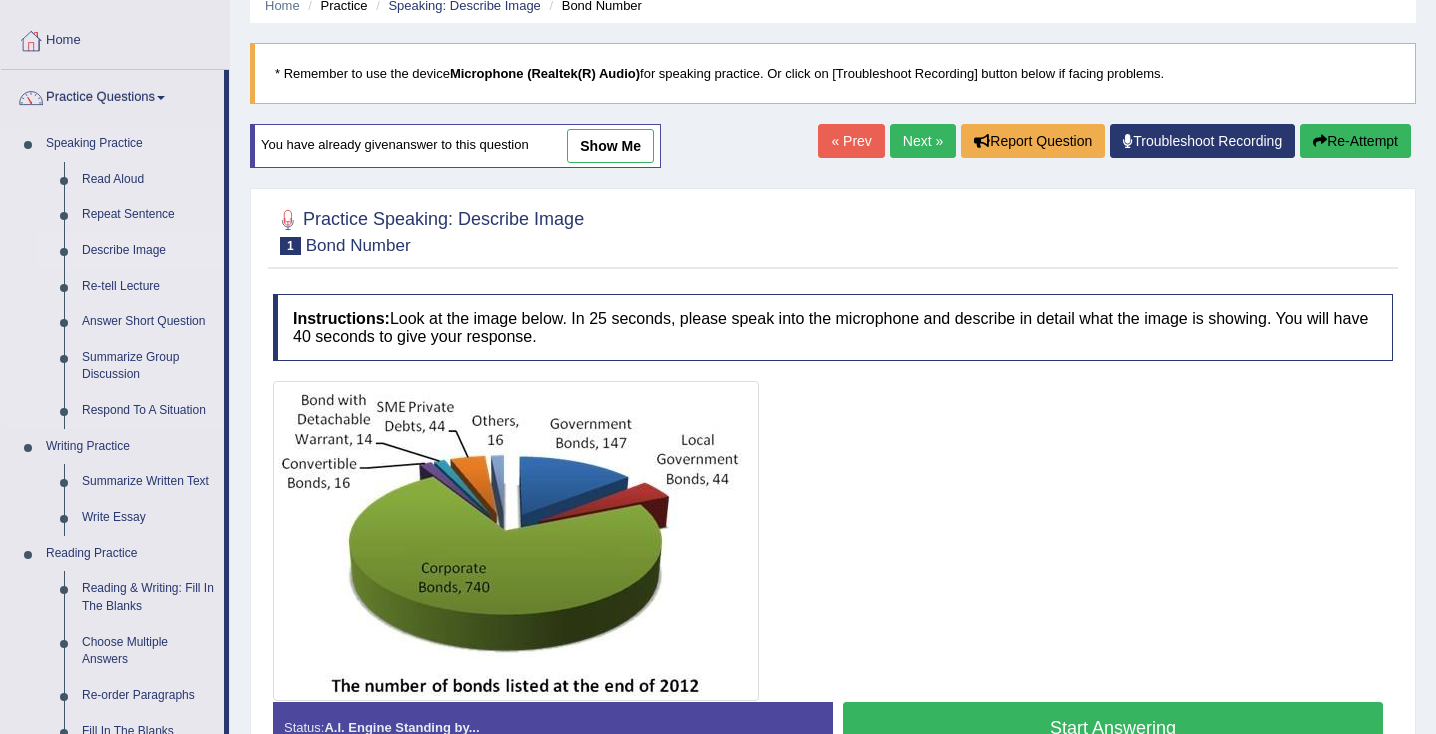 click on "Describe Image" at bounding box center (148, 251) 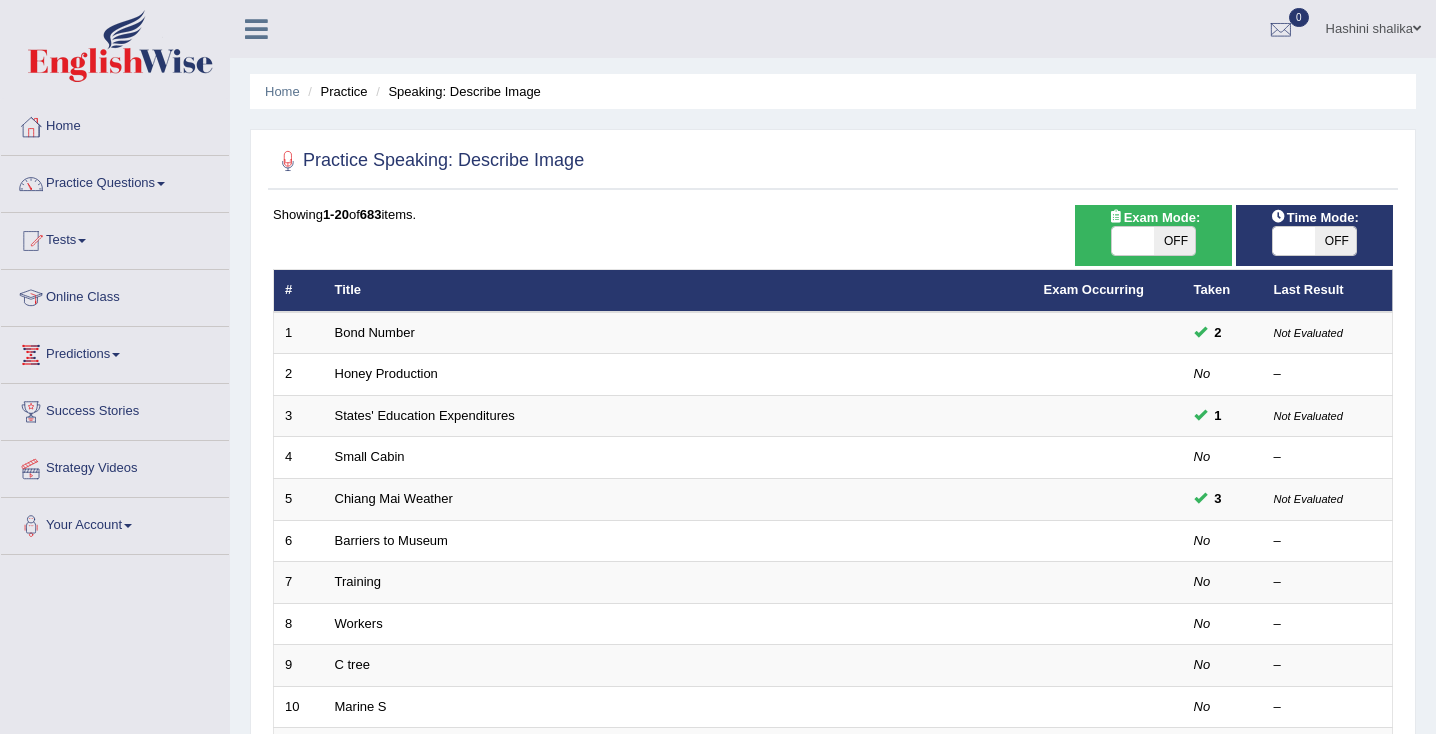 scroll, scrollTop: 0, scrollLeft: 0, axis: both 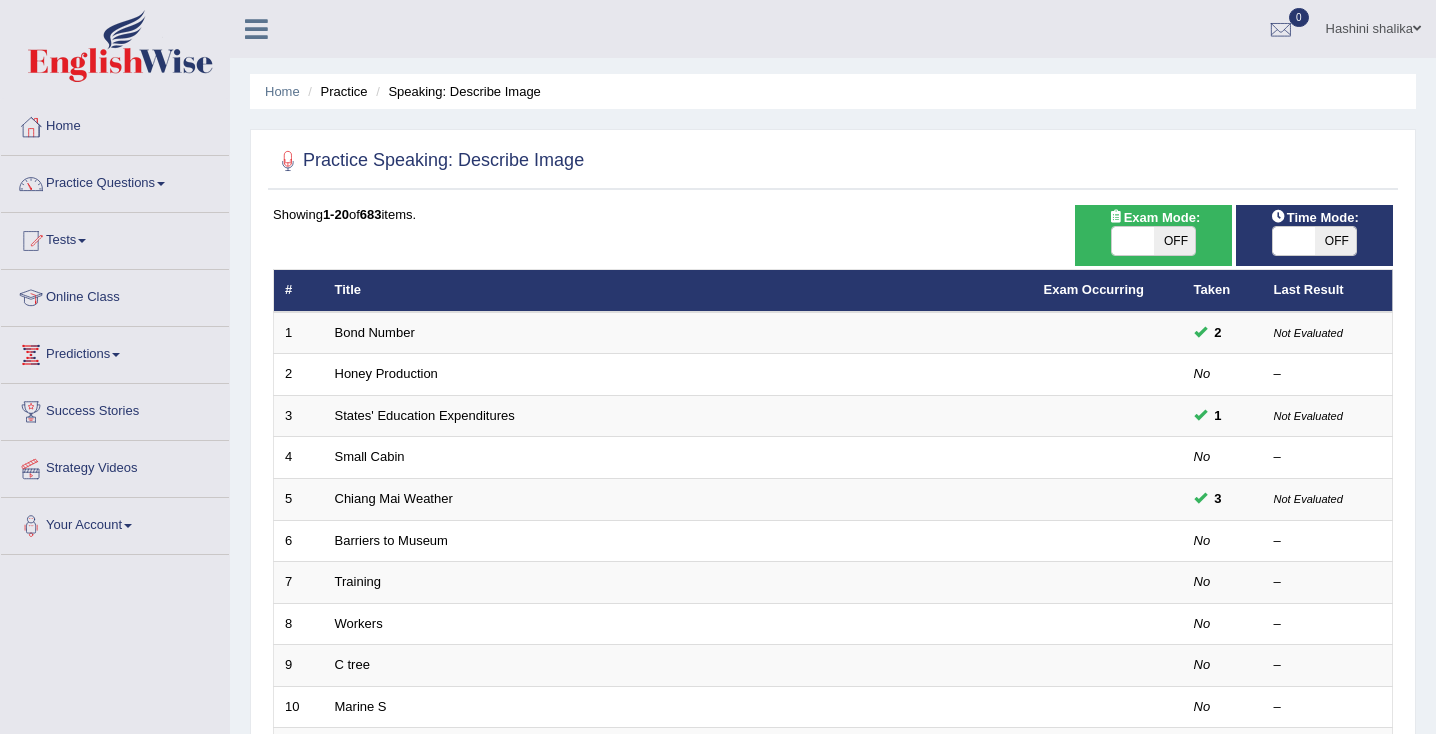 click on "OFF" at bounding box center (1336, 241) 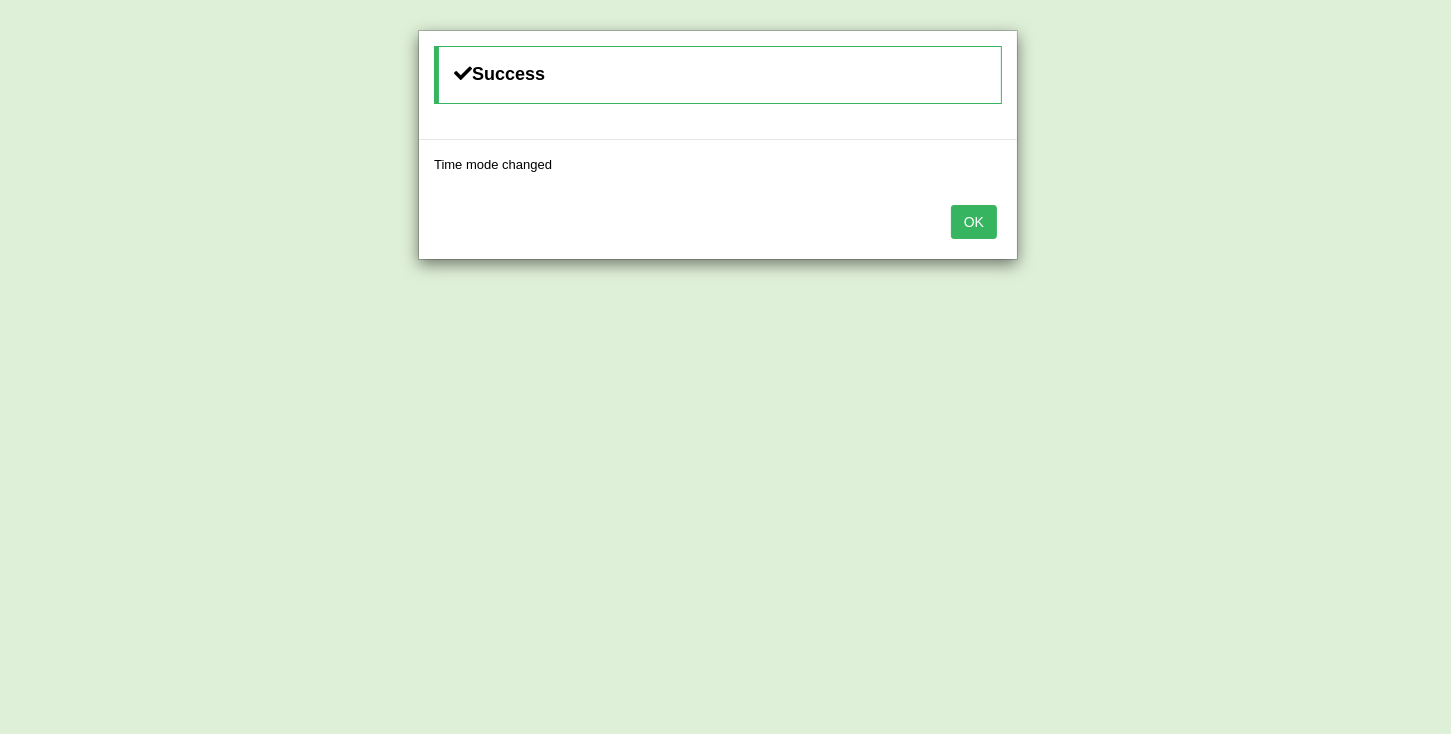 click on "OK" at bounding box center (974, 222) 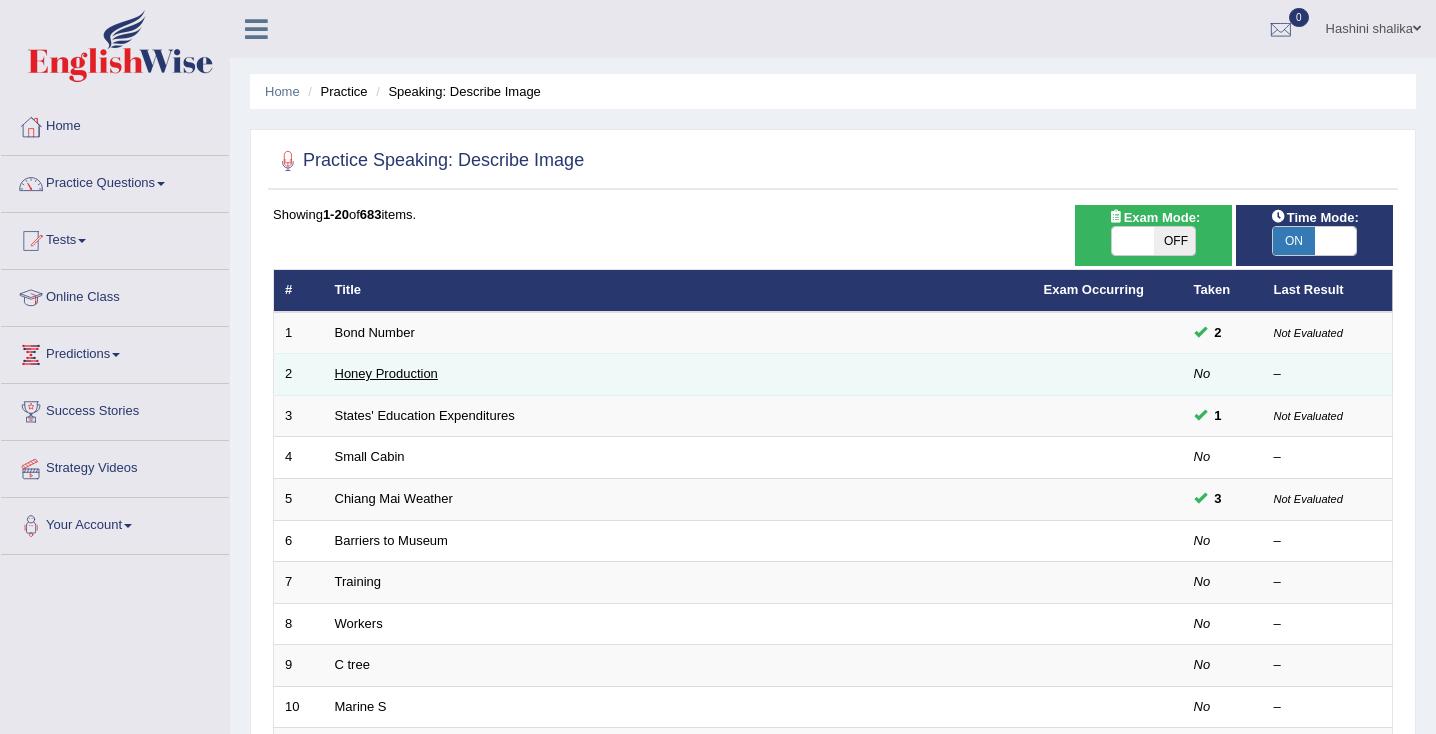 click on "Honey Production" at bounding box center [386, 373] 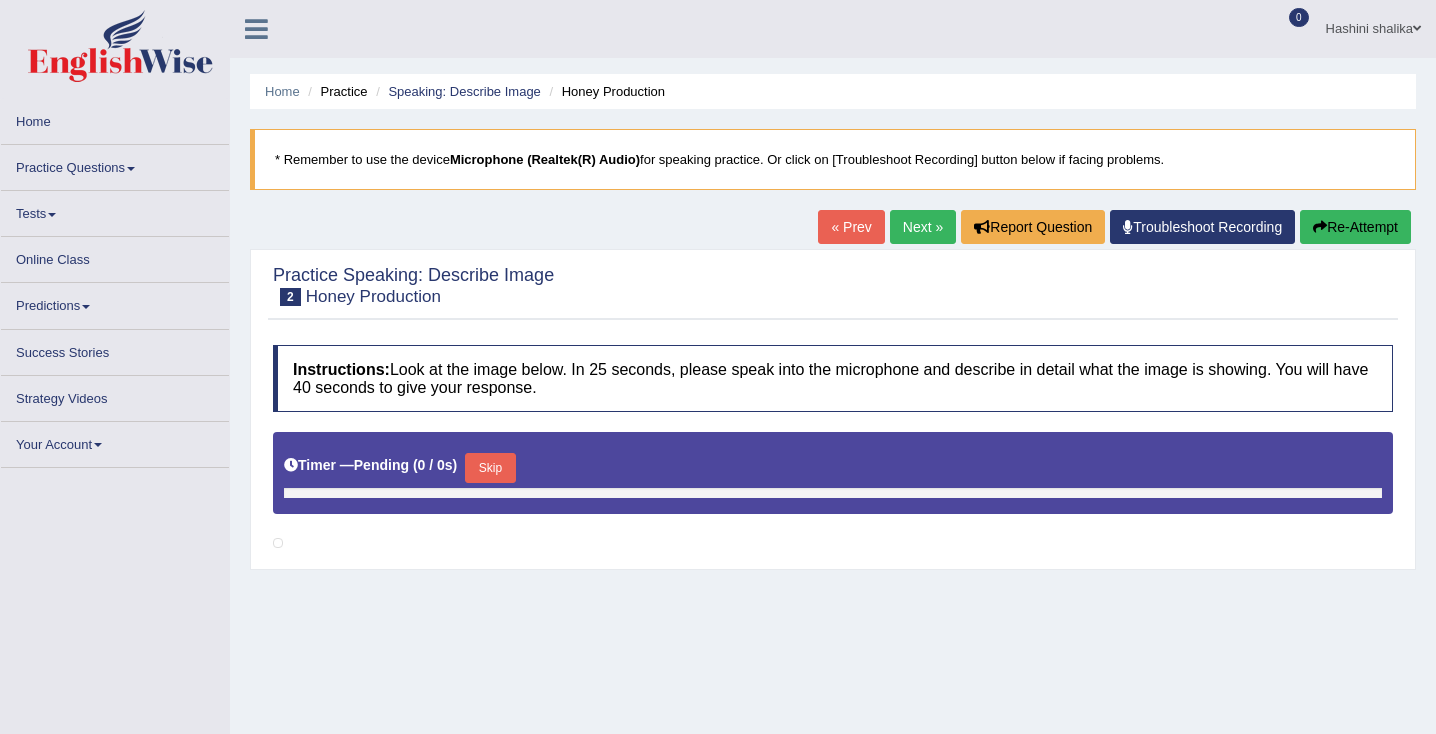 scroll, scrollTop: 0, scrollLeft: 0, axis: both 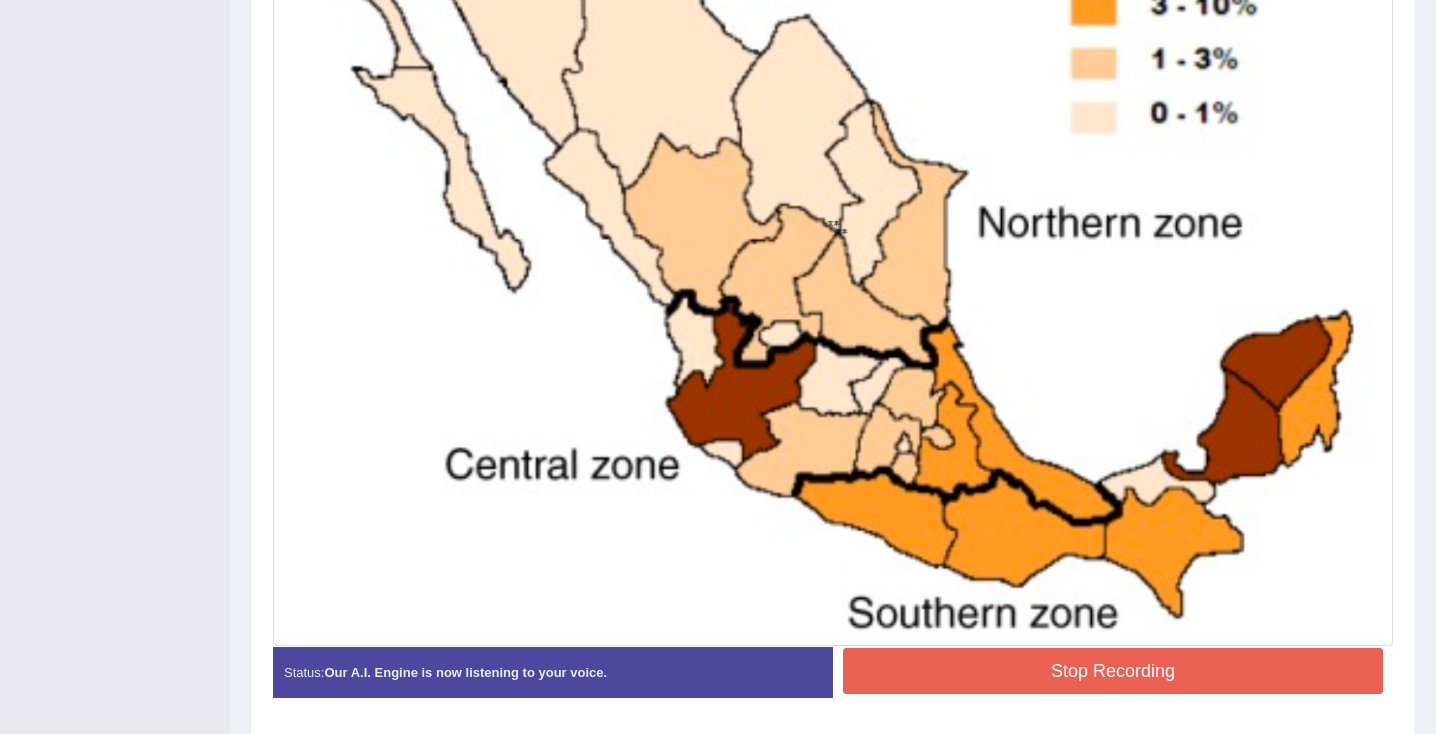 click on "Stop Recording" at bounding box center [1113, 671] 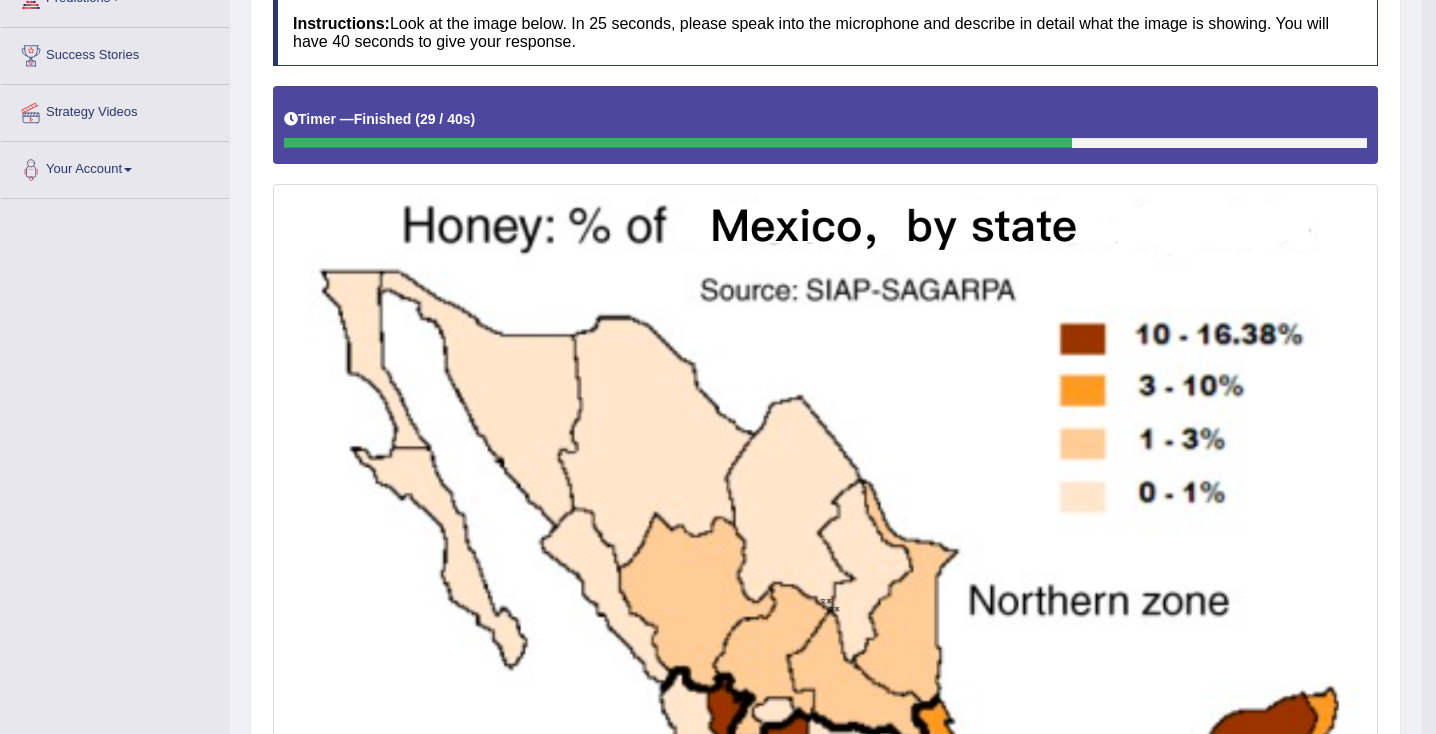 scroll, scrollTop: 279, scrollLeft: 0, axis: vertical 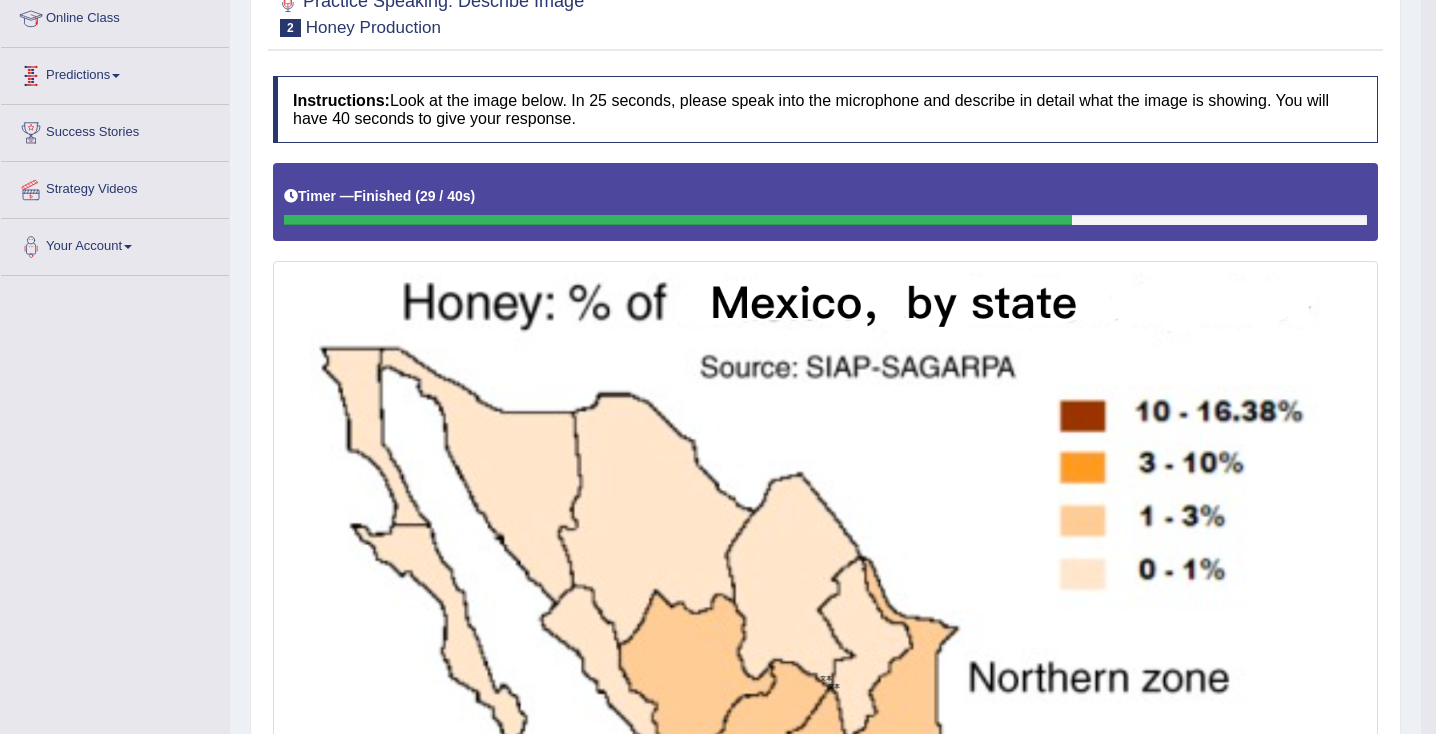 click on "Predictions" at bounding box center (115, 73) 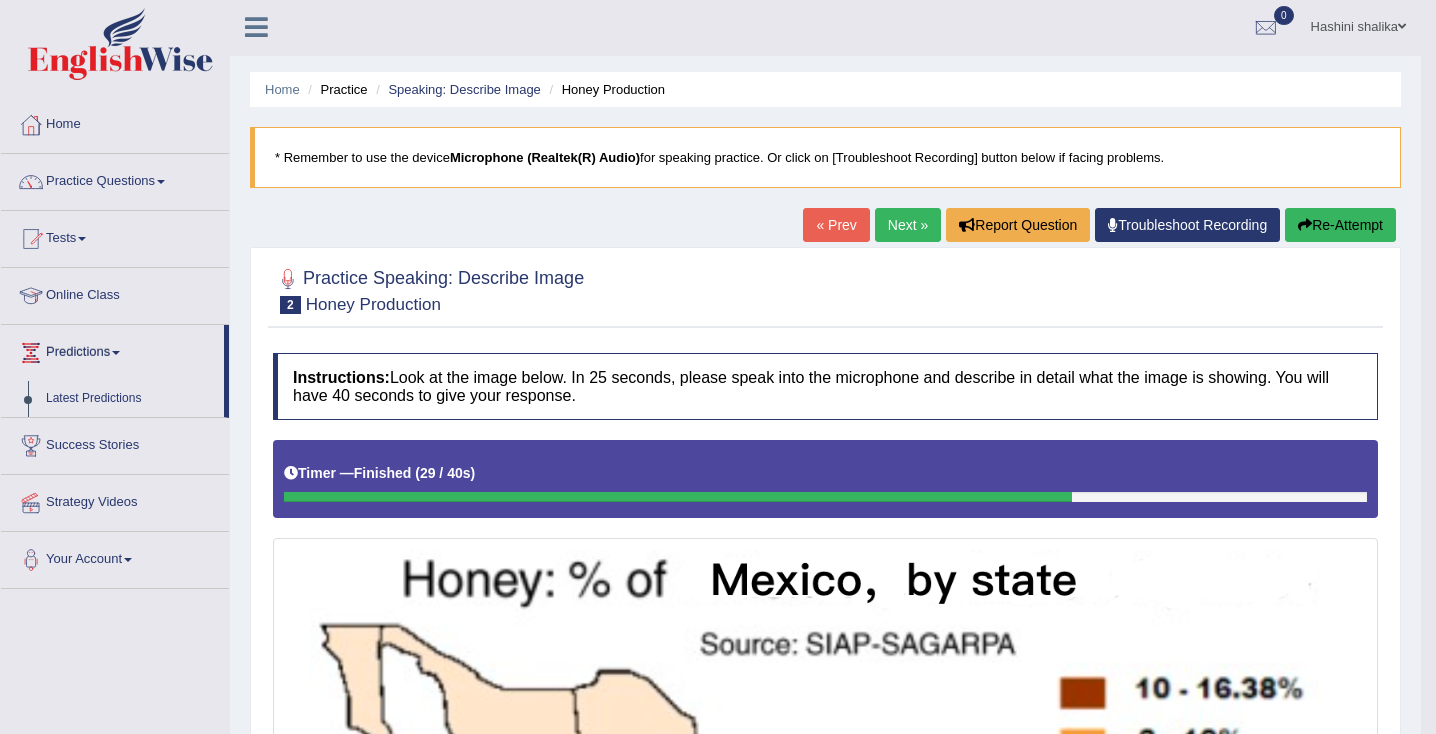 scroll, scrollTop: 0, scrollLeft: 0, axis: both 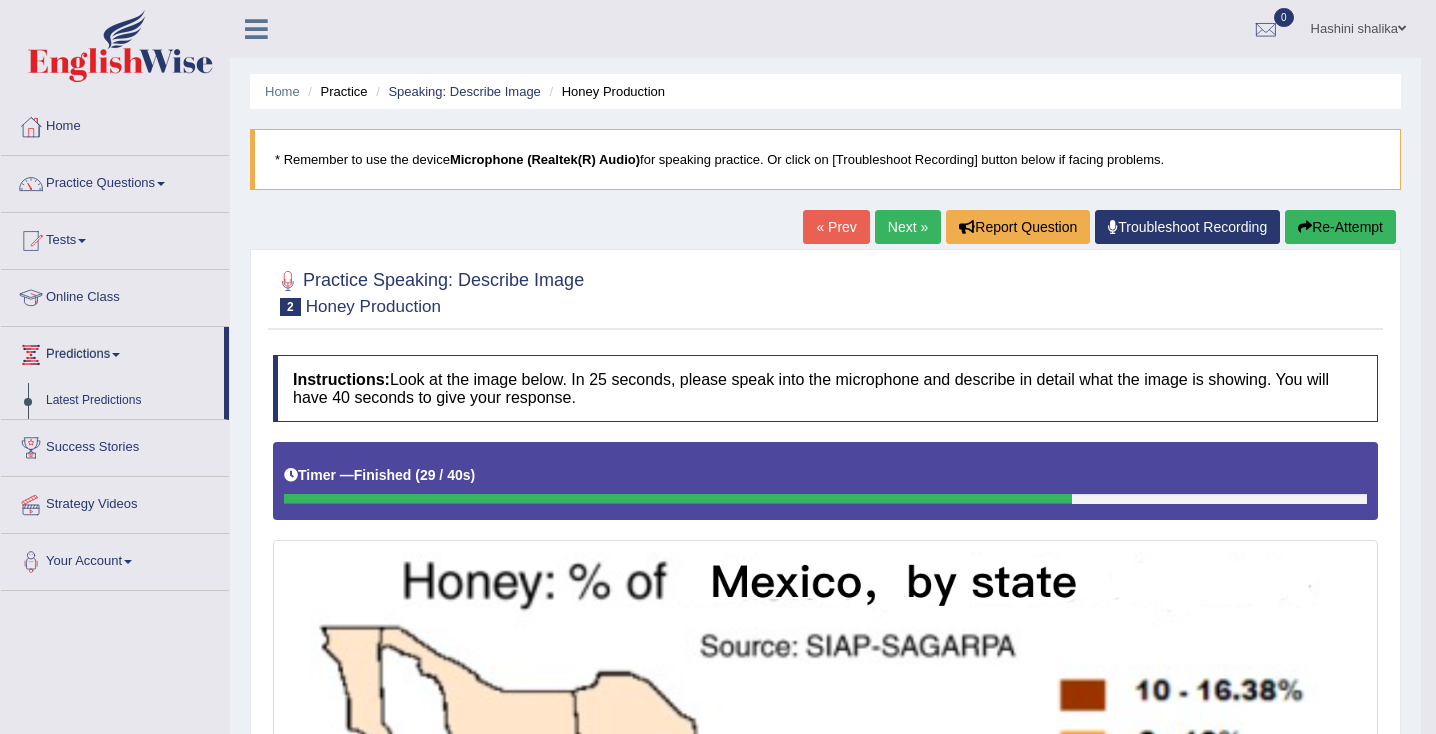 click on "Next »" at bounding box center [908, 227] 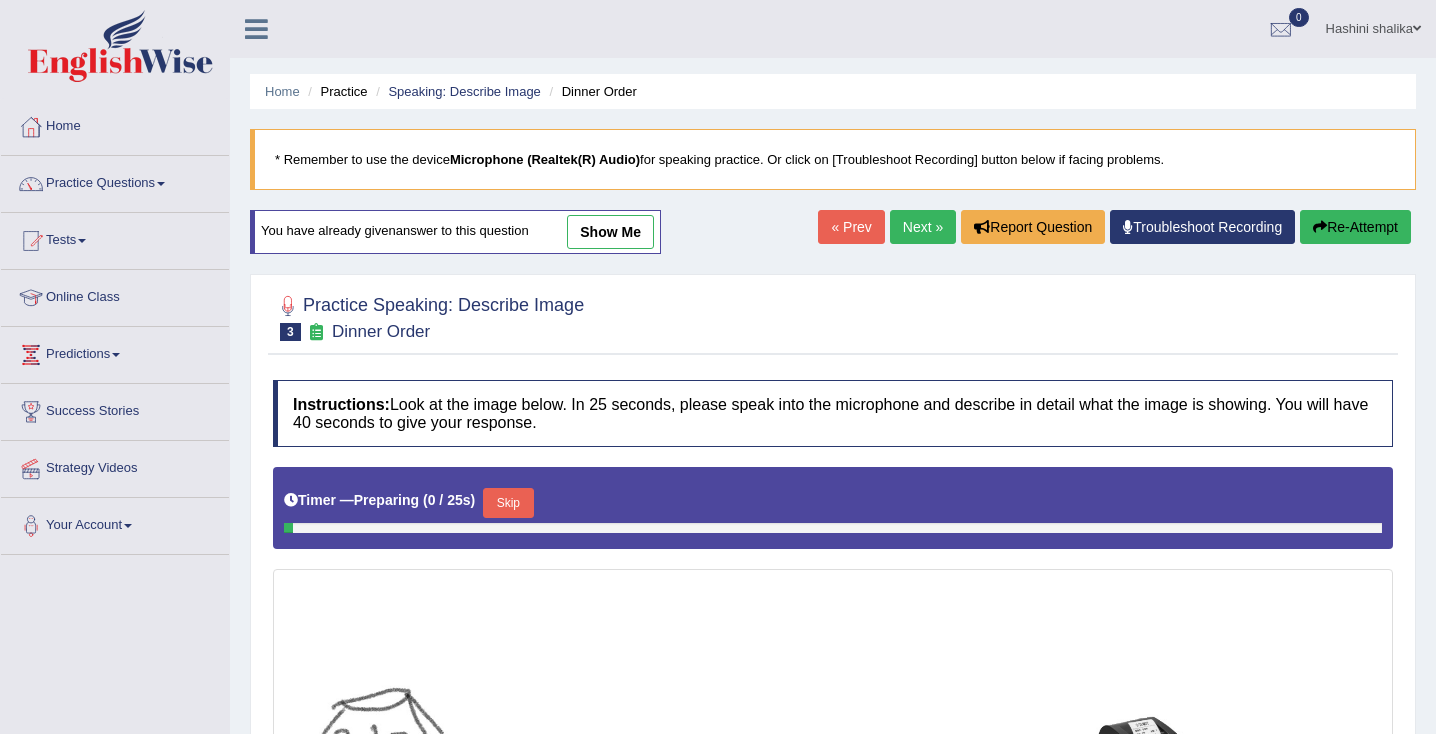 scroll, scrollTop: 0, scrollLeft: 0, axis: both 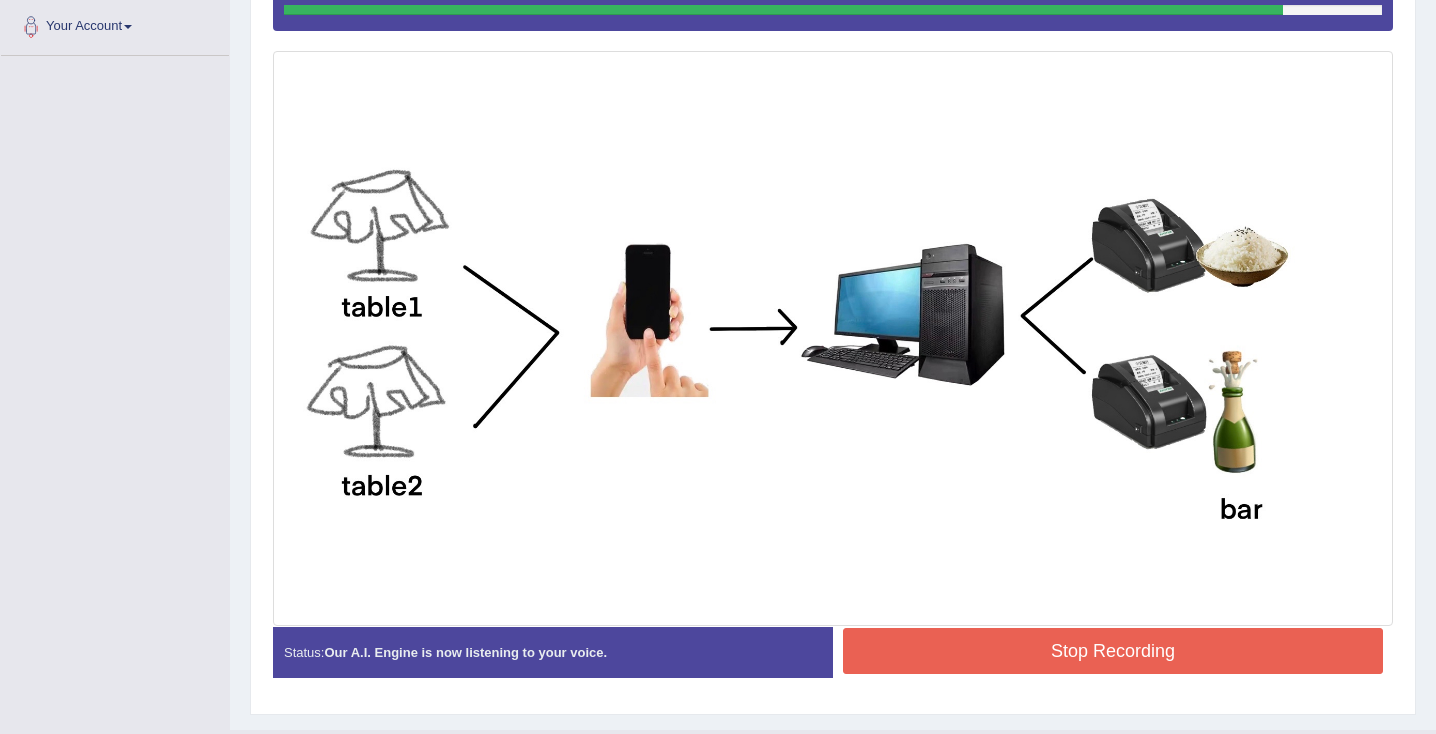 click on "Stop Recording" at bounding box center (1113, 651) 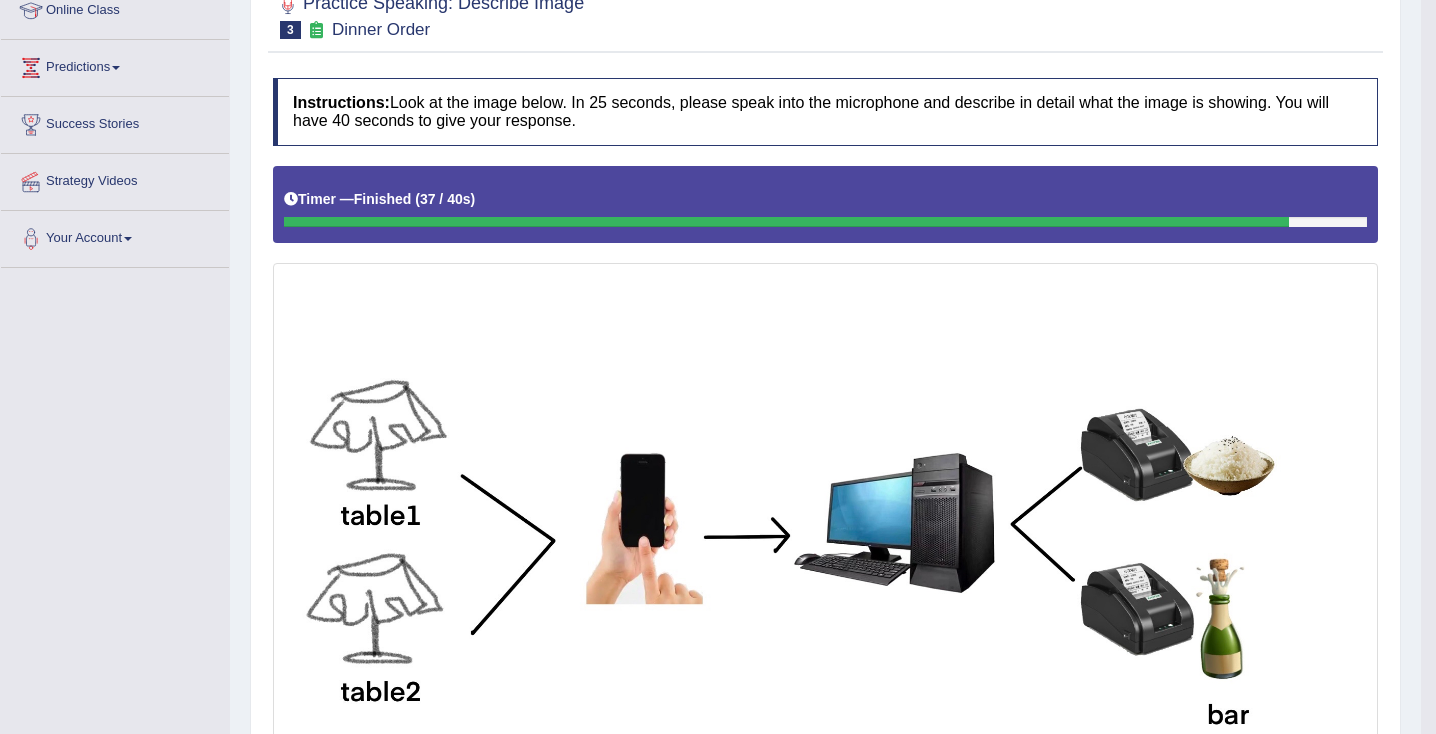 scroll, scrollTop: 283, scrollLeft: 0, axis: vertical 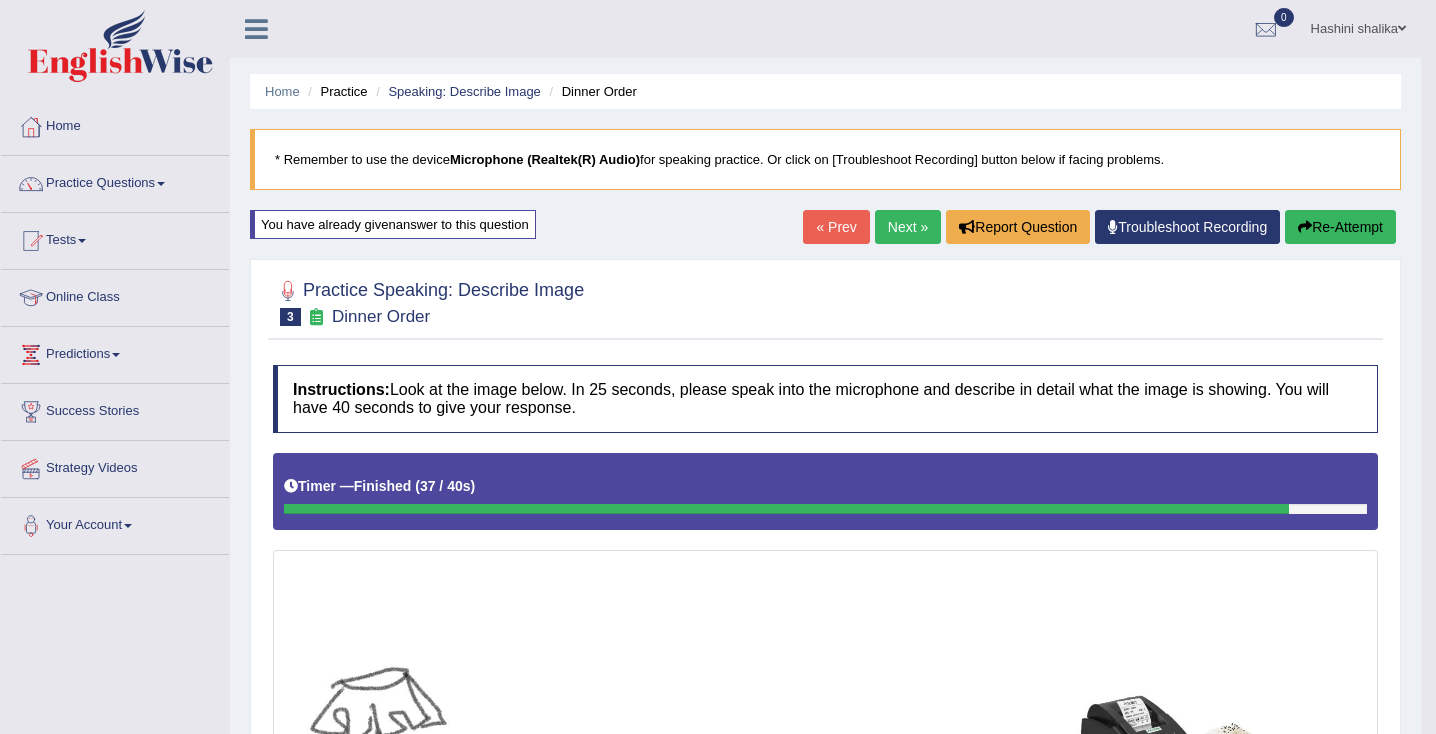 click on "Next »" at bounding box center [908, 227] 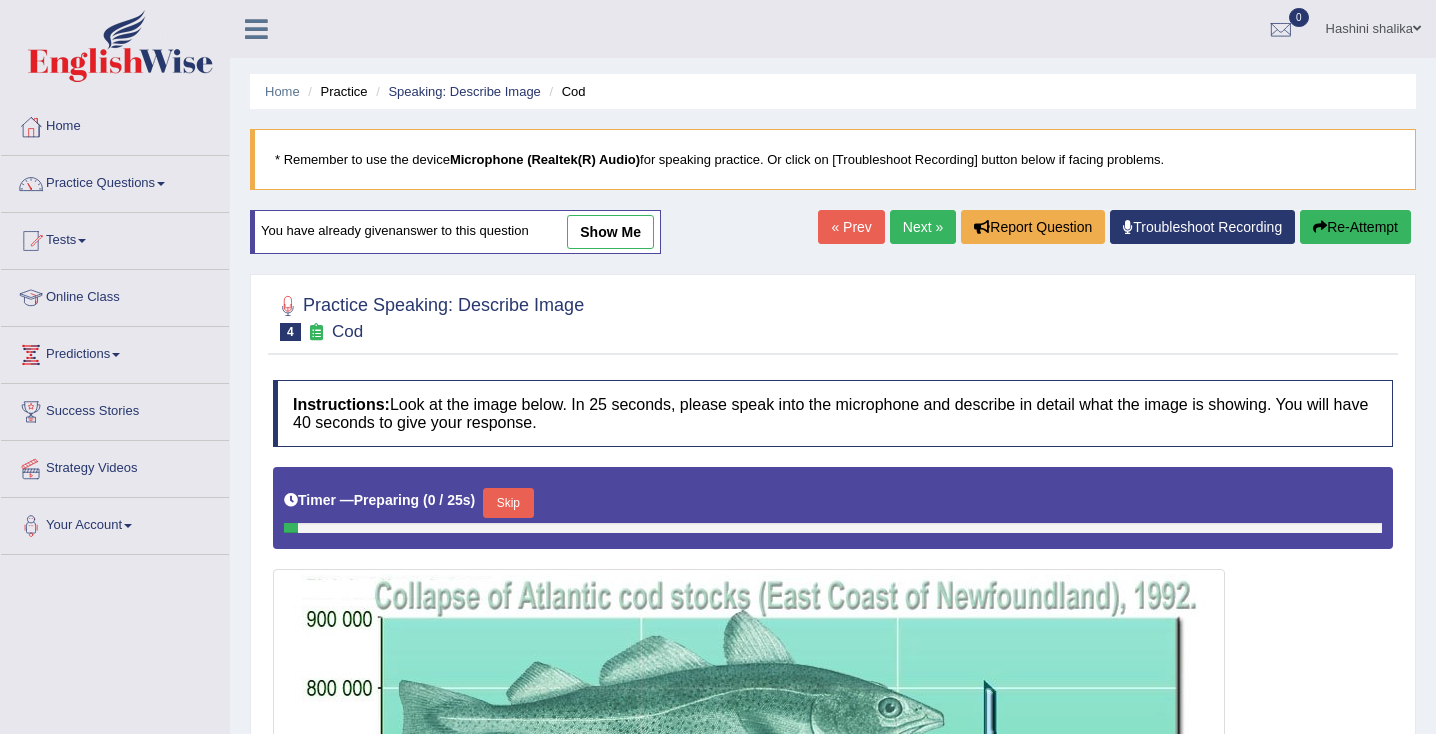 scroll, scrollTop: 0, scrollLeft: 0, axis: both 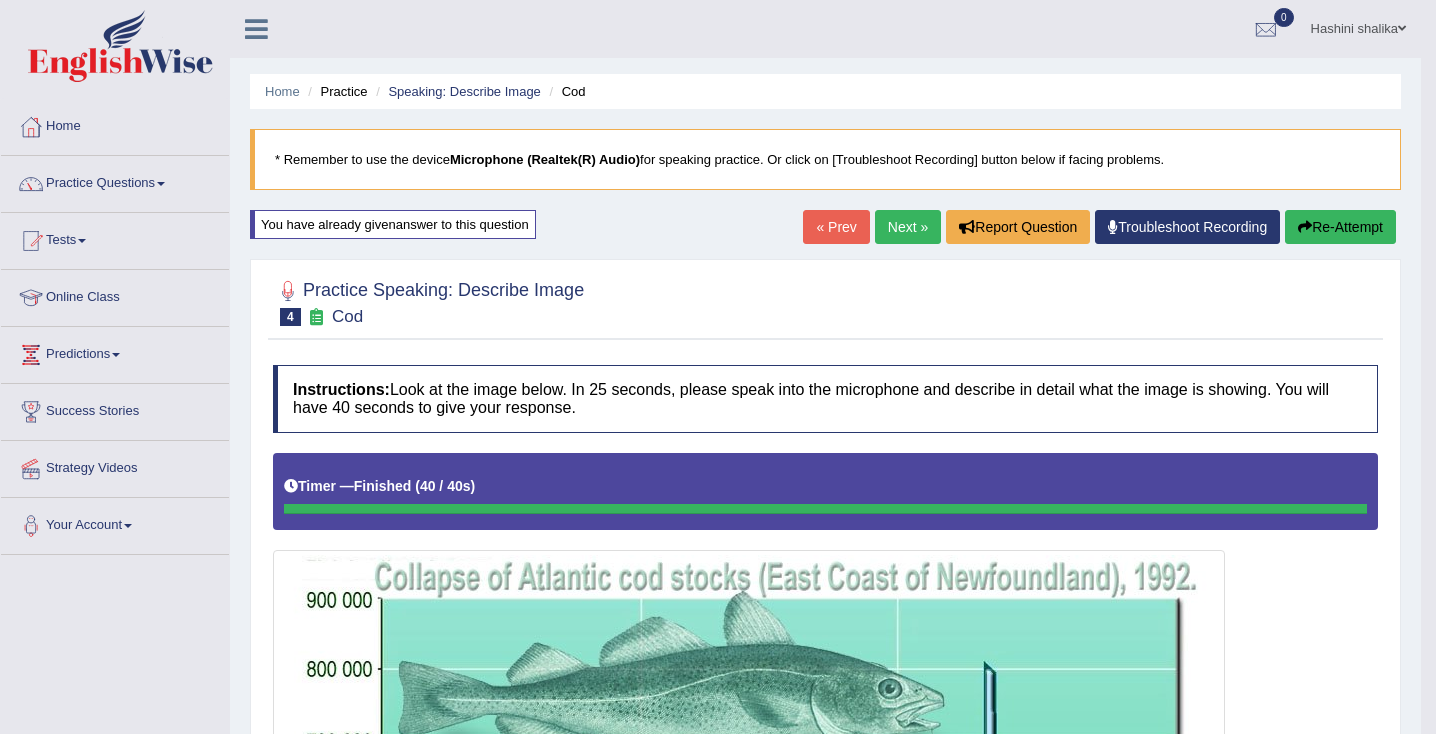 click on "Next »" at bounding box center [908, 227] 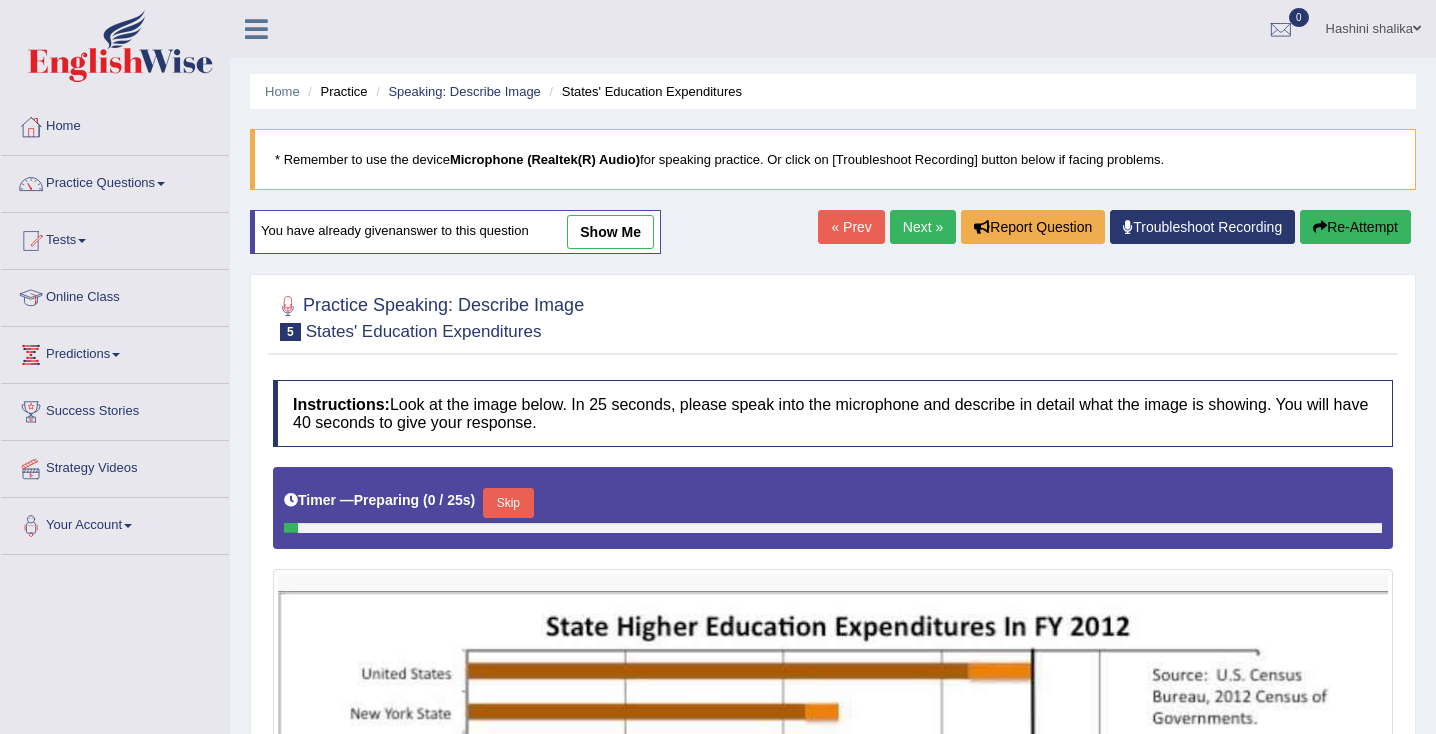 scroll, scrollTop: 0, scrollLeft: 0, axis: both 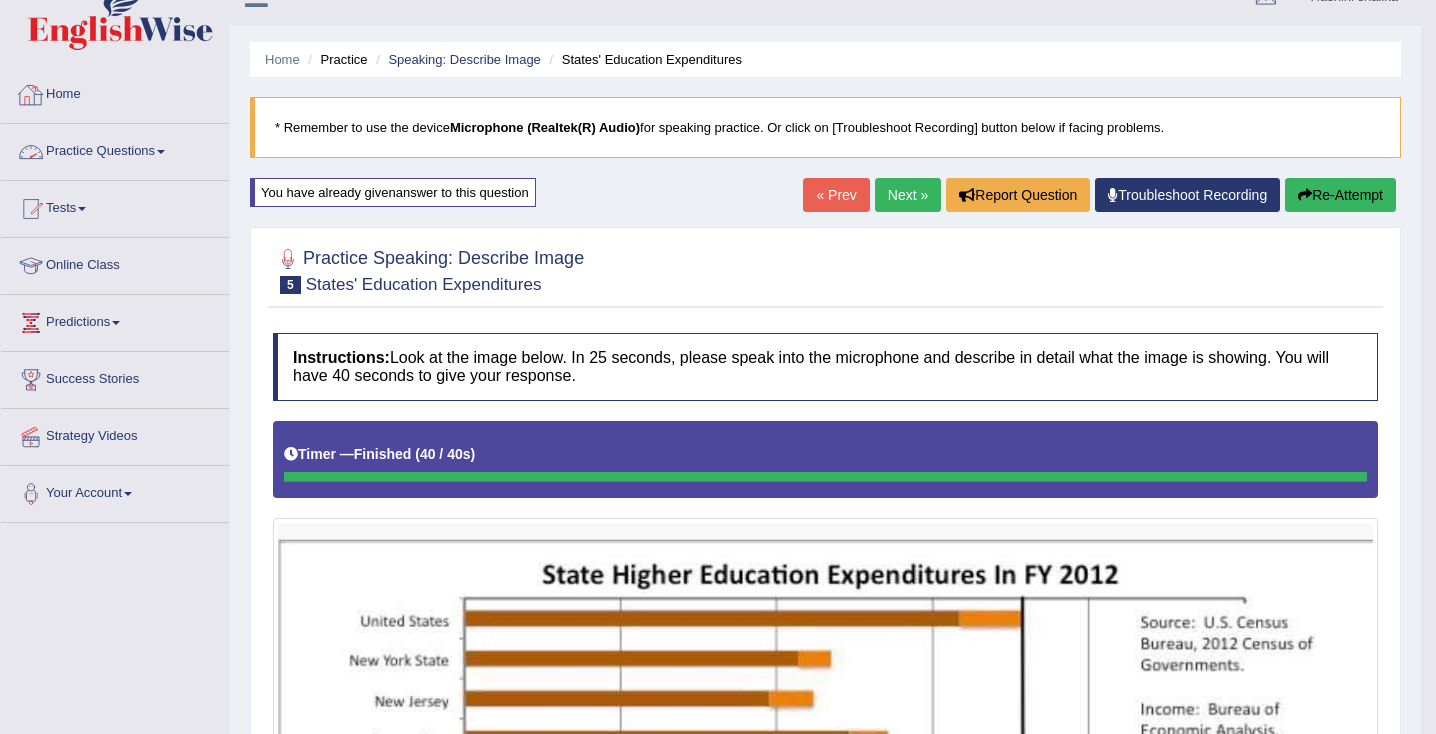 click on "Practice Questions" at bounding box center [115, 149] 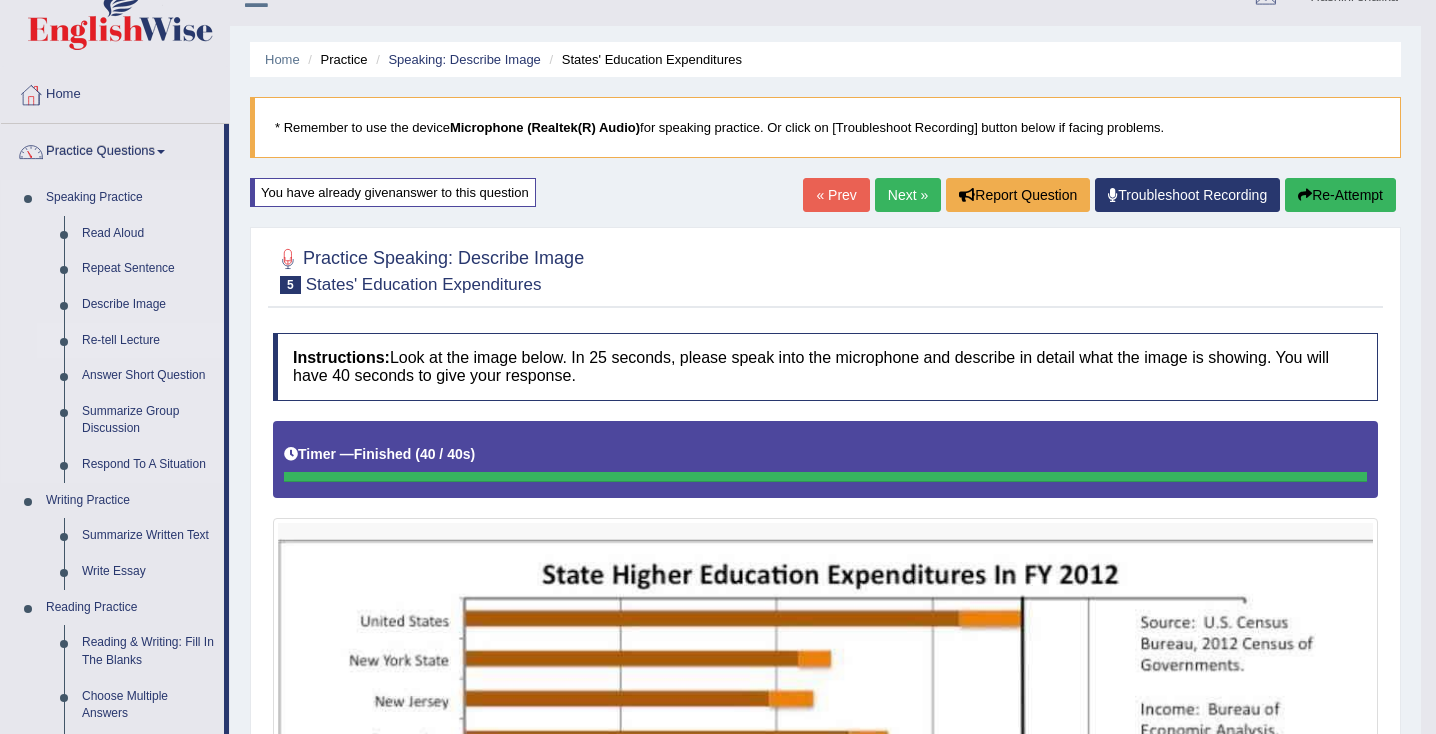 click on "Re-tell Lecture" at bounding box center [148, 341] 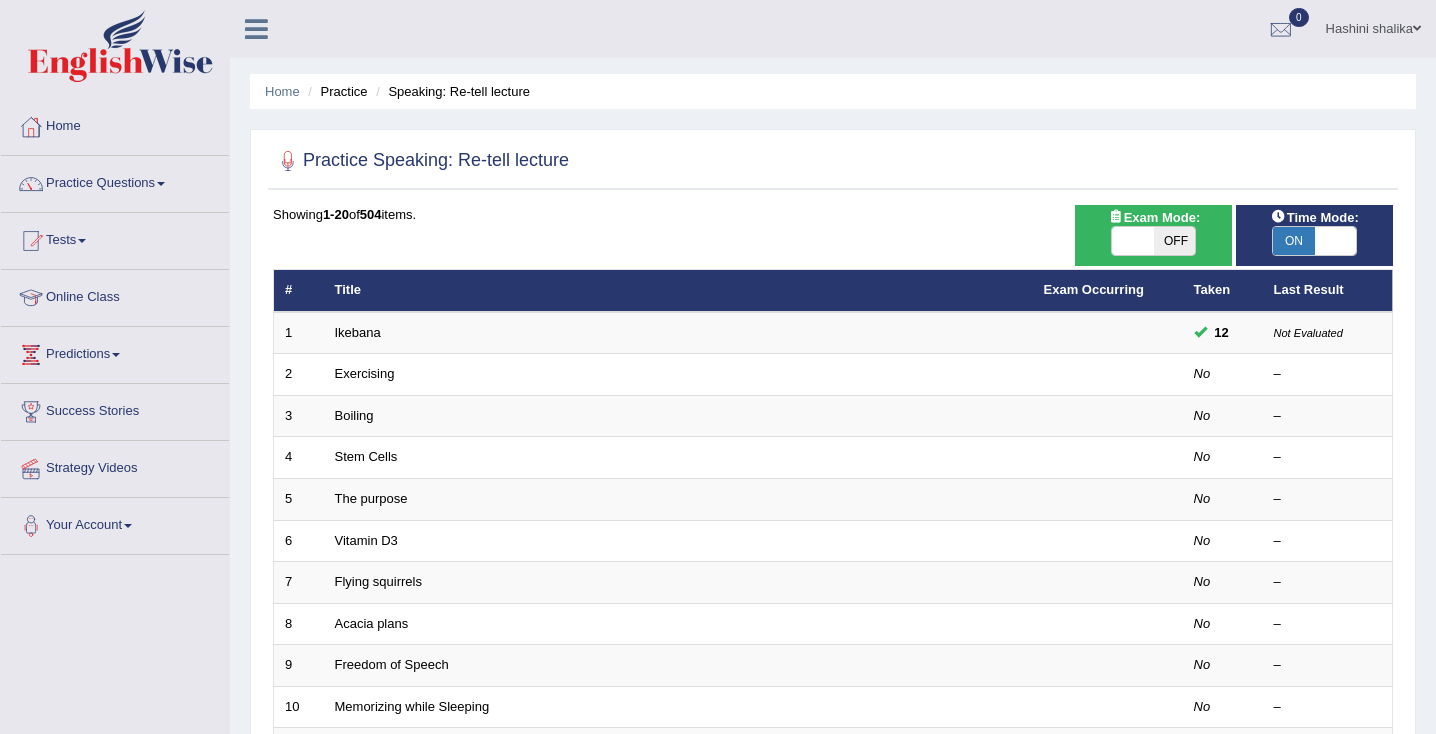 scroll, scrollTop: 0, scrollLeft: 0, axis: both 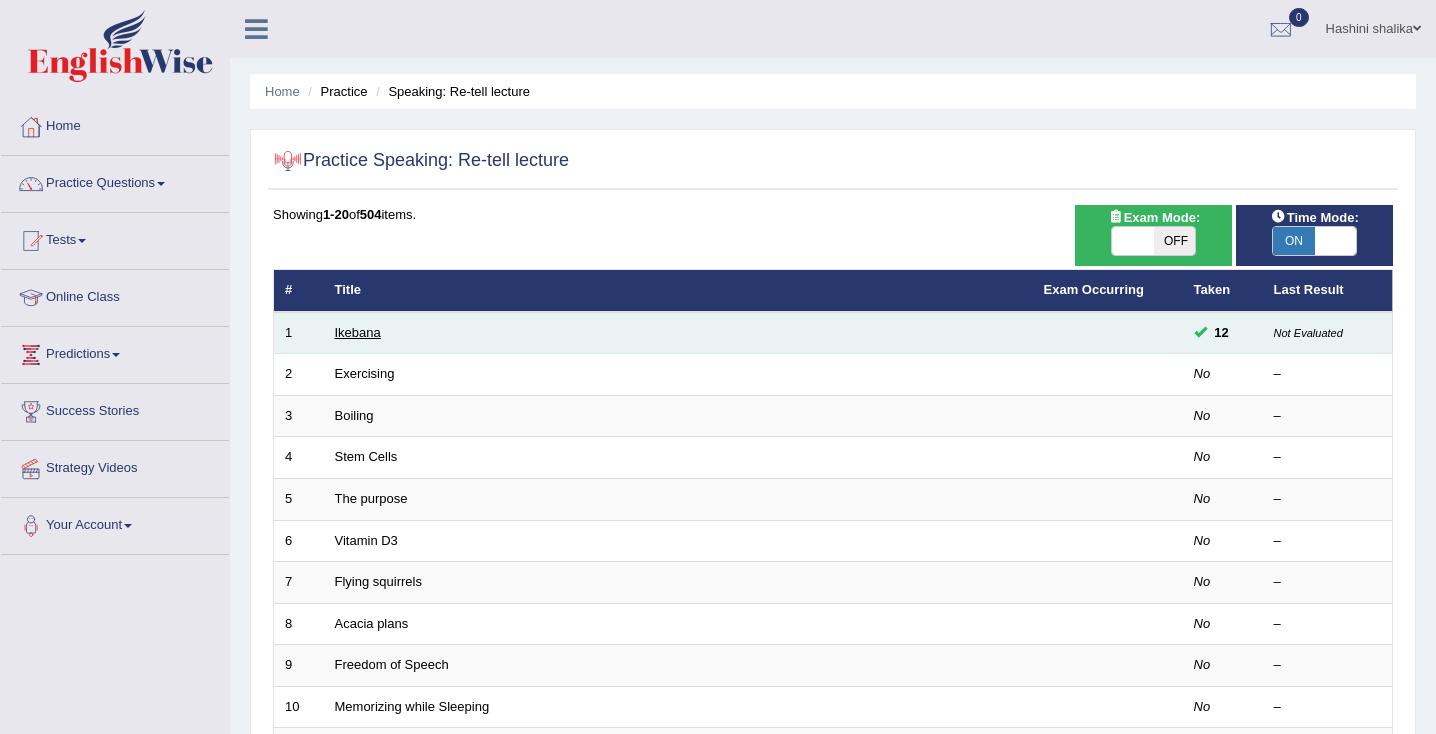 click on "Ikebana" at bounding box center [358, 332] 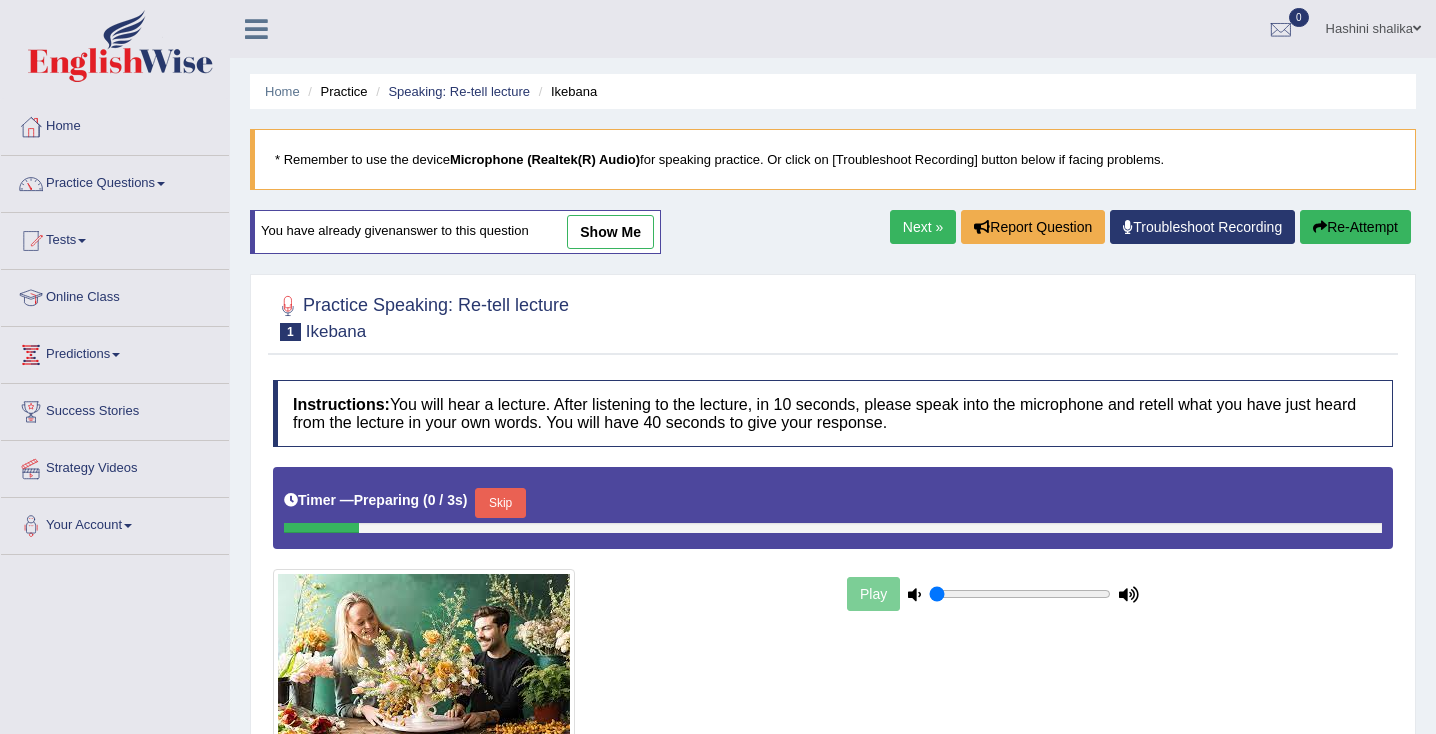 scroll, scrollTop: 0, scrollLeft: 0, axis: both 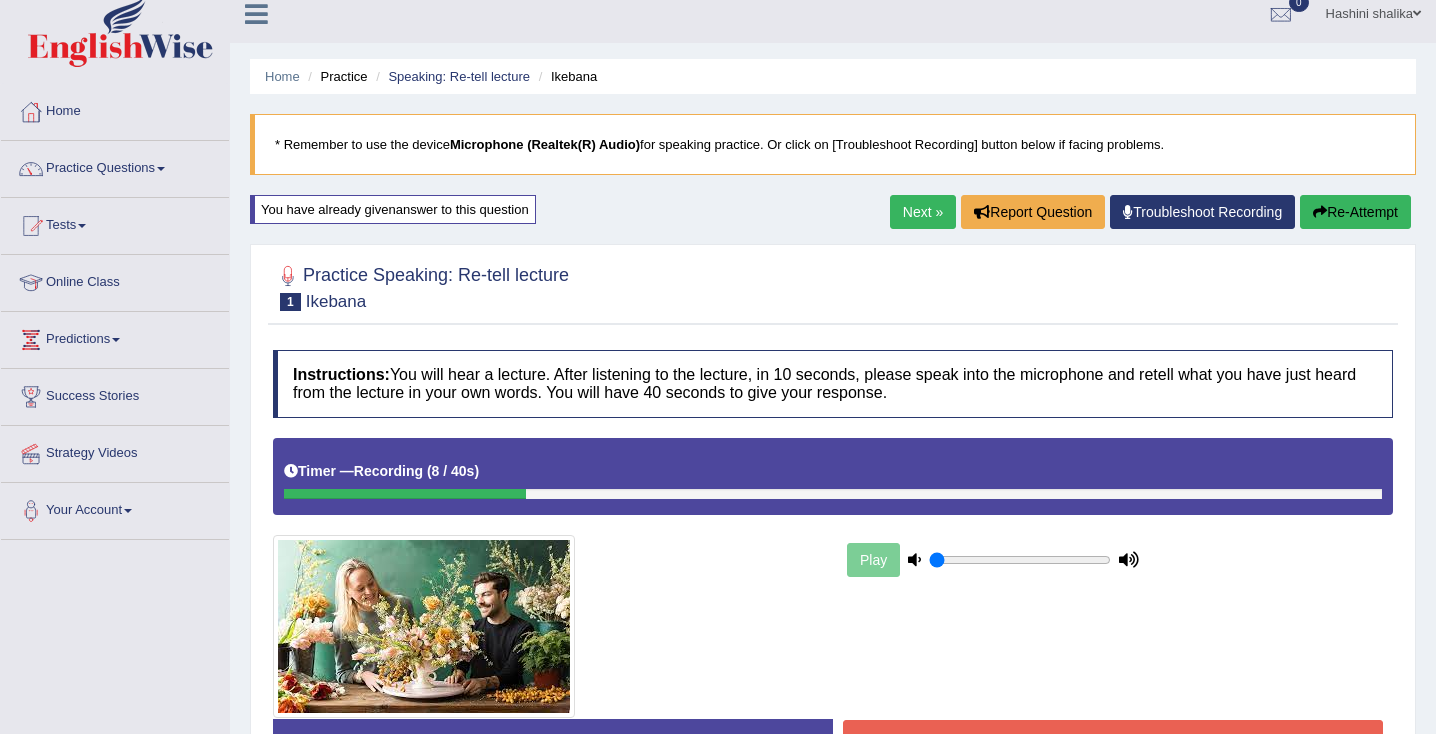 click on "Re-Attempt" at bounding box center [1355, 212] 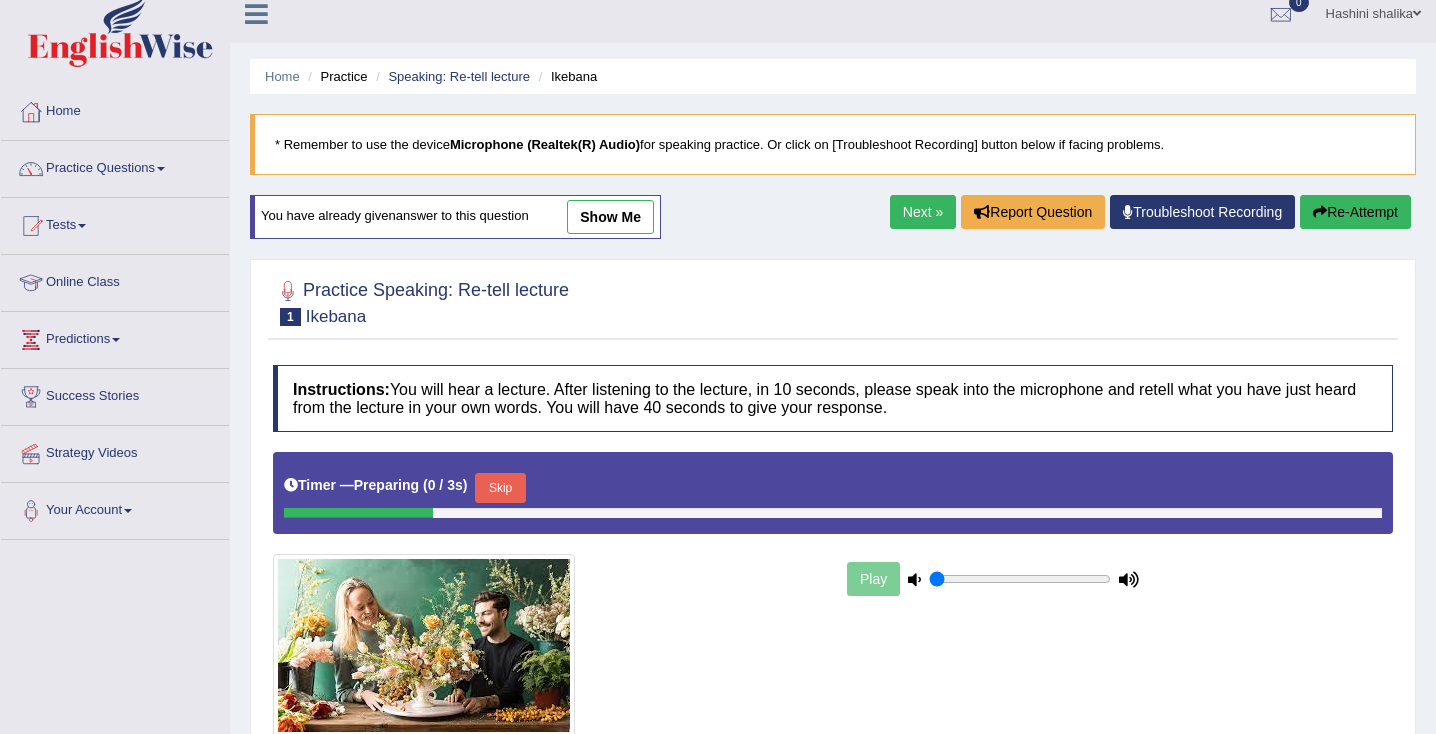 scroll, scrollTop: 15, scrollLeft: 0, axis: vertical 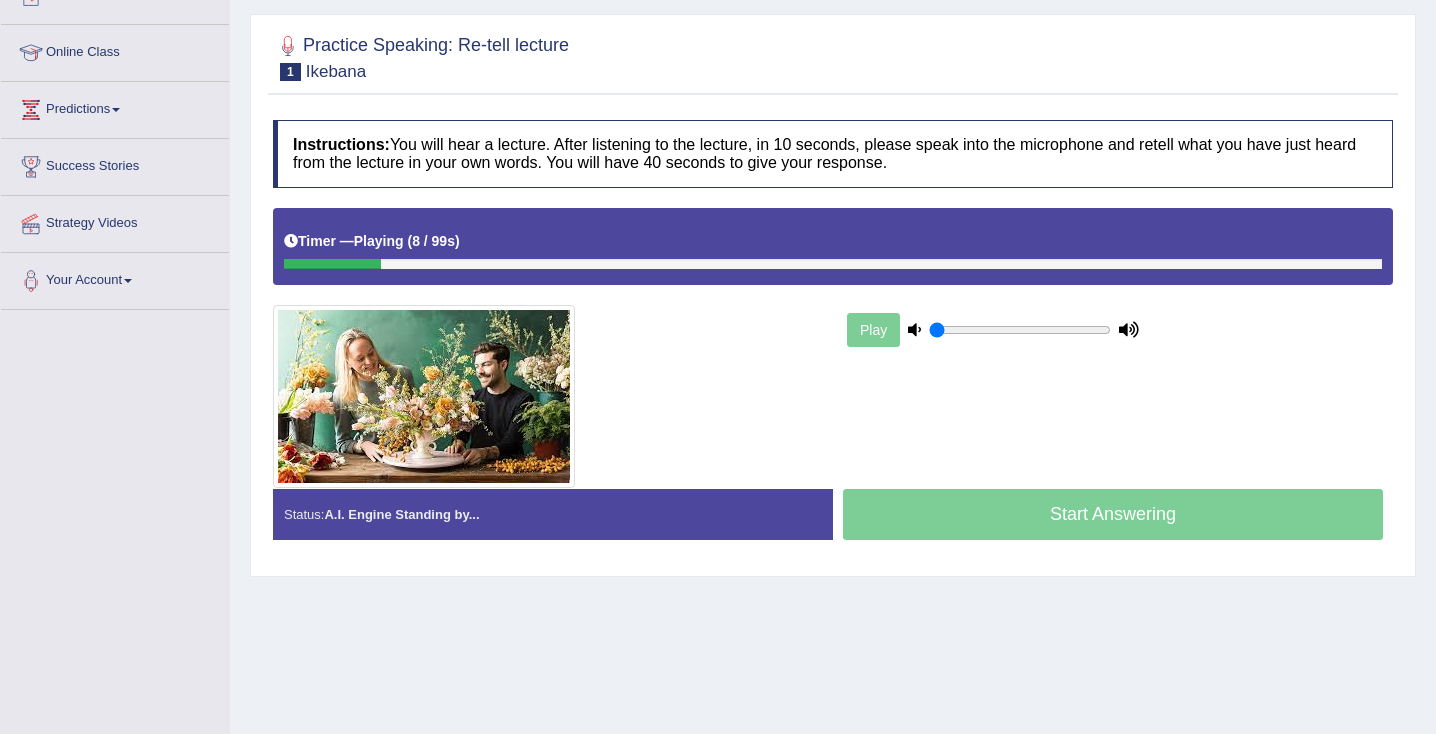 click at bounding box center (914, 329) 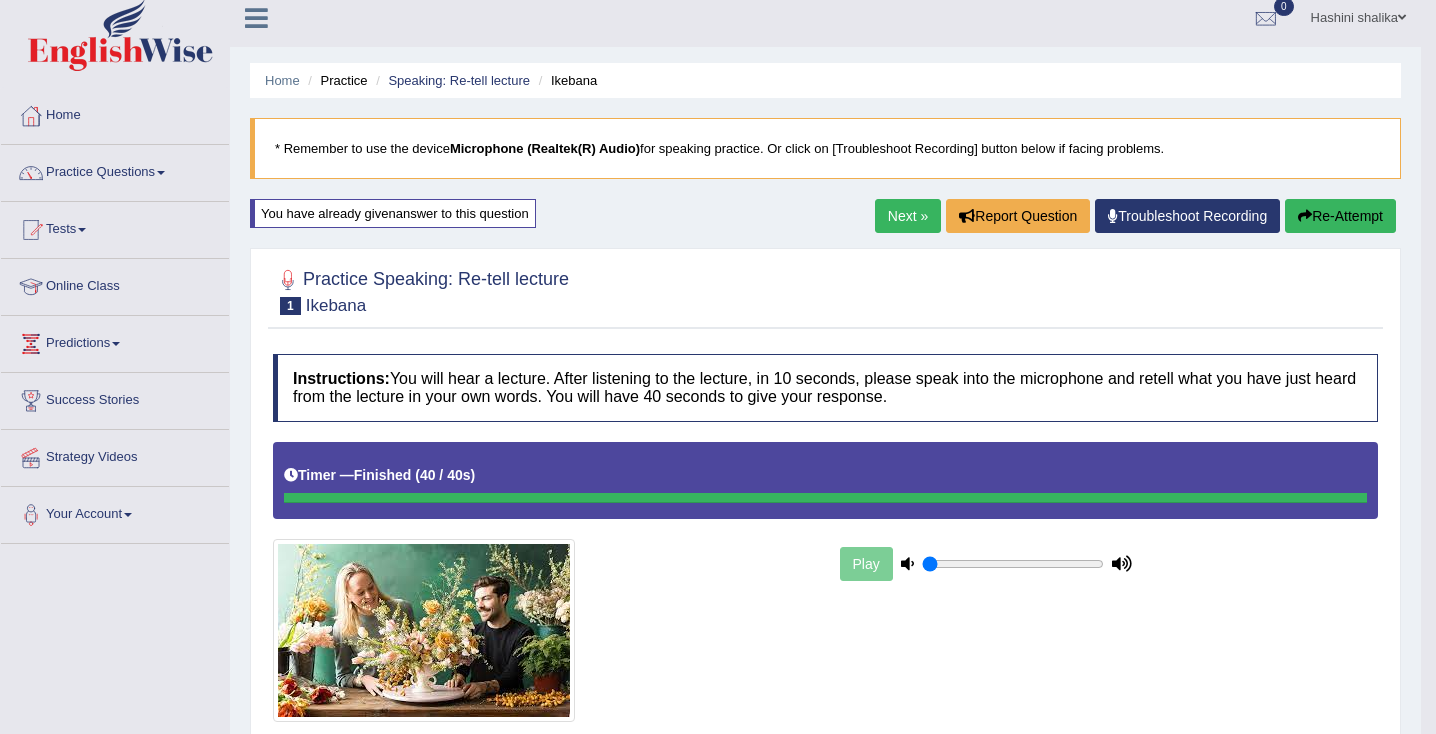scroll, scrollTop: 245, scrollLeft: 0, axis: vertical 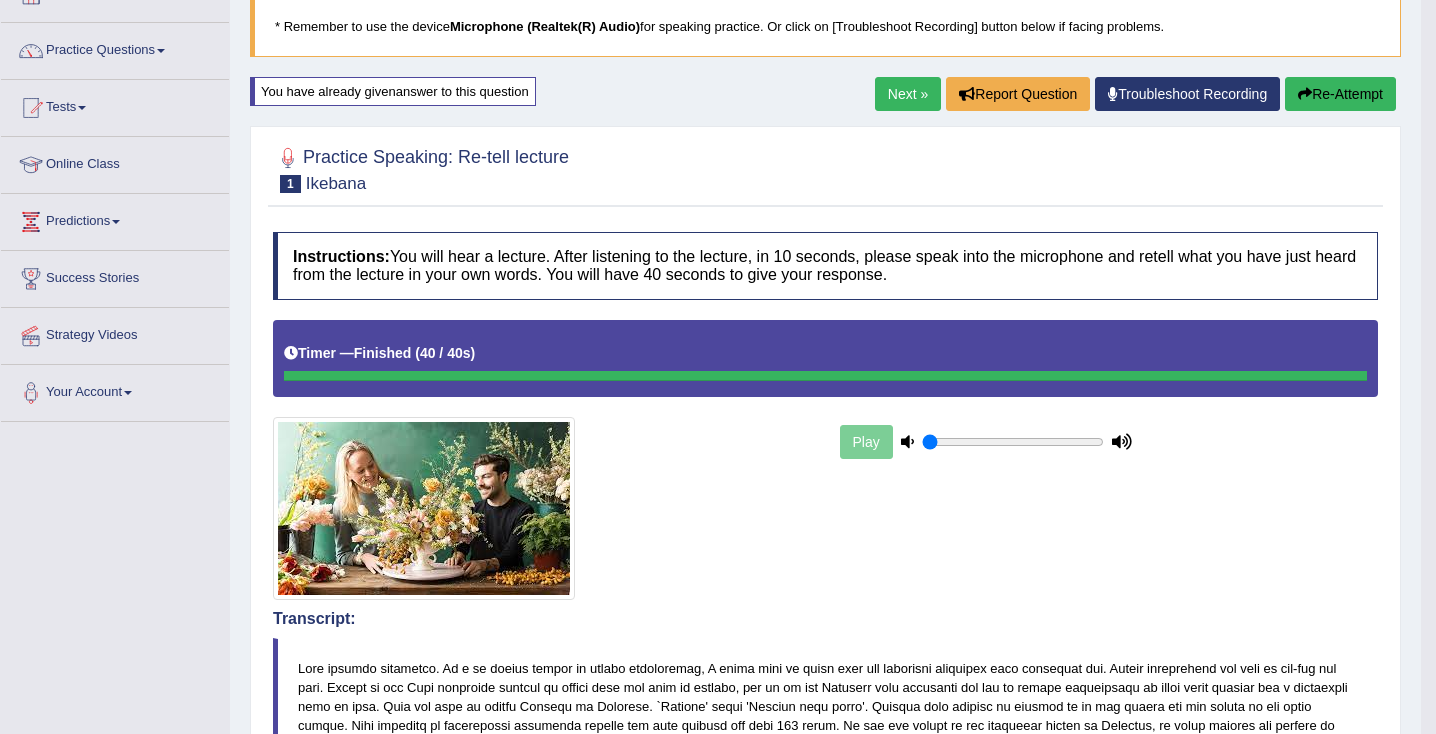click on "Re-Attempt" at bounding box center (1340, 94) 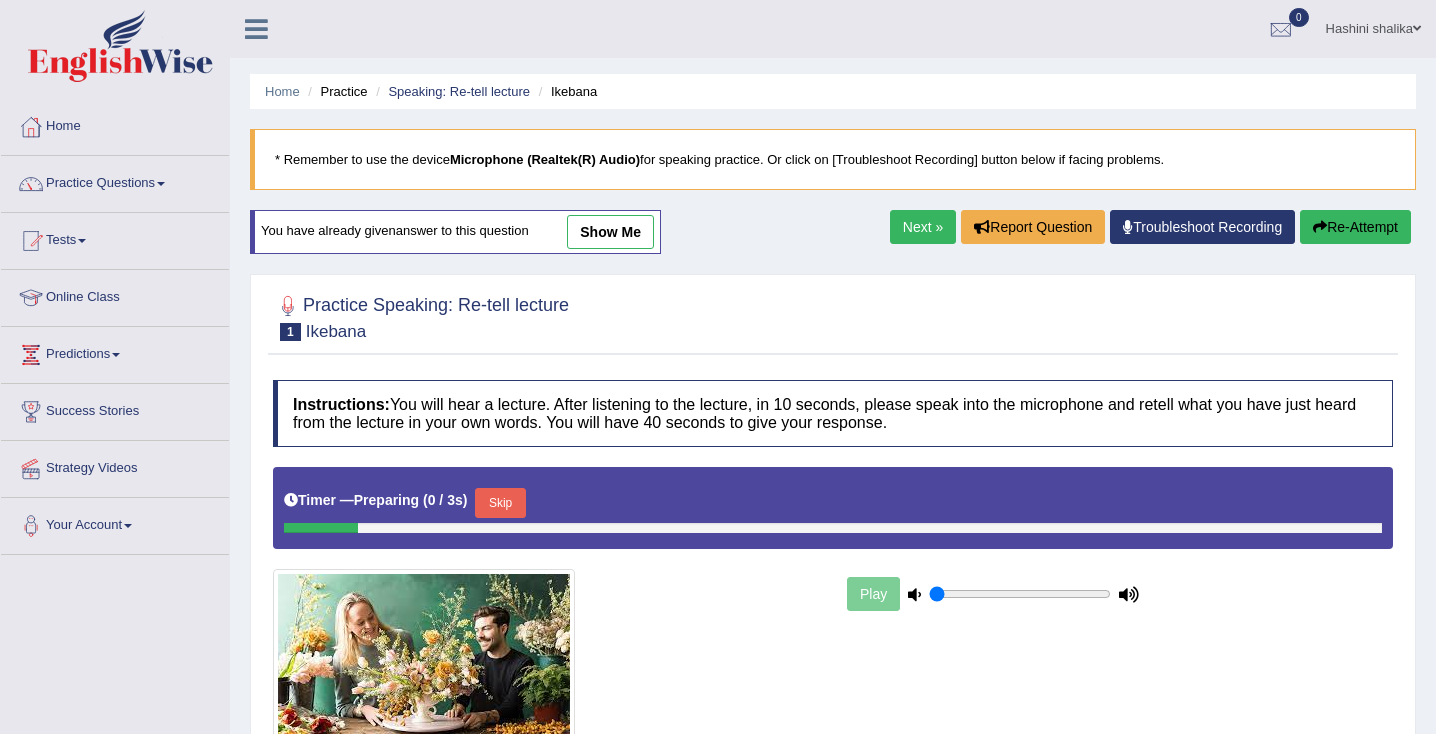 scroll, scrollTop: 133, scrollLeft: 0, axis: vertical 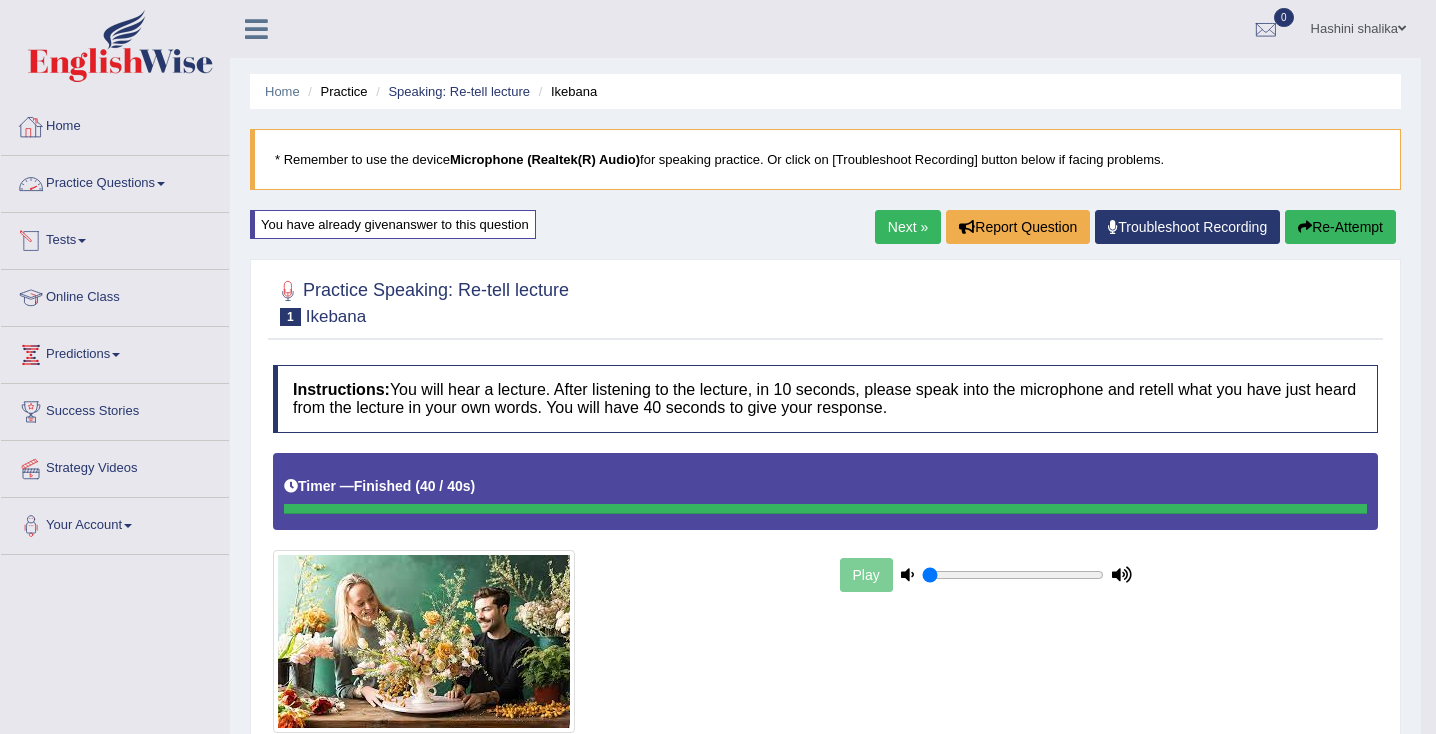 click on "Practice Questions" at bounding box center (115, 181) 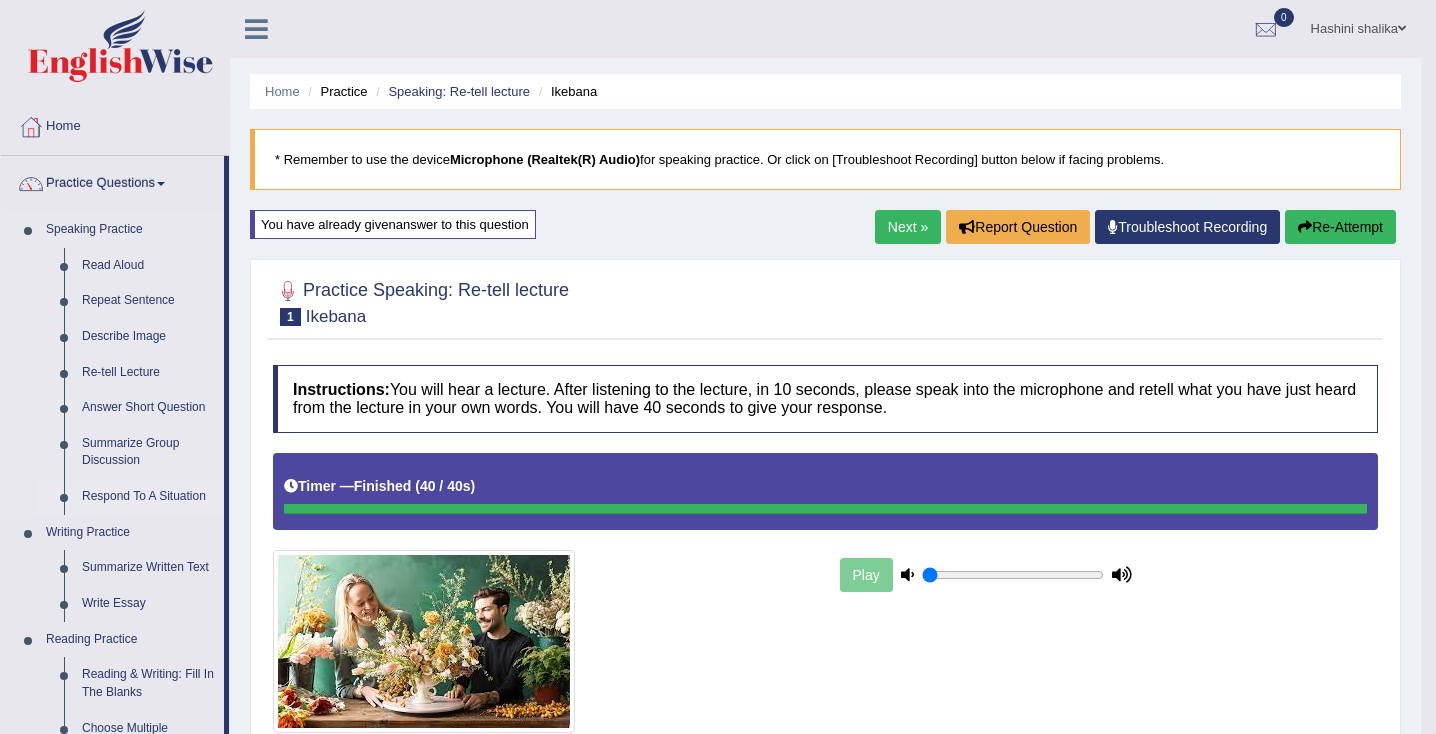 click on "Respond To A Situation" at bounding box center [148, 497] 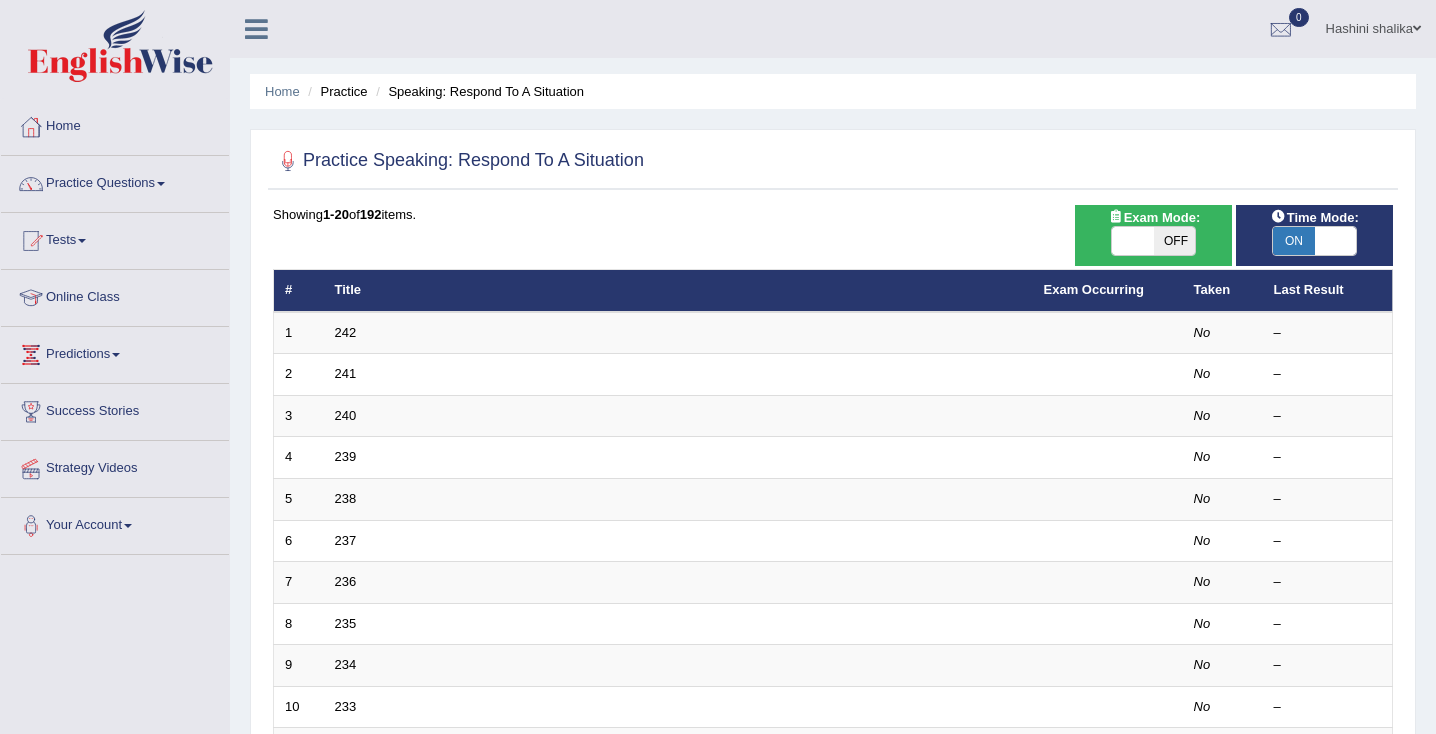 scroll, scrollTop: 0, scrollLeft: 0, axis: both 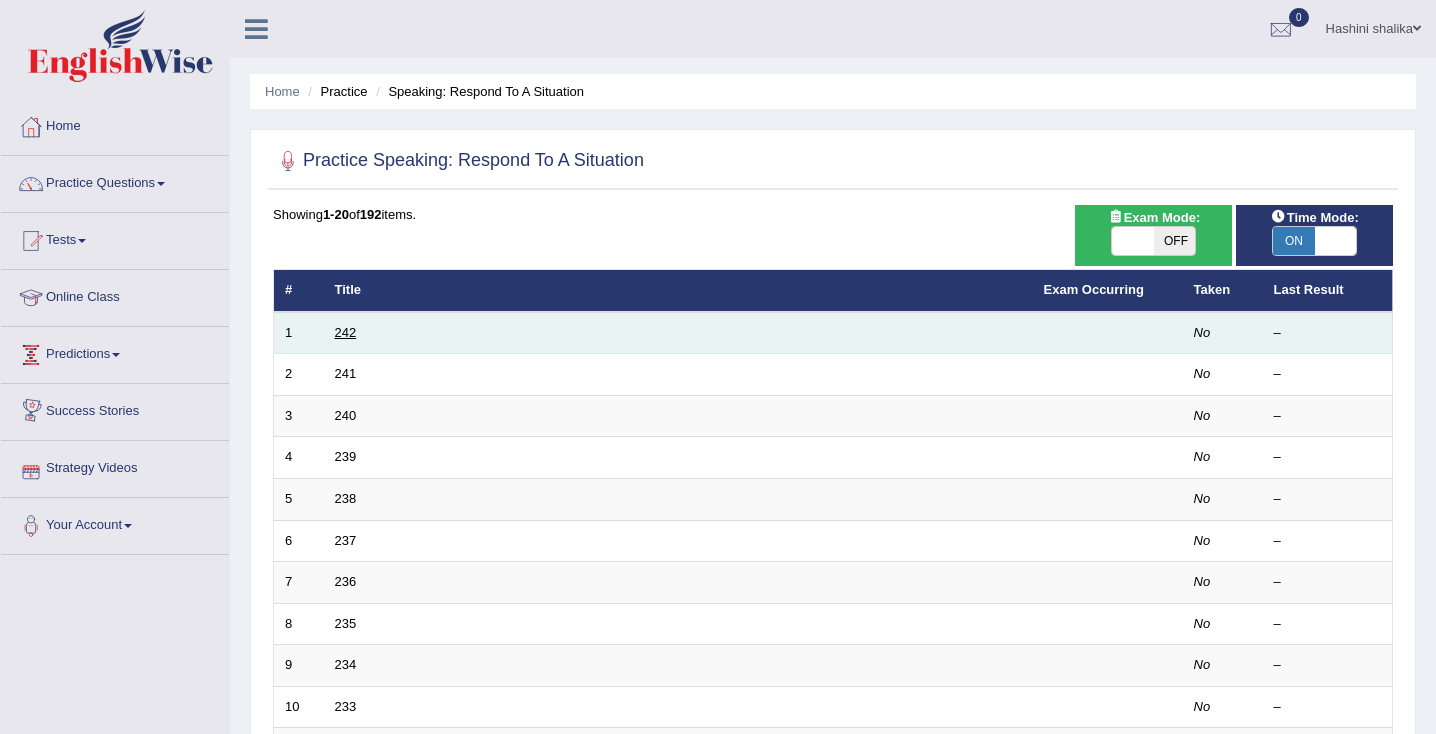 click on "242" at bounding box center (346, 332) 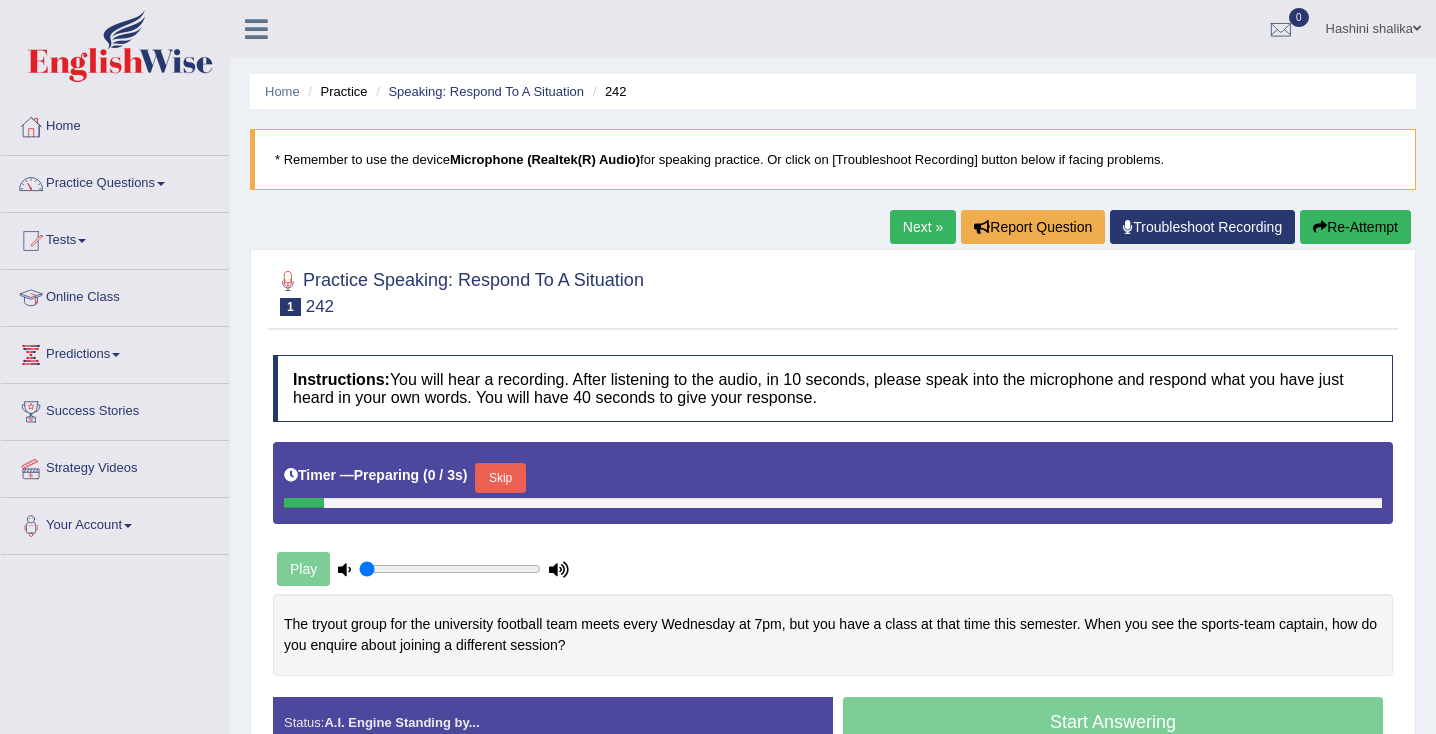 scroll, scrollTop: 0, scrollLeft: 0, axis: both 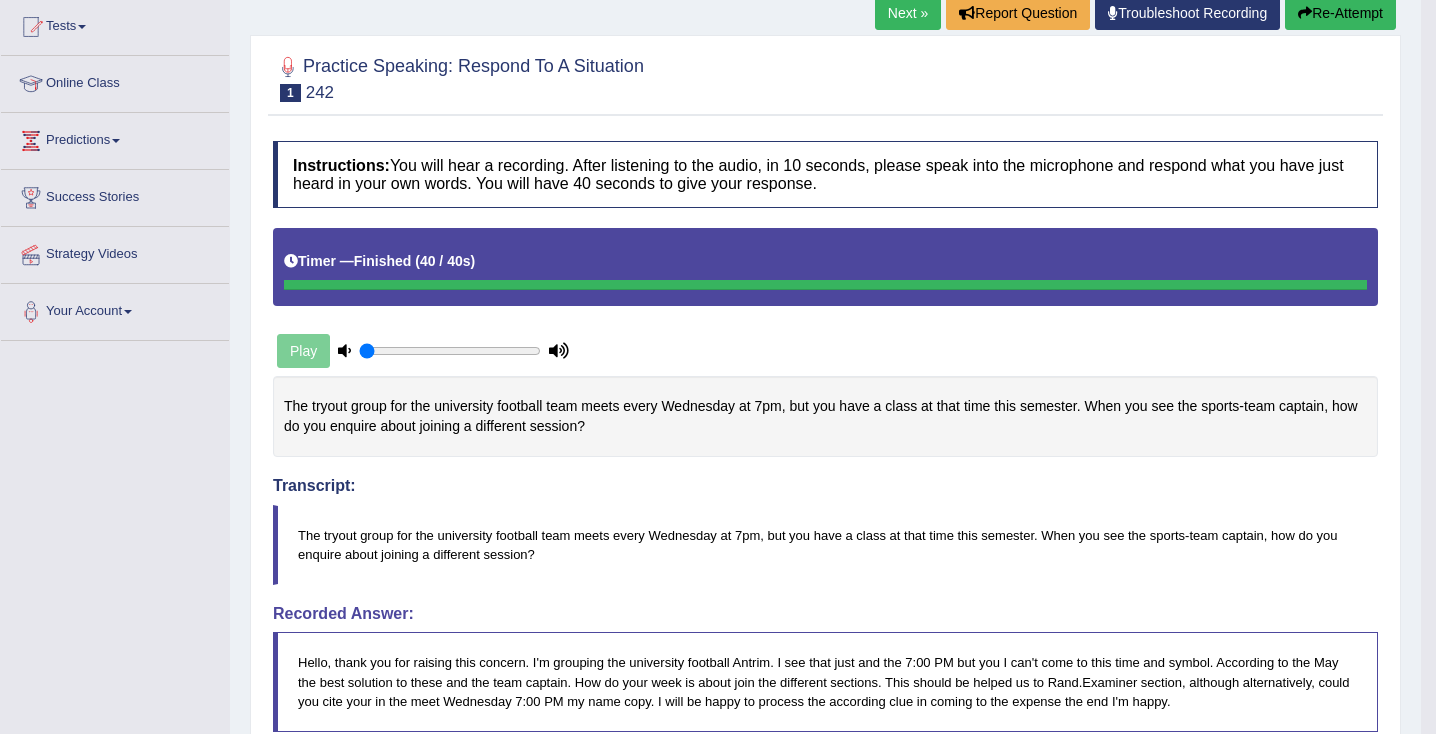 click on "Next »" at bounding box center [908, 13] 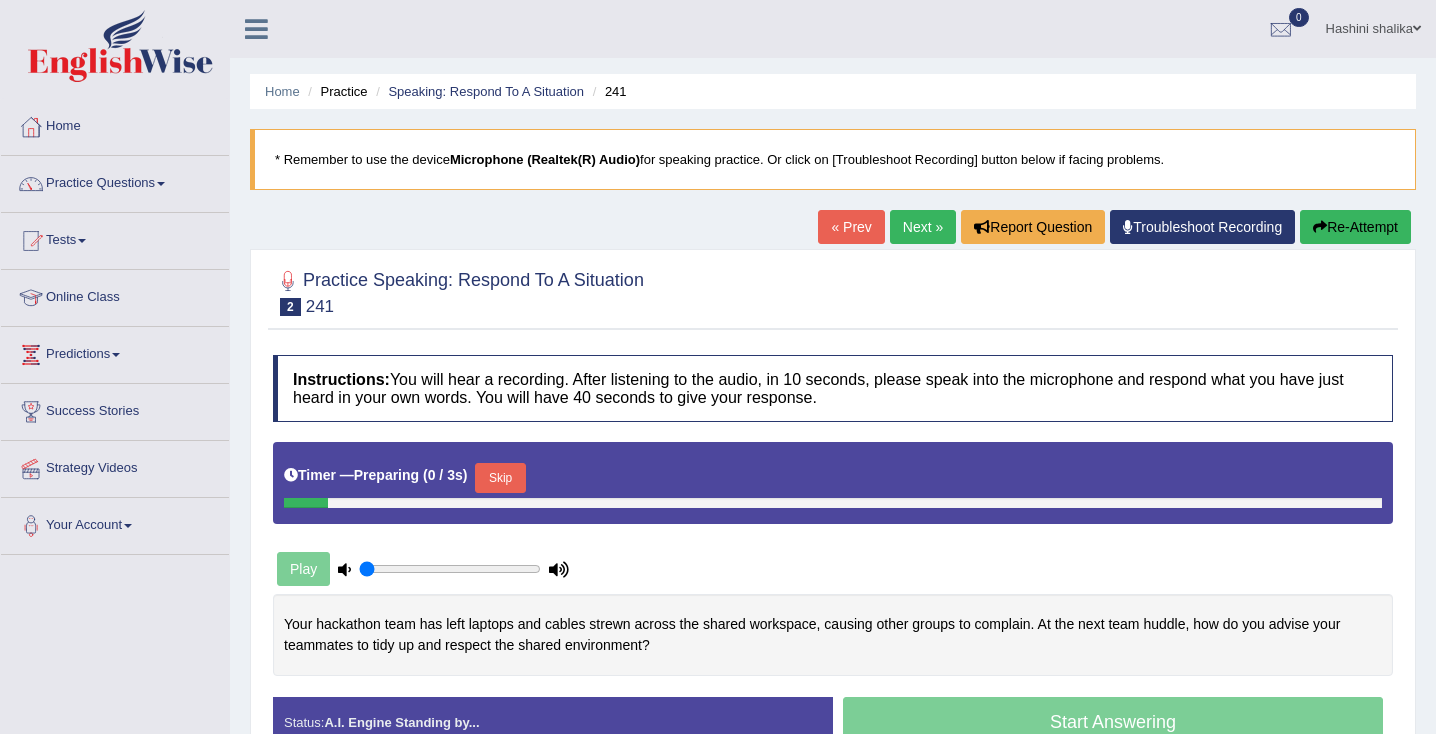 scroll, scrollTop: 0, scrollLeft: 0, axis: both 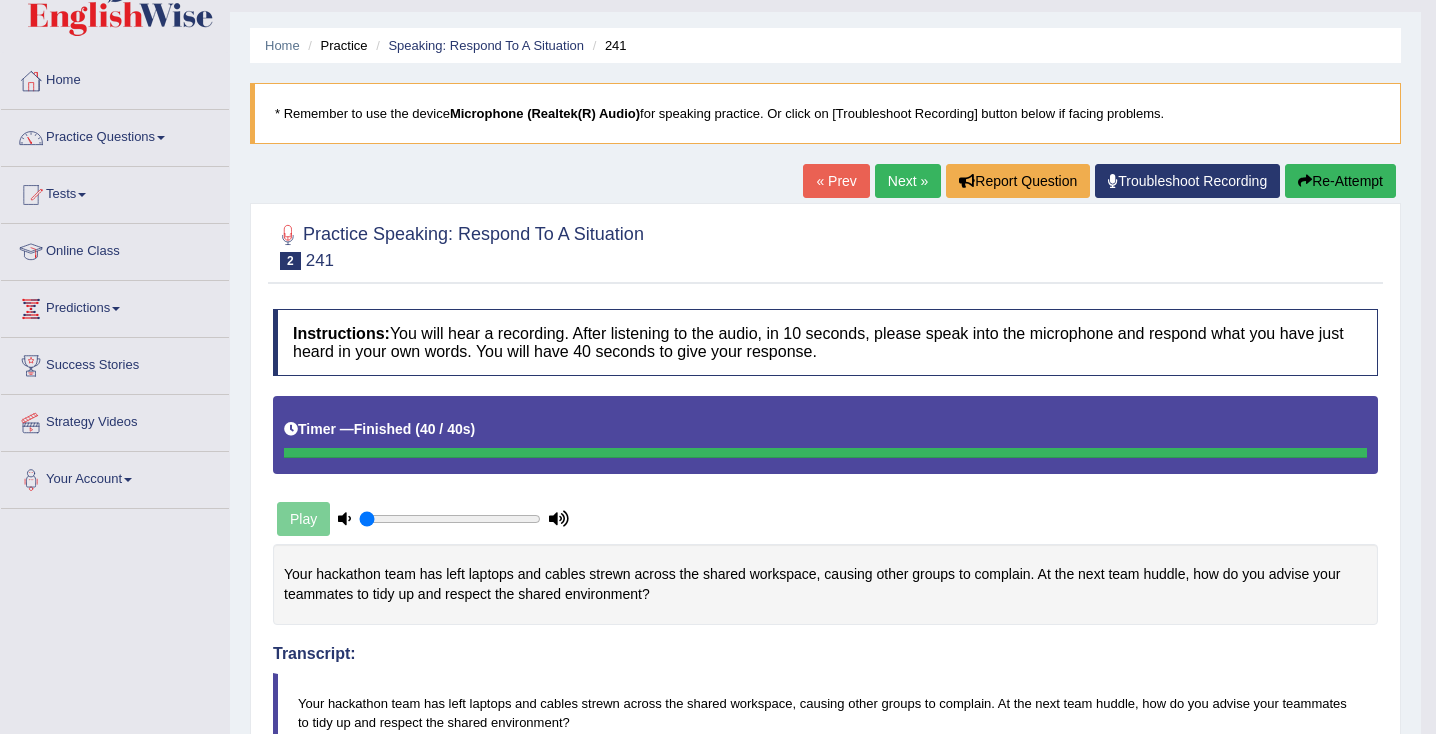 click on "Next »" at bounding box center [908, 181] 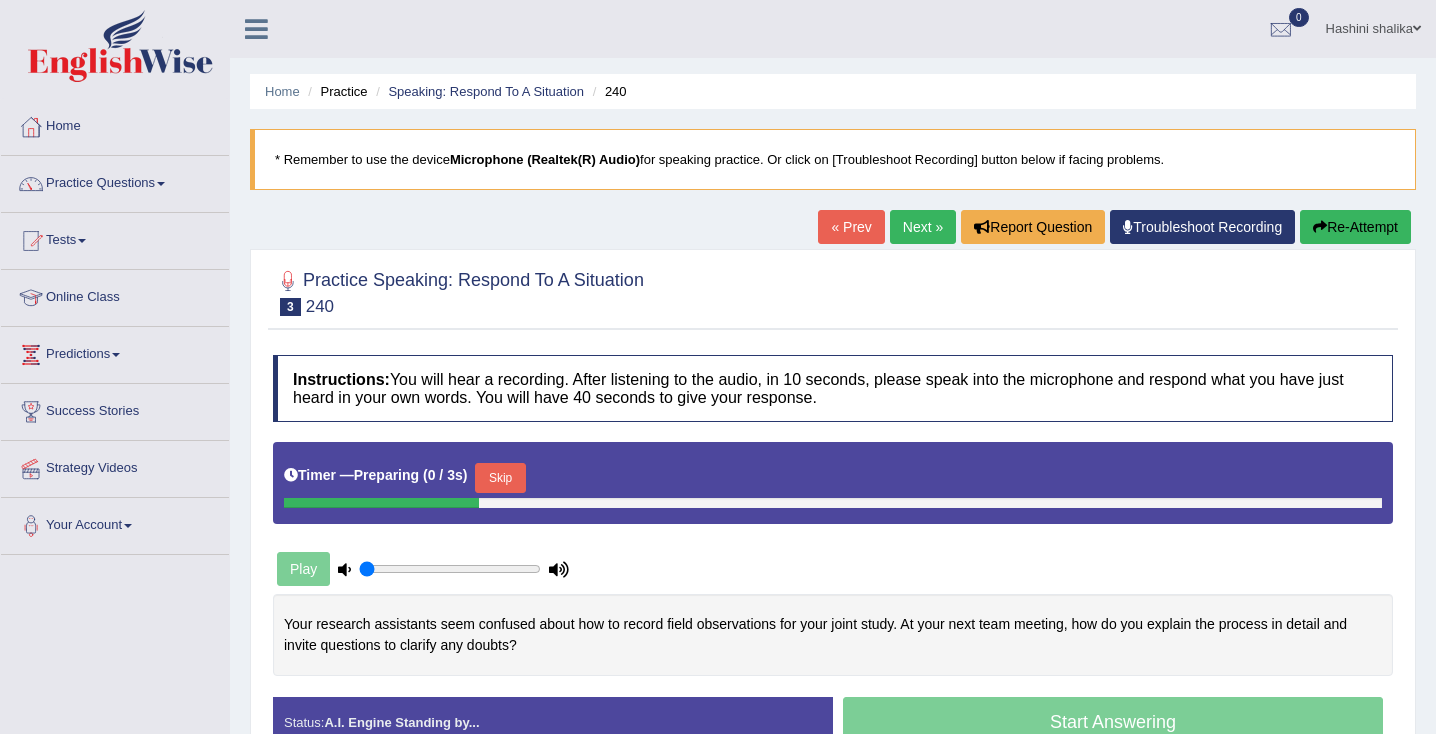 scroll, scrollTop: 0, scrollLeft: 0, axis: both 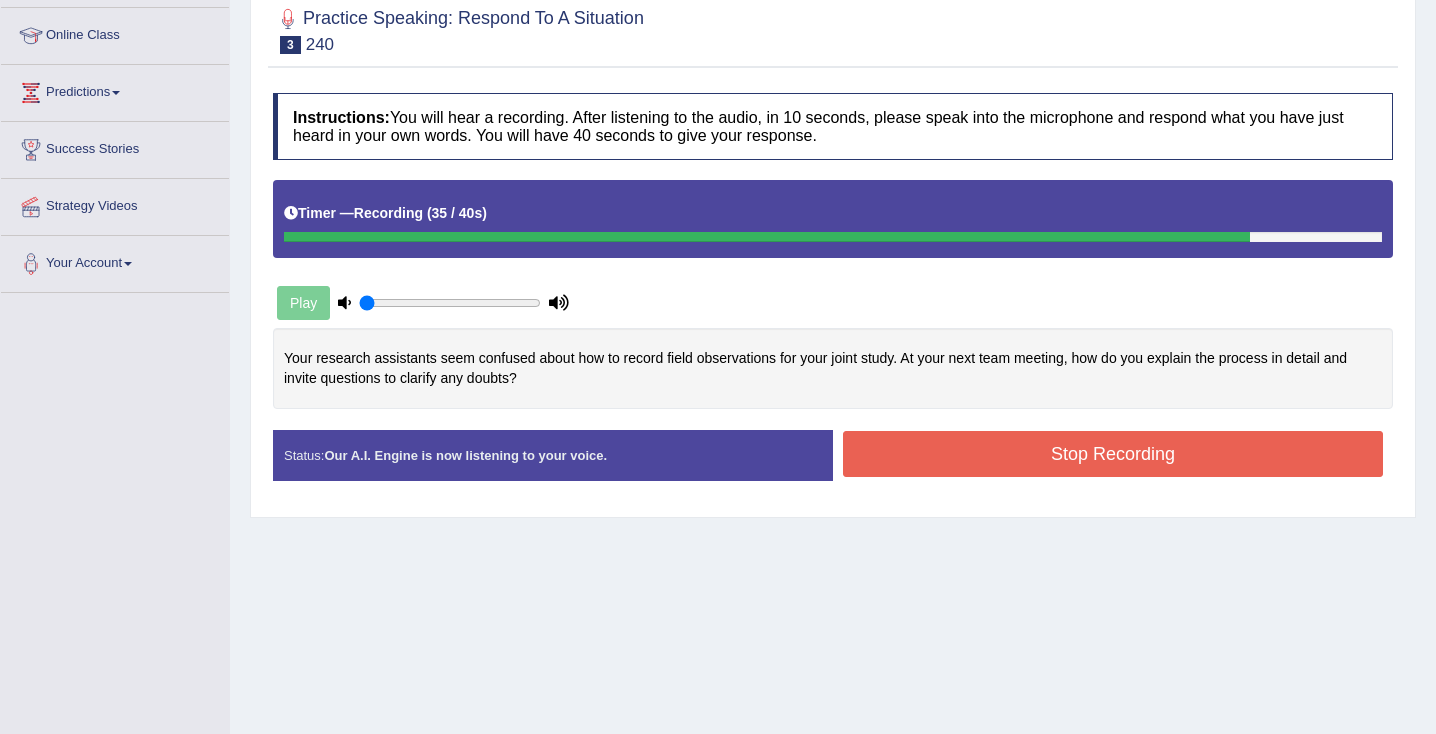 click on "Stop Recording" at bounding box center [1113, 454] 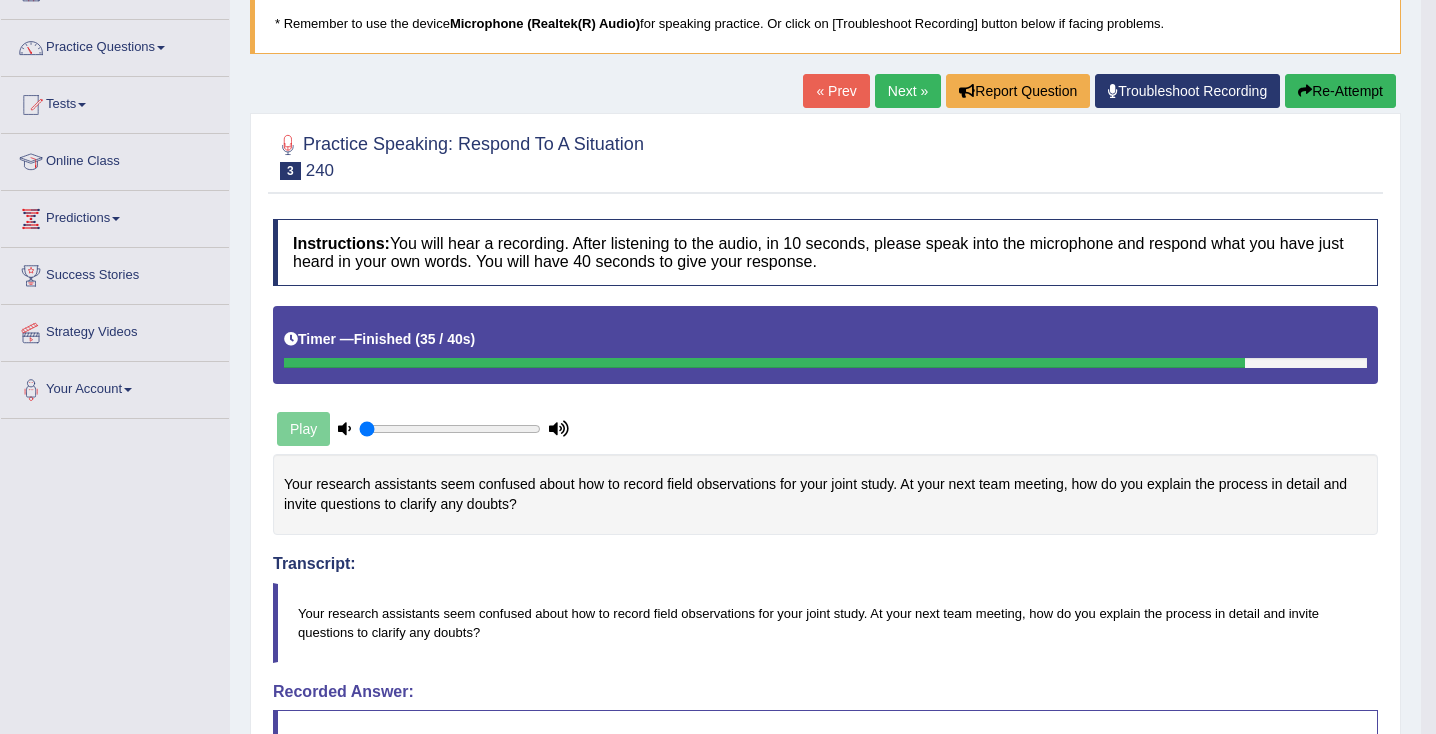 scroll, scrollTop: 39, scrollLeft: 0, axis: vertical 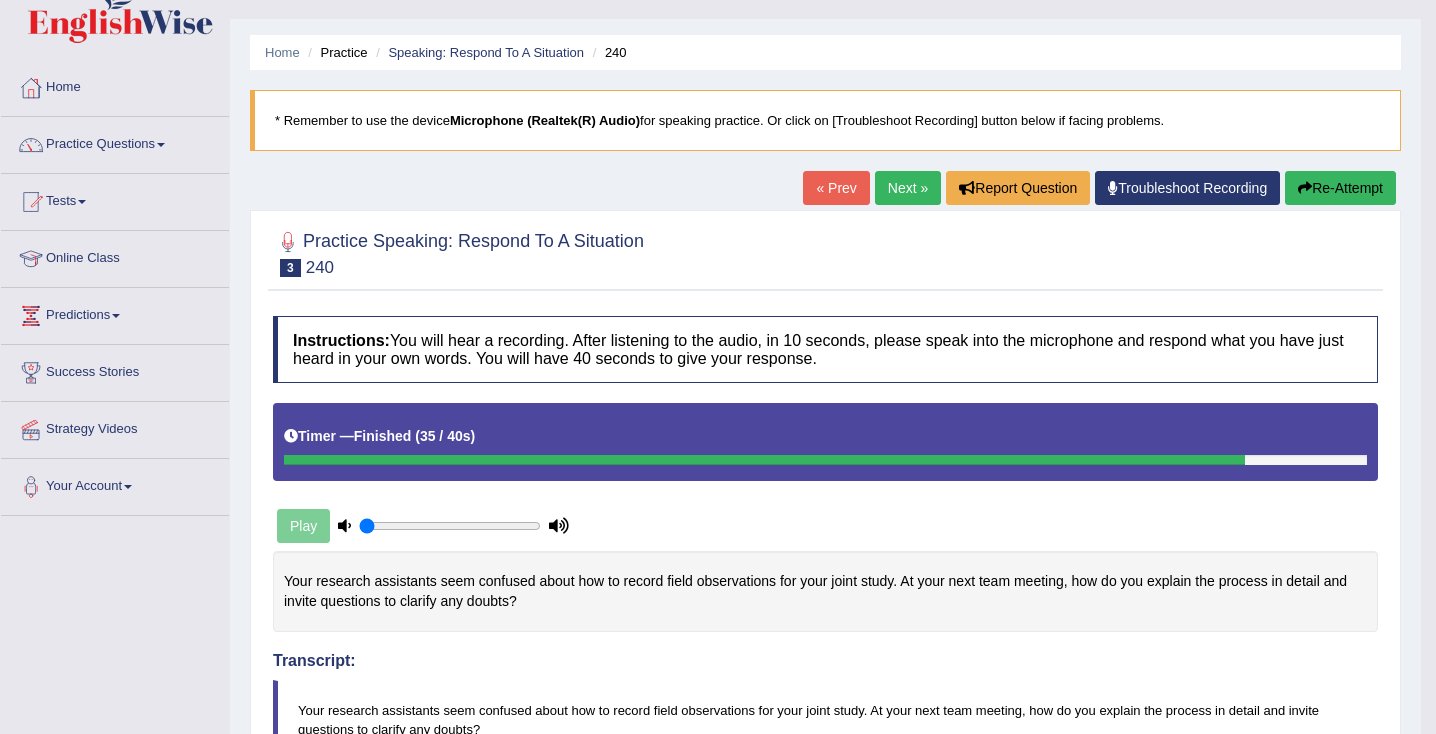 drag, startPoint x: 1443, startPoint y: 190, endPoint x: 1485, endPoint y: 272, distance: 92.13034 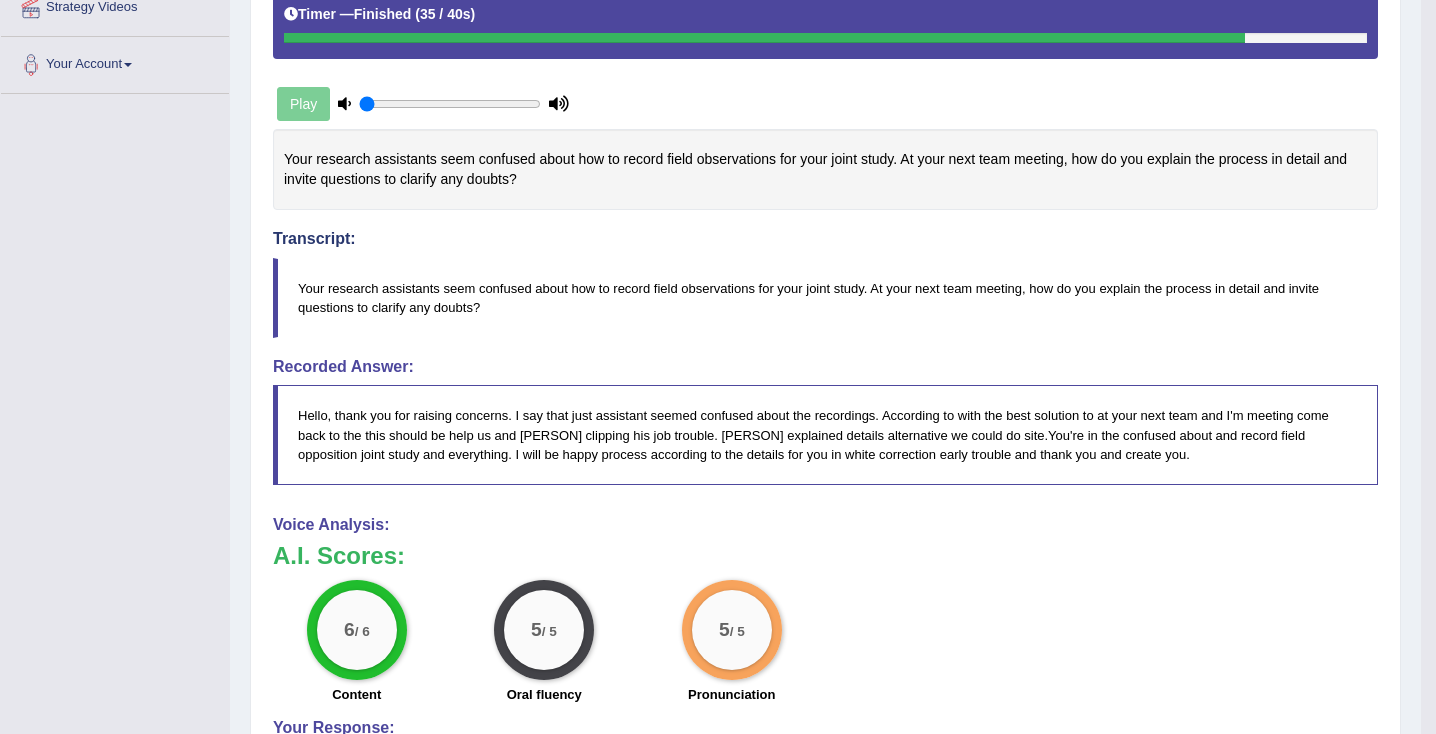 scroll, scrollTop: 467, scrollLeft: 0, axis: vertical 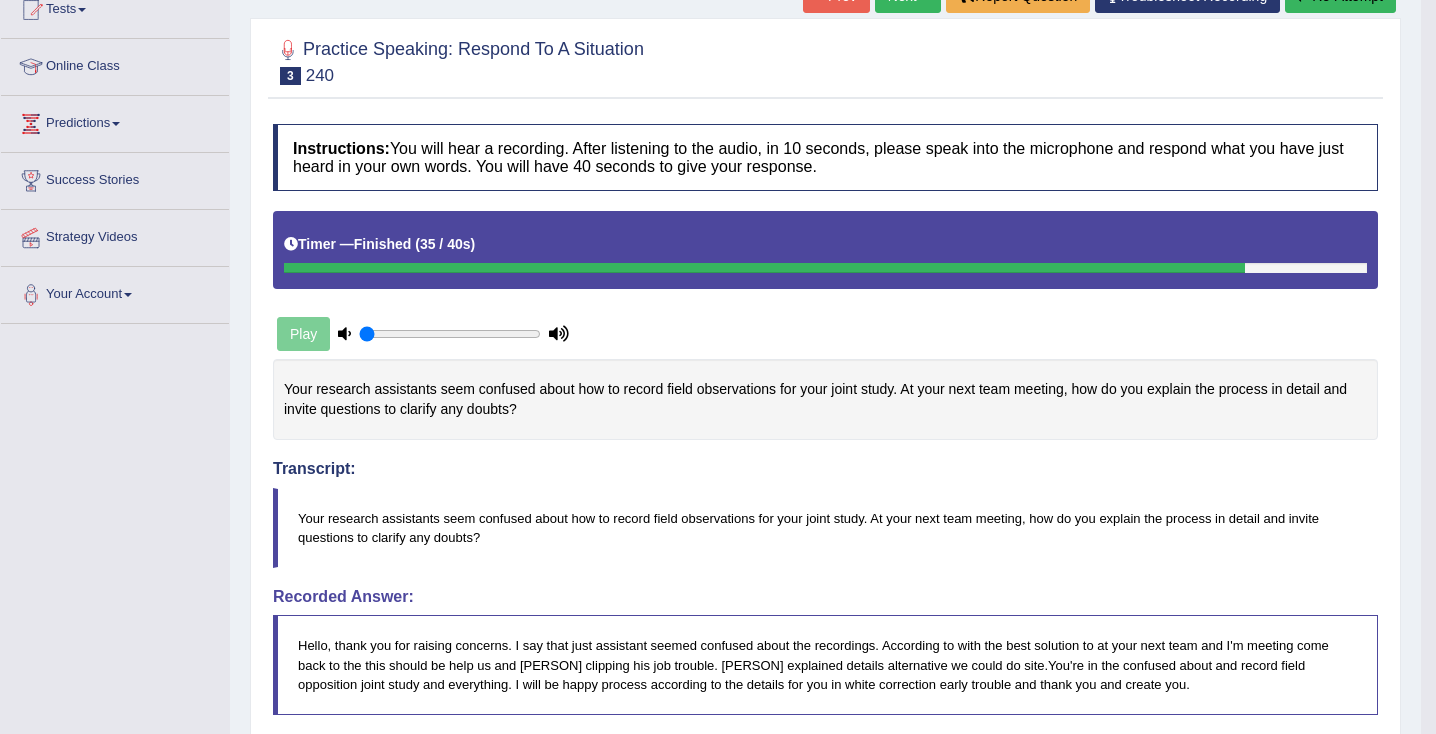 drag, startPoint x: 1062, startPoint y: 554, endPoint x: 994, endPoint y: 509, distance: 81.5414 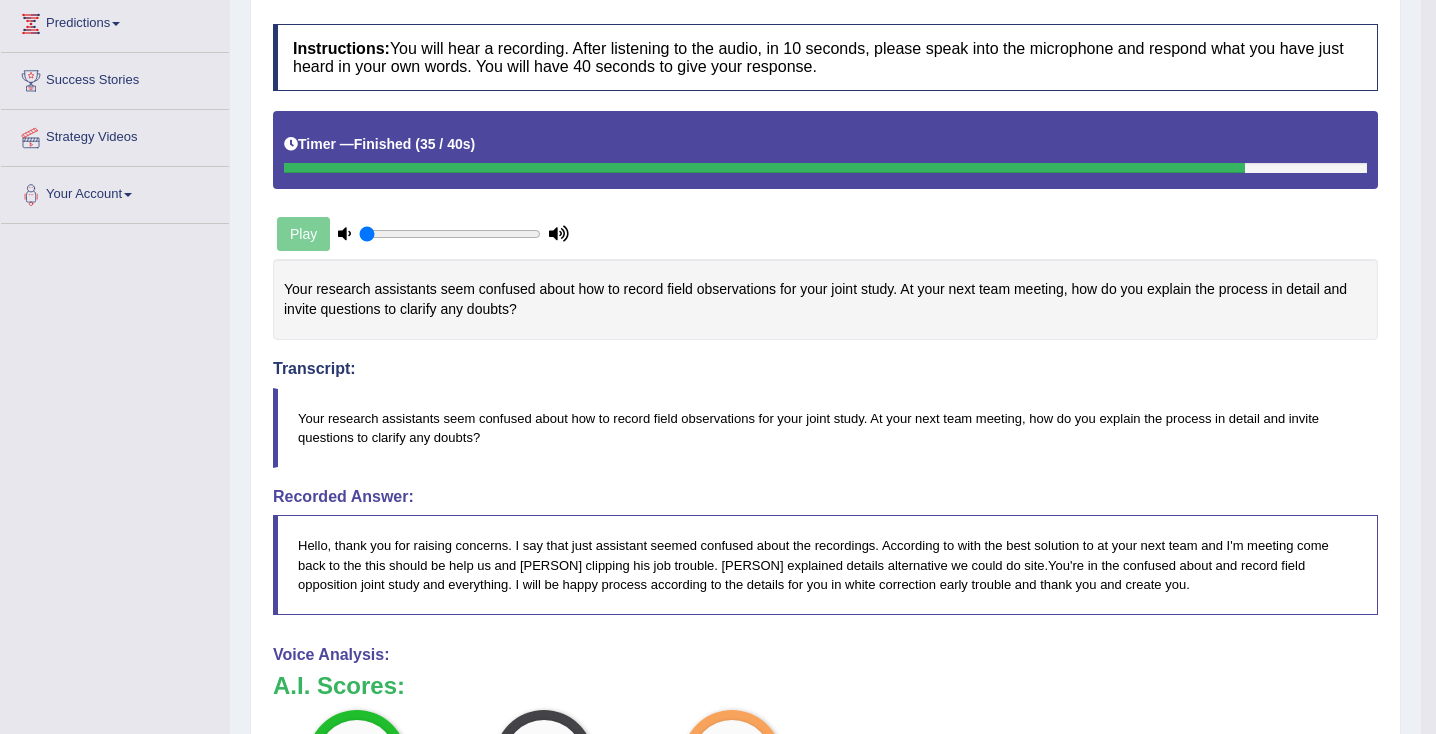 scroll, scrollTop: 23, scrollLeft: 0, axis: vertical 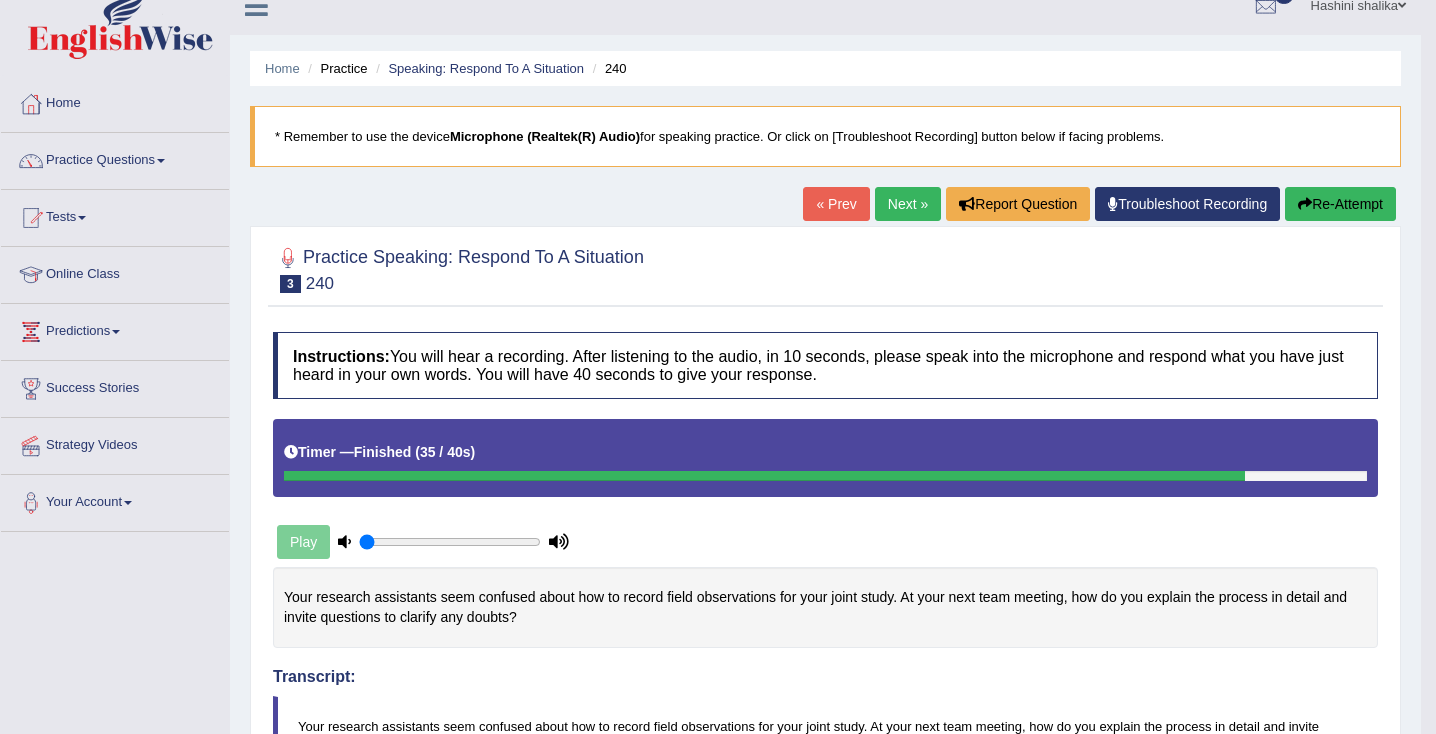 click on "Re-Attempt" at bounding box center [1340, 204] 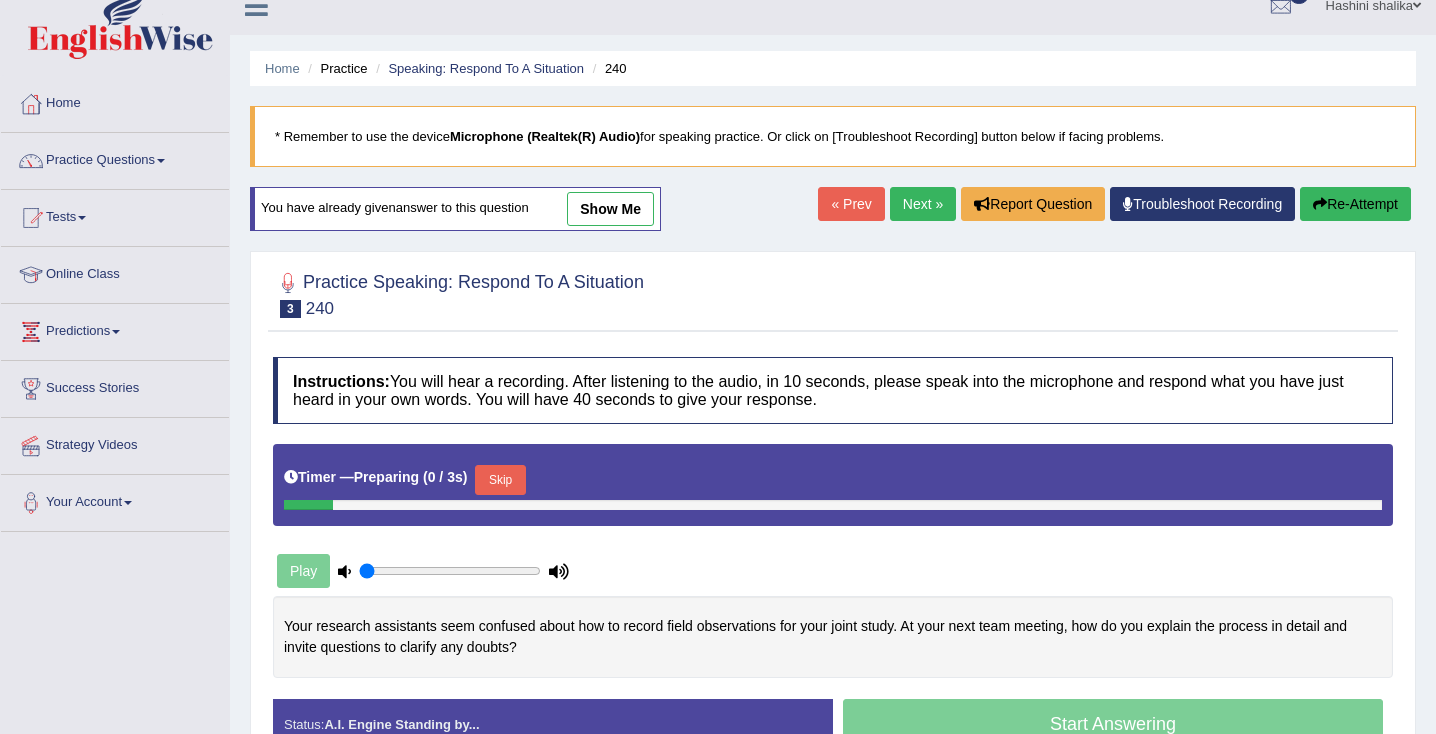 scroll, scrollTop: 0, scrollLeft: 0, axis: both 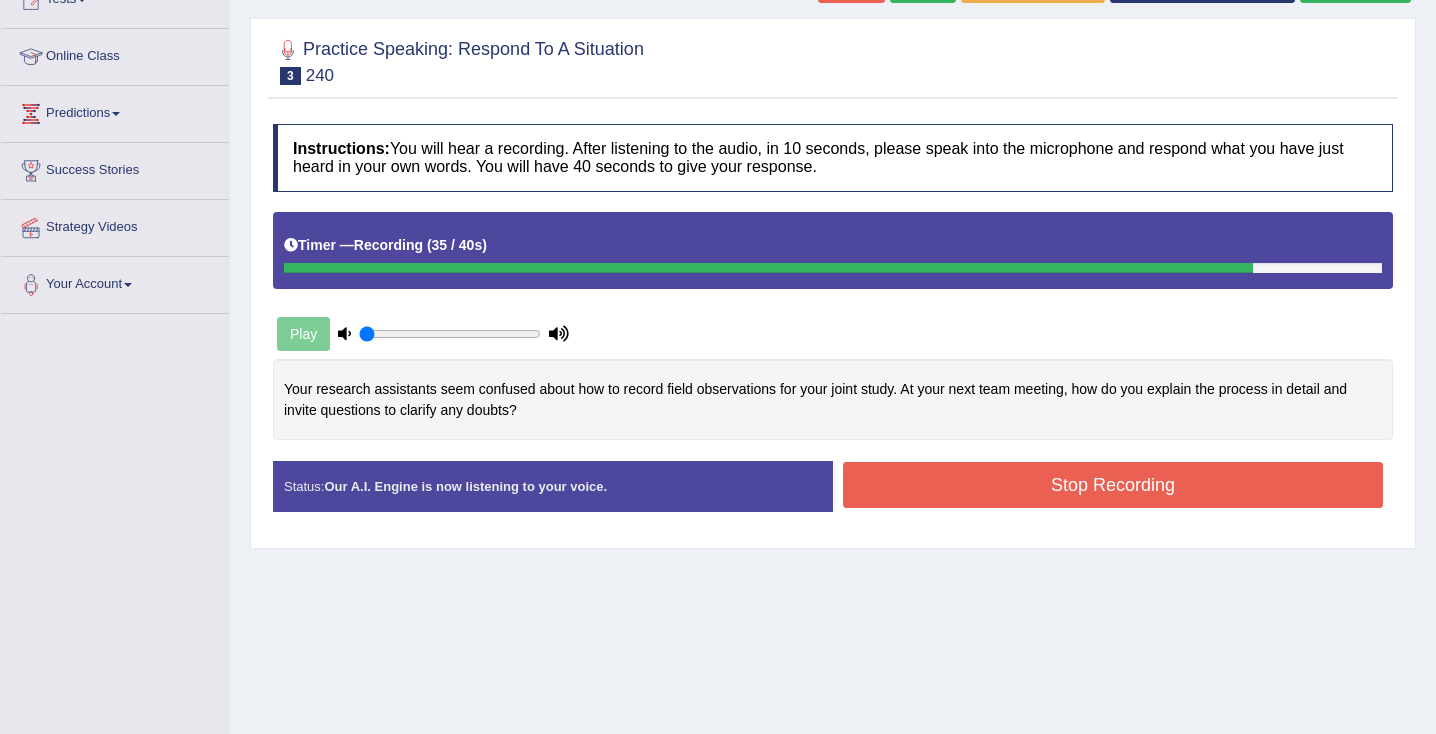 click on "Stop Recording" at bounding box center [1113, 485] 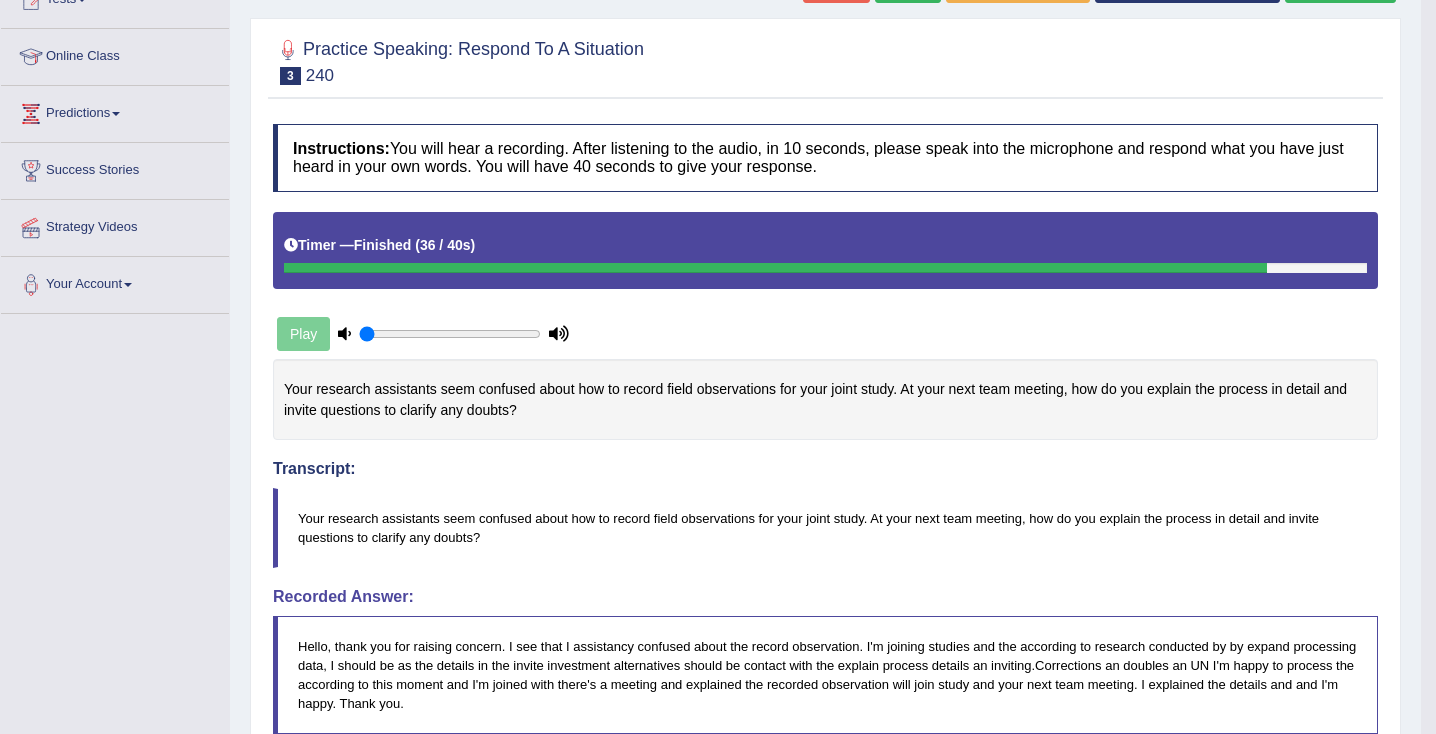 drag, startPoint x: 1443, startPoint y: 253, endPoint x: 1458, endPoint y: 529, distance: 276.40732 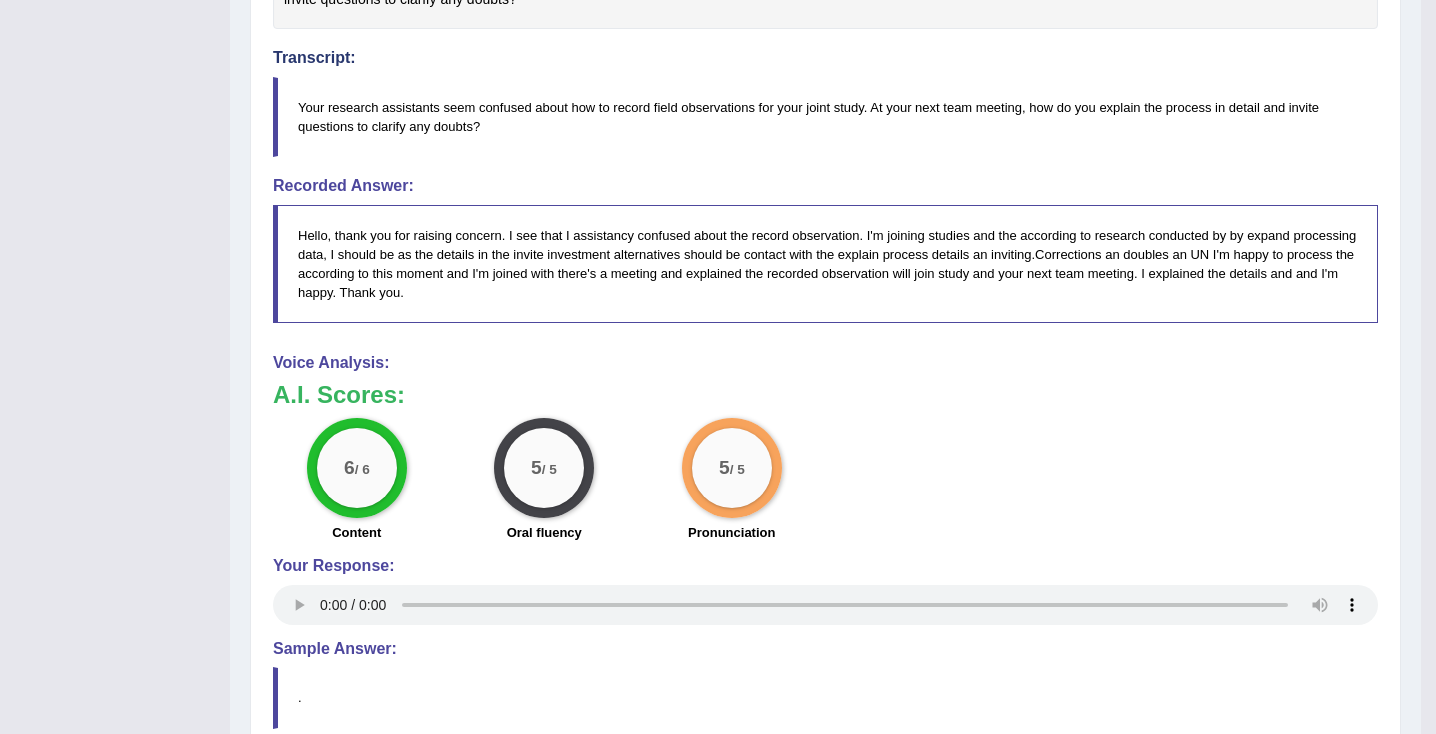 scroll, scrollTop: 0, scrollLeft: 0, axis: both 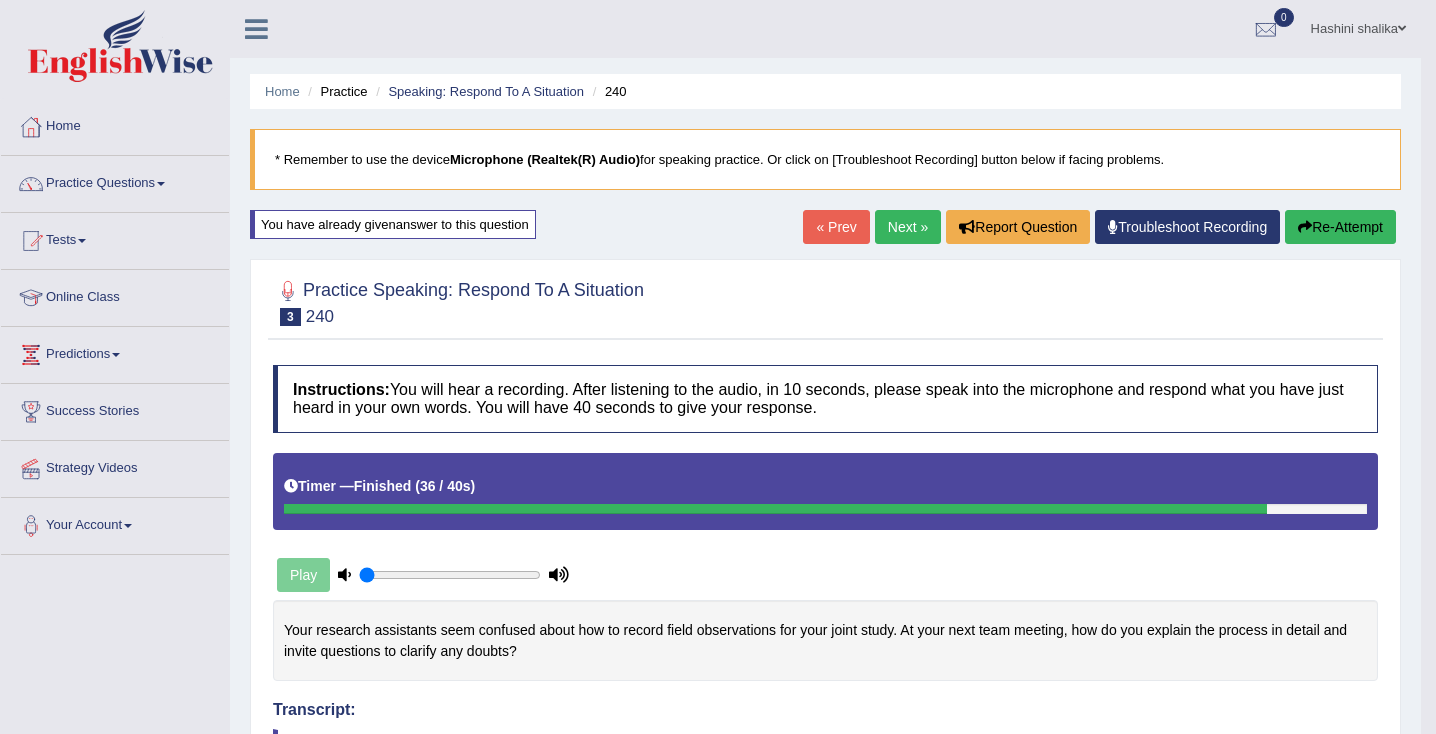 click on "Re-Attempt" at bounding box center (1340, 227) 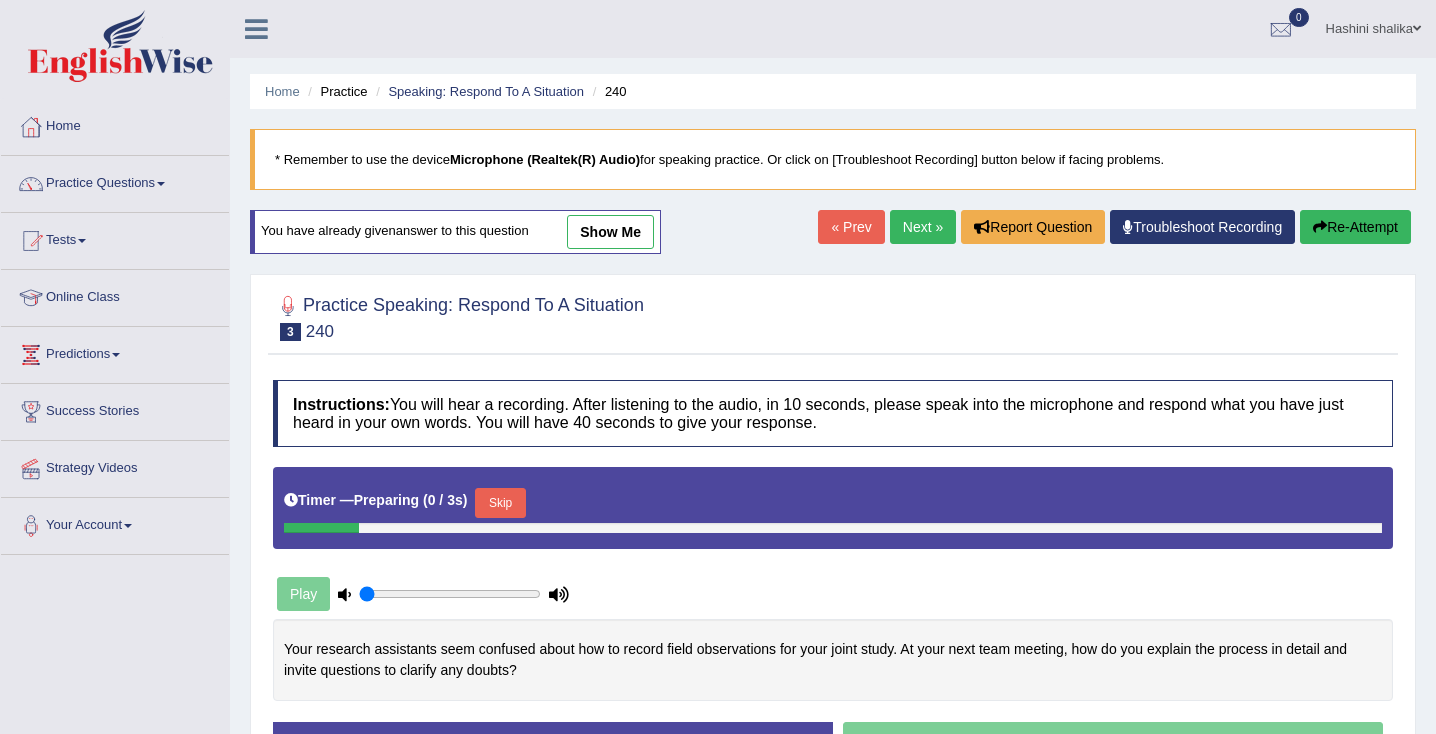 scroll, scrollTop: 0, scrollLeft: 0, axis: both 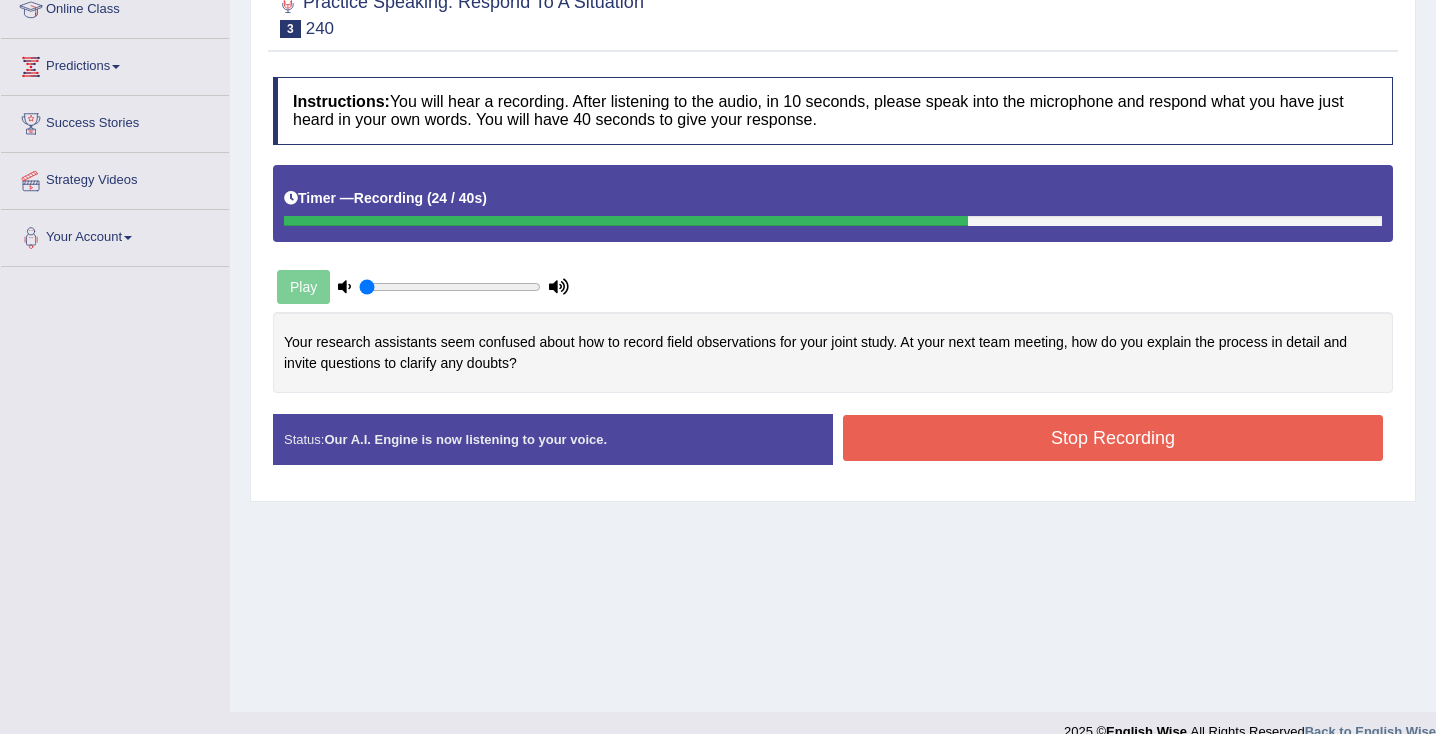 click on "Stop Recording" at bounding box center [1113, 438] 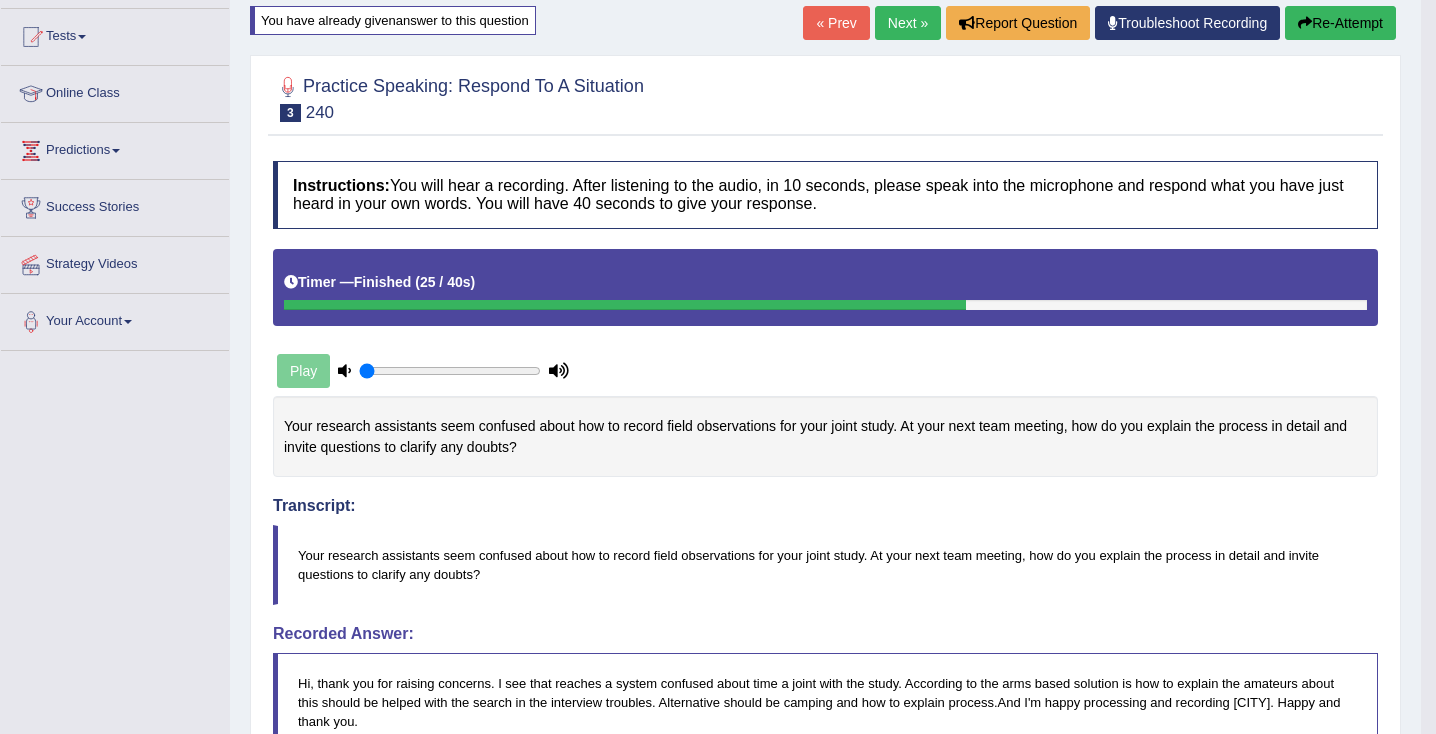scroll, scrollTop: 0, scrollLeft: 0, axis: both 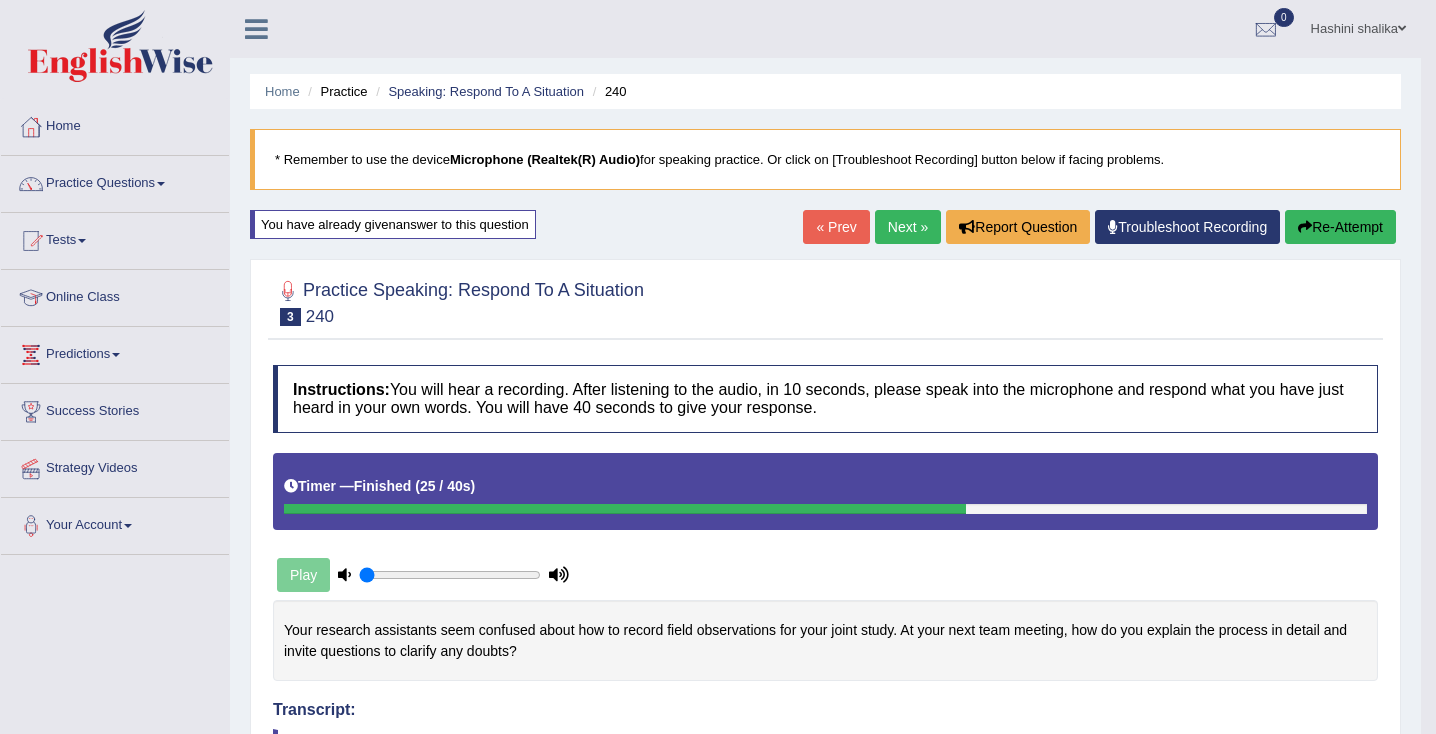 drag, startPoint x: 1442, startPoint y: 214, endPoint x: 1485, endPoint y: 204, distance: 44.14748 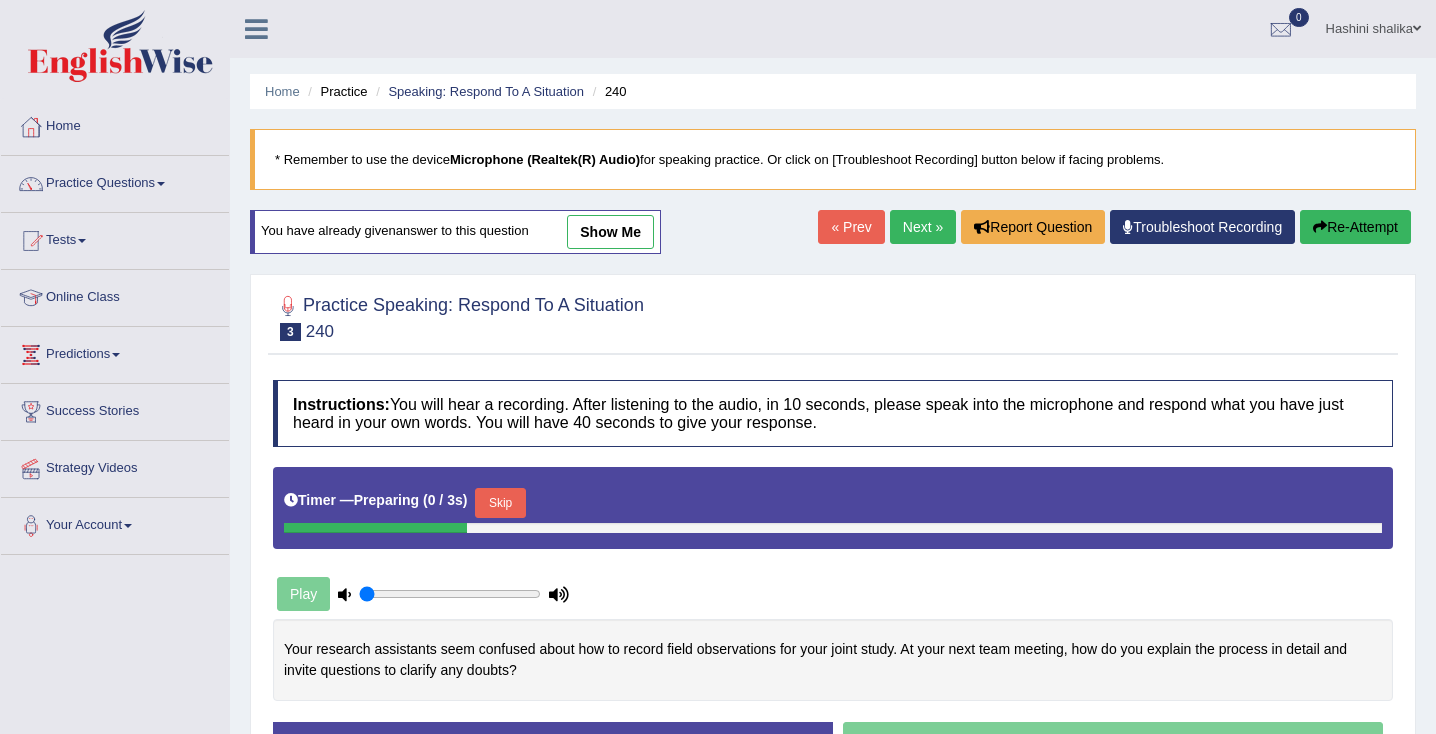 scroll, scrollTop: 0, scrollLeft: 0, axis: both 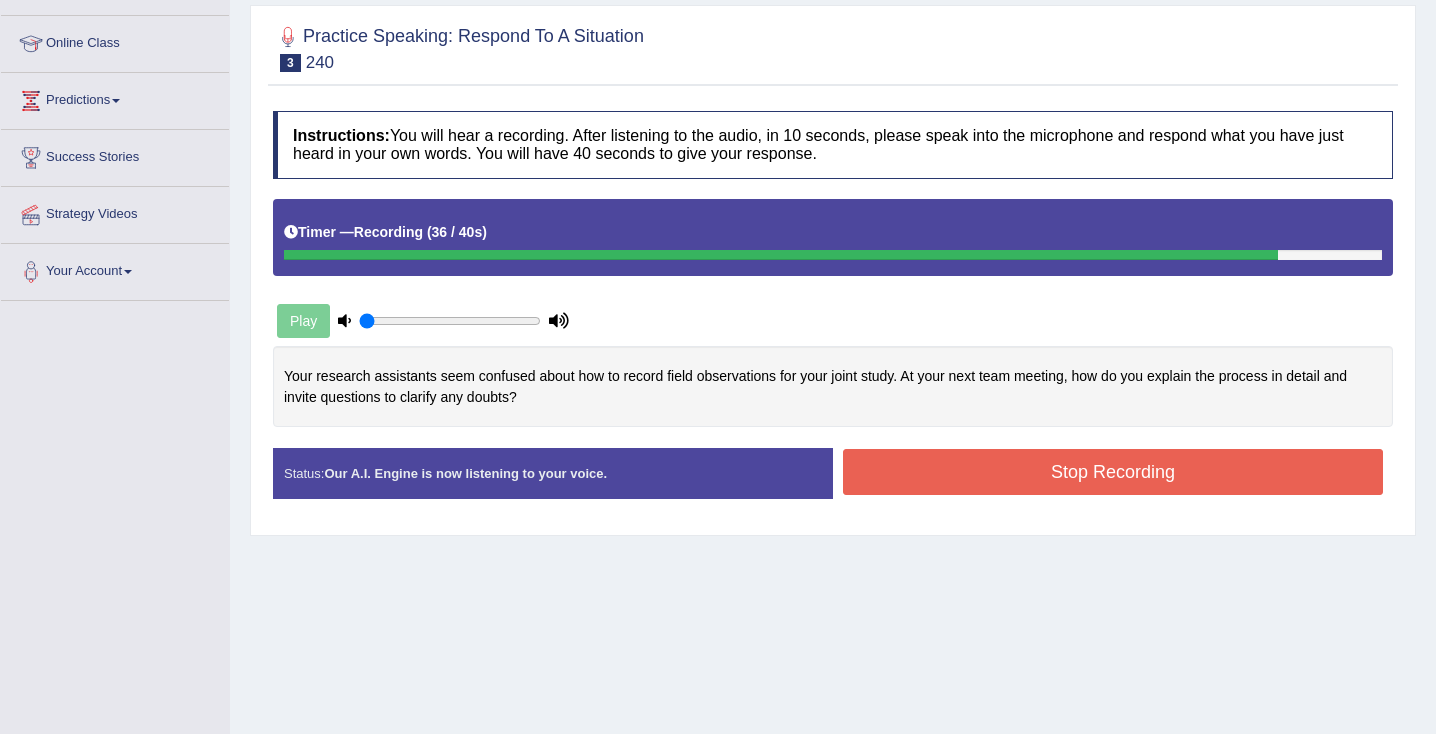 click on "Stop Recording" at bounding box center (1113, 472) 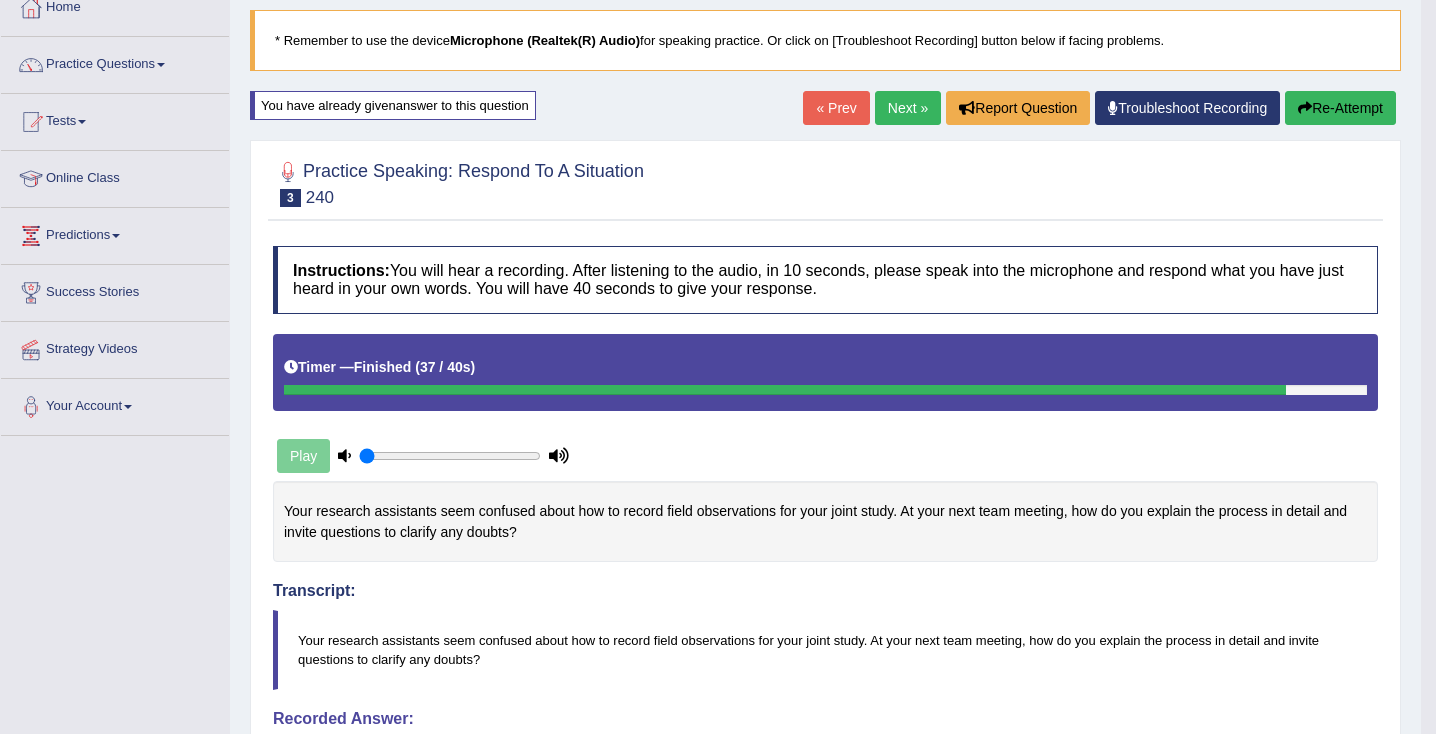 scroll, scrollTop: 113, scrollLeft: 0, axis: vertical 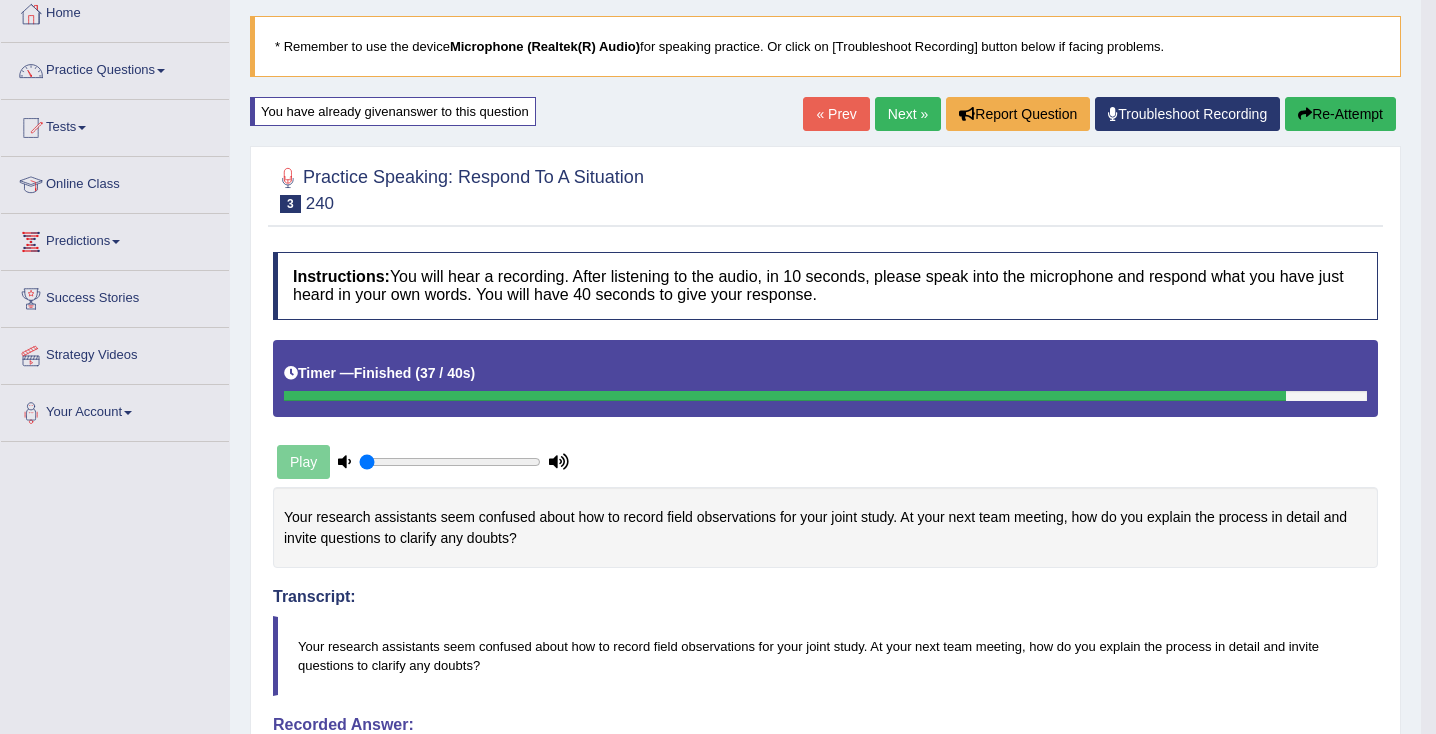 click on "Re-Attempt" at bounding box center (1340, 114) 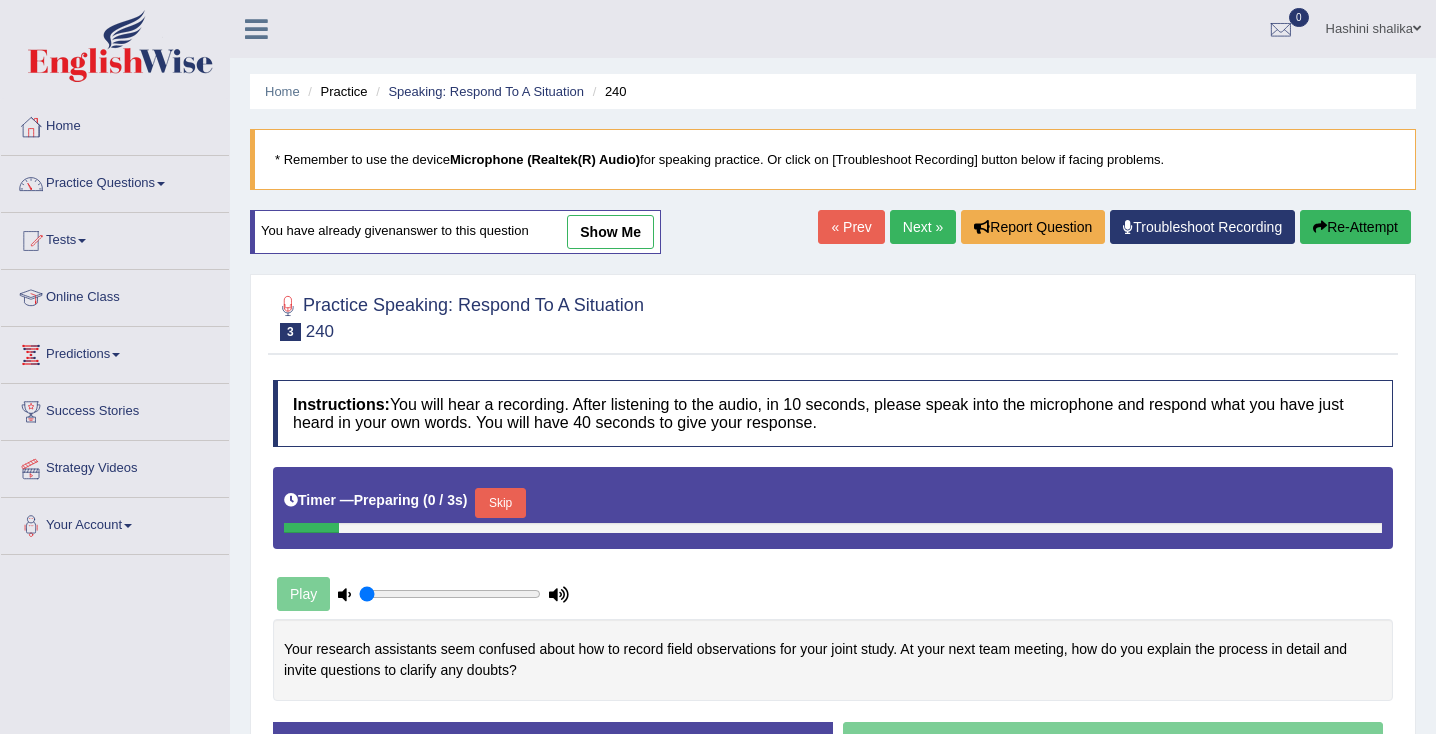 scroll, scrollTop: 113, scrollLeft: 0, axis: vertical 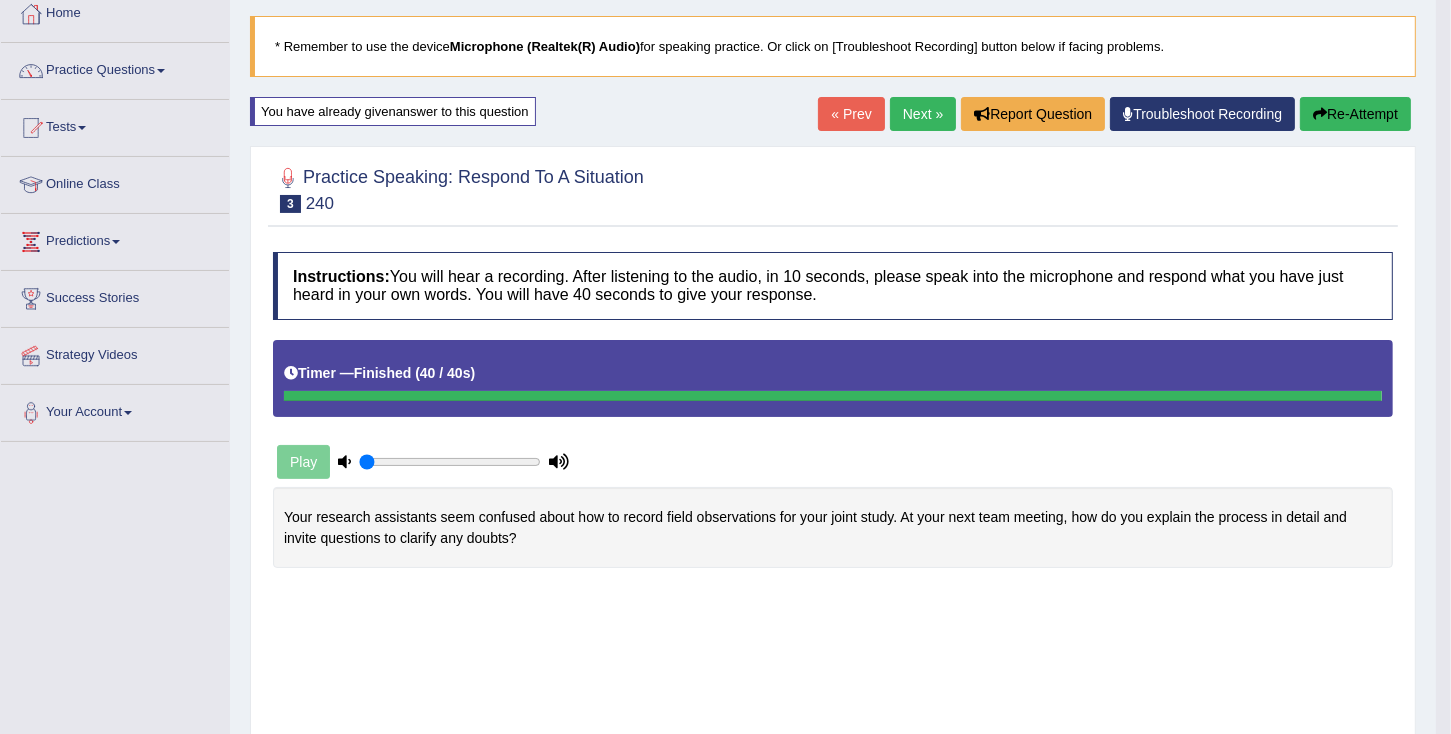 click on "Toggle navigation
Home
Practice Questions   Speaking Practice Read Aloud
Repeat Sentence
Describe Image
Re-tell Lecture
Answer Short Question
Summarize Group Discussion
Respond To A Situation
Writing Practice  Summarize Written Text
Write Essay
Reading Practice  Reading & Writing: Fill In The Blanks
Choose Multiple Answers
Re-order Paragraphs
Fill In The Blanks
Choose Single Answer
Listening Practice  Summarize Spoken Text
Highlight Incorrect Words
Highlight Correct Summary
Select Missing Word
Choose Single Answer
Choose Multiple Answers
Fill In The Blanks
Write From Dictation
Pronunciation
Tests  Take Practice Sectional Test" at bounding box center (725, 254) 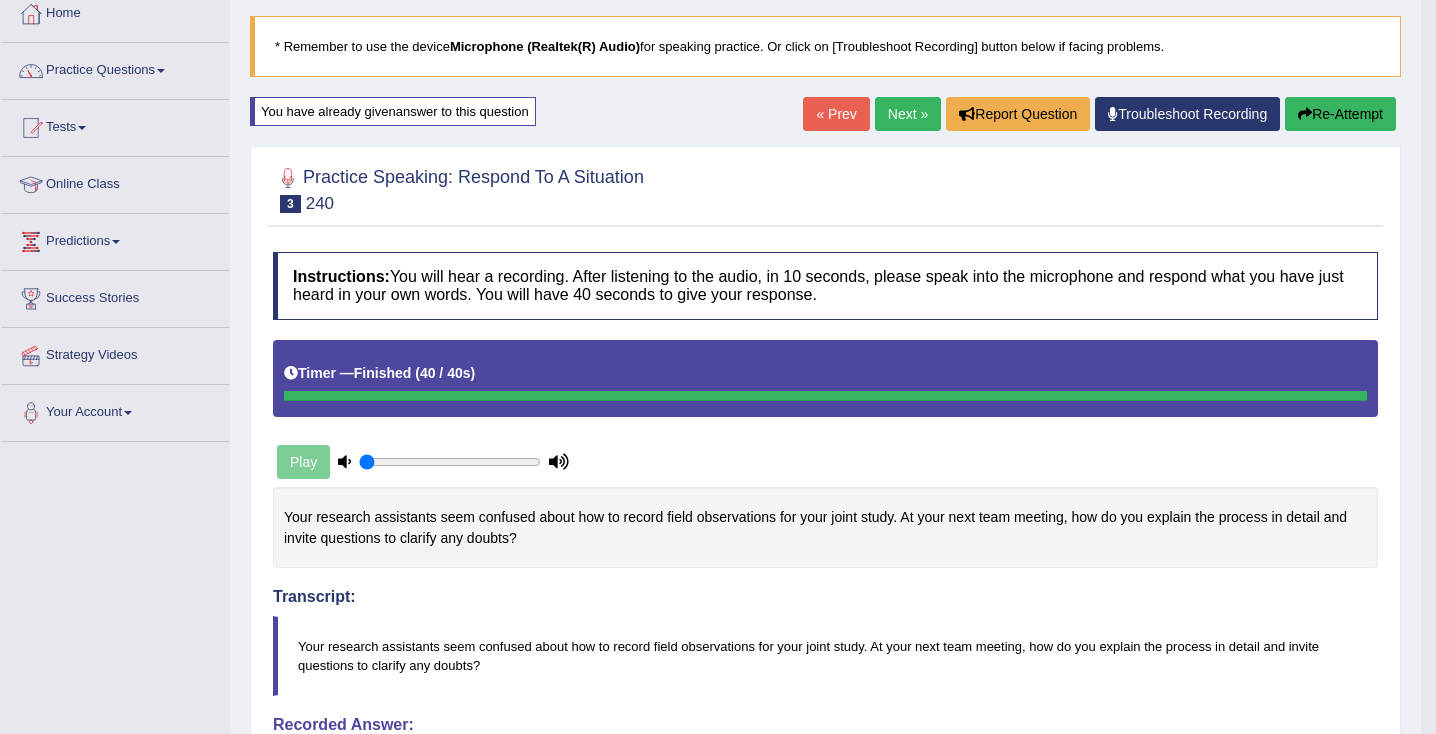 drag, startPoint x: 1440, startPoint y: 215, endPoint x: 1468, endPoint y: 421, distance: 207.89421 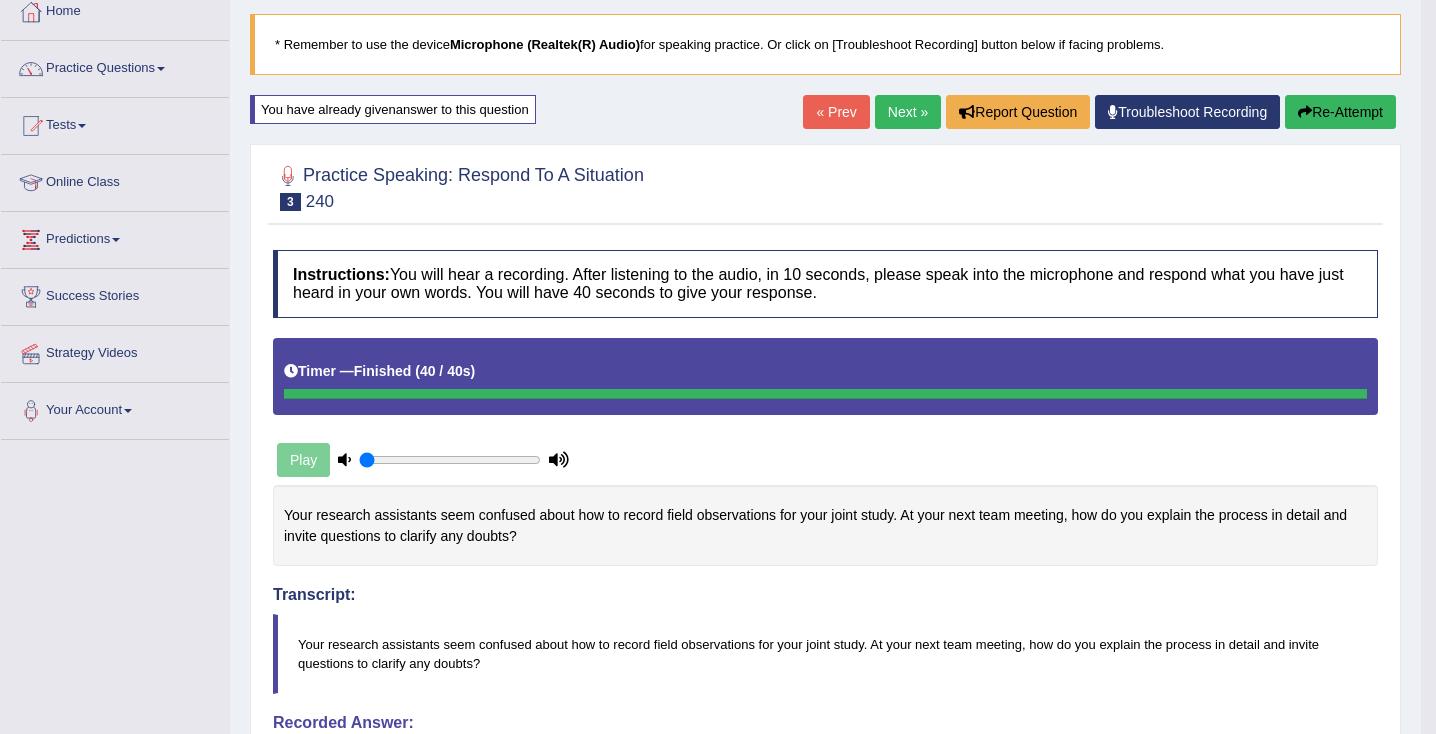 scroll, scrollTop: 0, scrollLeft: 0, axis: both 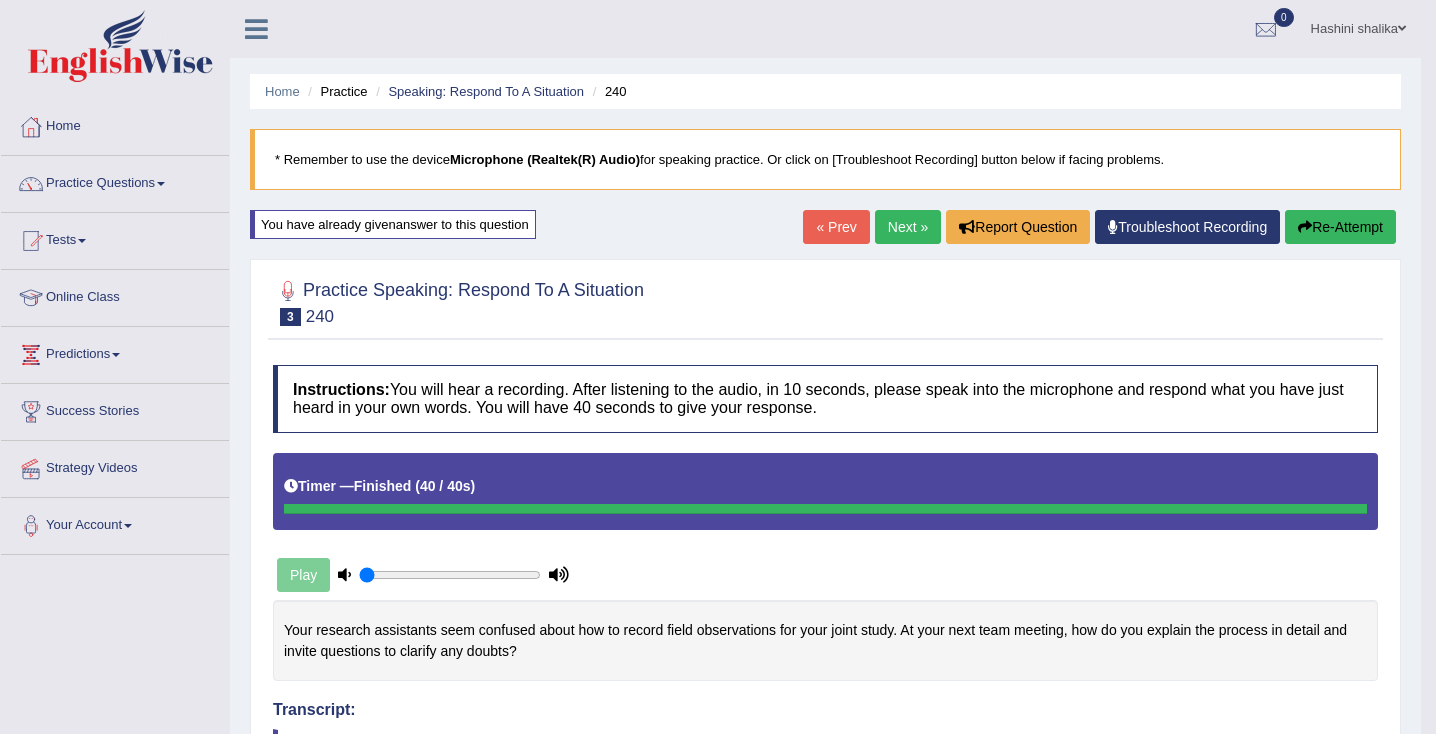 click on "Re-Attempt" at bounding box center (1340, 227) 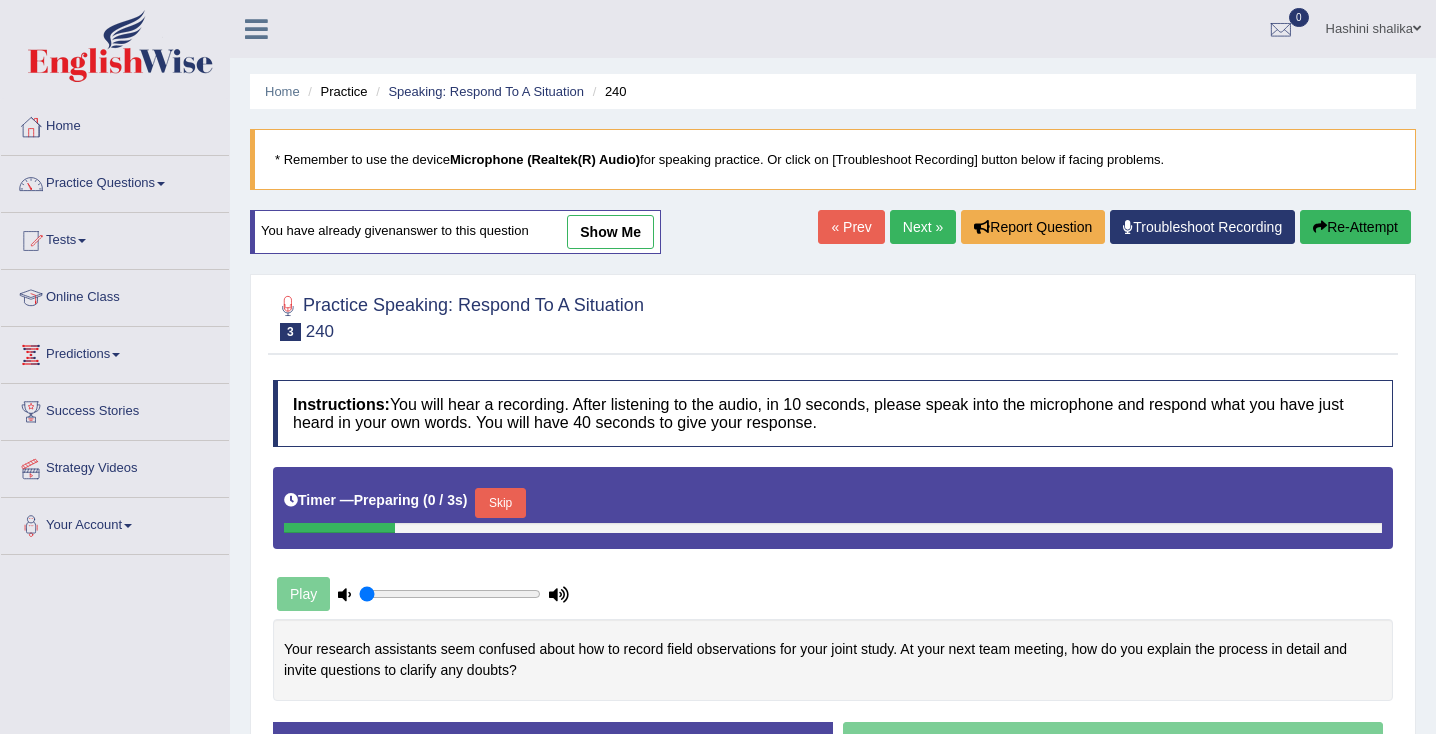 scroll, scrollTop: 0, scrollLeft: 0, axis: both 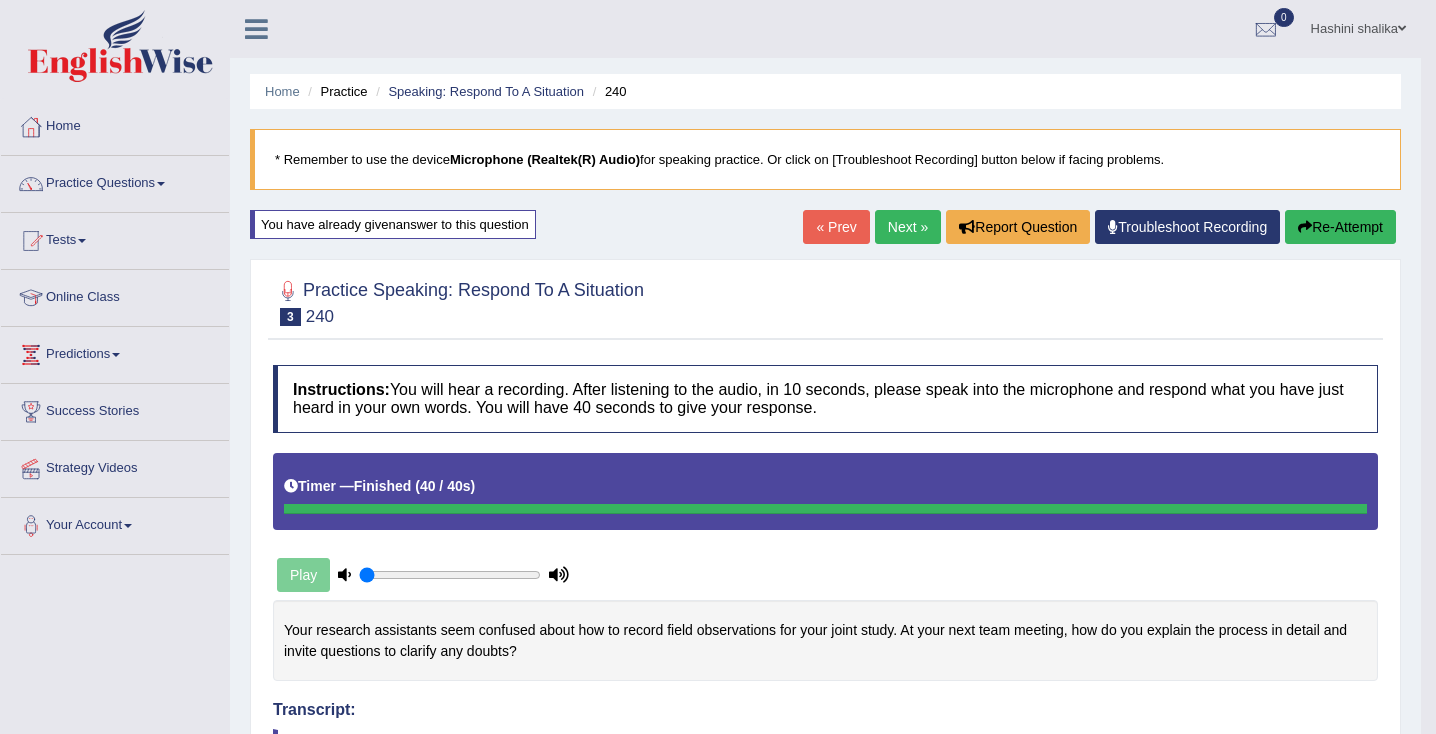 drag, startPoint x: 1443, startPoint y: 238, endPoint x: 1439, endPoint y: 90, distance: 148.05405 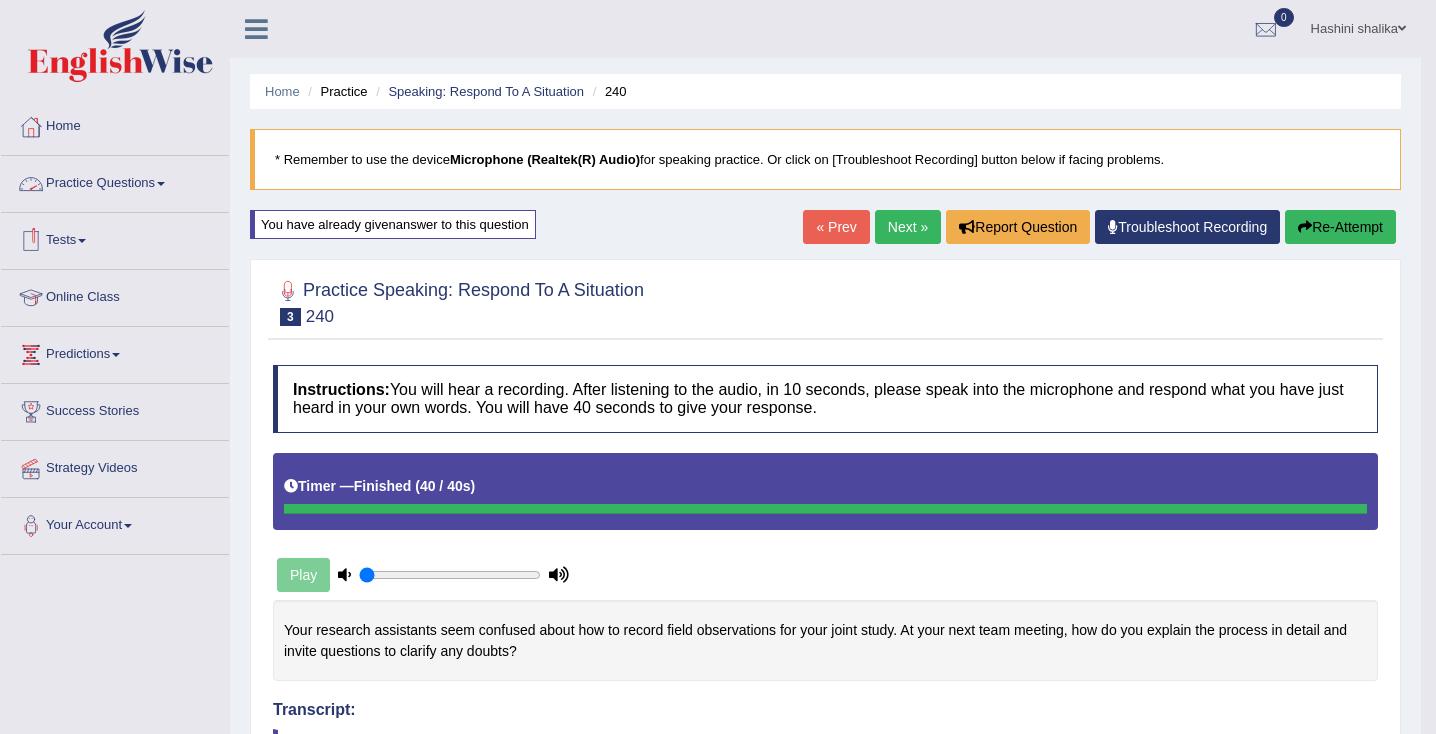 click on "Practice Questions" at bounding box center [115, 181] 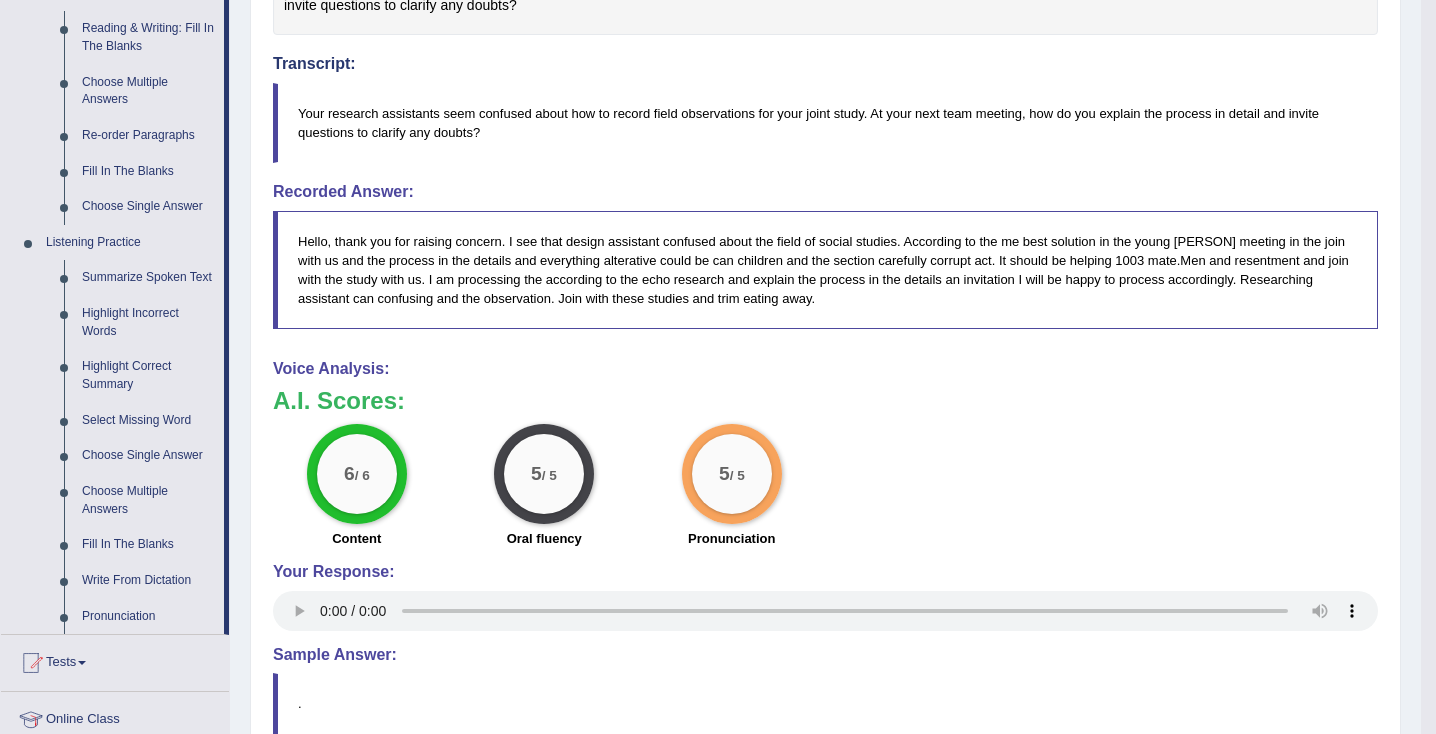 scroll, scrollTop: 652, scrollLeft: 0, axis: vertical 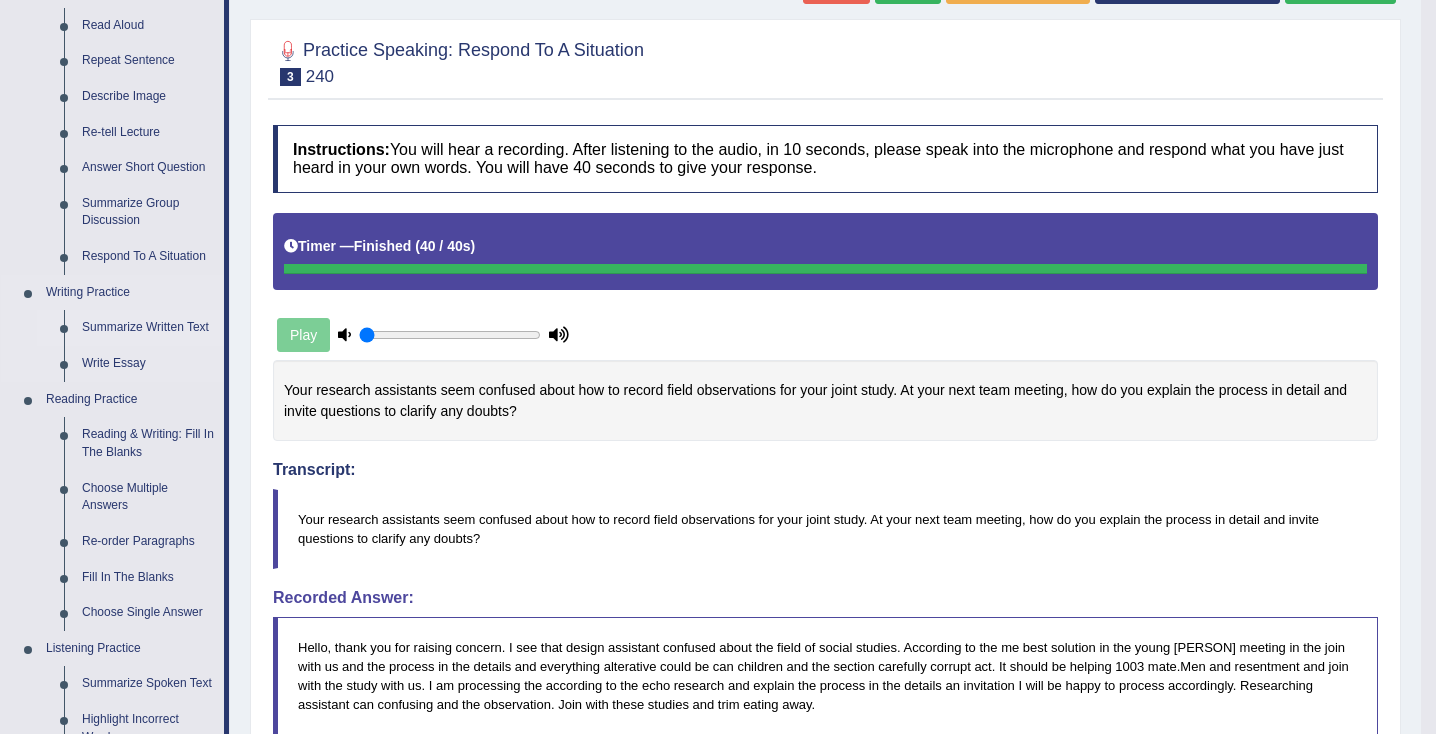 click on "Summarize Written Text" at bounding box center [148, 328] 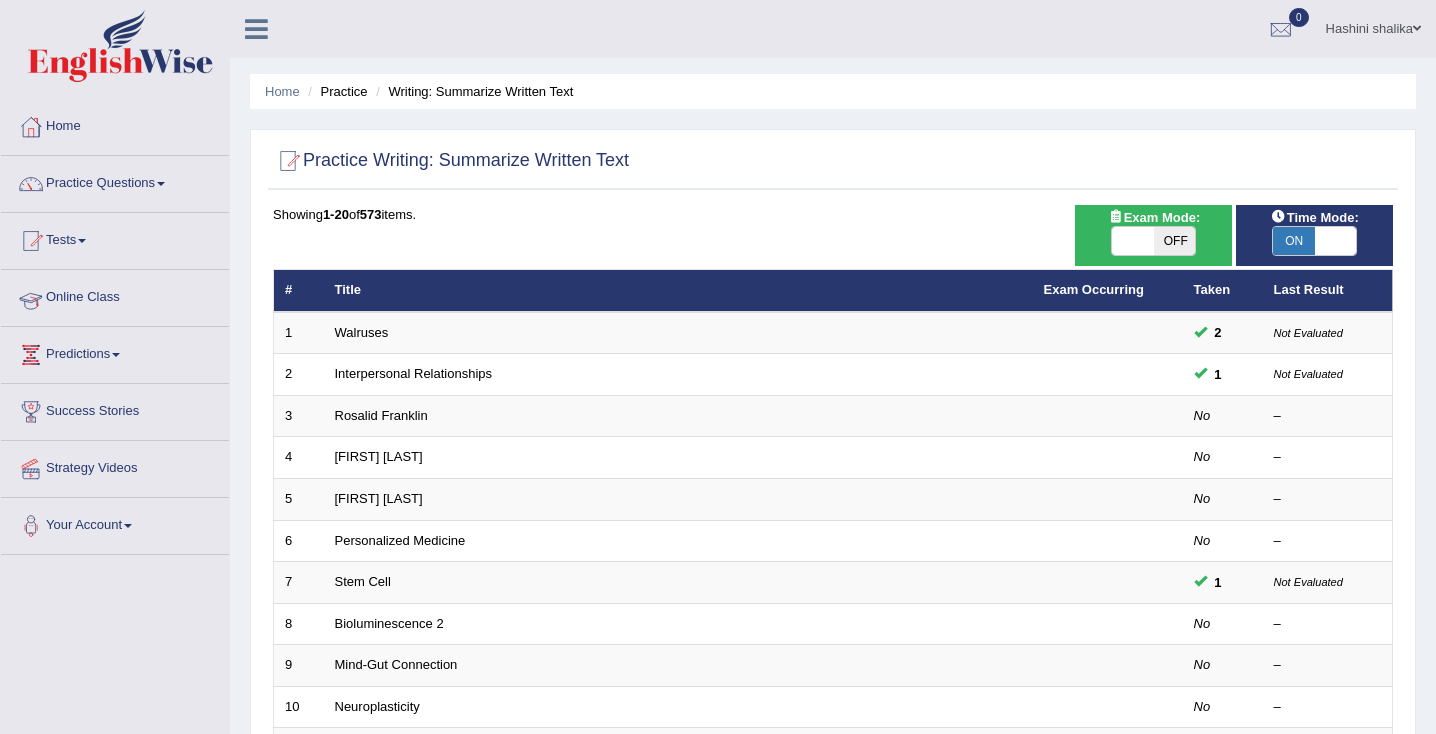 scroll, scrollTop: 0, scrollLeft: 0, axis: both 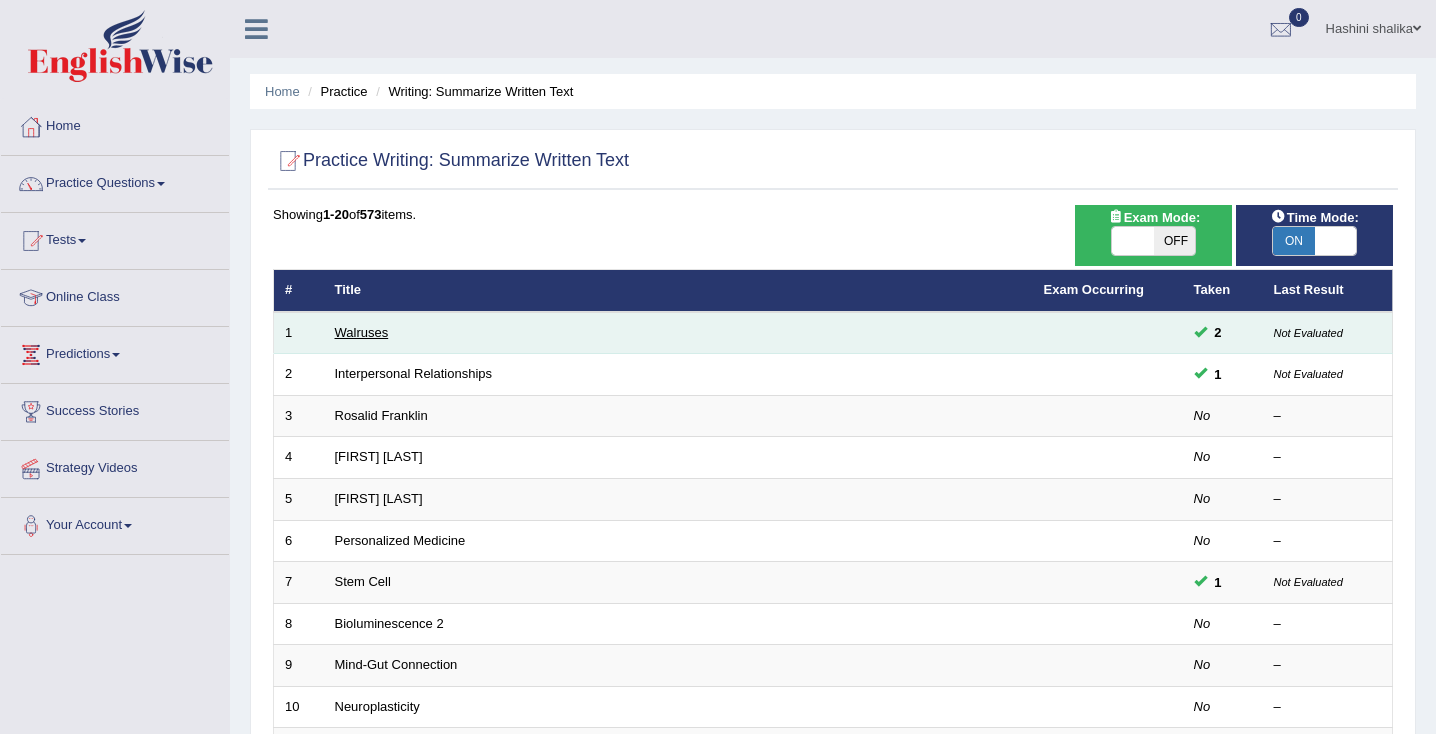 click on "Walruses" at bounding box center (362, 332) 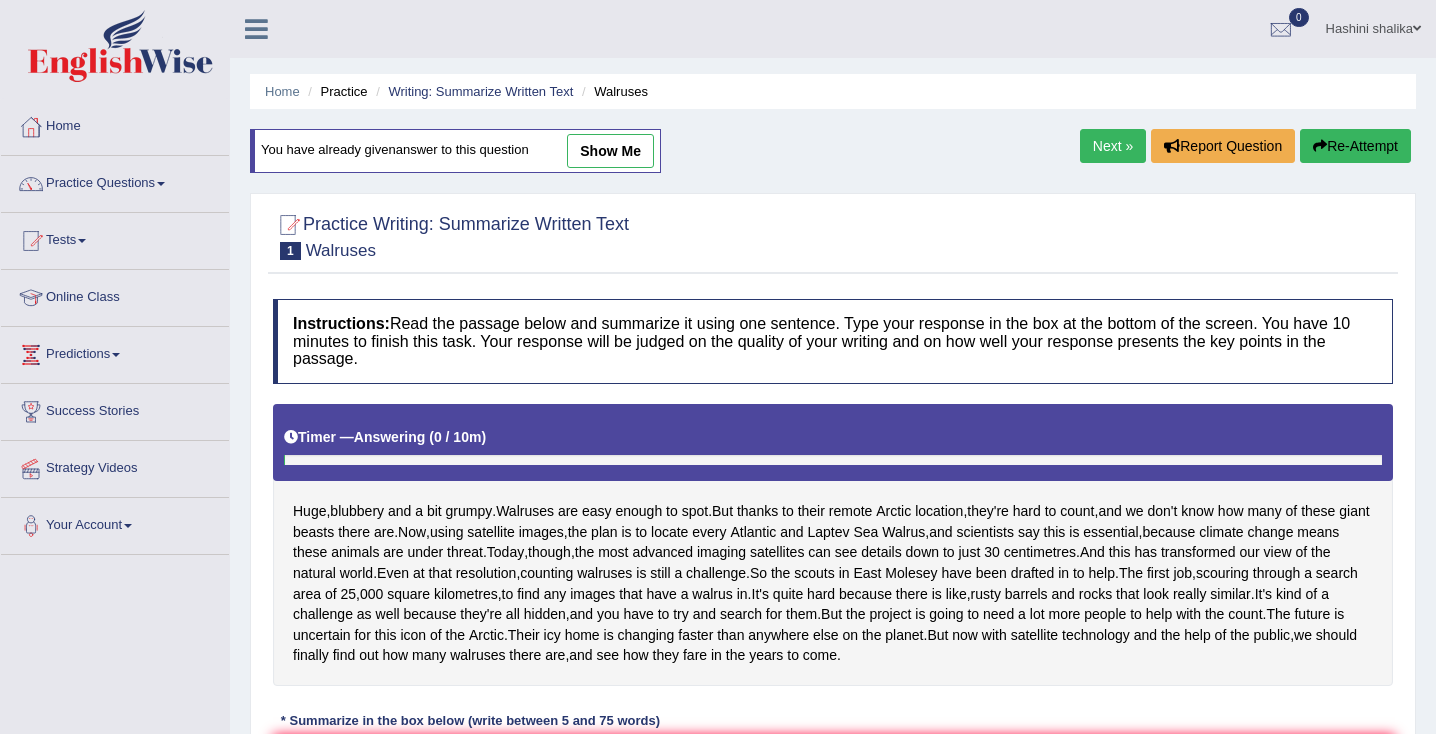 scroll, scrollTop: 0, scrollLeft: 0, axis: both 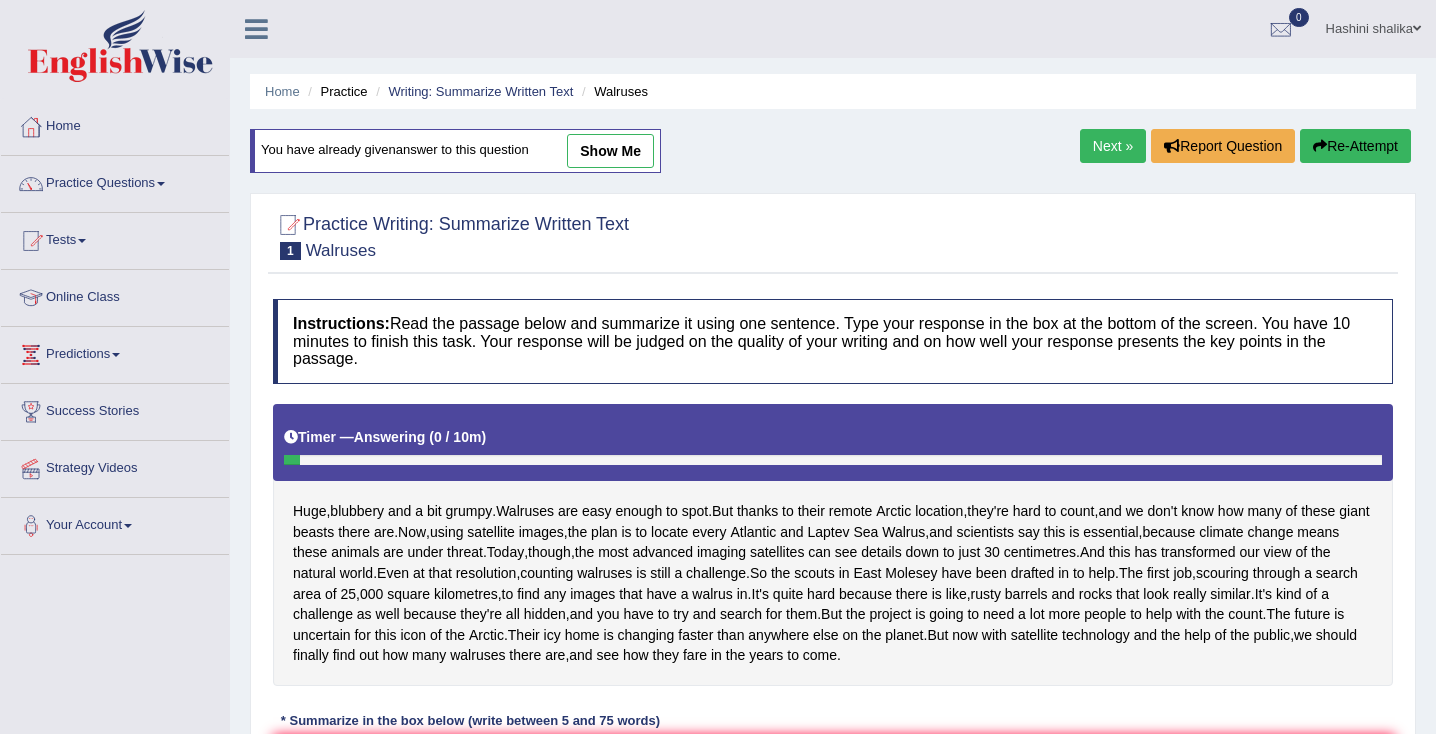 click on "Next »" at bounding box center (1113, 146) 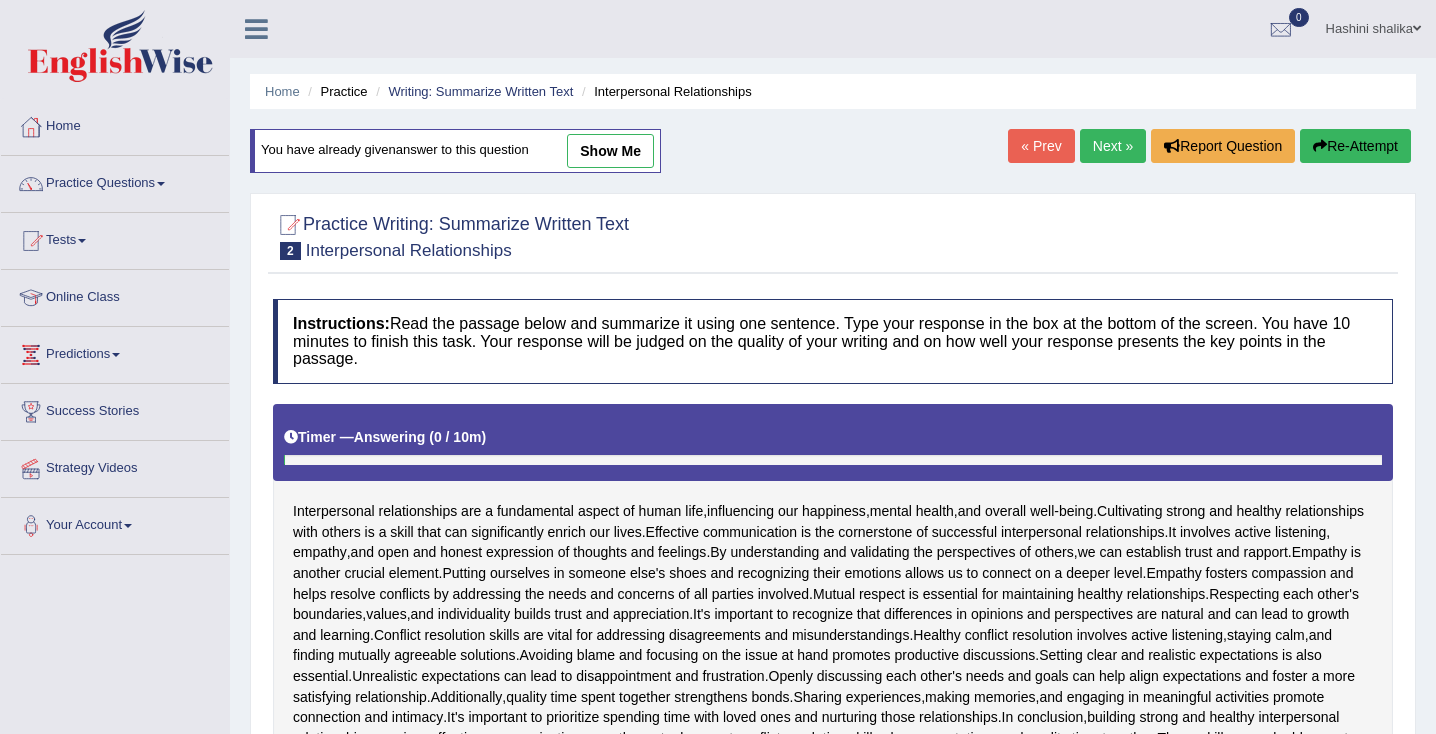 scroll, scrollTop: 0, scrollLeft: 0, axis: both 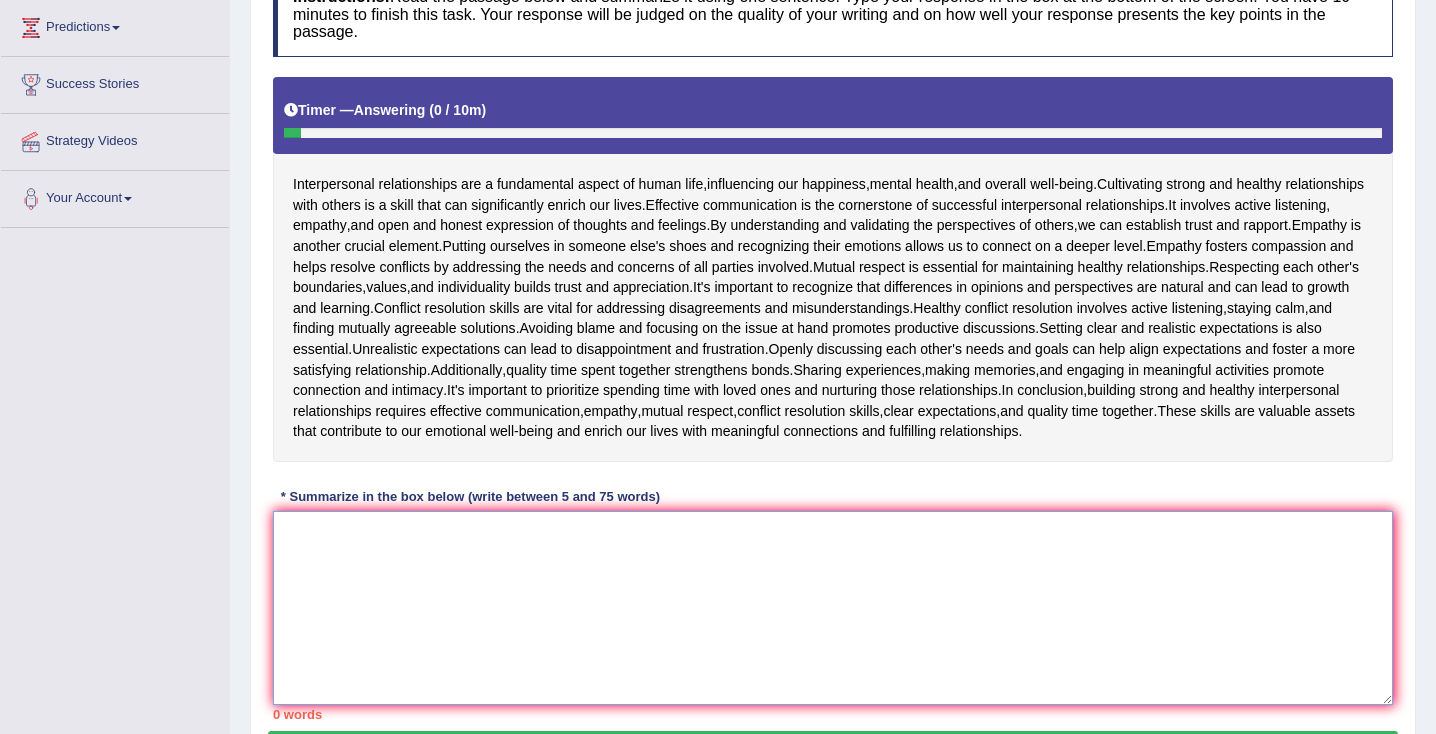 click at bounding box center (833, 608) 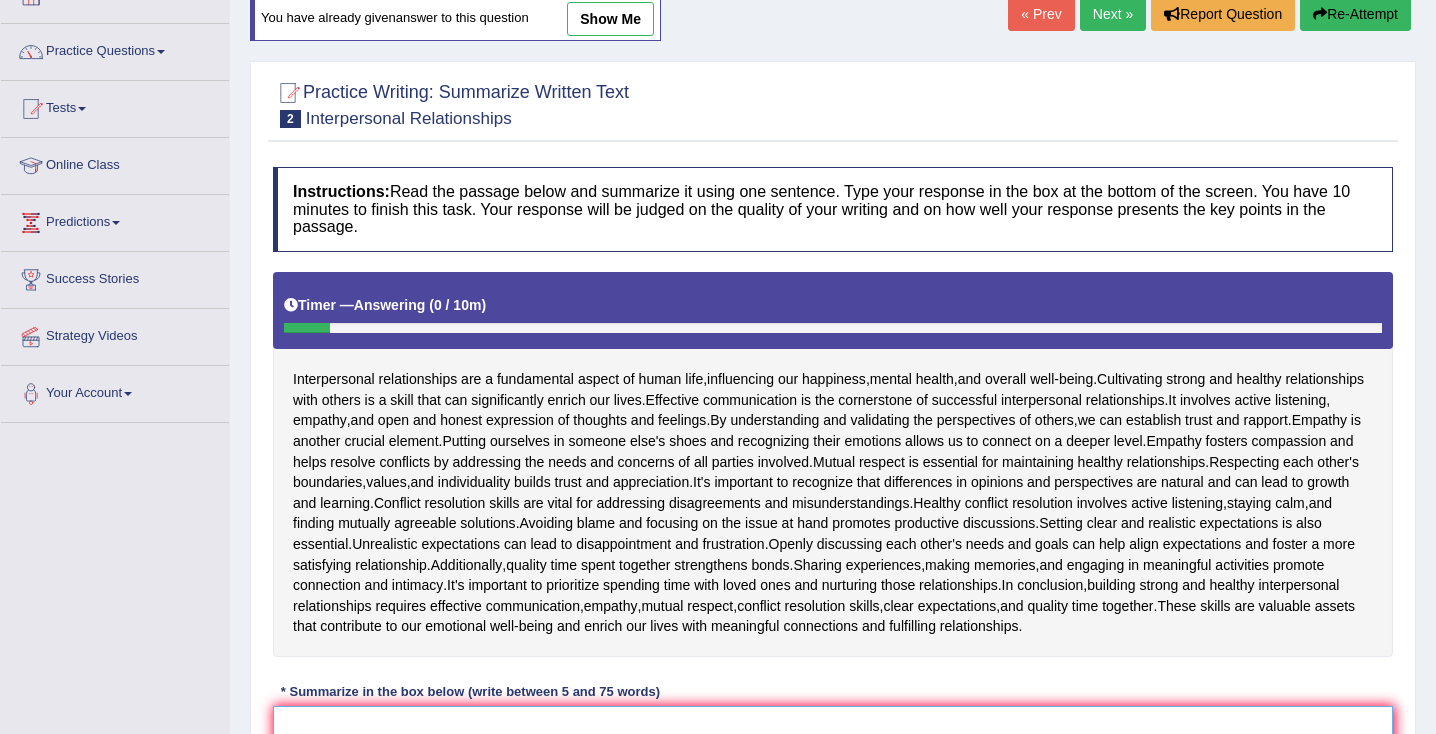 scroll, scrollTop: 0, scrollLeft: 0, axis: both 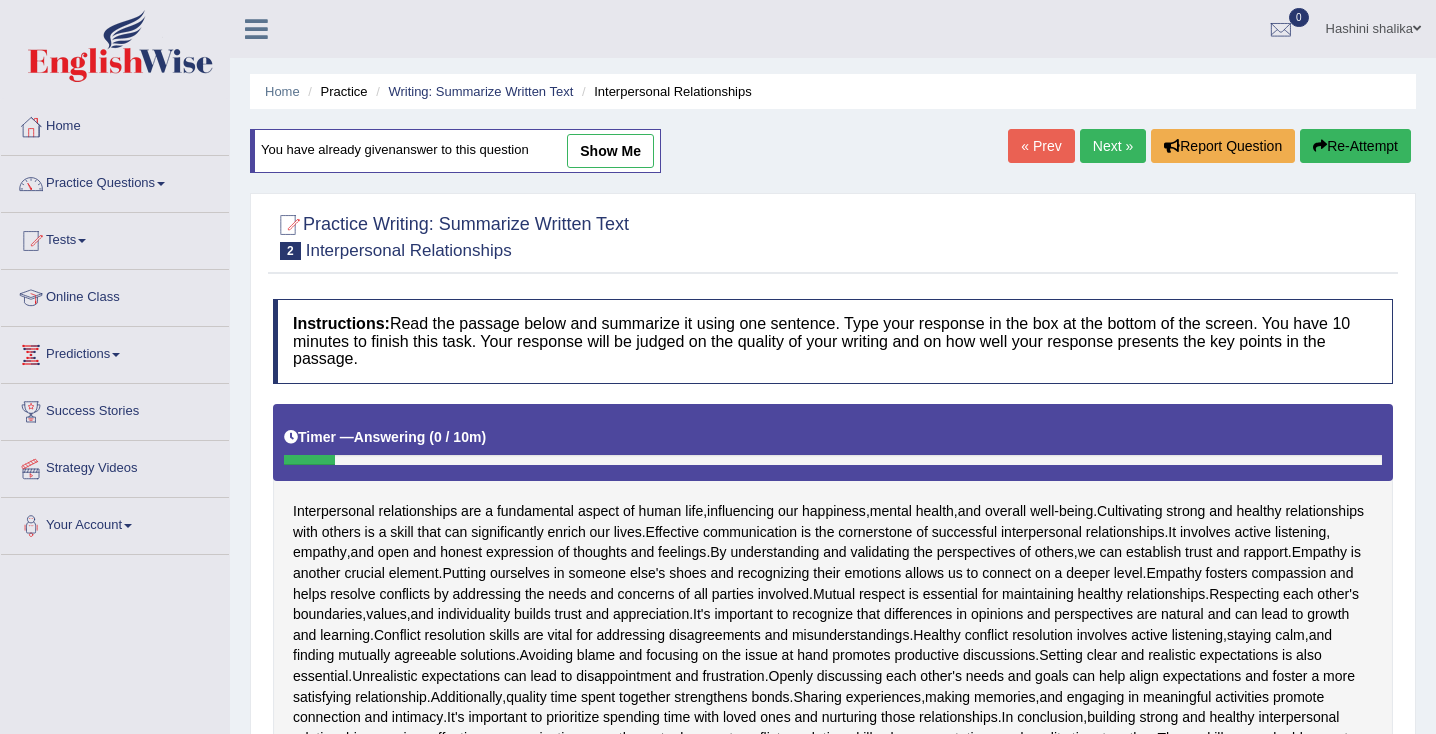 click on "Next »" at bounding box center [1113, 146] 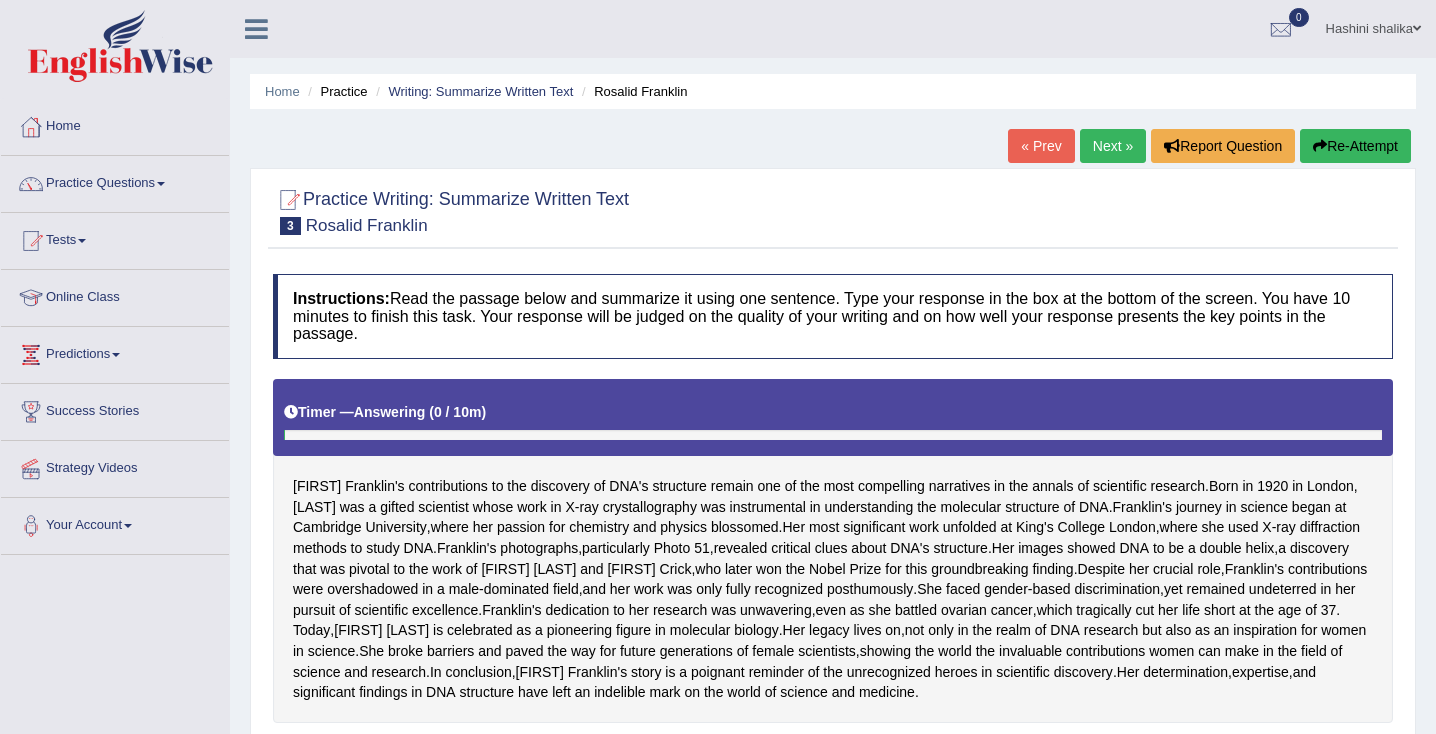 scroll, scrollTop: 0, scrollLeft: 0, axis: both 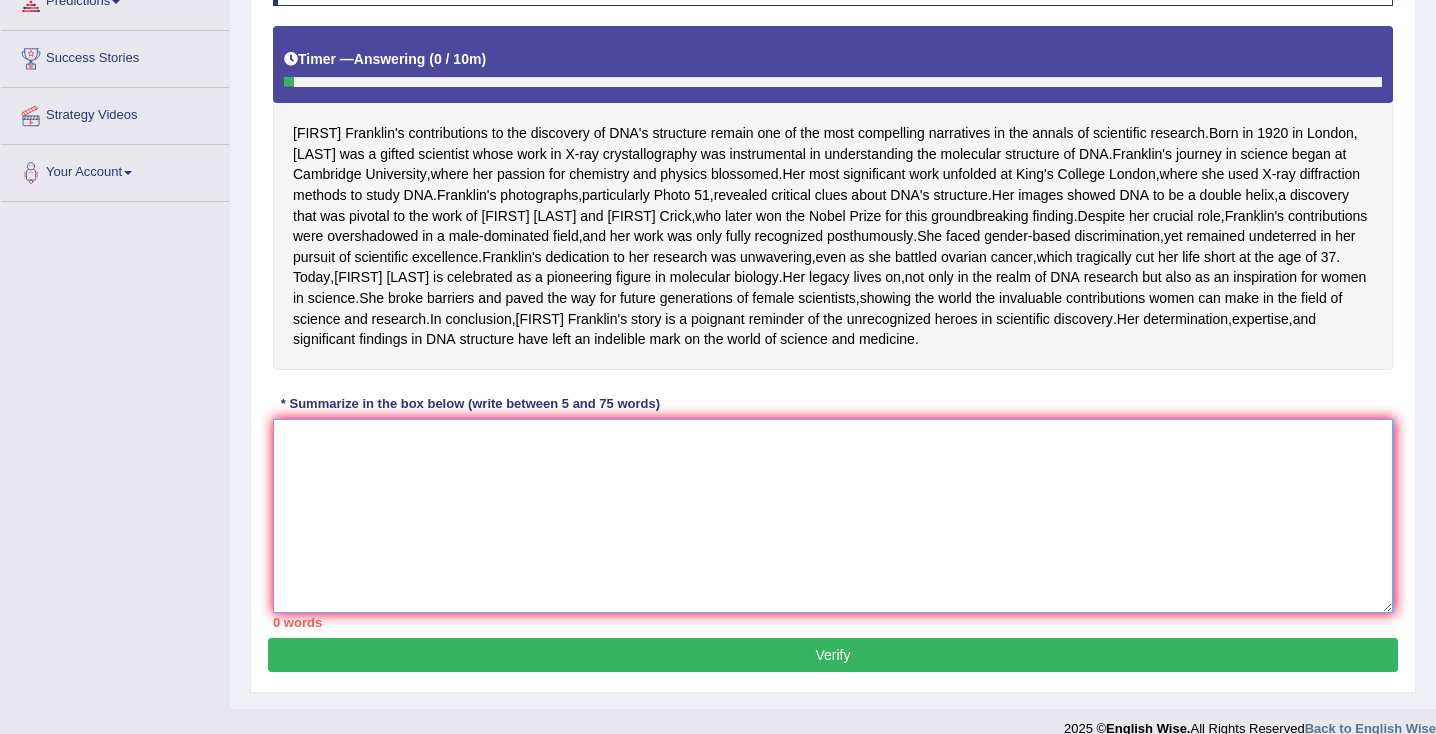 click at bounding box center [833, 516] 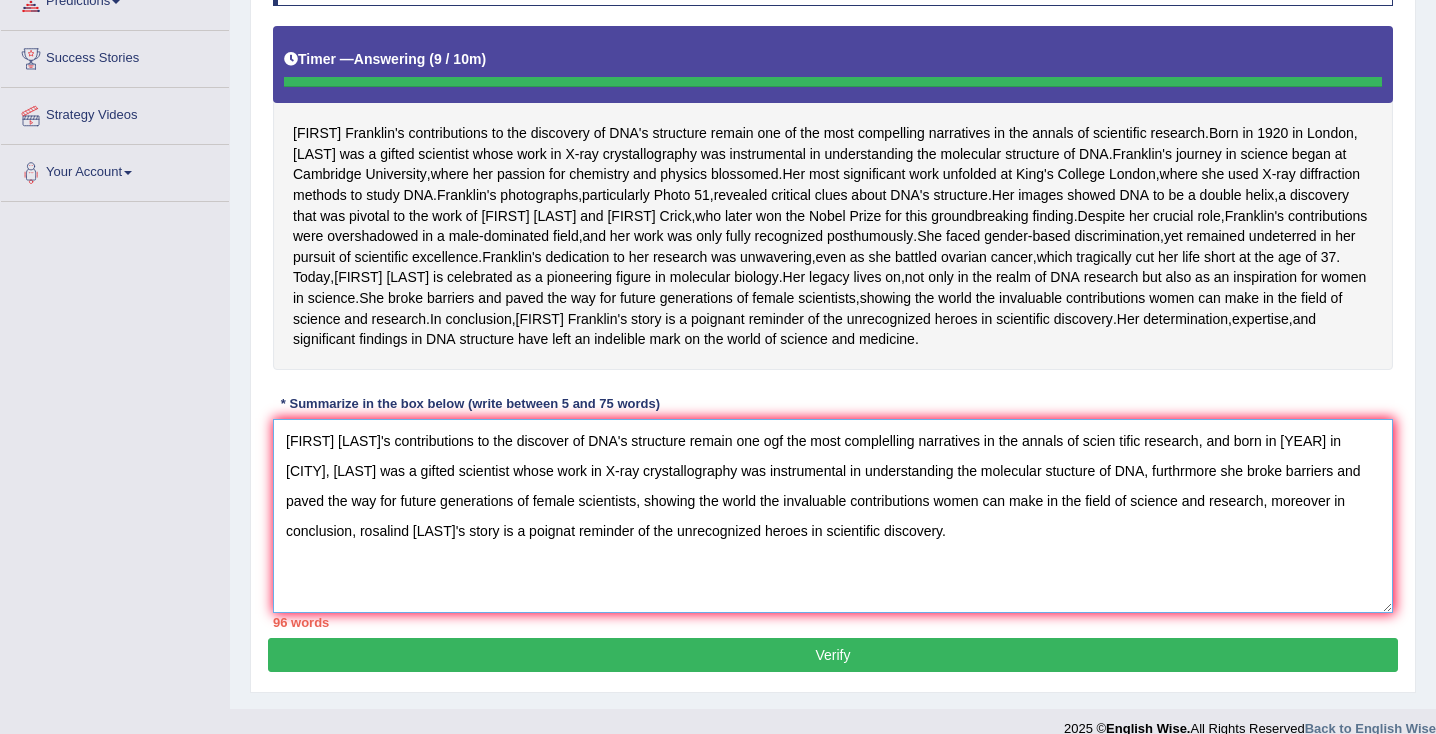 type on "[FIRST] [LAST]'s contributions to the discover of DNA's structure remain one ogf the most complelling narratives in the annals of scien tific research, and born in [YEAR] in [CITY], [LAST] was a gifted scientist whose work in X-ray crystallography was instrumental in understanding the molecular stucture of DNA, furthrmore she broke barriers and paved the way for future generations of female scientists, showing the world the invaluable contributions women can make in the field of science and research, moreover in conclusion, rosalind [LAST]'s story is a poignat reminder of the unrecognized heroes in scientific discovery." 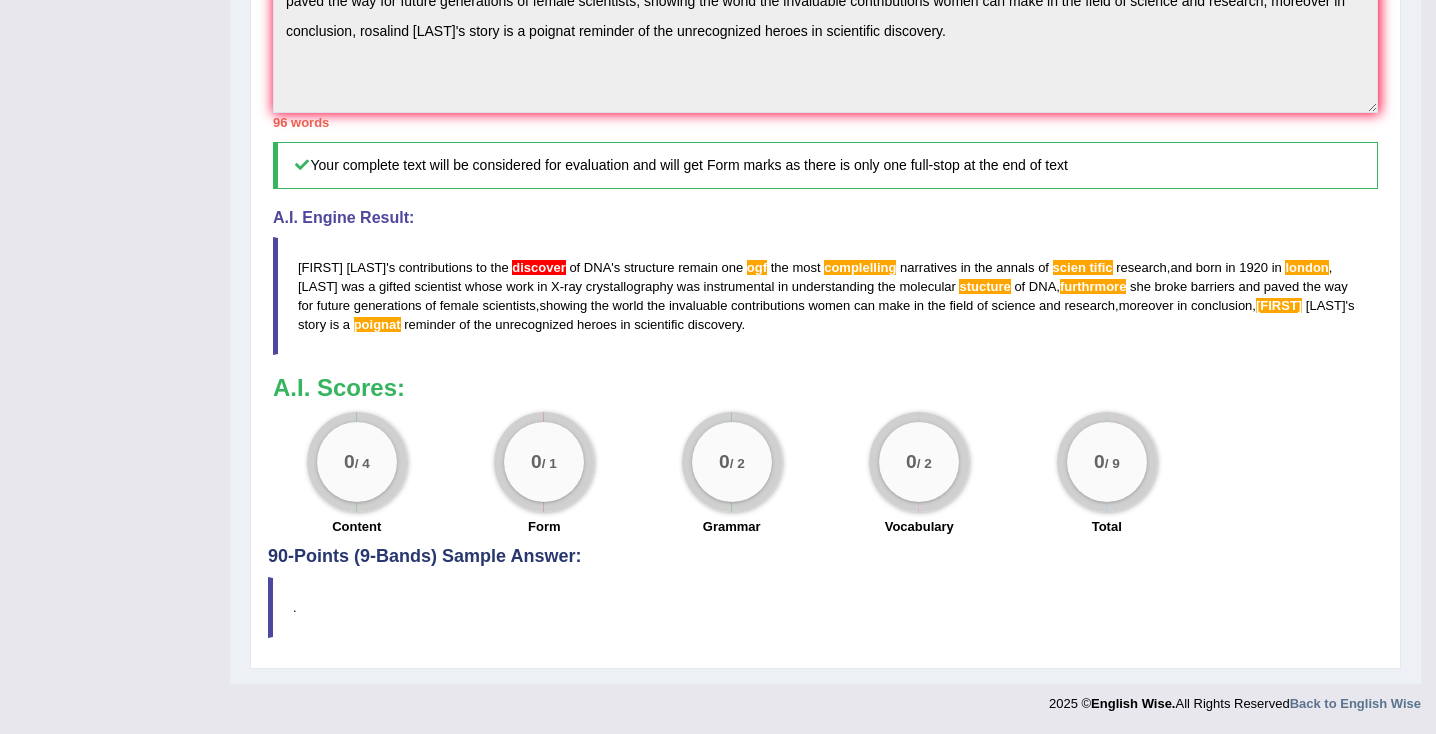 scroll, scrollTop: 900, scrollLeft: 0, axis: vertical 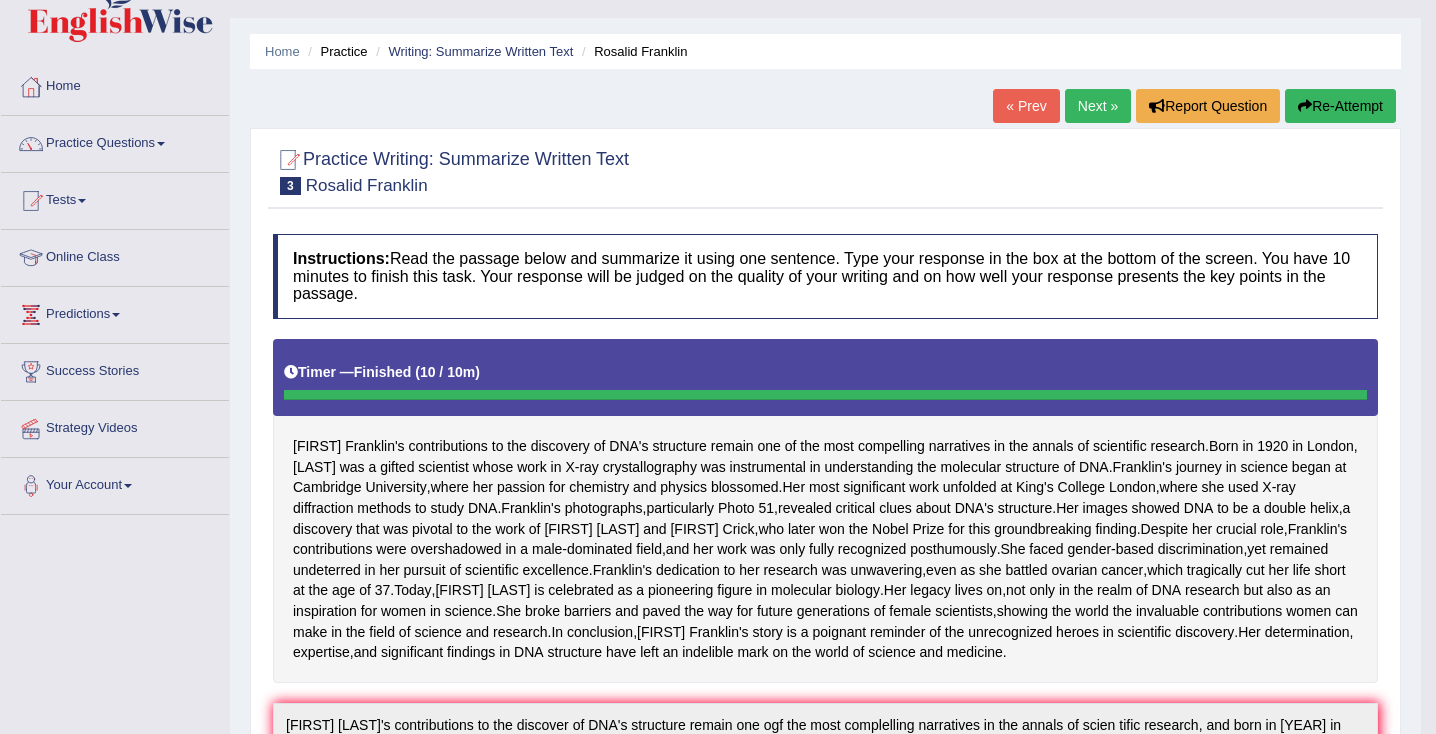 click on "Practice Questions" at bounding box center [115, 141] 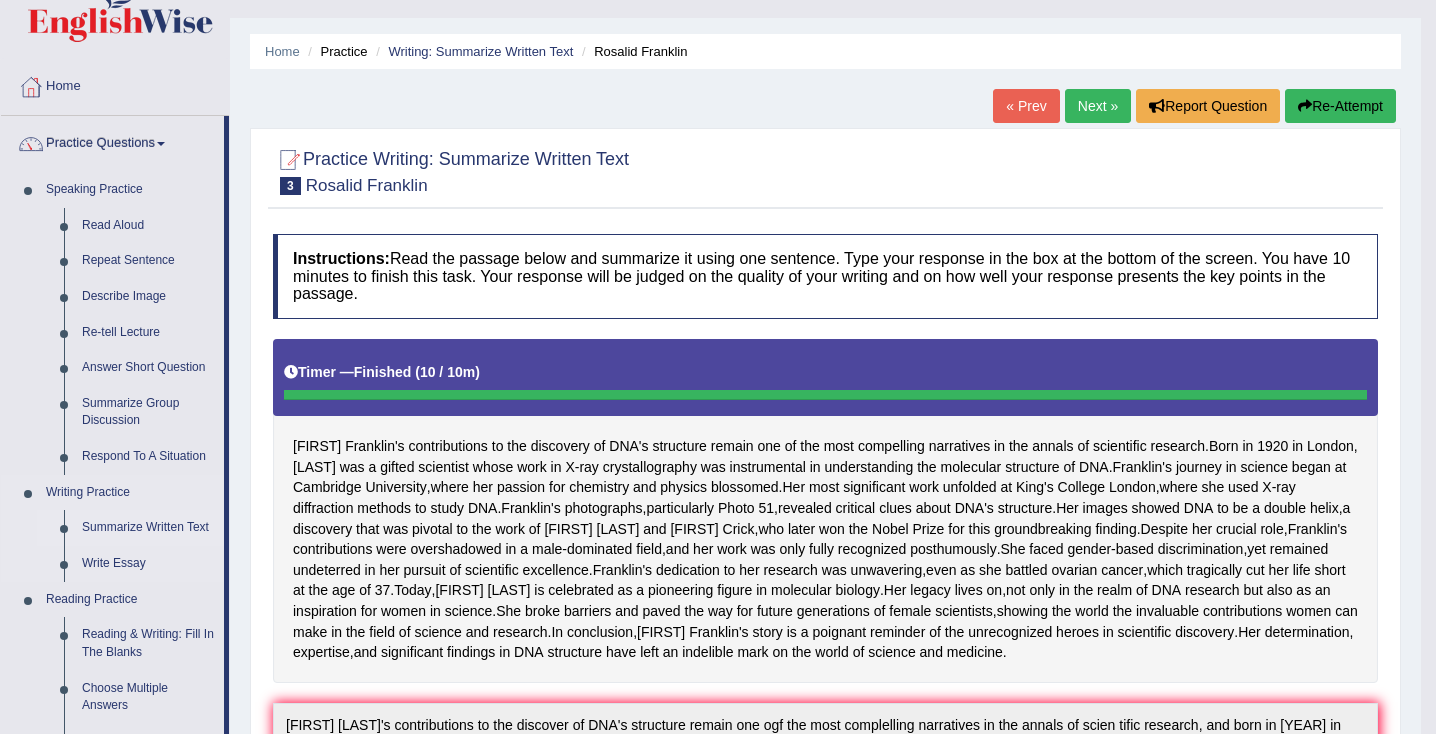 click on "Summarize Written Text" at bounding box center (148, 528) 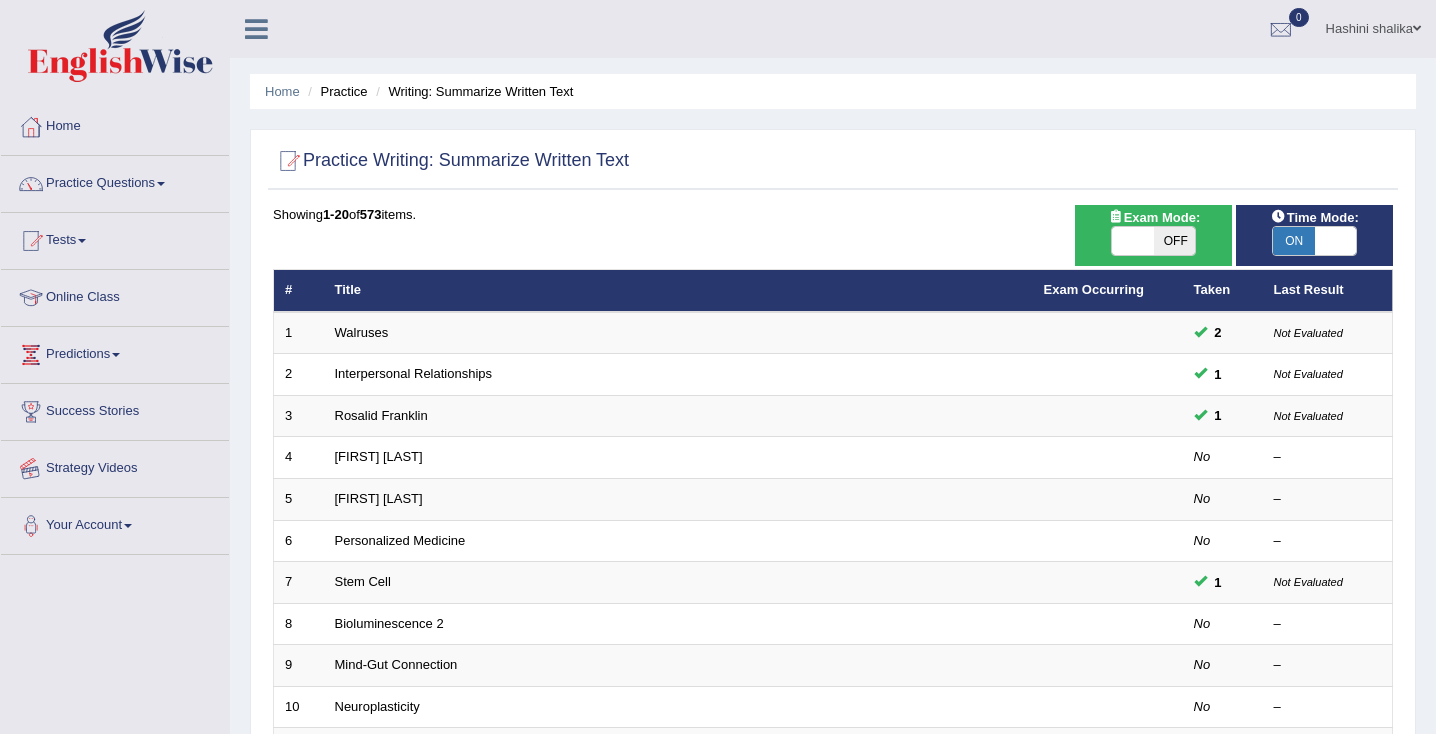scroll, scrollTop: 0, scrollLeft: 0, axis: both 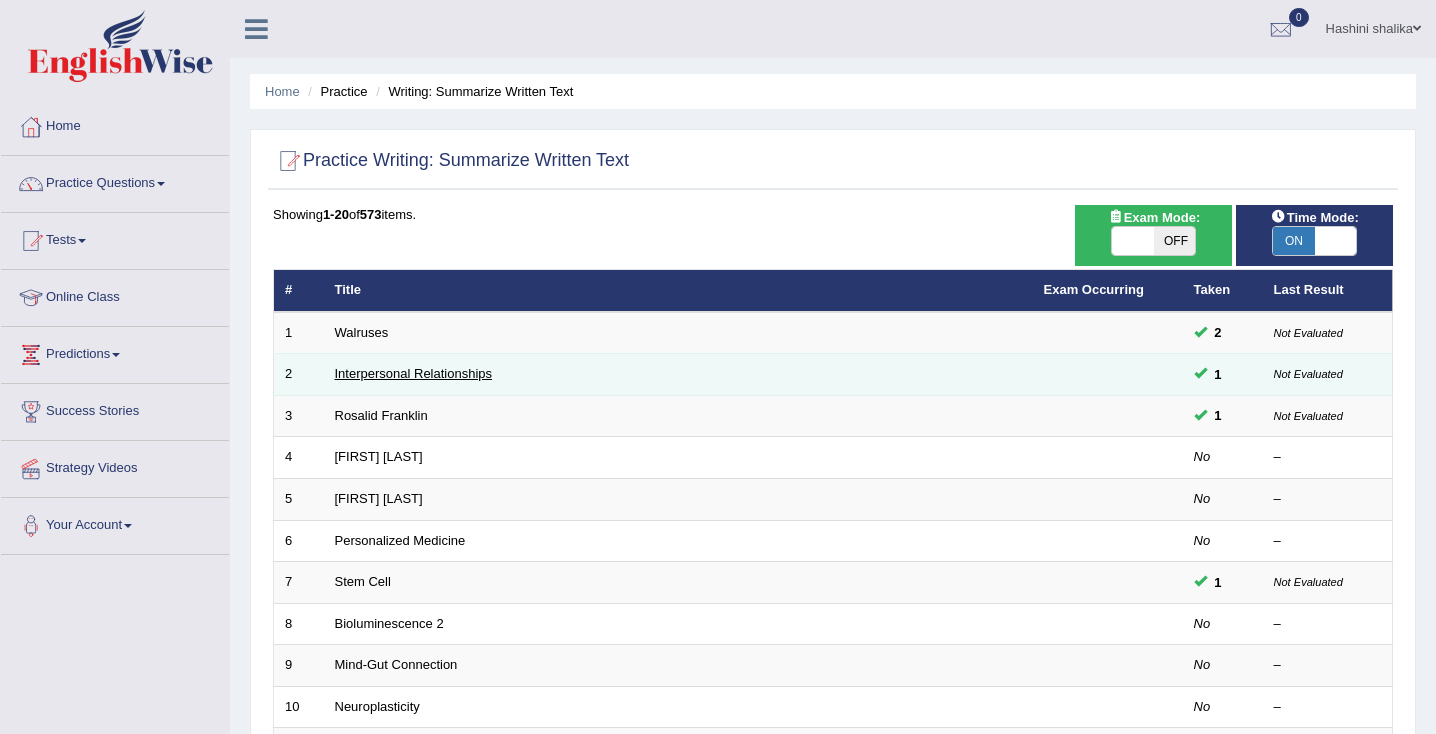 click on "Interpersonal Relationships" at bounding box center [414, 373] 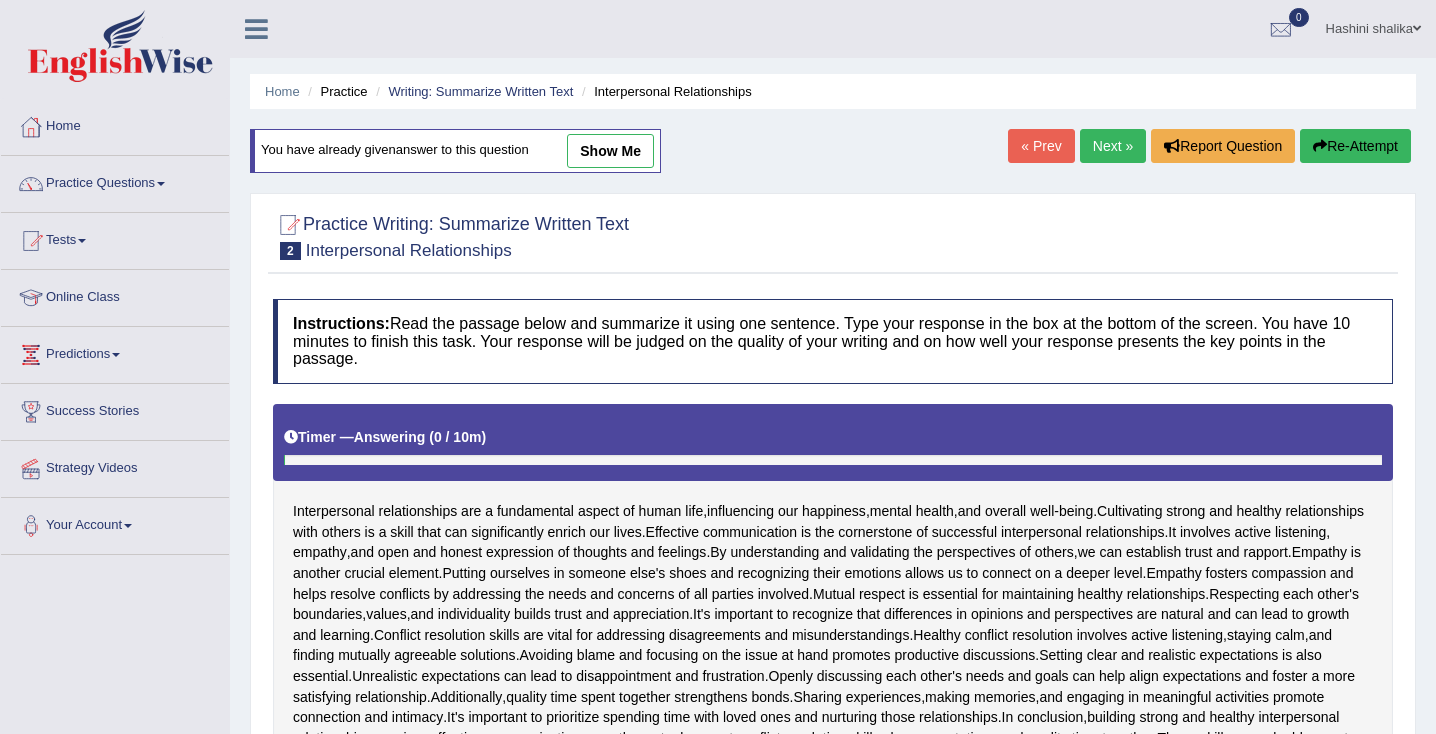 scroll, scrollTop: 0, scrollLeft: 0, axis: both 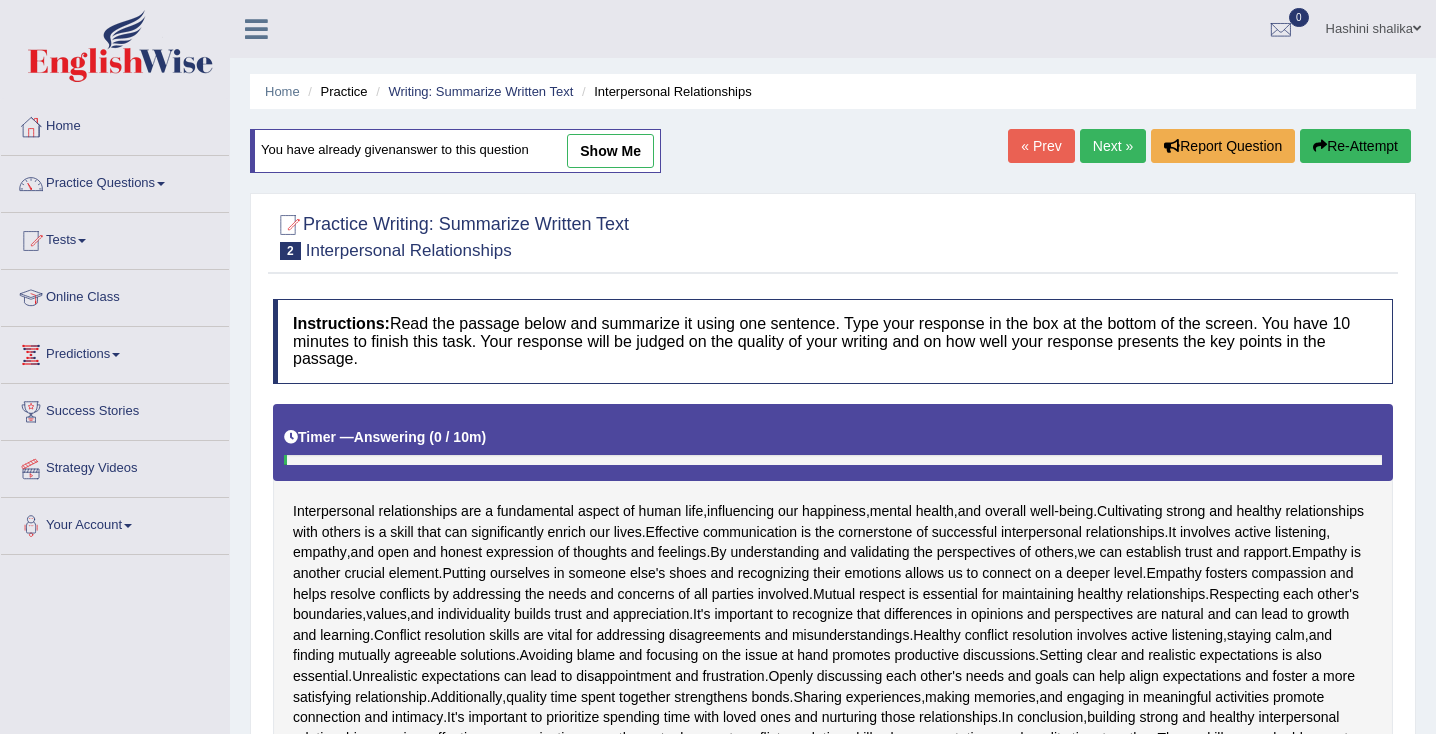click on "show me" at bounding box center [610, 151] 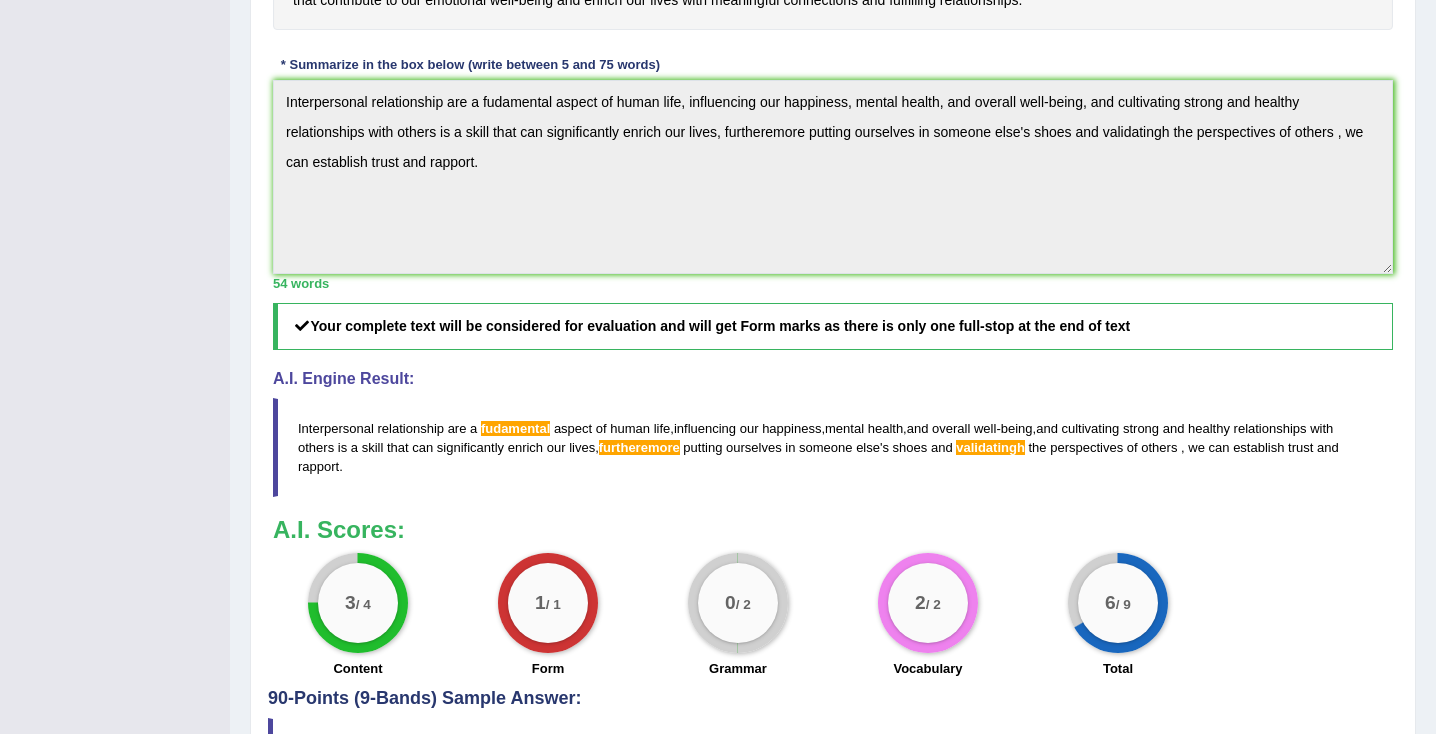 scroll, scrollTop: 764, scrollLeft: 0, axis: vertical 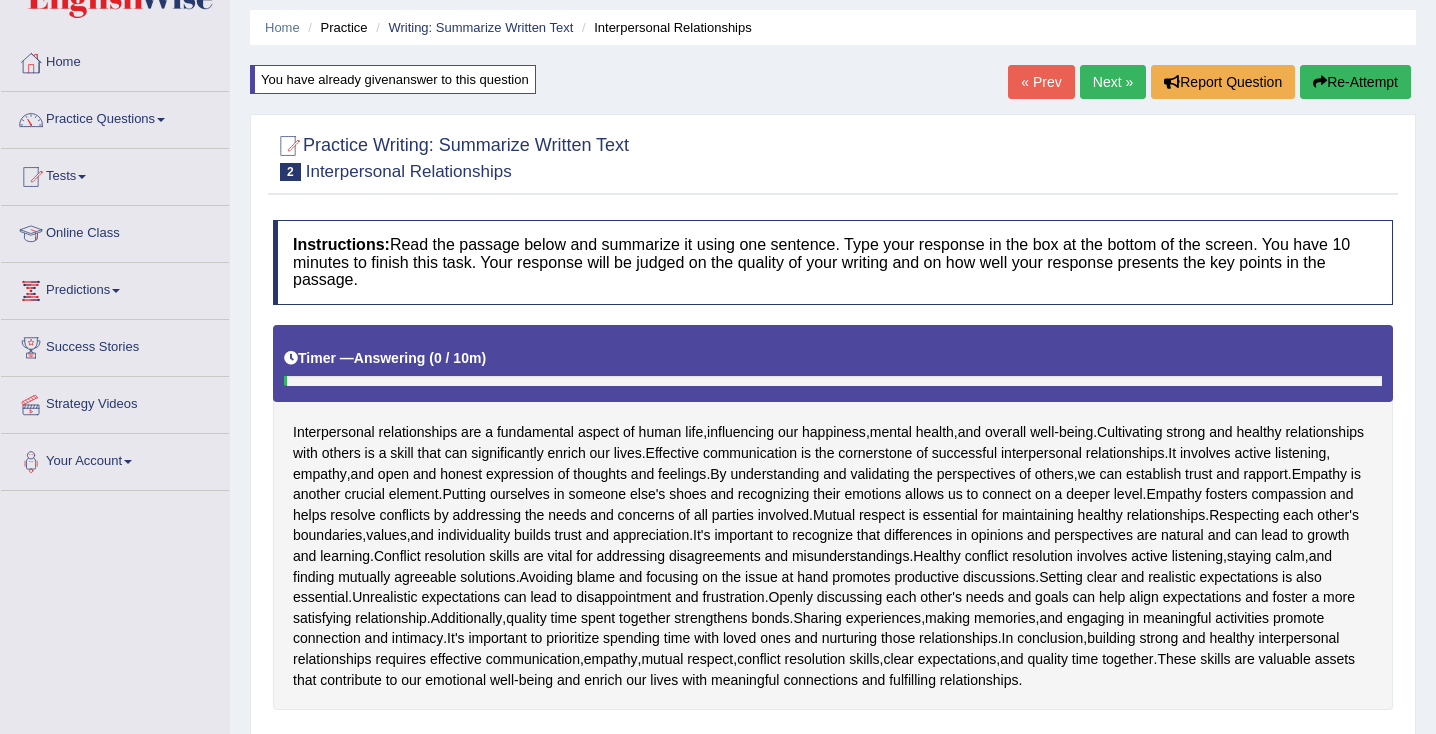 click on "Re-Attempt" at bounding box center (1355, 82) 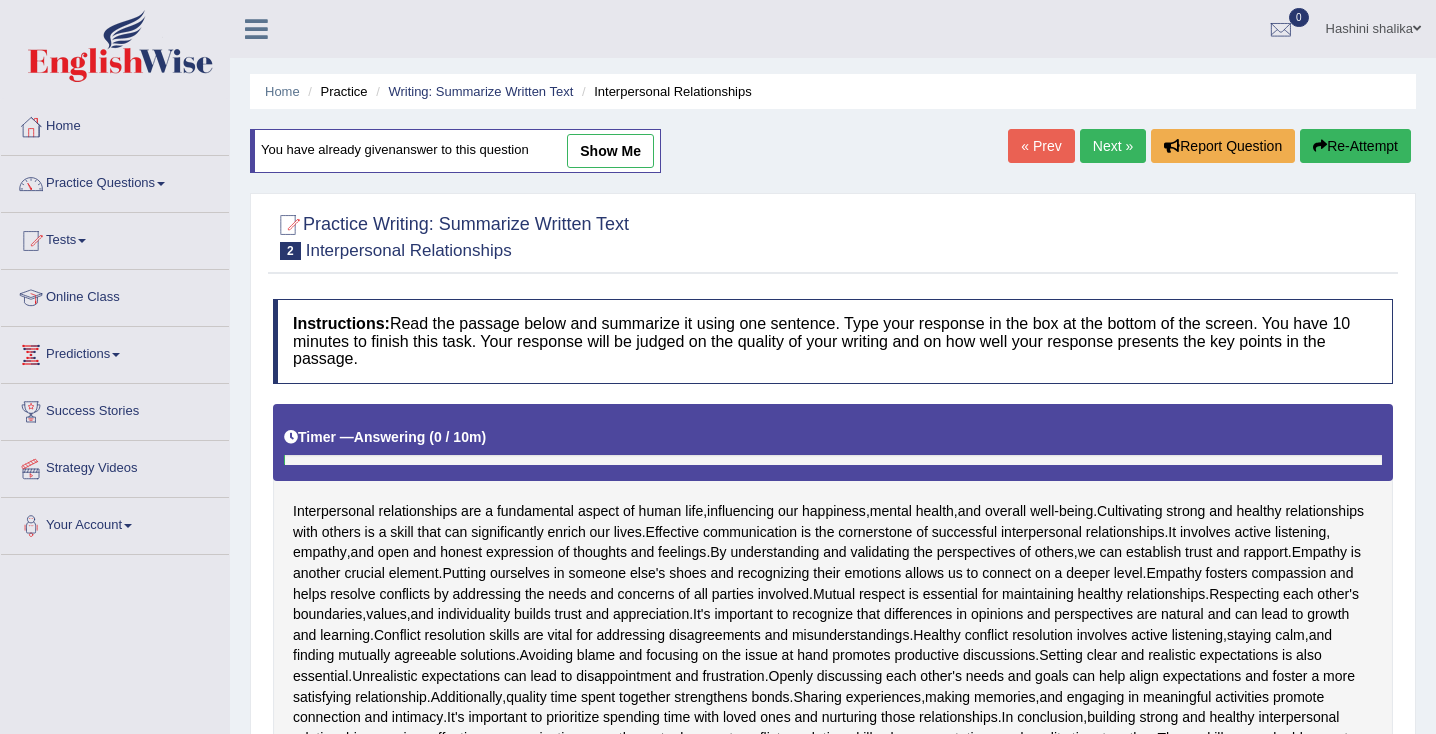 scroll, scrollTop: 64, scrollLeft: 0, axis: vertical 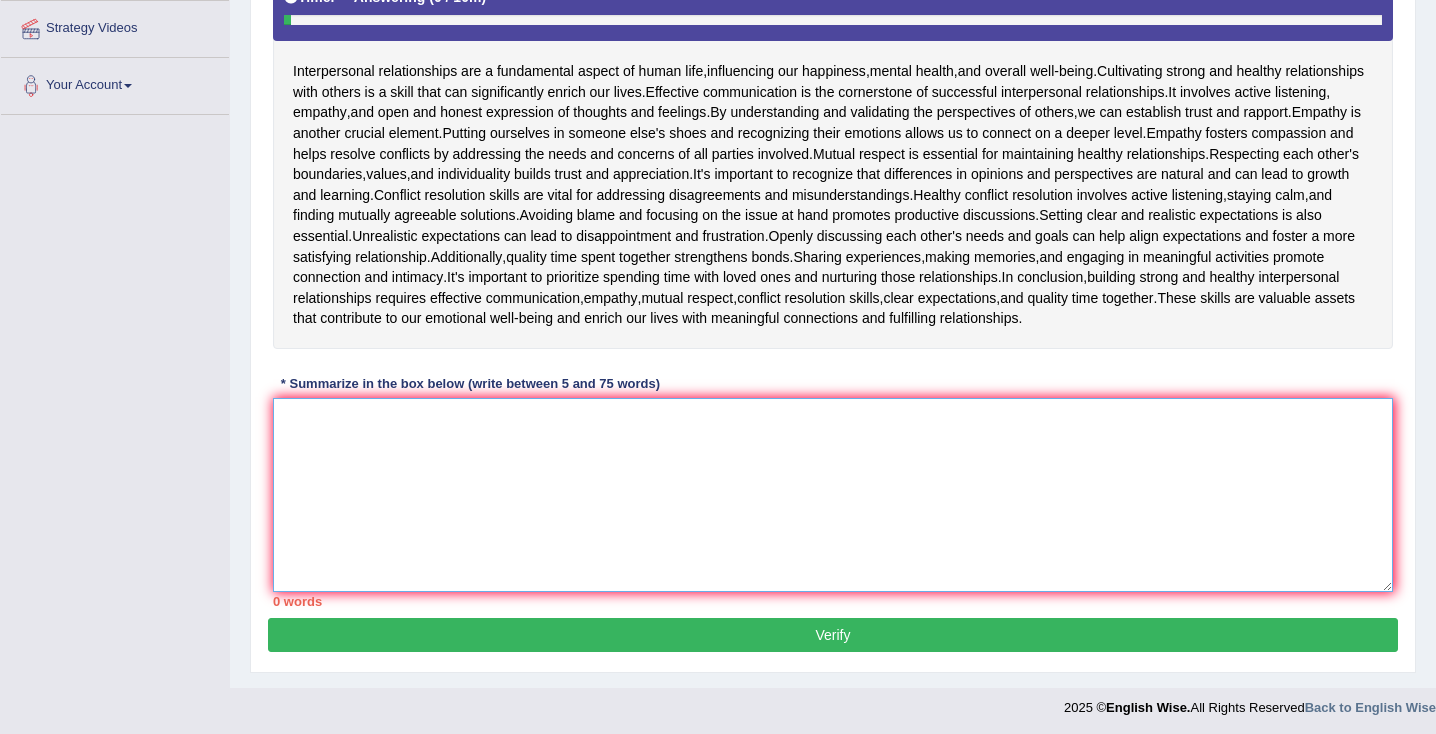 click at bounding box center (833, 495) 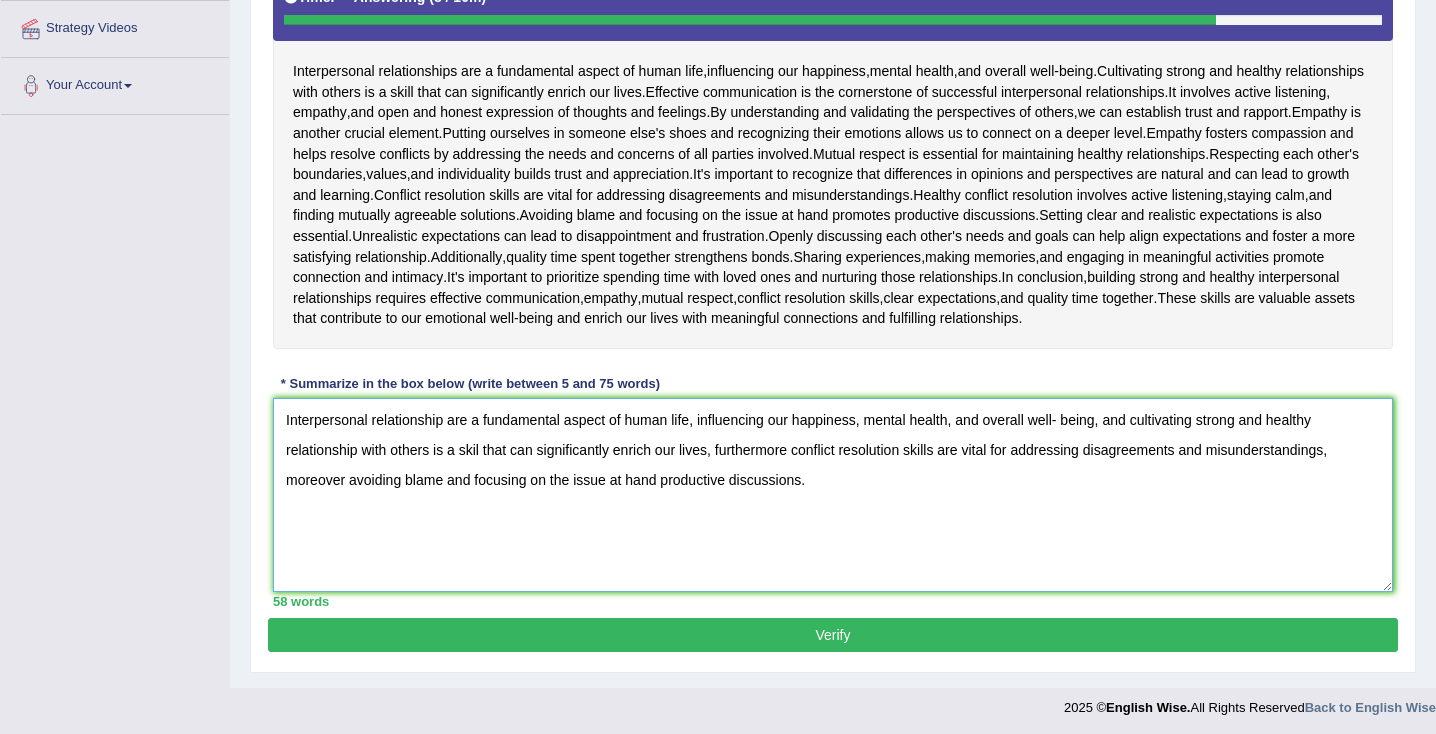 type on "Interpersonal relationship are a fundamental aspect of human life, influencing our happiness, mental health, and overall well- being, and cultivating strong and healthy relationship with others is a skil that can significantly enrich our lives, furthermore conflict resolution skills are vital for addressing disagreements and misunderstandings, moreover avoiding blame and focusing on the issue at hand productive discussions." 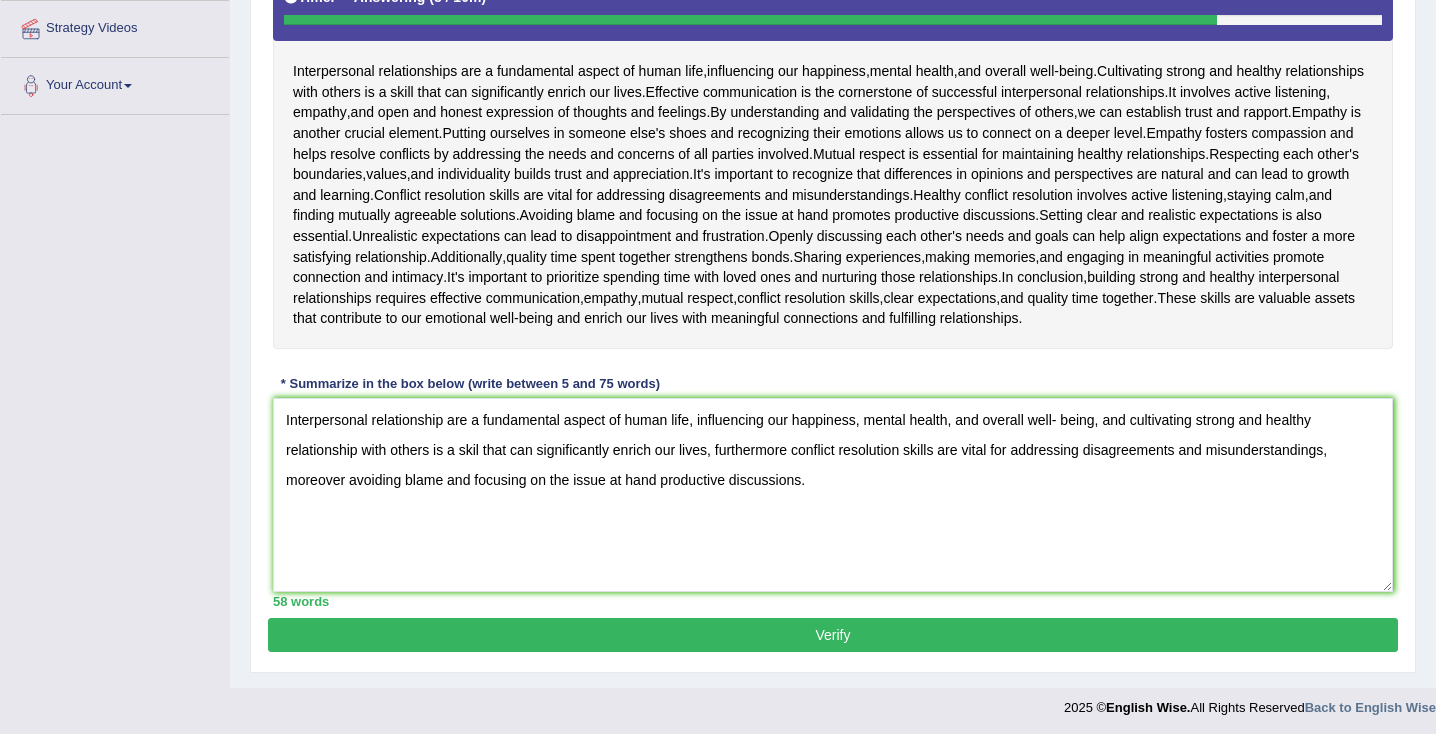 drag, startPoint x: 1005, startPoint y: 605, endPoint x: 1001, endPoint y: 623, distance: 18.439089 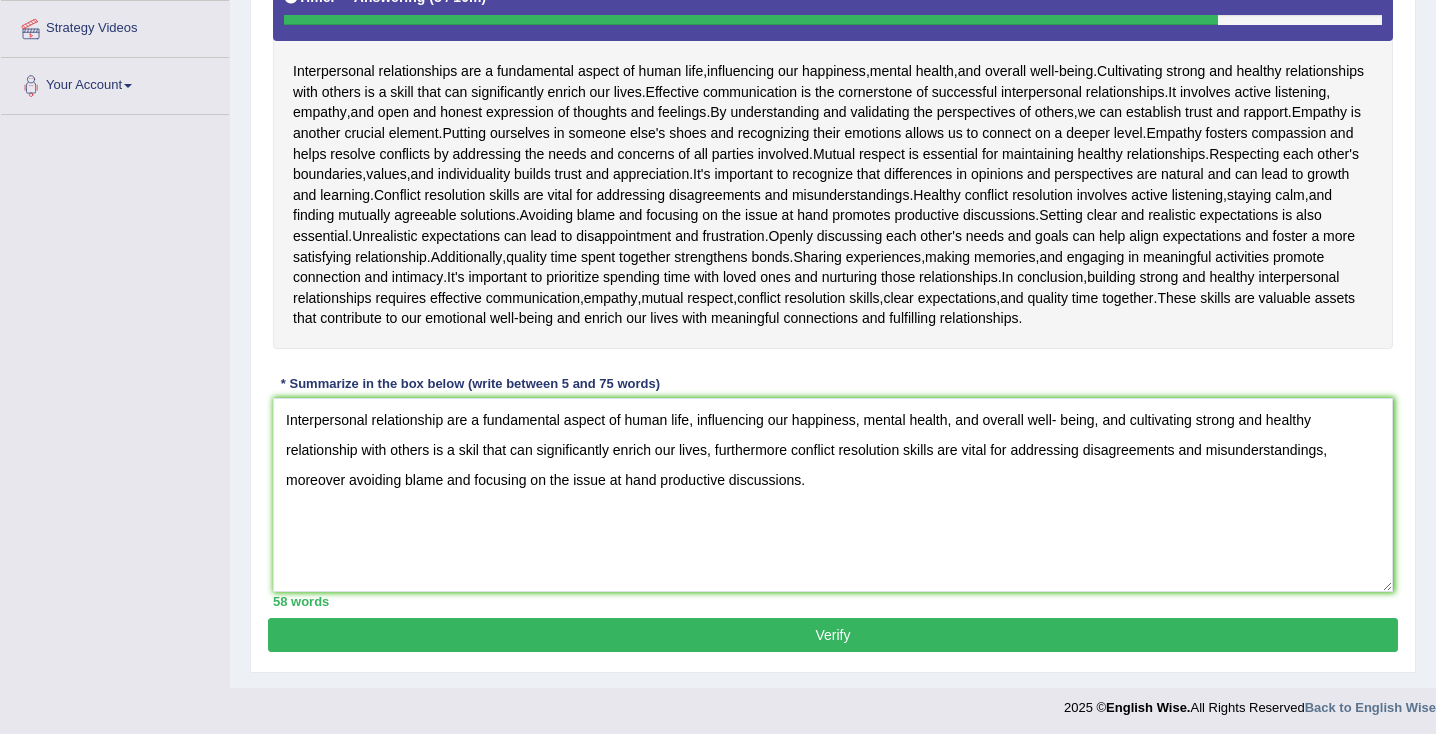 click on "Verify" at bounding box center [833, 635] 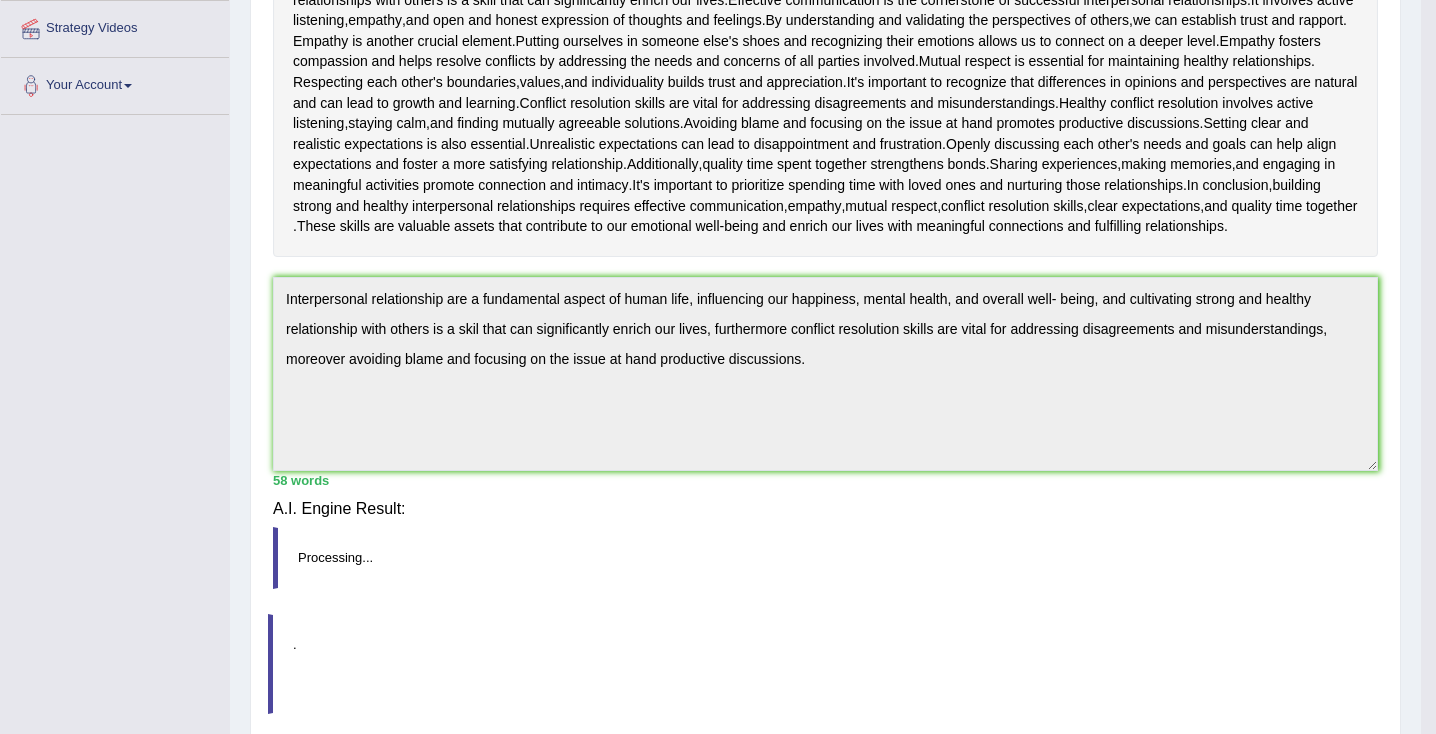 scroll, scrollTop: 337, scrollLeft: 0, axis: vertical 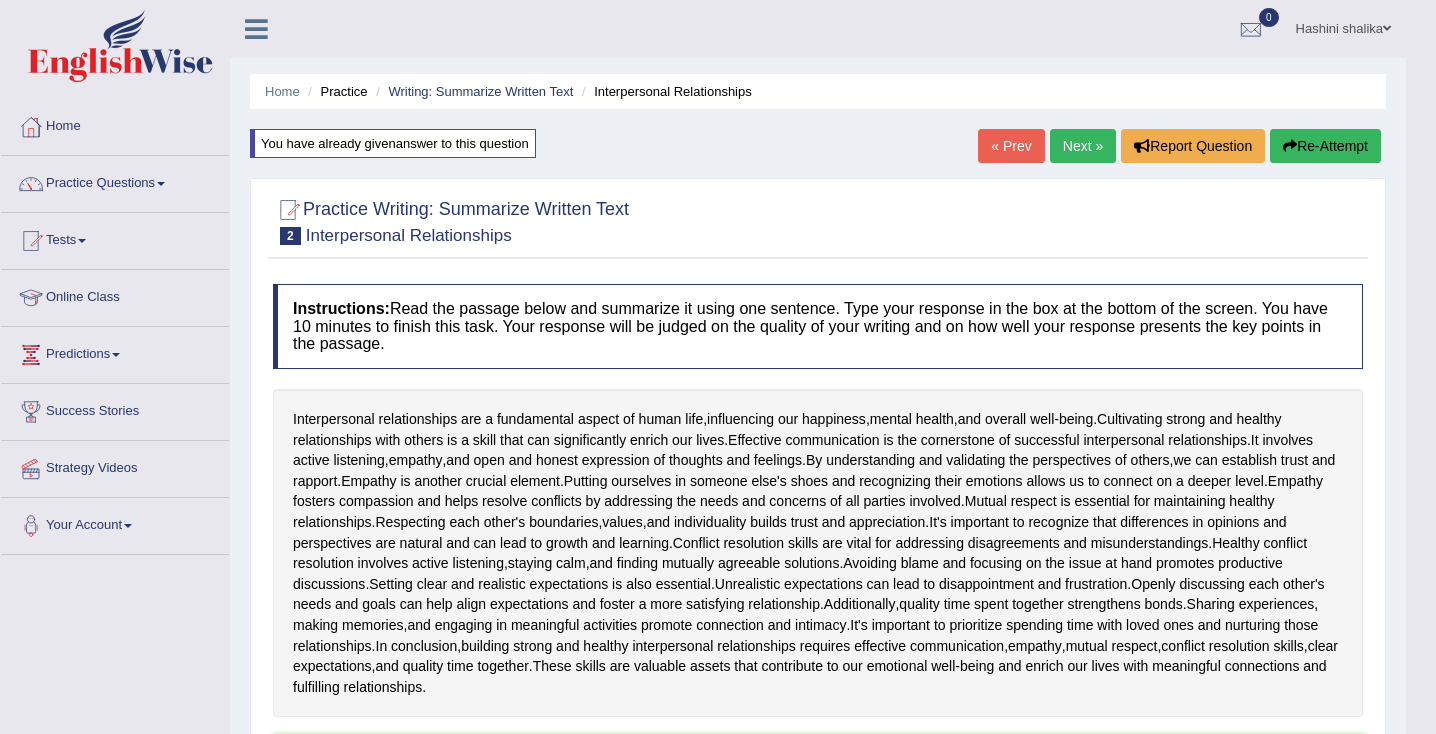 click on "Practice Questions" at bounding box center [115, 181] 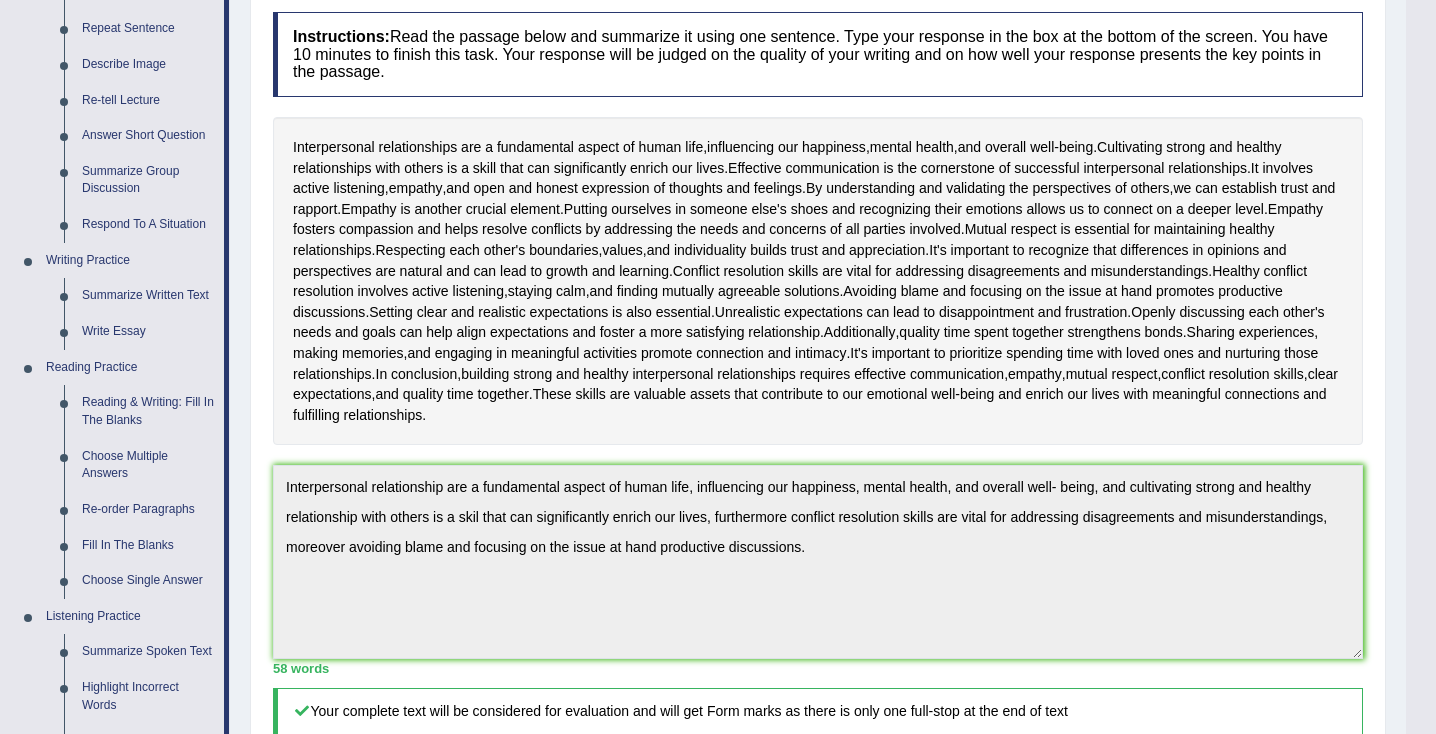 scroll, scrollTop: 297, scrollLeft: 0, axis: vertical 